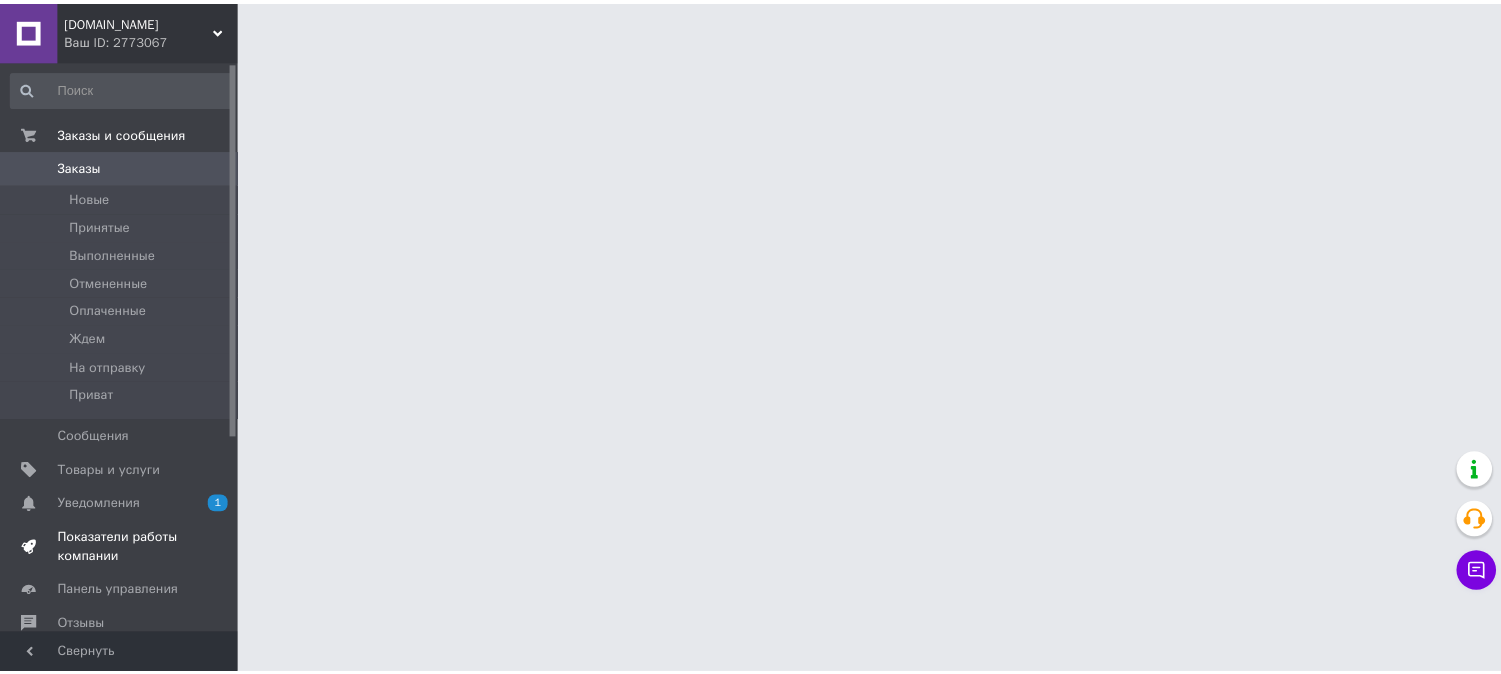 scroll, scrollTop: 0, scrollLeft: 0, axis: both 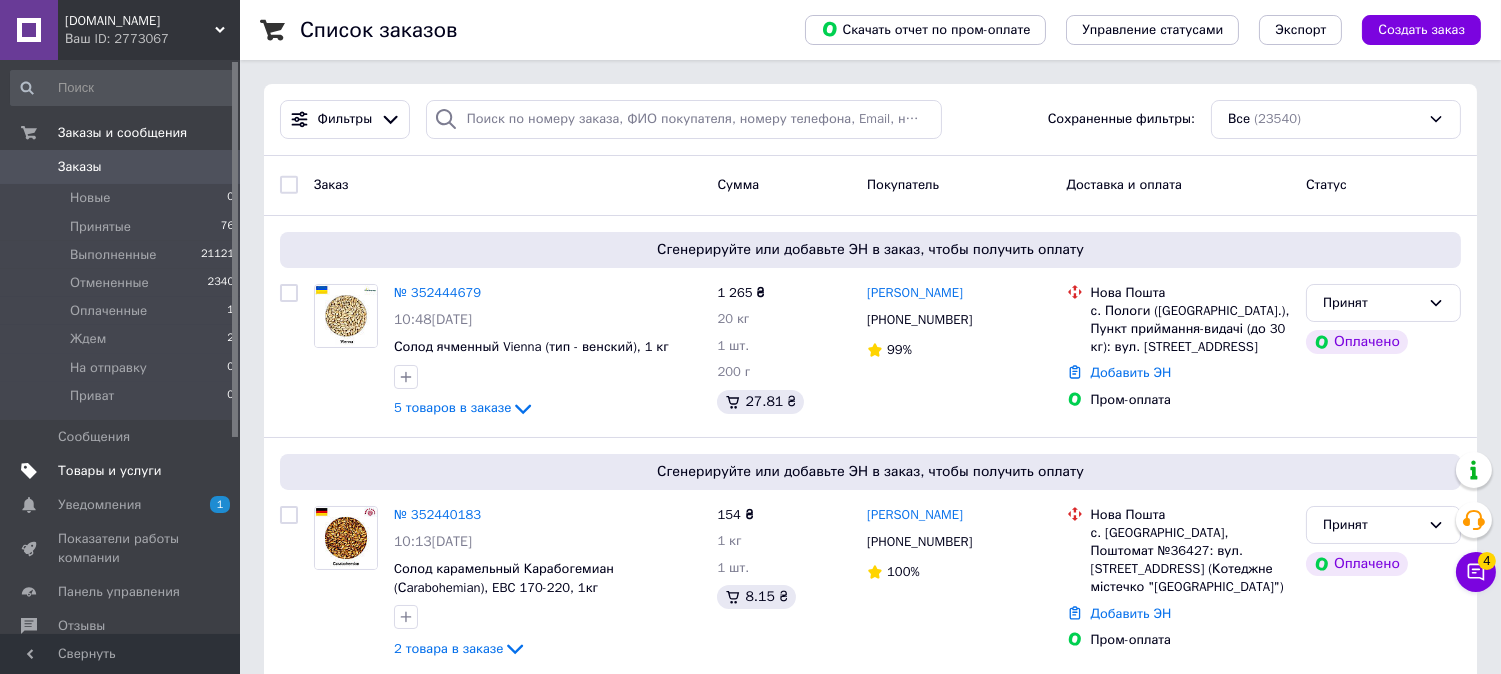 click on "Товары и услуги" at bounding box center (110, 471) 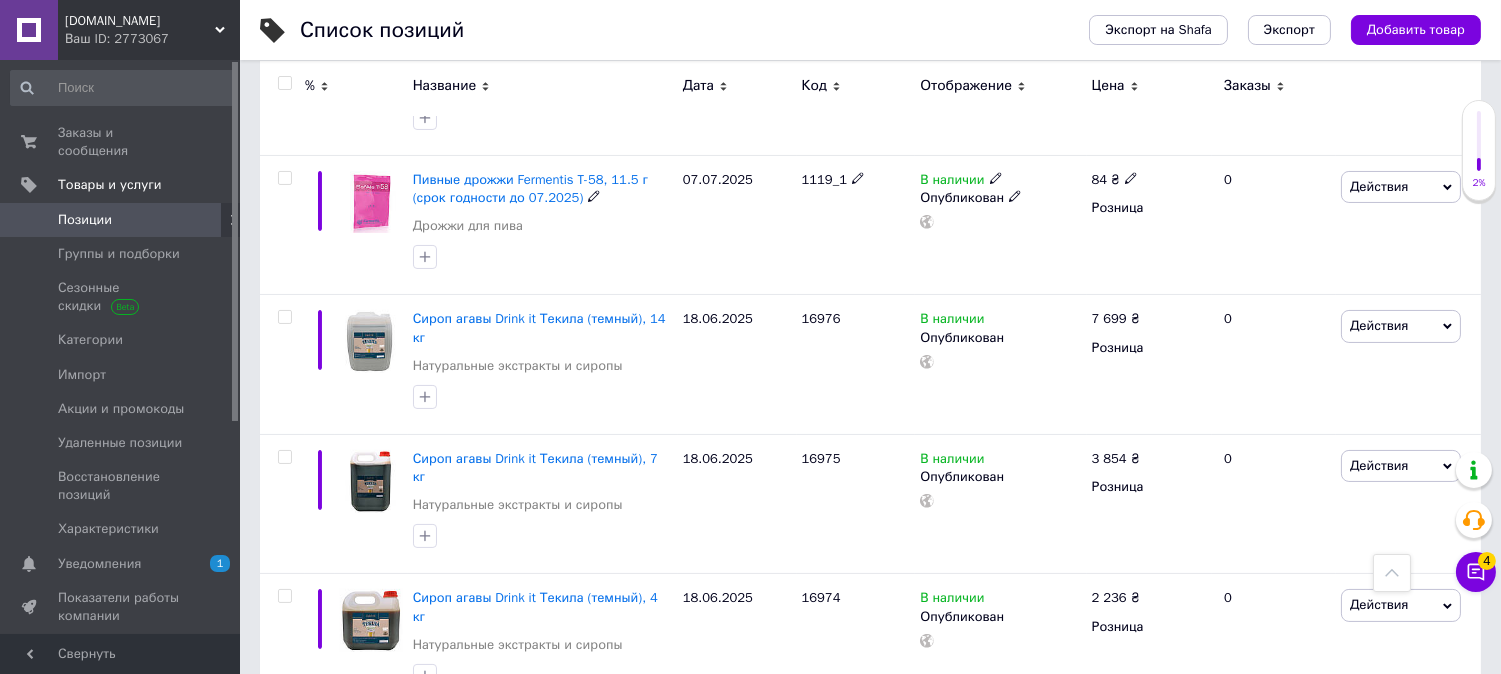 scroll, scrollTop: 0, scrollLeft: 0, axis: both 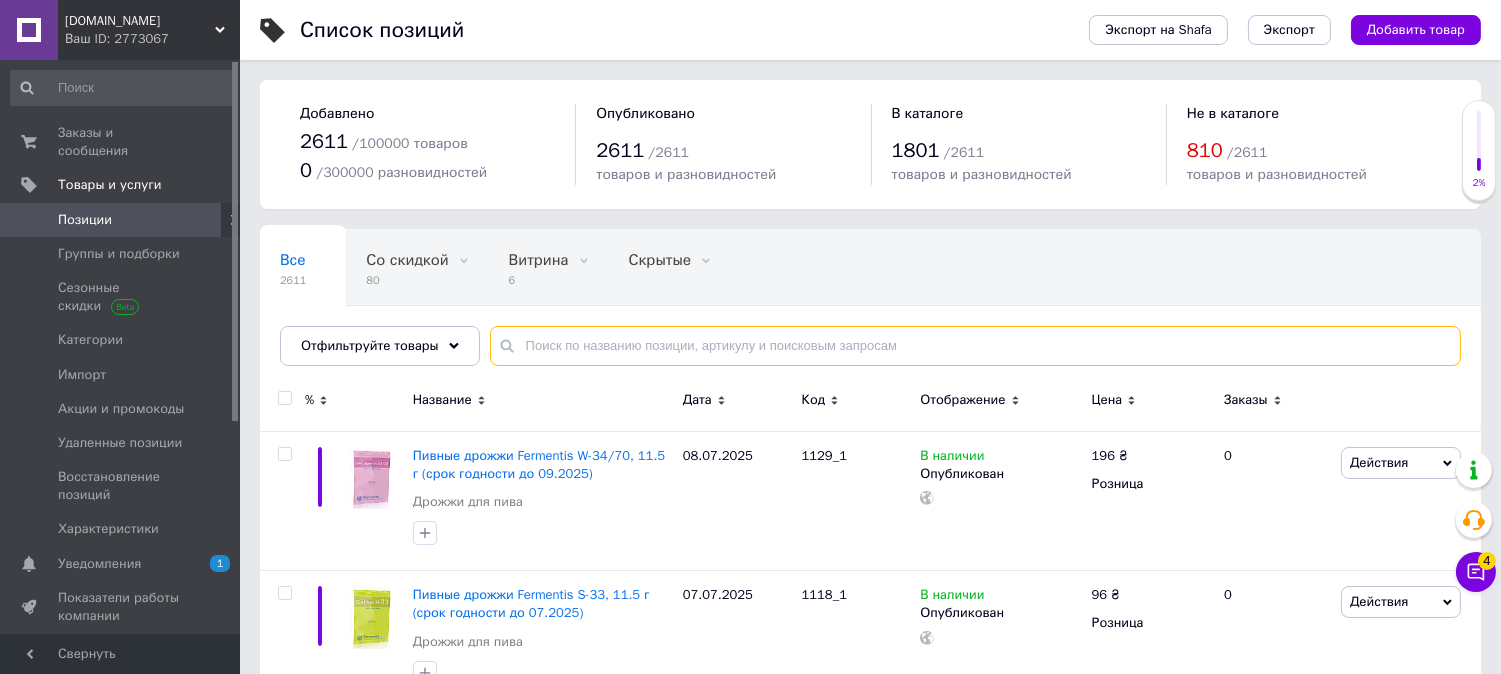 click at bounding box center [975, 346] 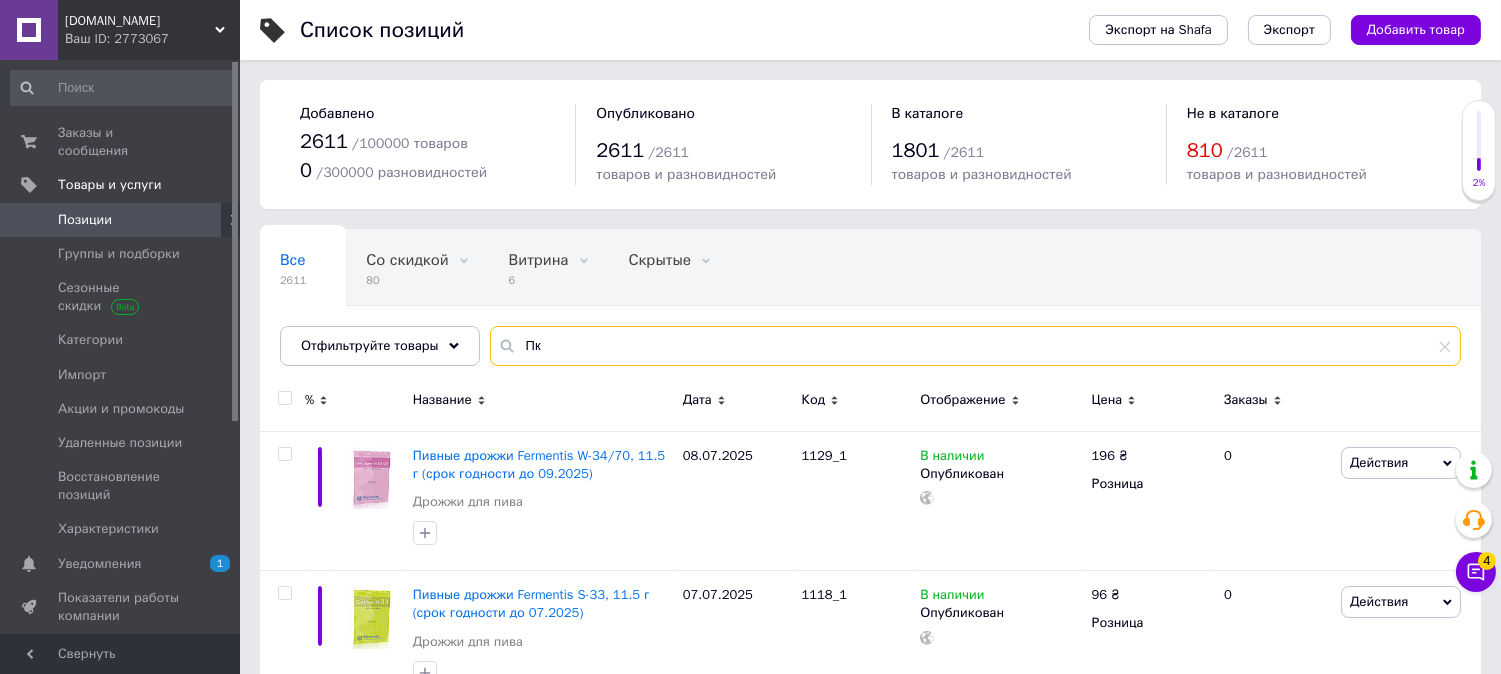 type on "П" 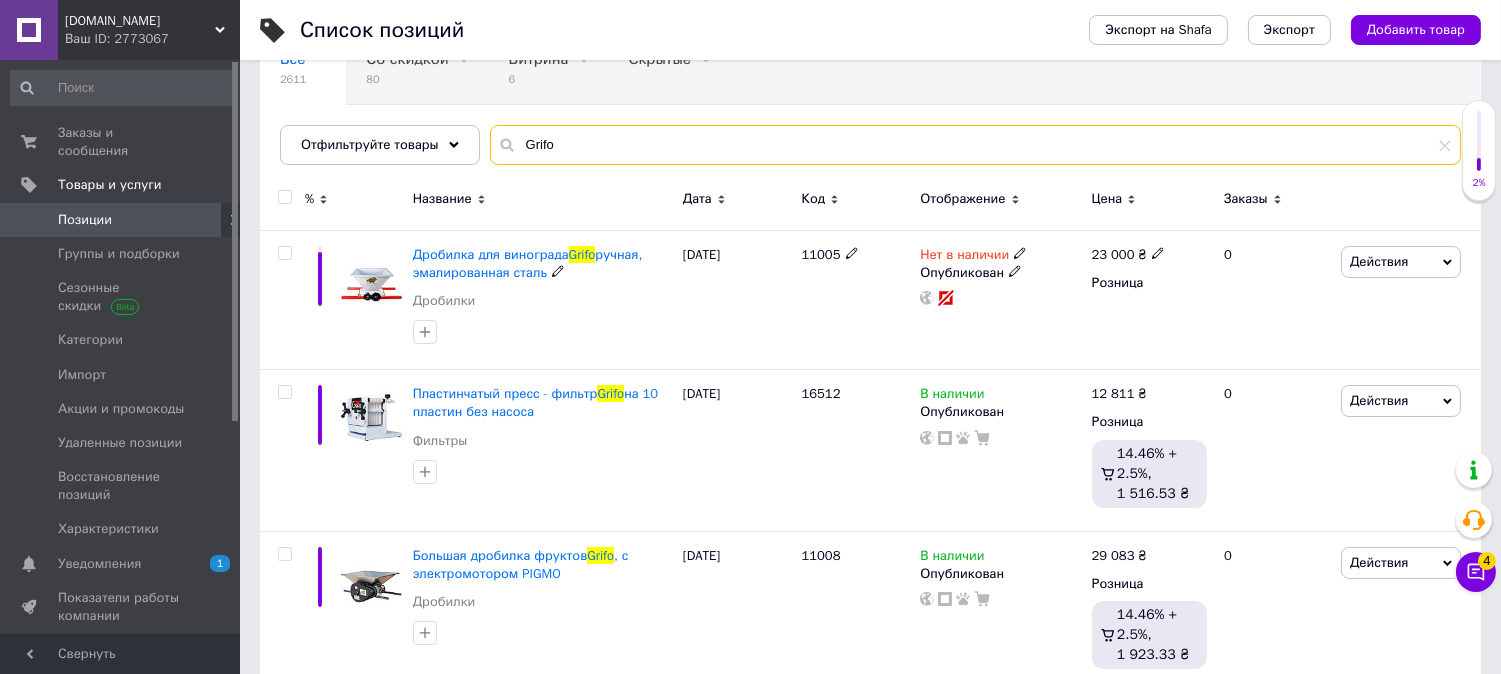 scroll, scrollTop: 222, scrollLeft: 0, axis: vertical 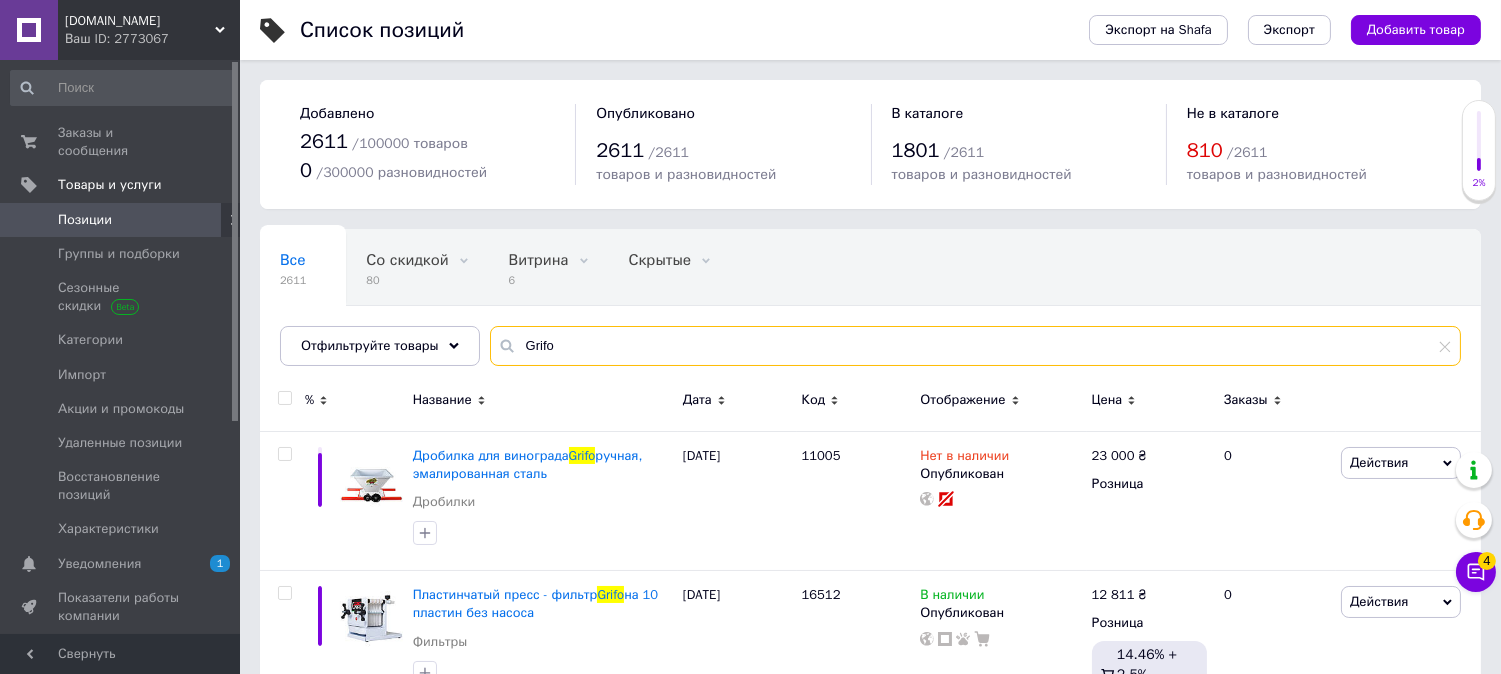 click on "Grifo" at bounding box center [975, 346] 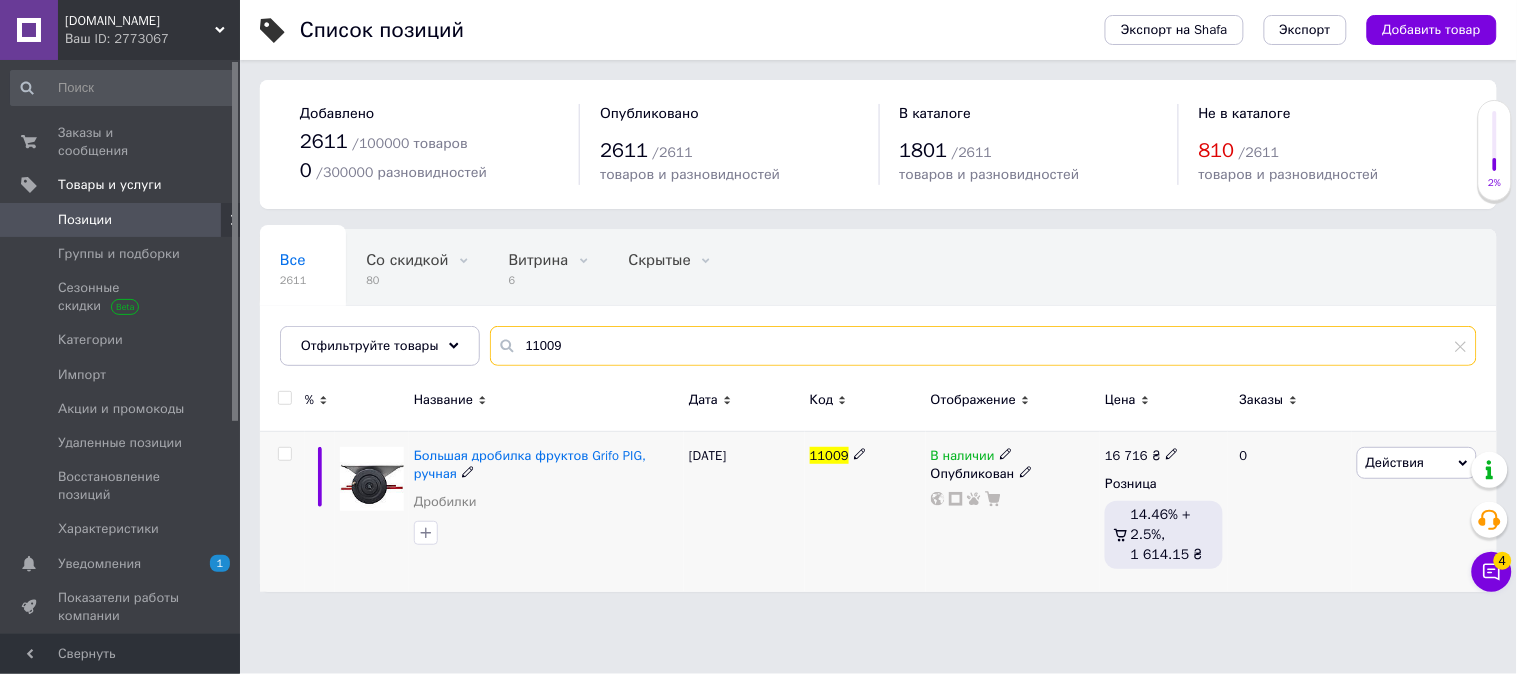 type on "11009" 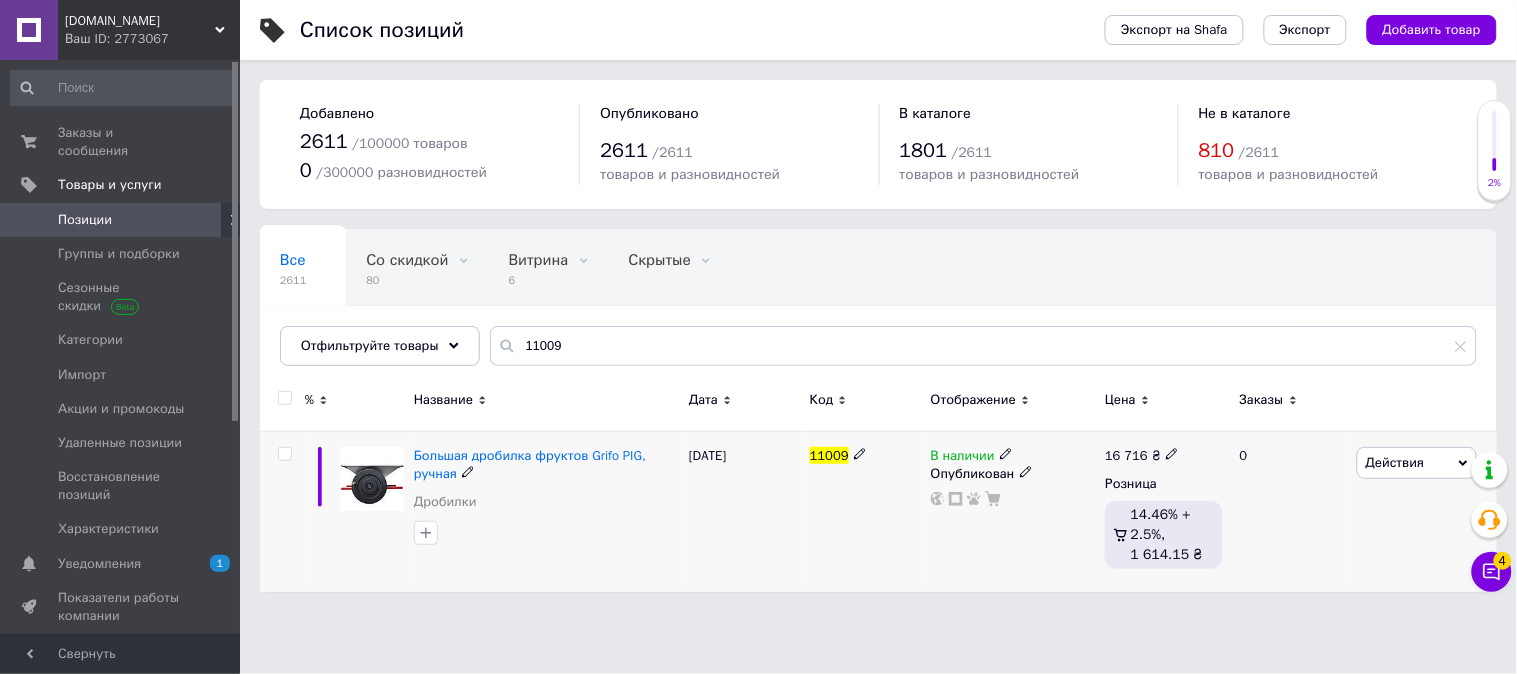 click on "Действия" at bounding box center [1395, 462] 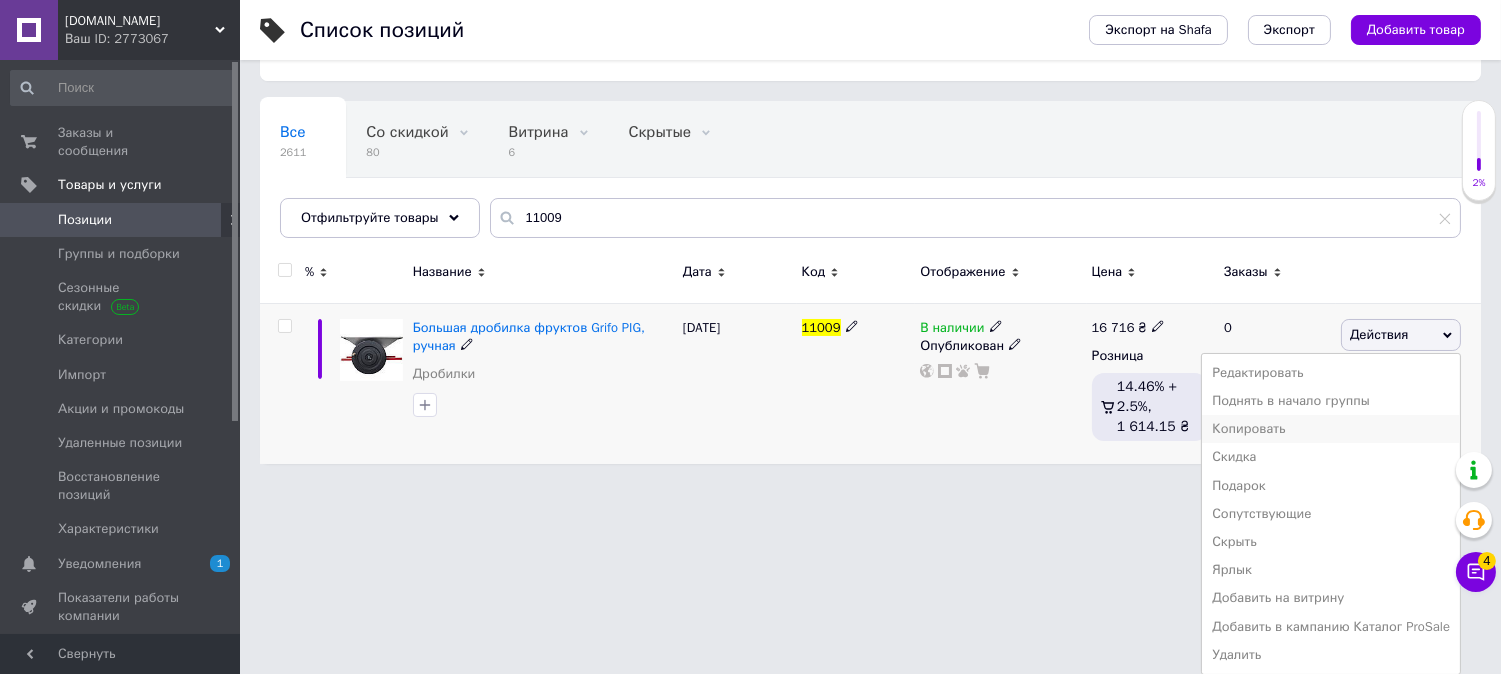 scroll, scrollTop: 130, scrollLeft: 0, axis: vertical 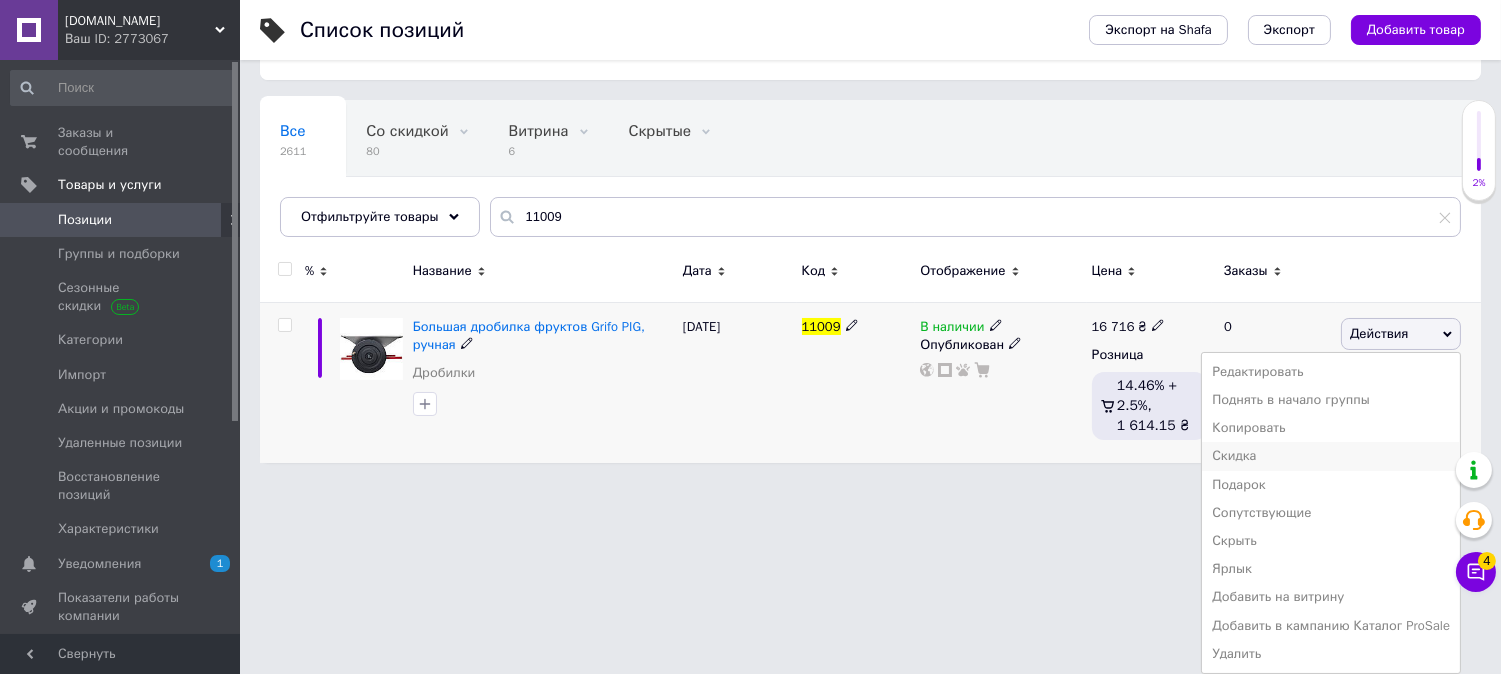 click on "Скидка" at bounding box center (1331, 456) 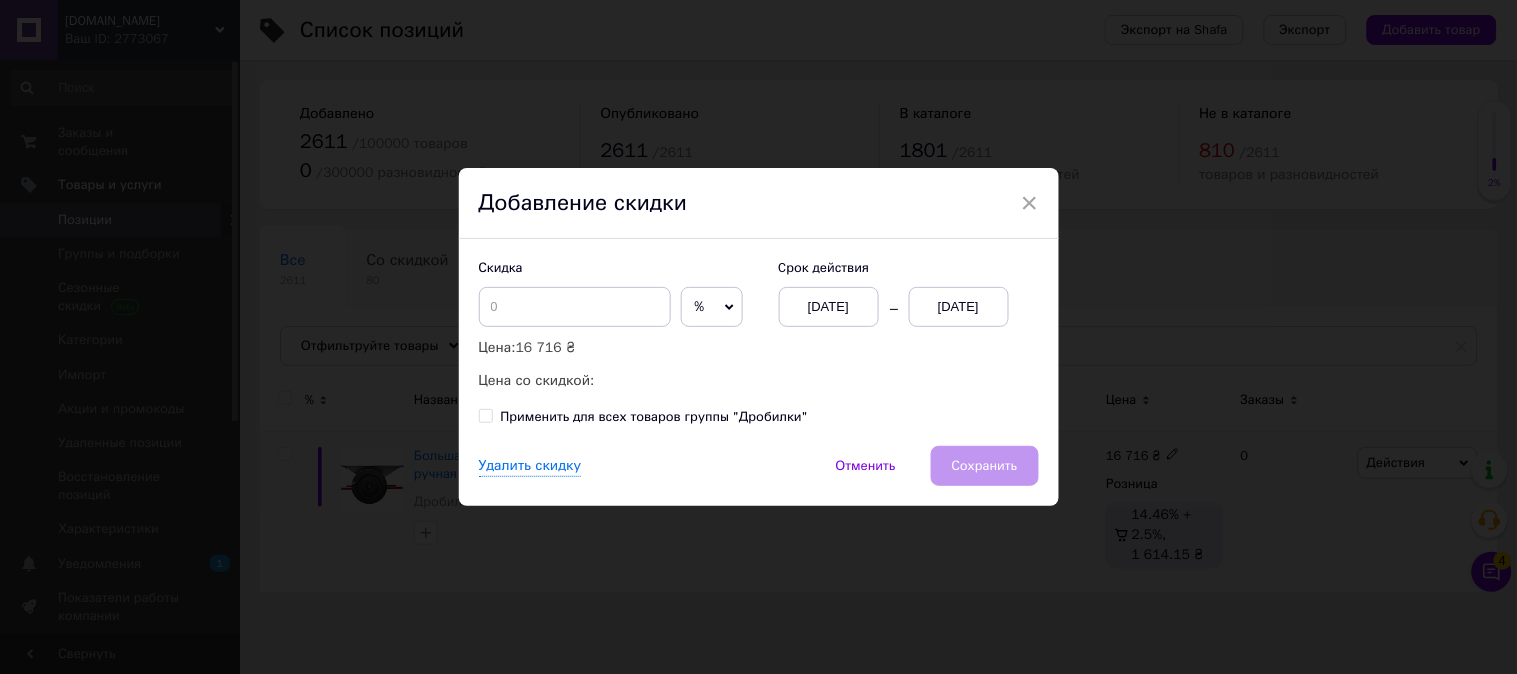click on "[DATE]" at bounding box center (959, 307) 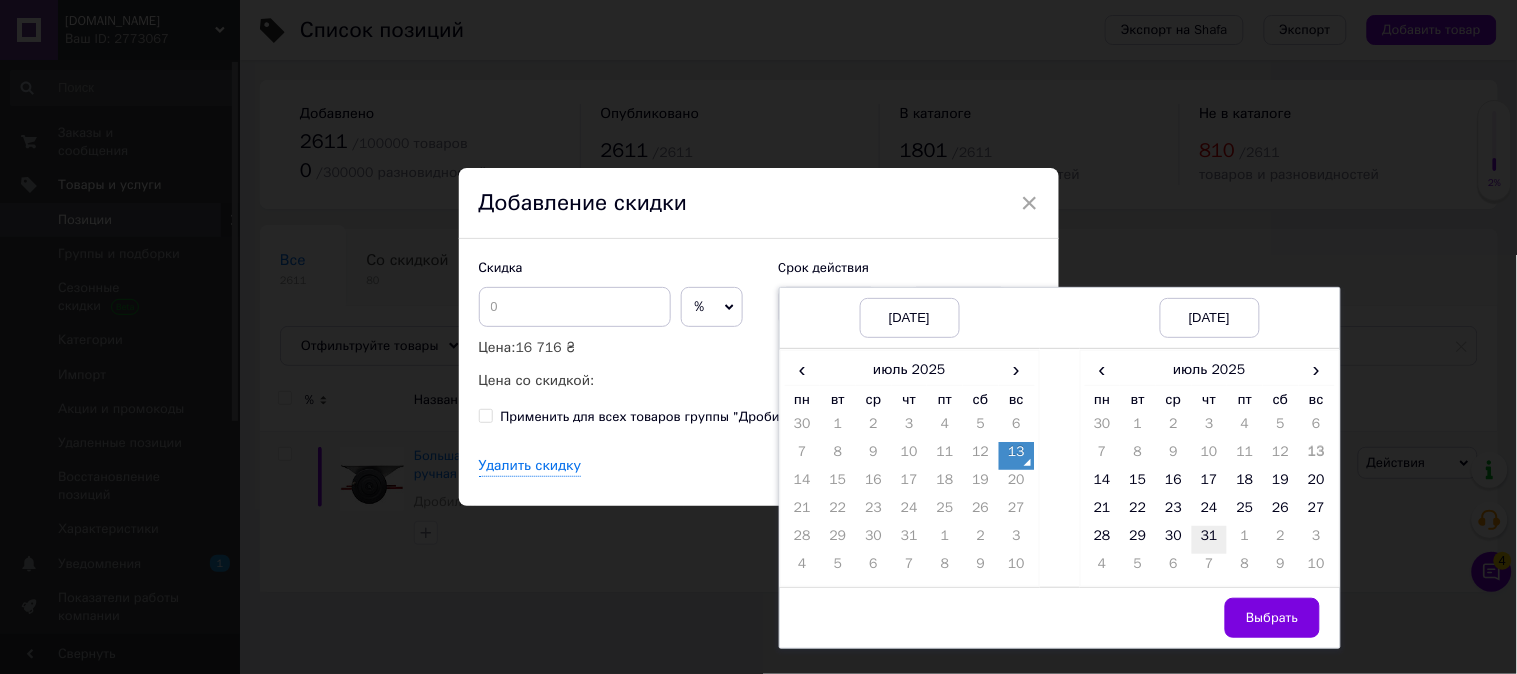 click on "31" at bounding box center (1210, 540) 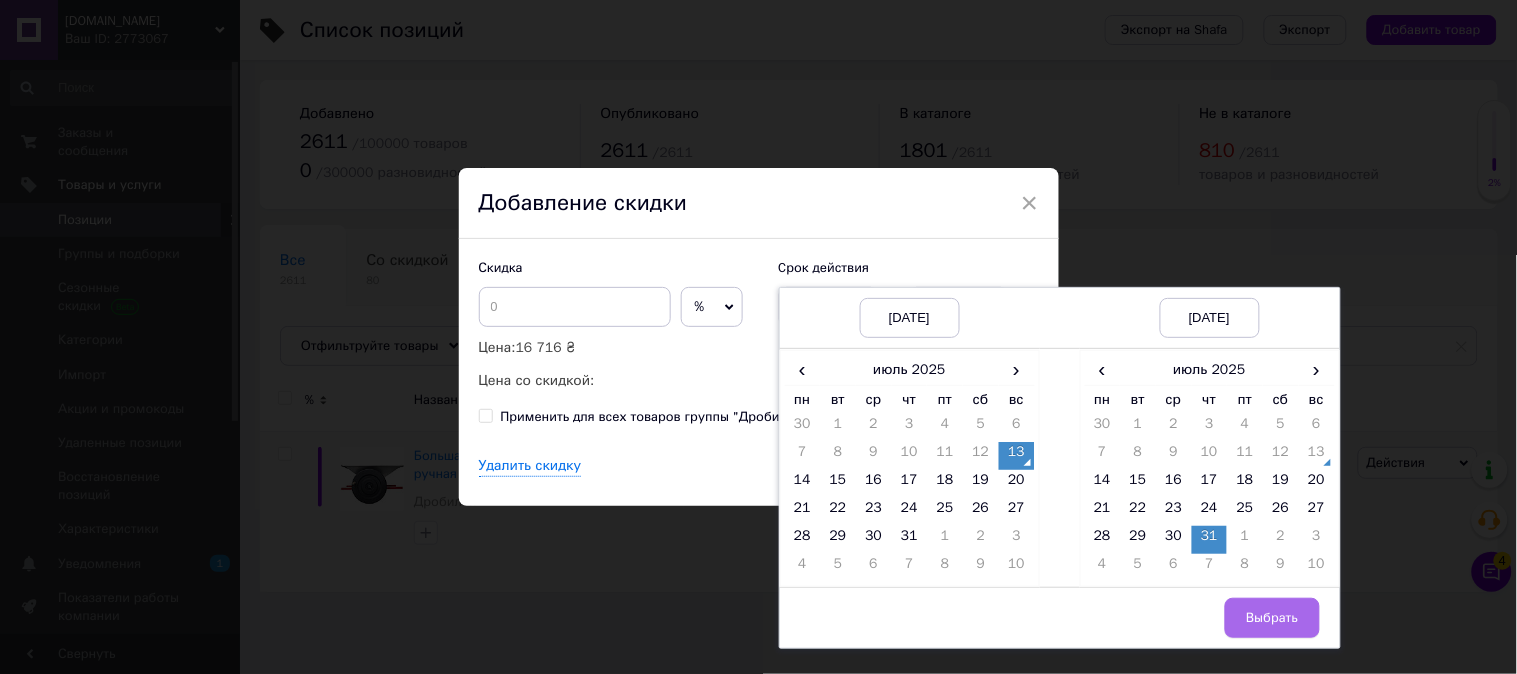 click on "Выбрать" at bounding box center [1272, 618] 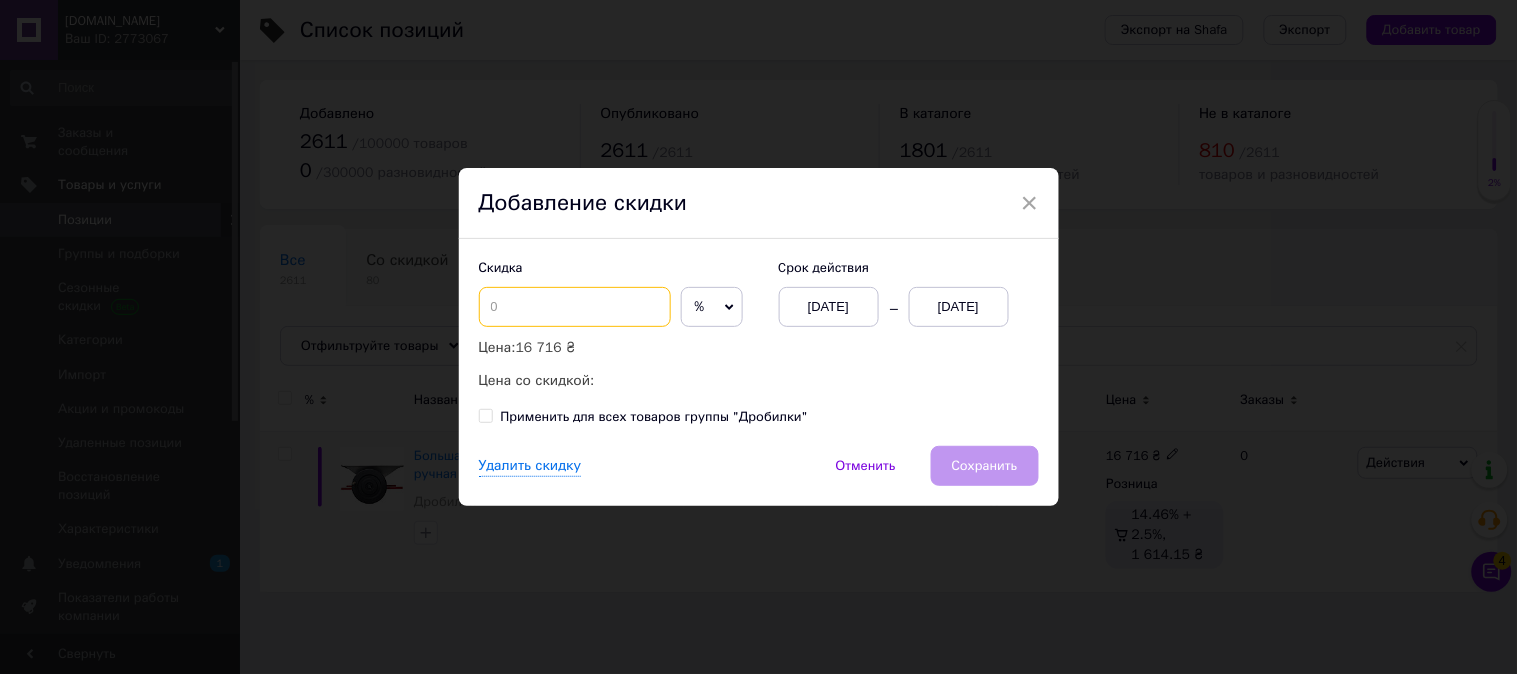 click at bounding box center (575, 307) 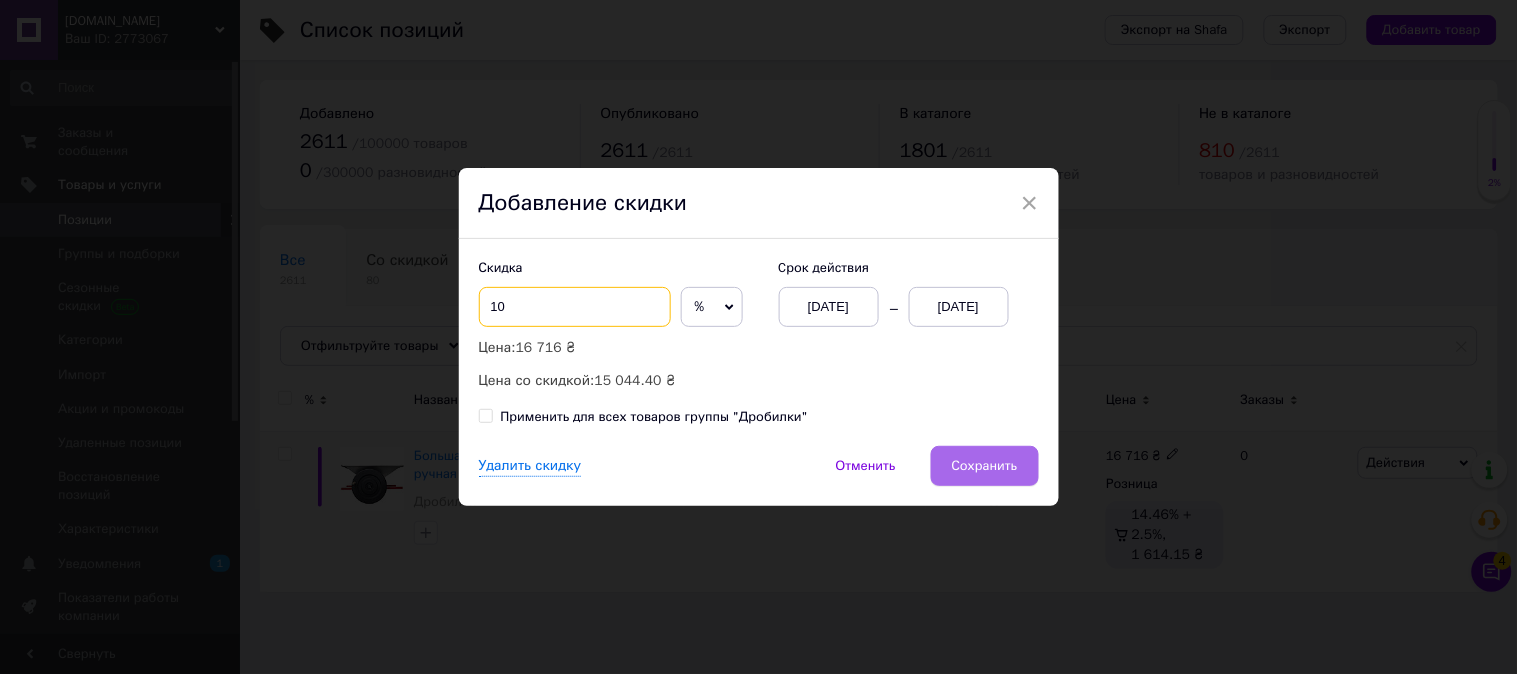 type on "10" 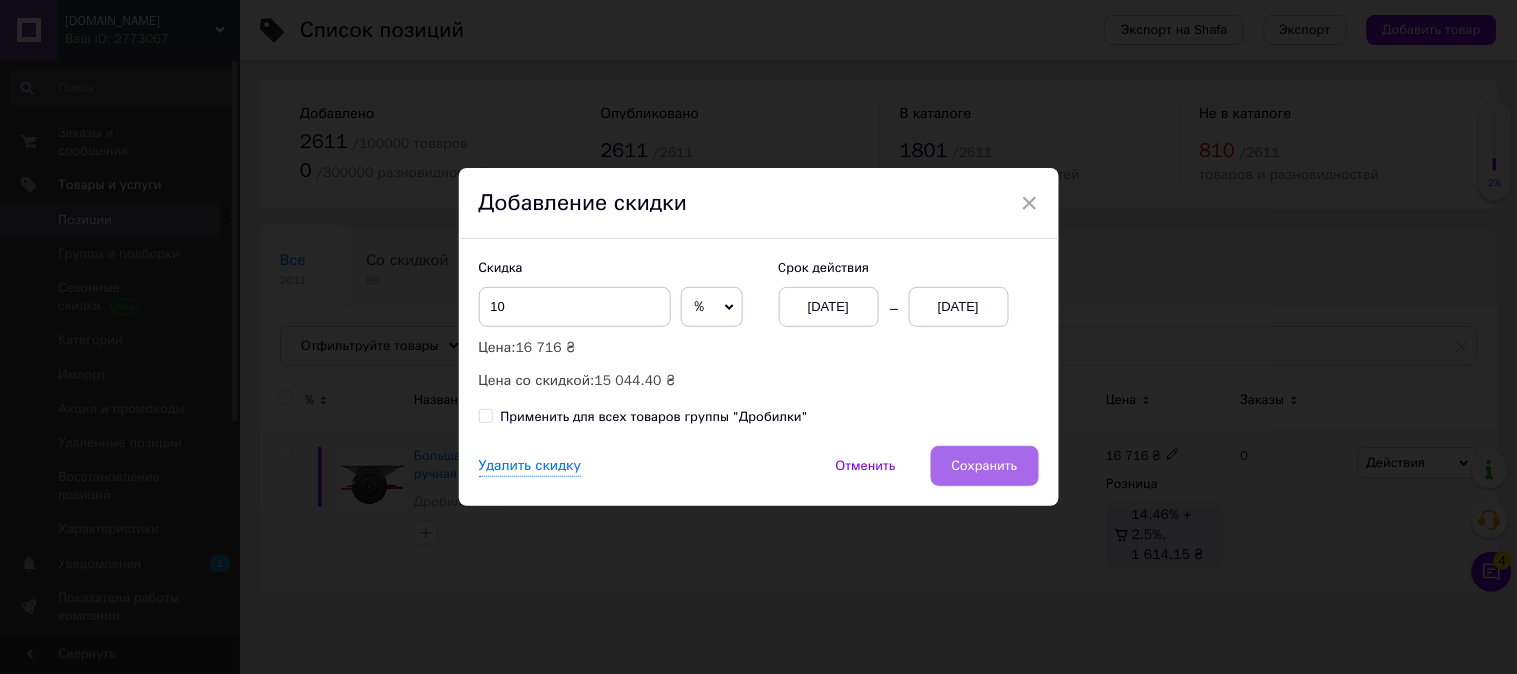 click on "Сохранить" at bounding box center (985, 466) 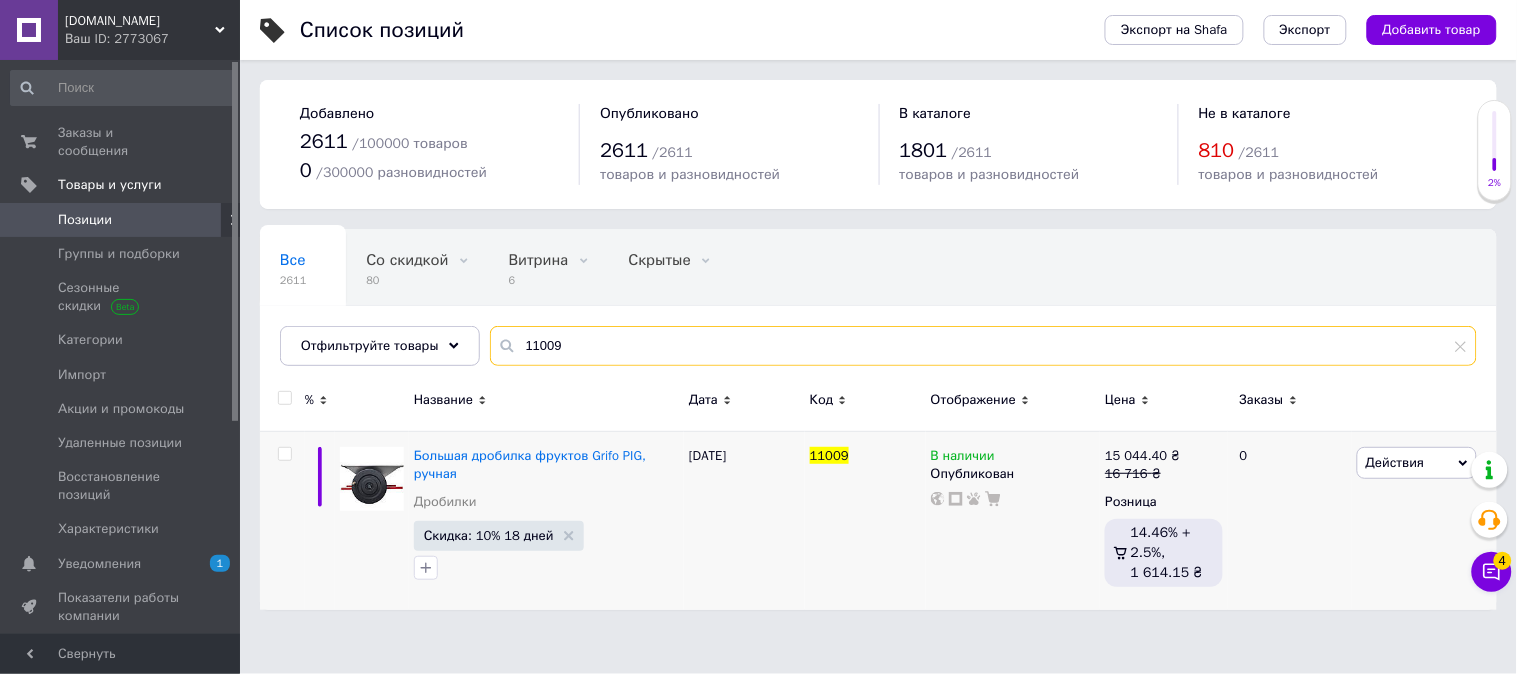 click on "11009" at bounding box center (983, 346) 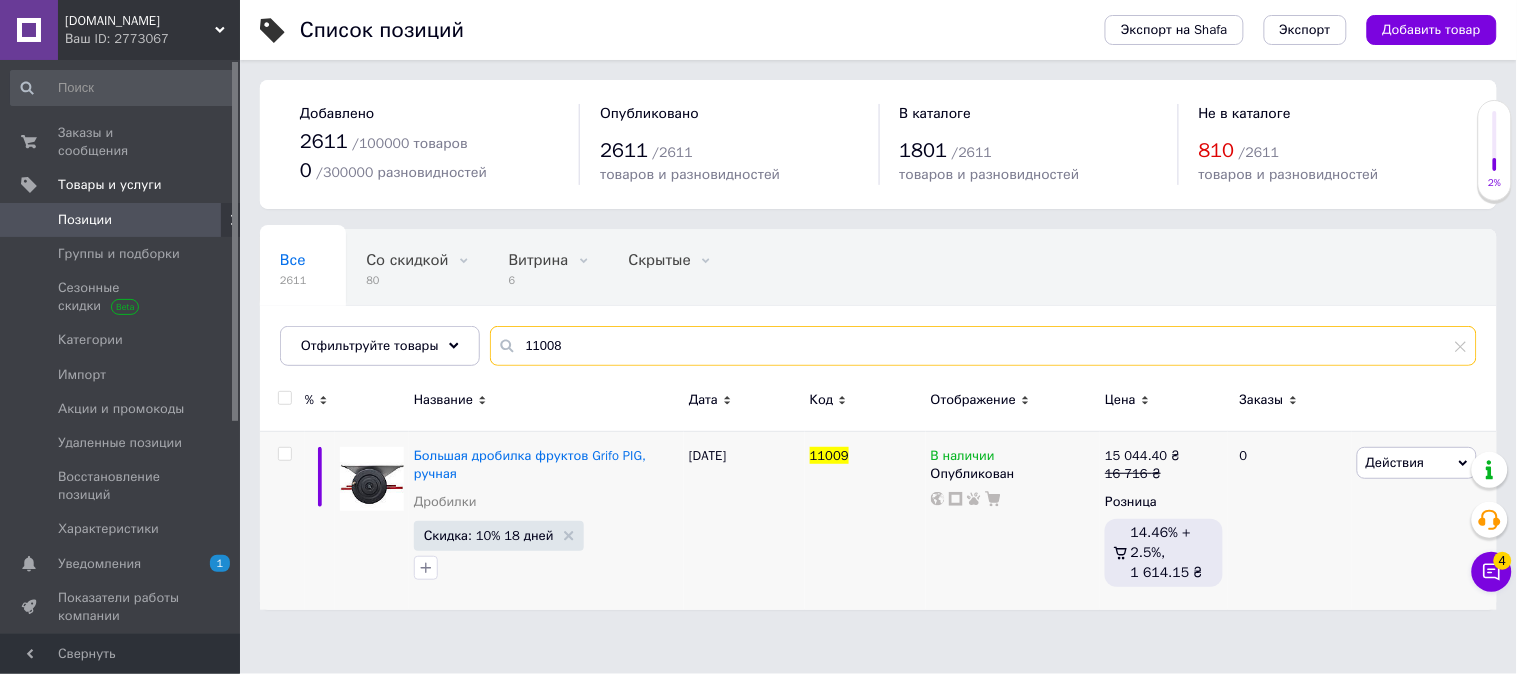 type on "11008" 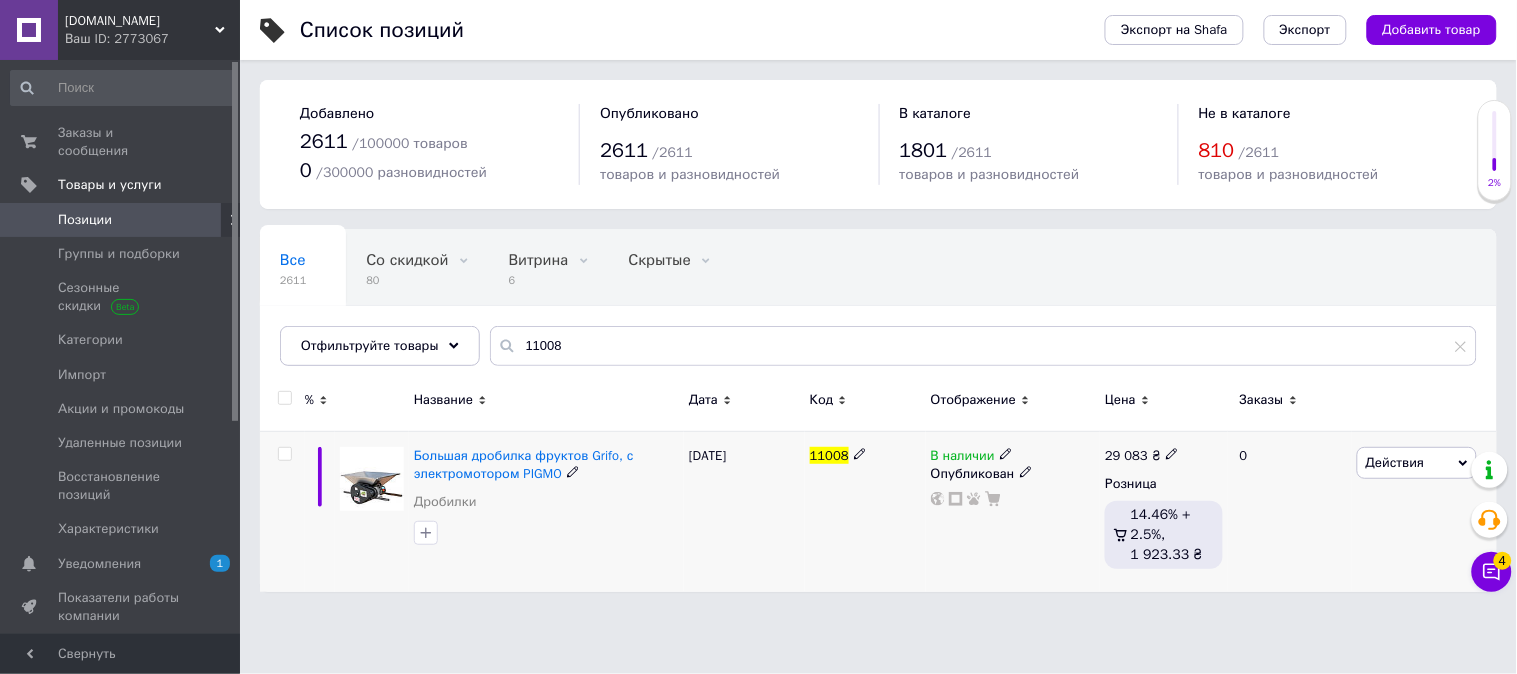 click on "Действия" at bounding box center [1395, 462] 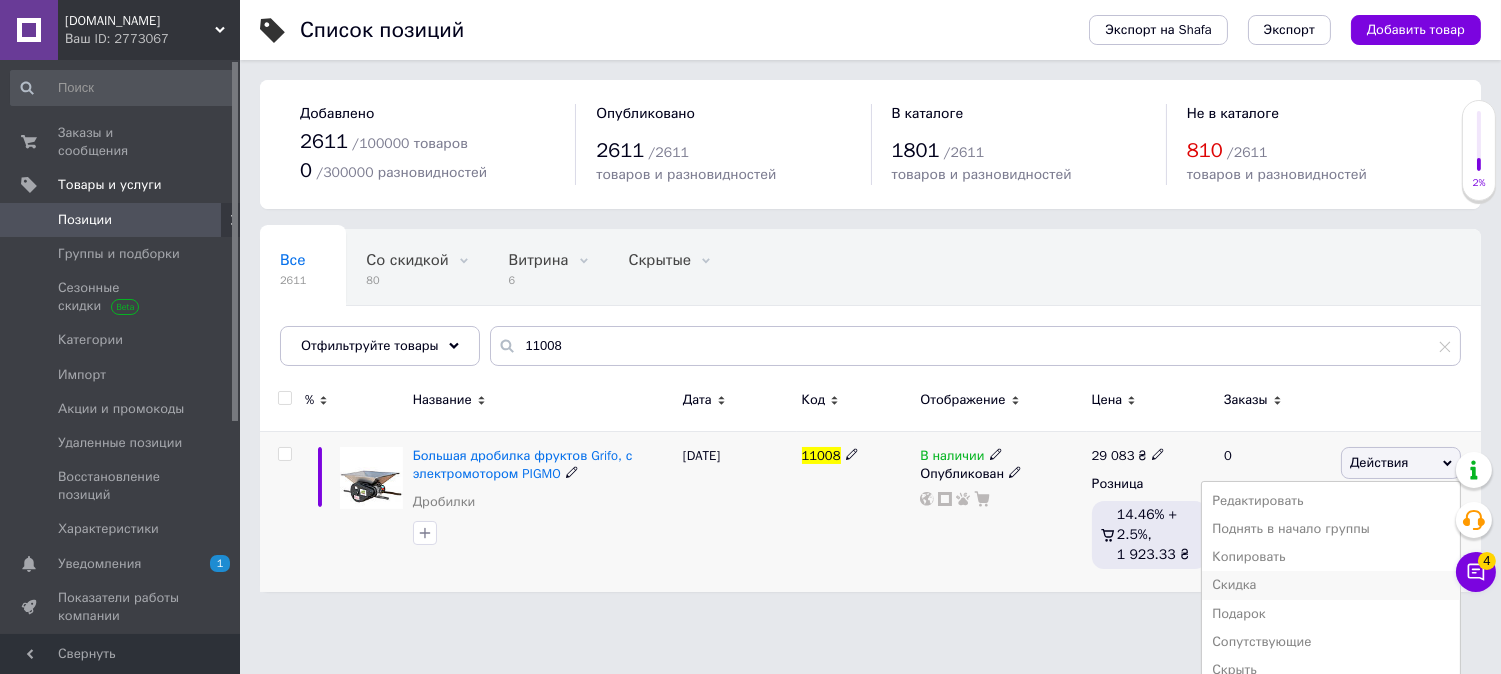 click on "Скидка" at bounding box center (1331, 585) 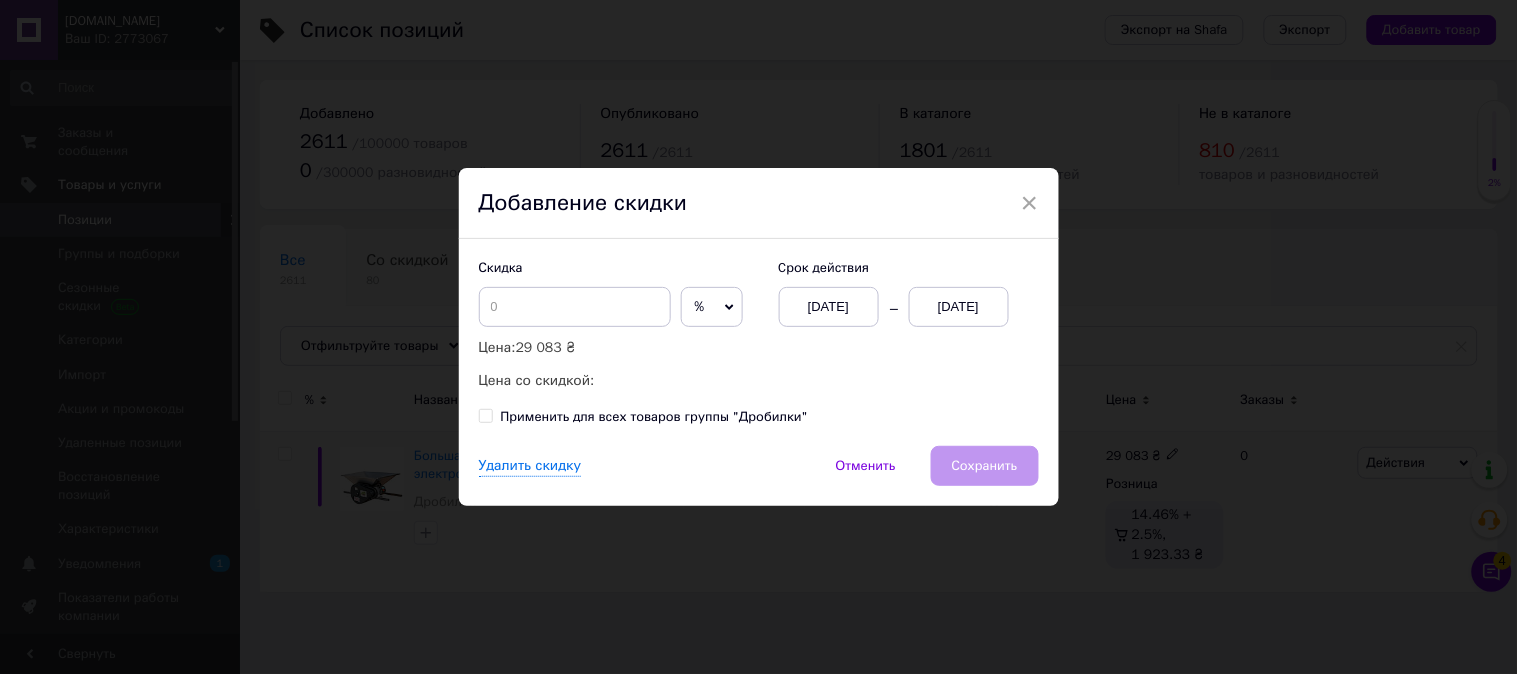 click on "[DATE]" at bounding box center [959, 307] 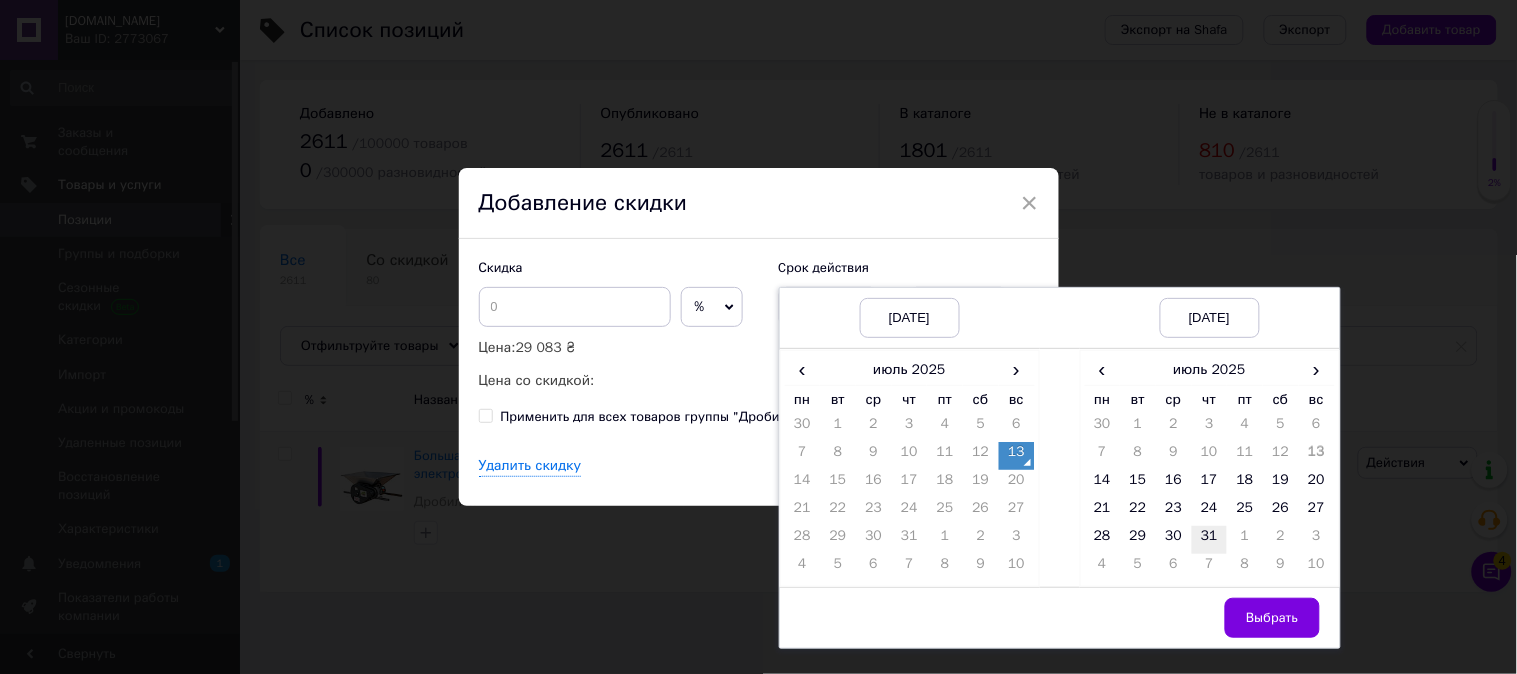 click on "31" at bounding box center (1210, 540) 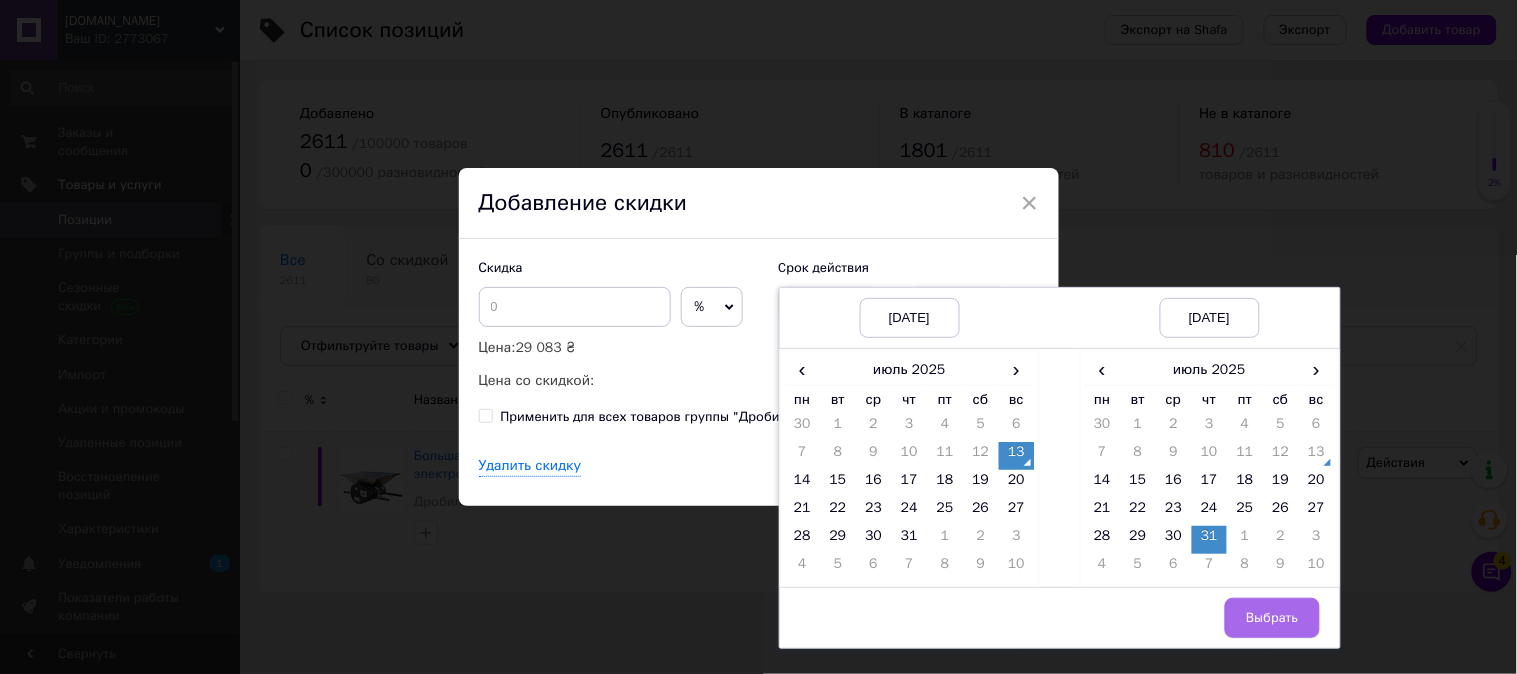 click on "Выбрать" at bounding box center [1272, 618] 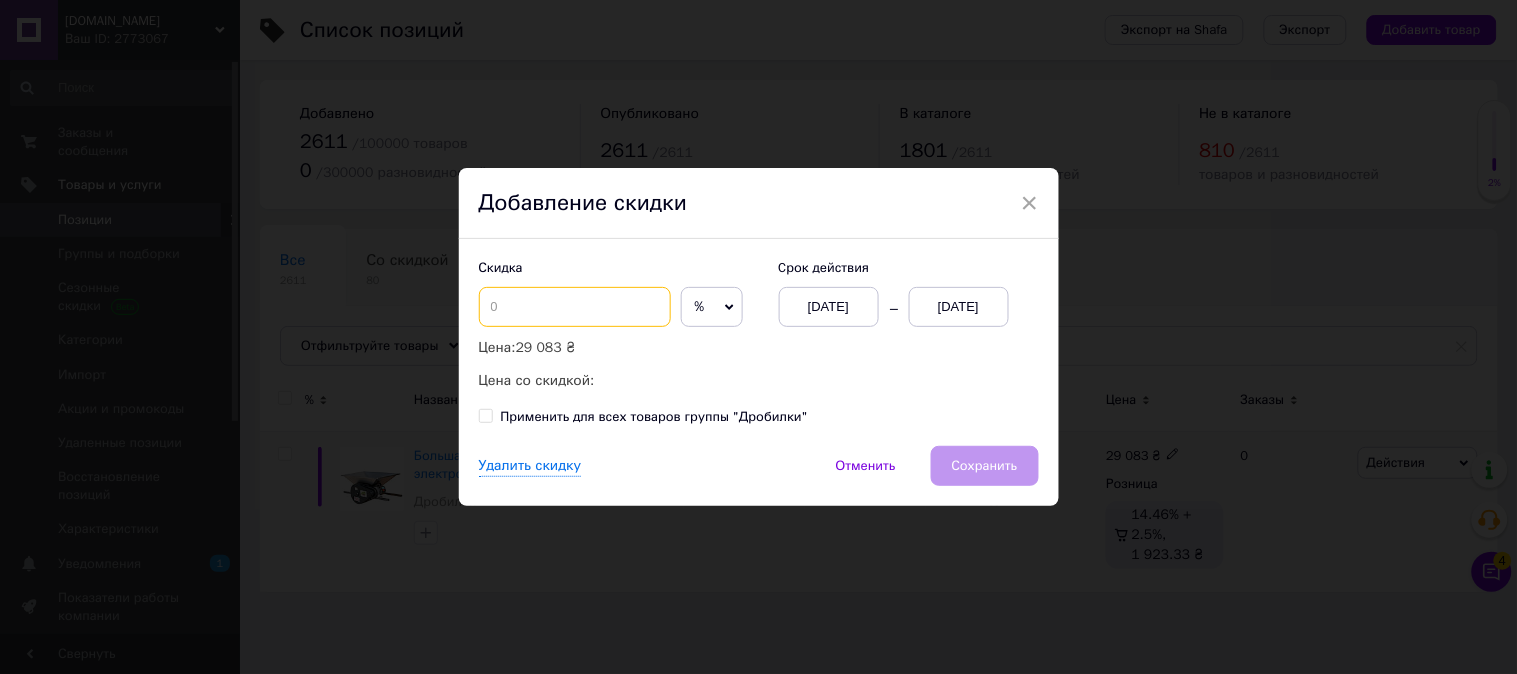 click at bounding box center [575, 307] 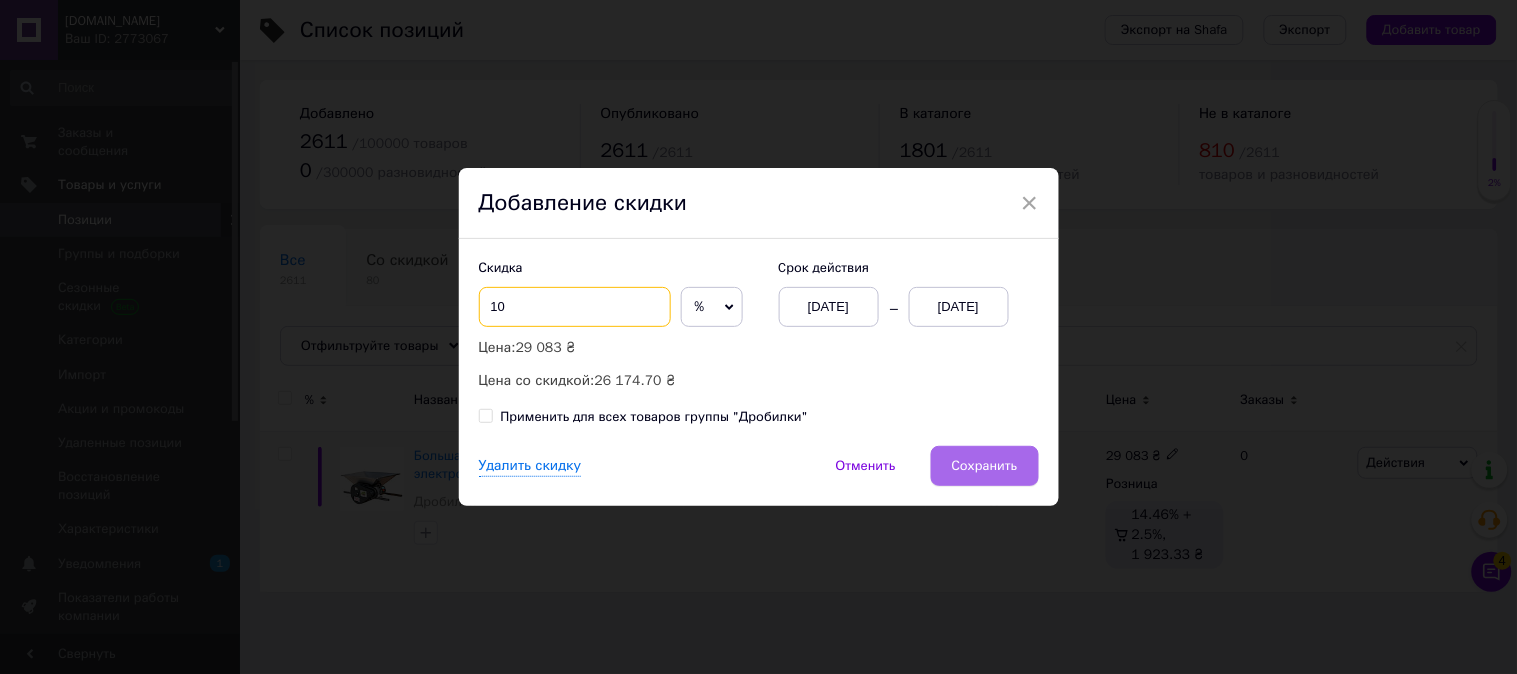 type on "10" 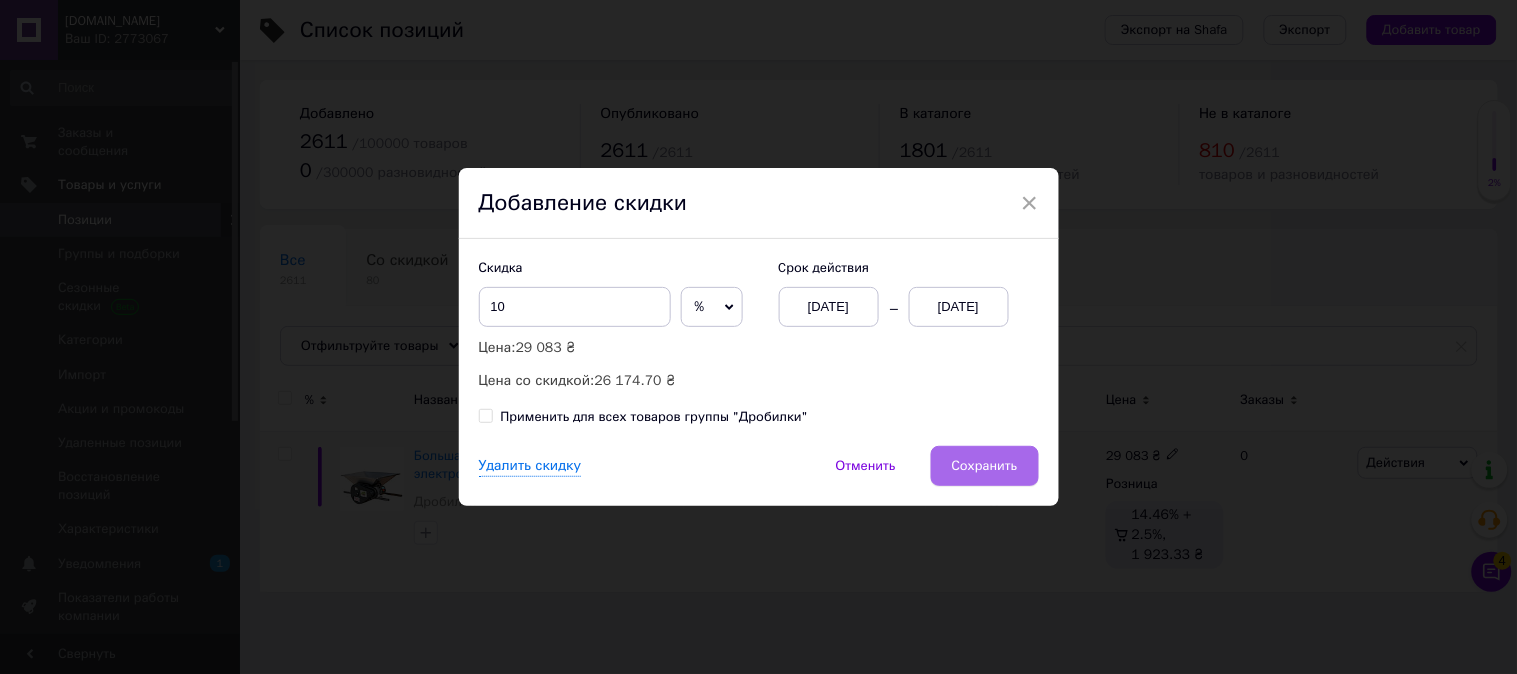 click on "Сохранить" at bounding box center [985, 466] 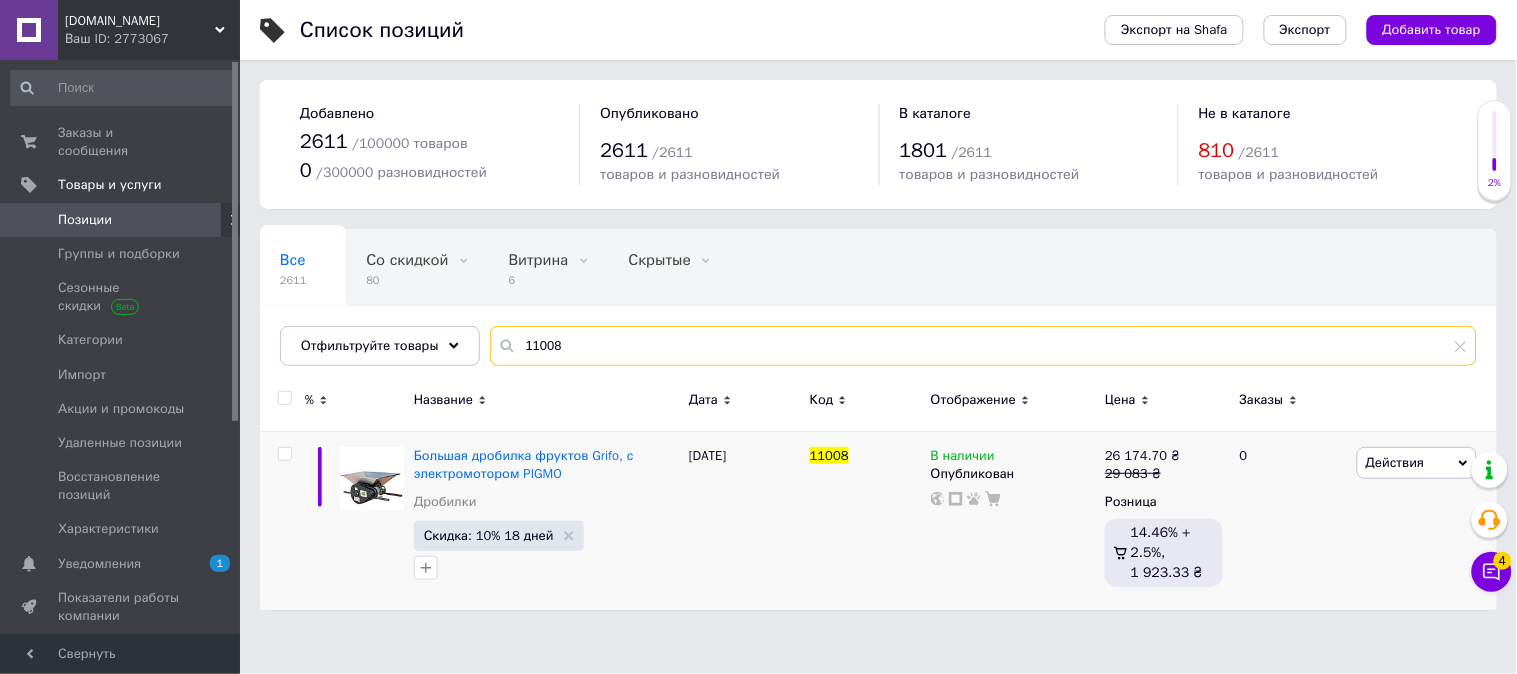 click on "11008" at bounding box center (983, 346) 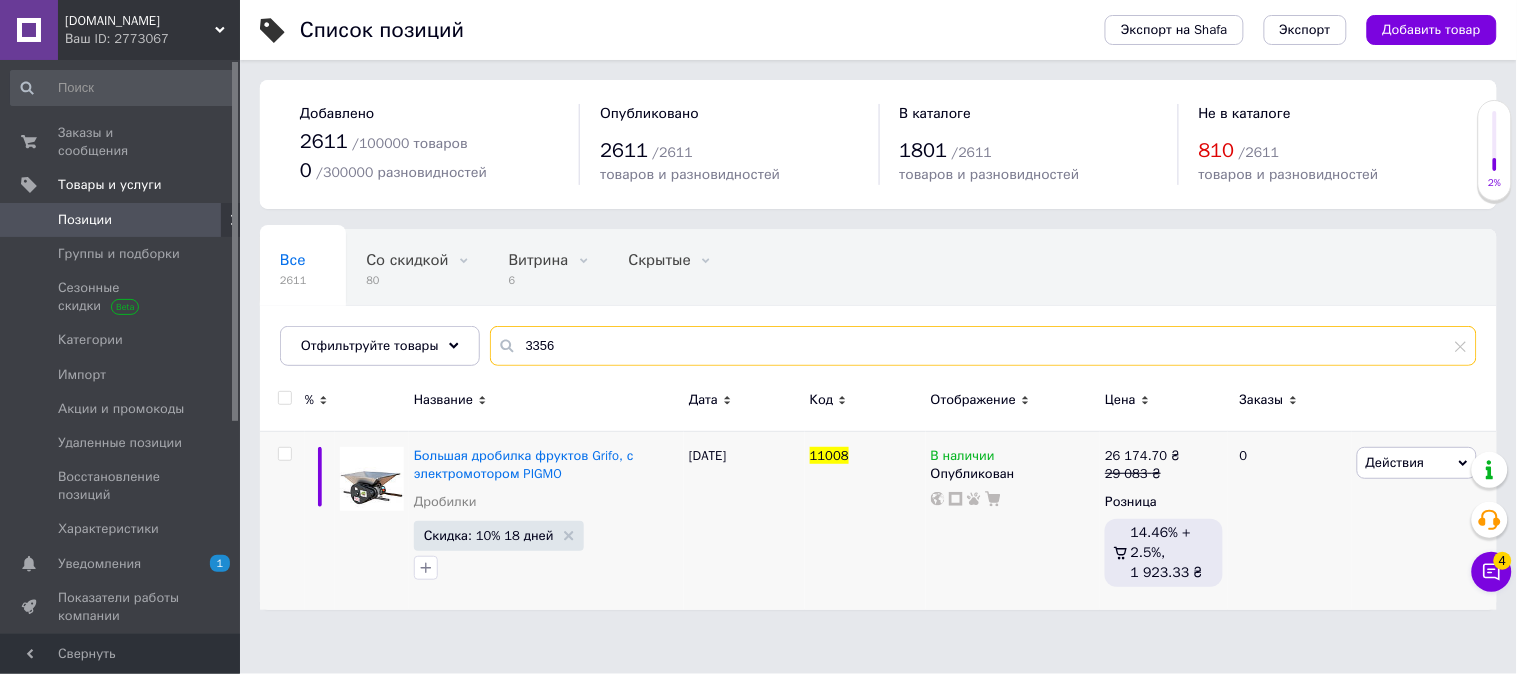 type on "3356" 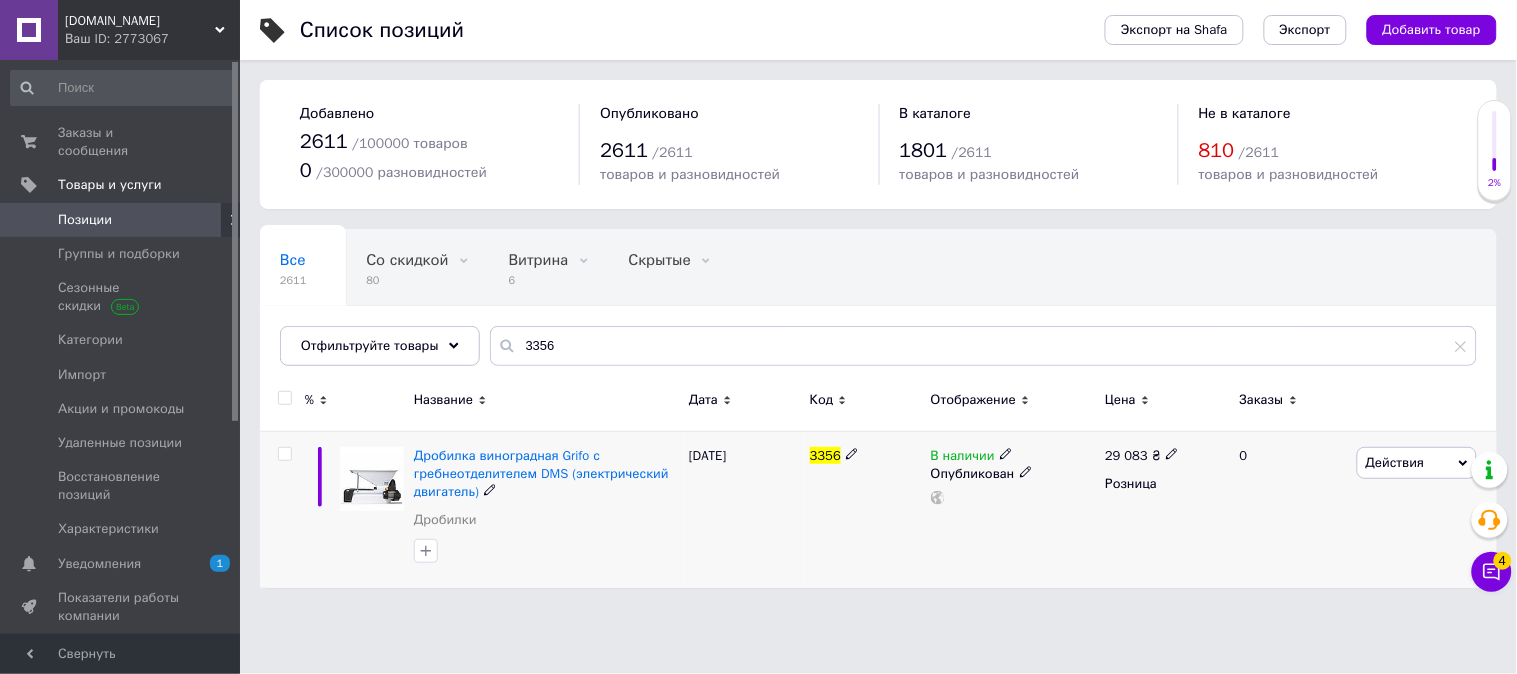 click on "Действия" at bounding box center [1395, 462] 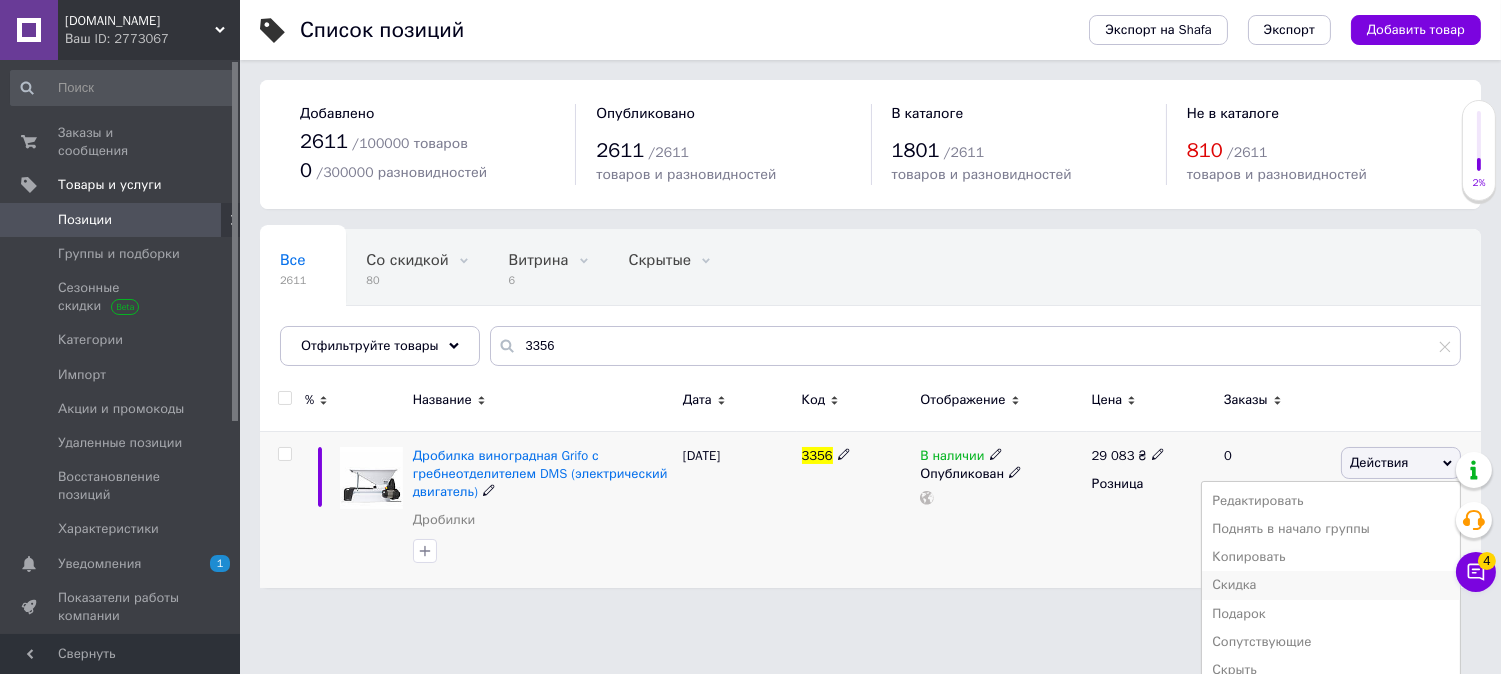 click on "Скидка" at bounding box center [1331, 585] 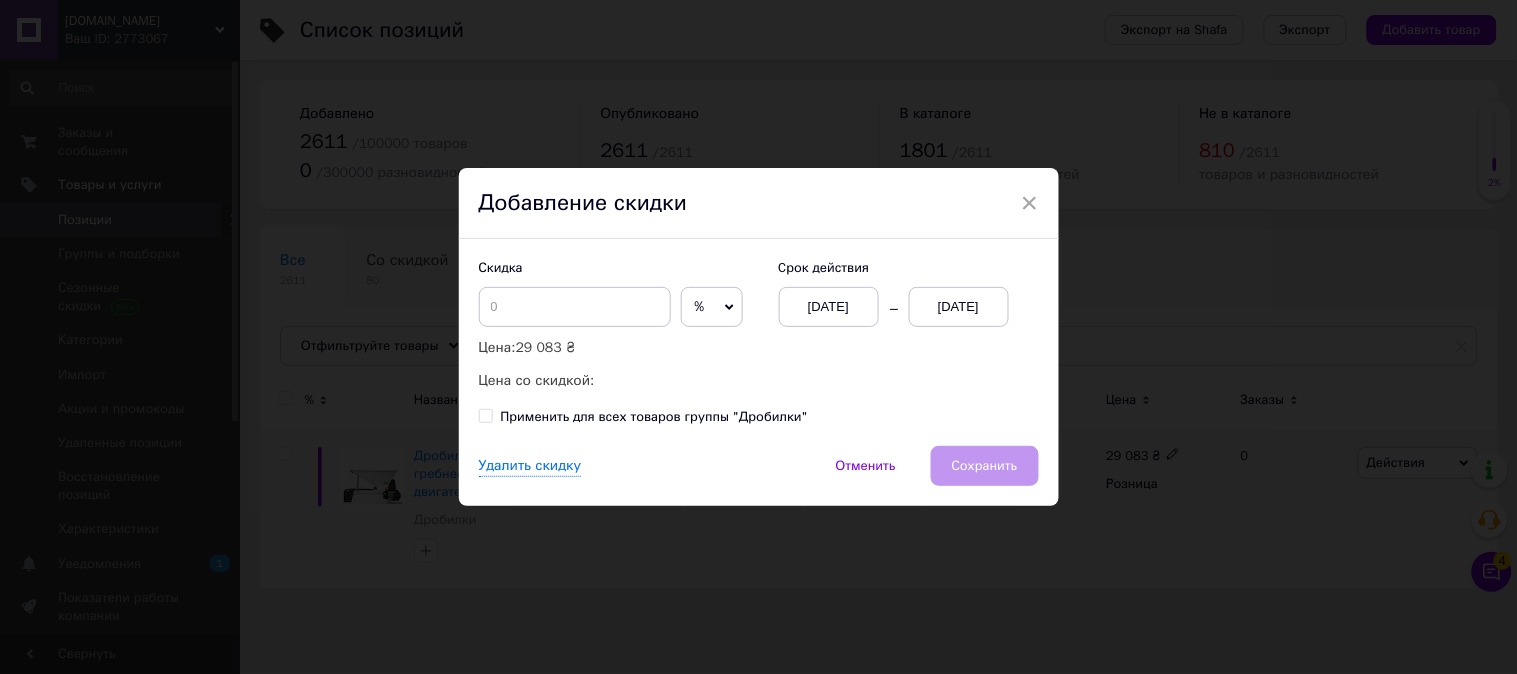 click on "[DATE]" at bounding box center [959, 307] 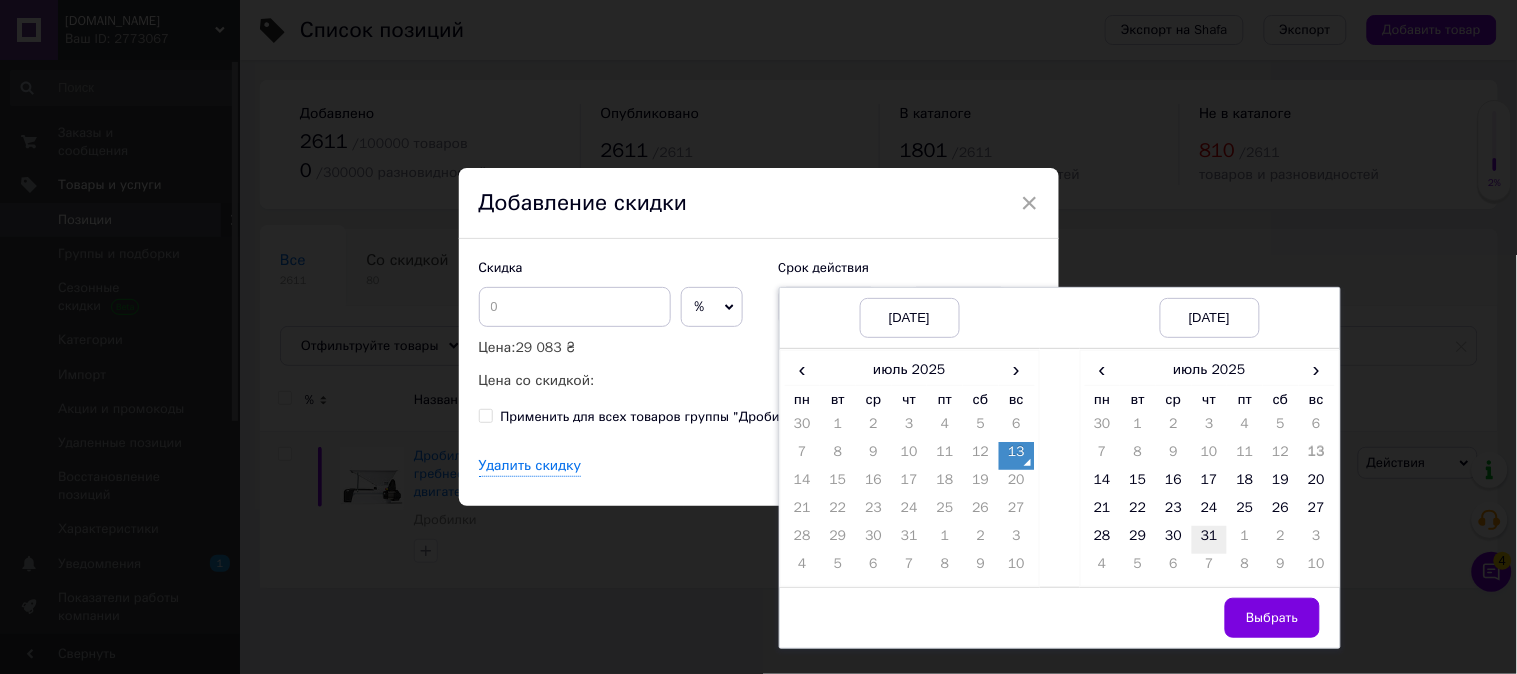 click on "31" at bounding box center (1210, 540) 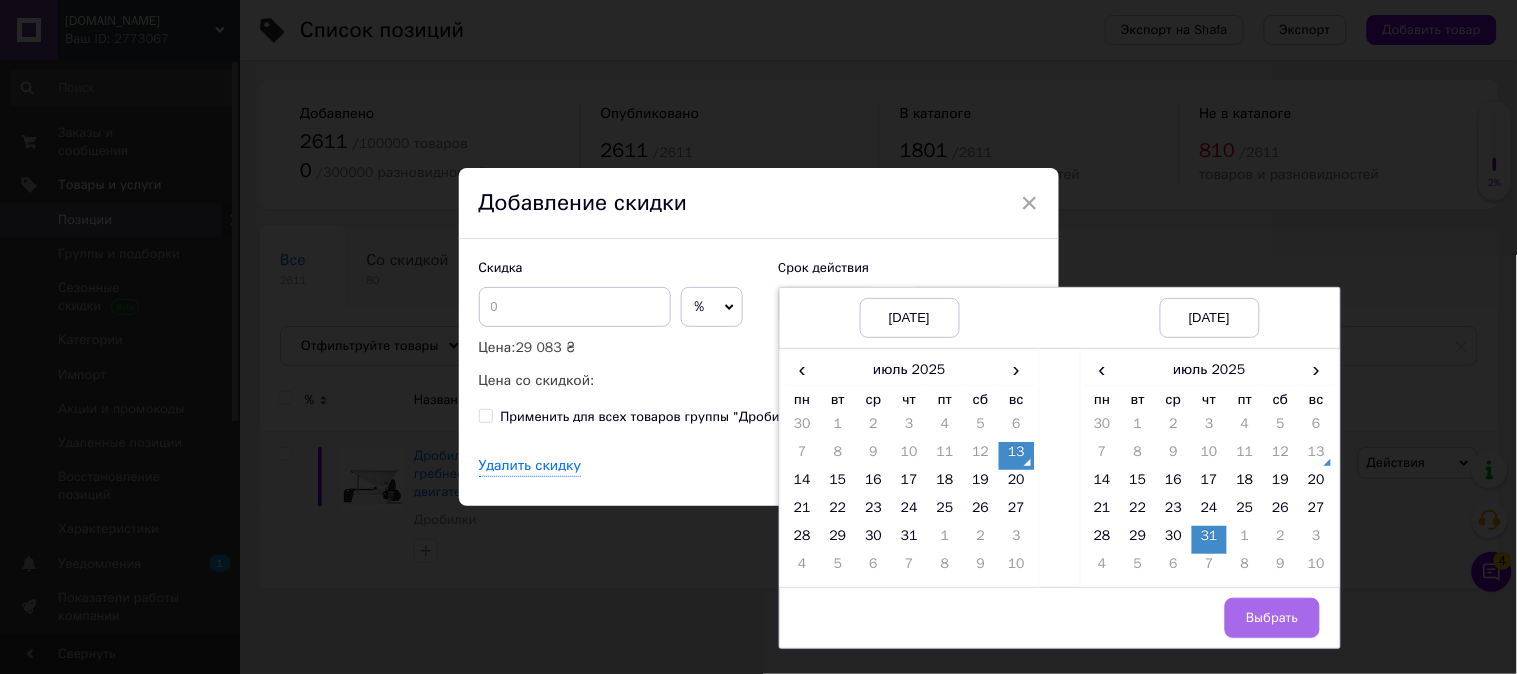 click on "Выбрать" at bounding box center (1272, 618) 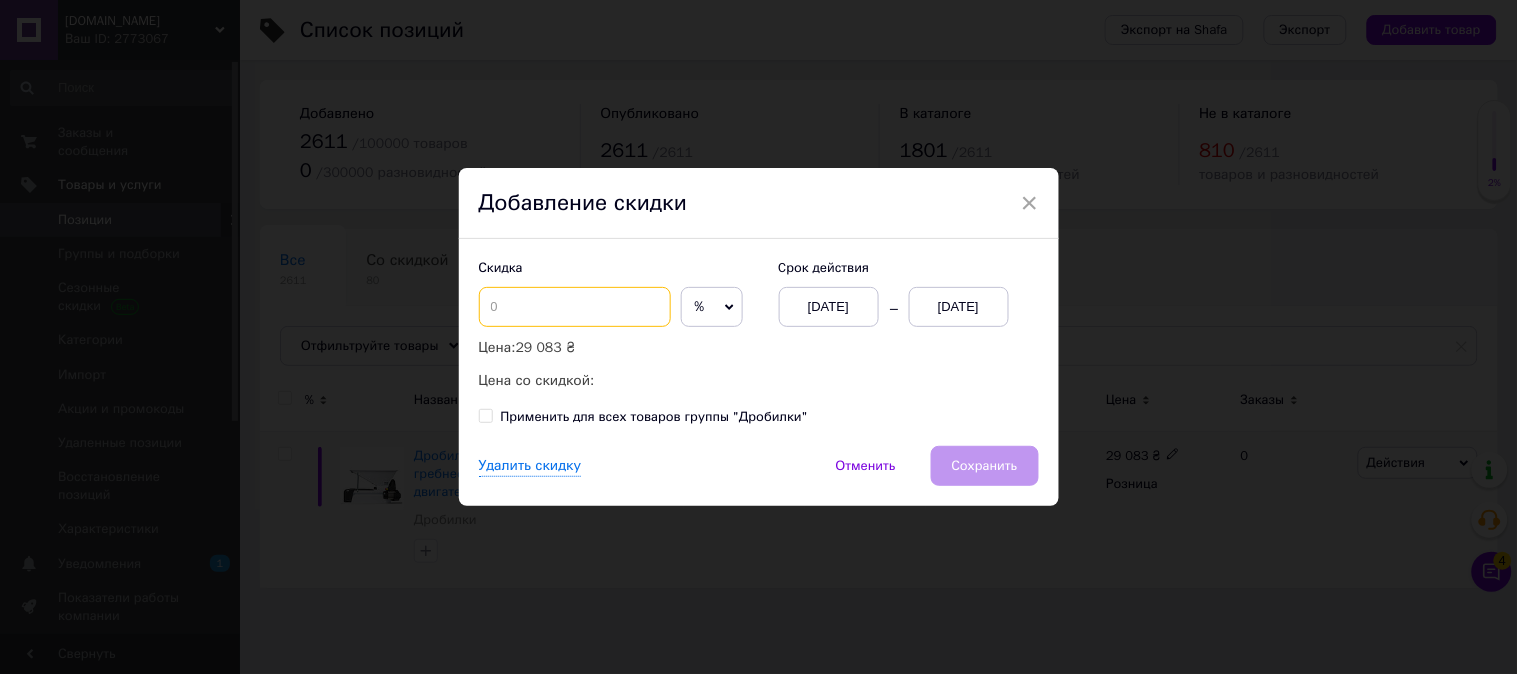 click at bounding box center [575, 307] 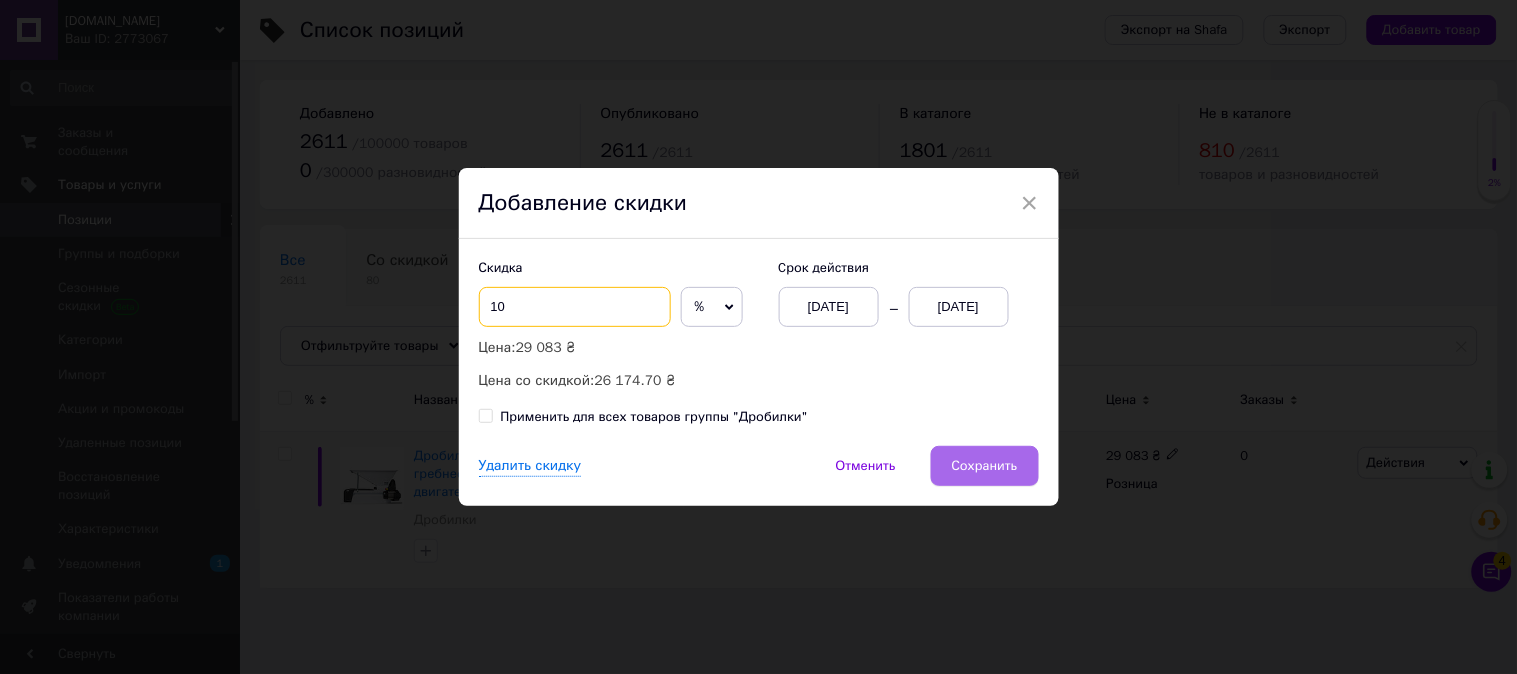 type on "10" 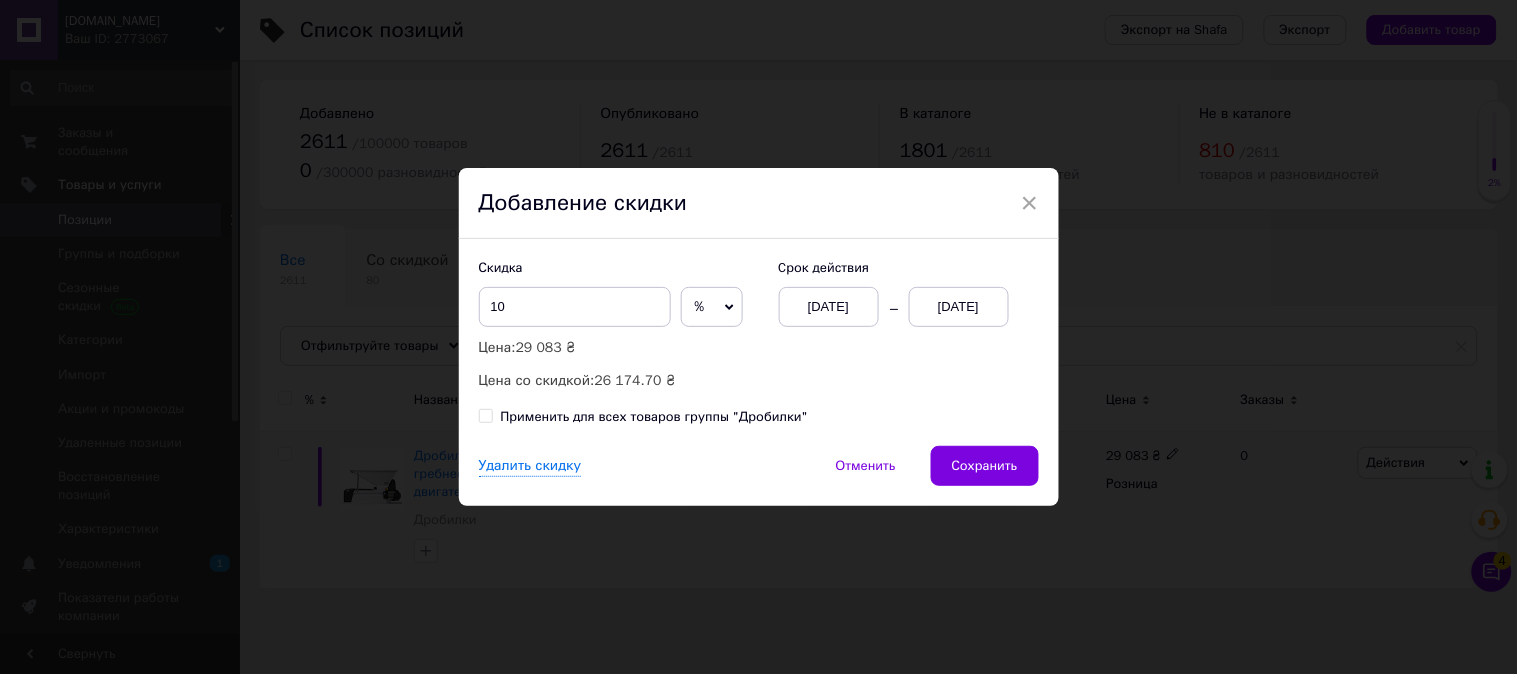 drag, startPoint x: 1001, startPoint y: 471, endPoint x: 980, endPoint y: 473, distance: 21.095022 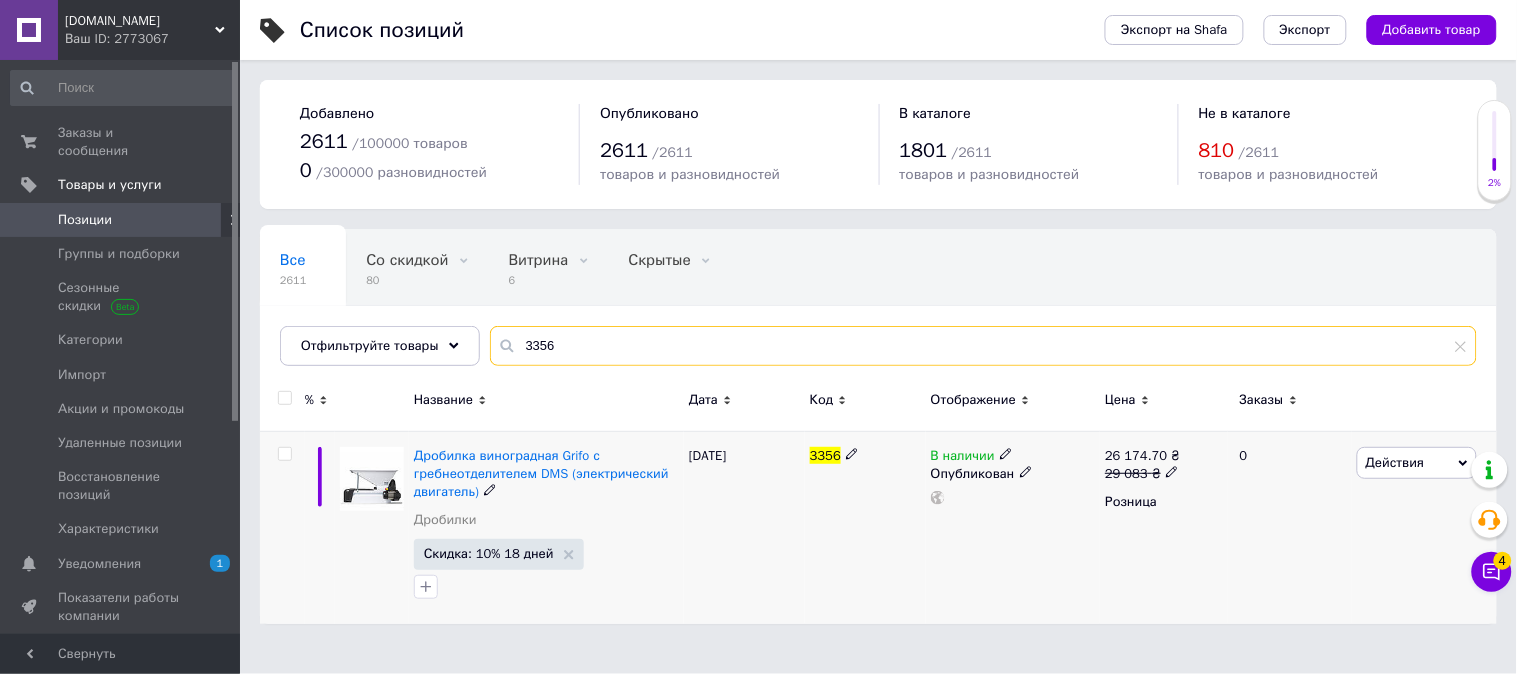 click on "3356" at bounding box center (983, 346) 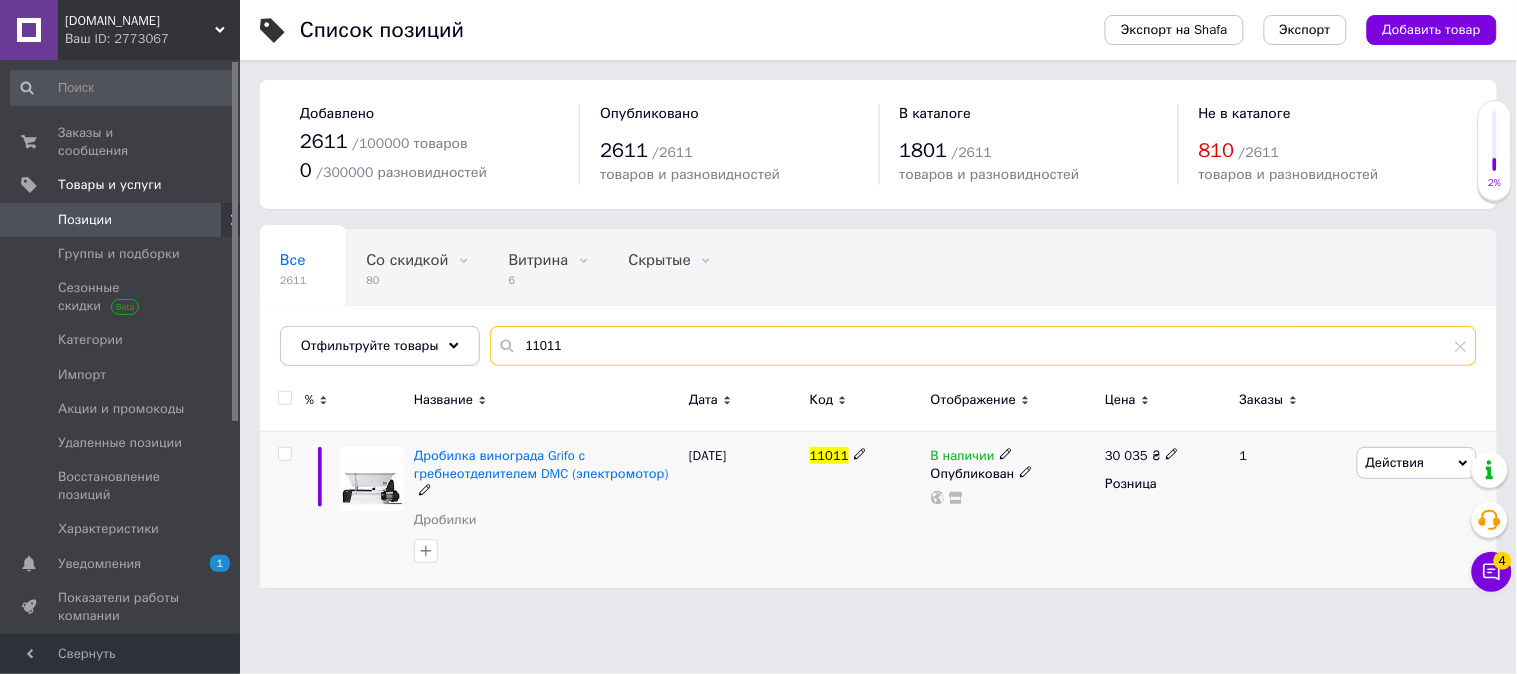 type on "11011" 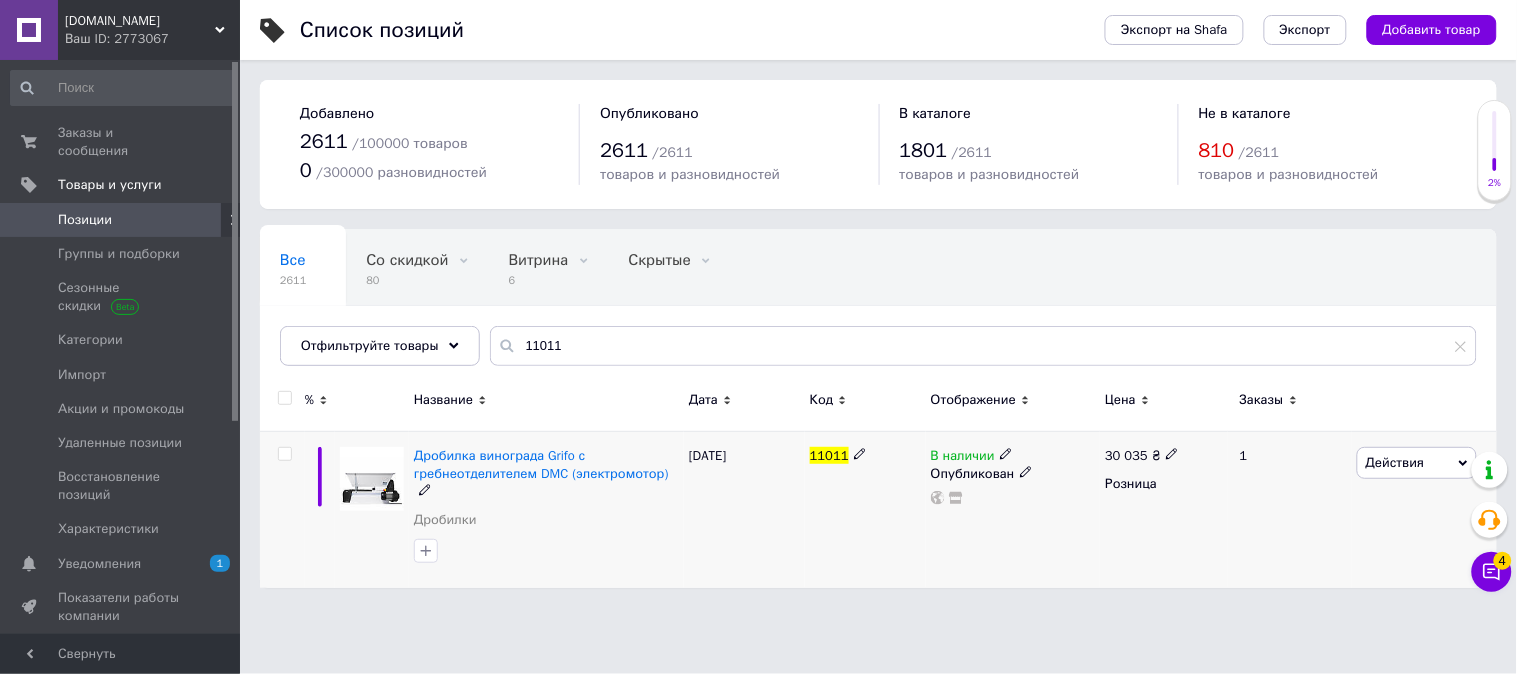 click on "Действия" at bounding box center [1417, 463] 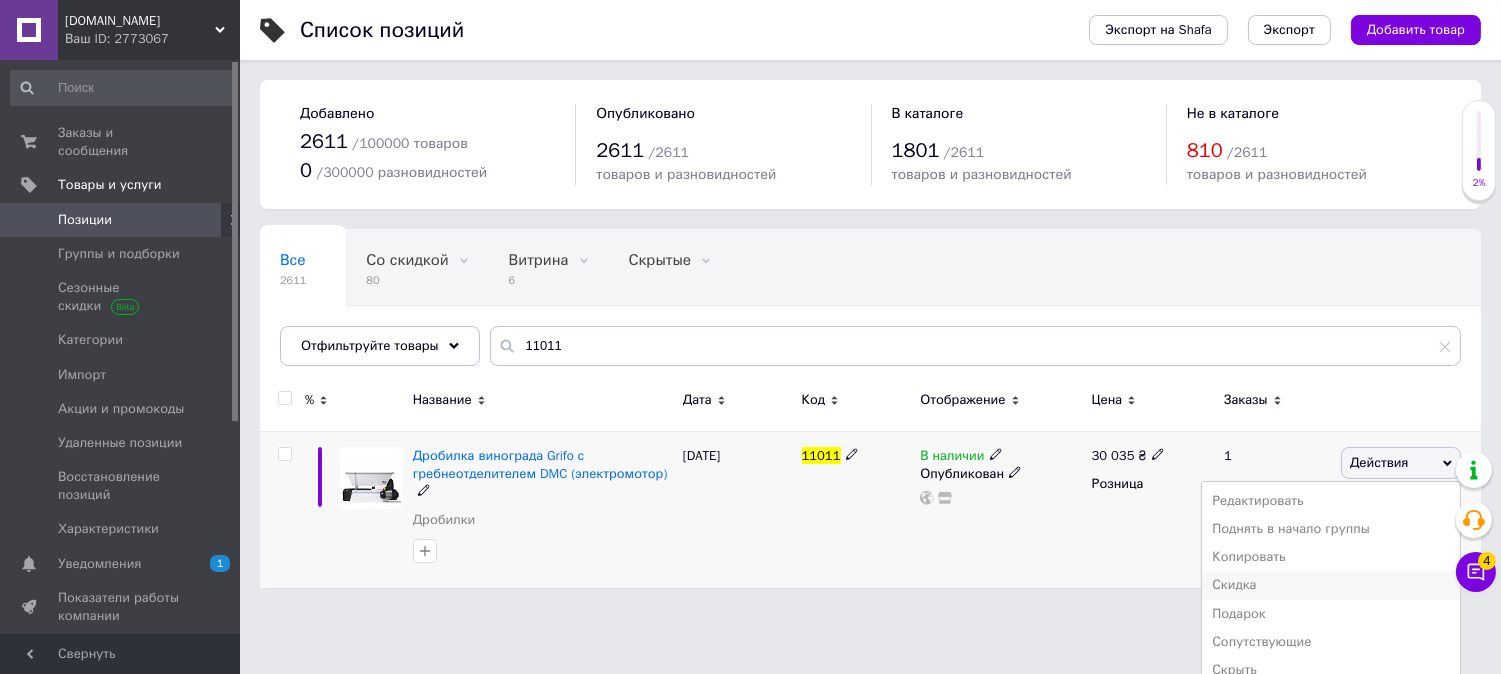 click on "Скидка" at bounding box center [1331, 585] 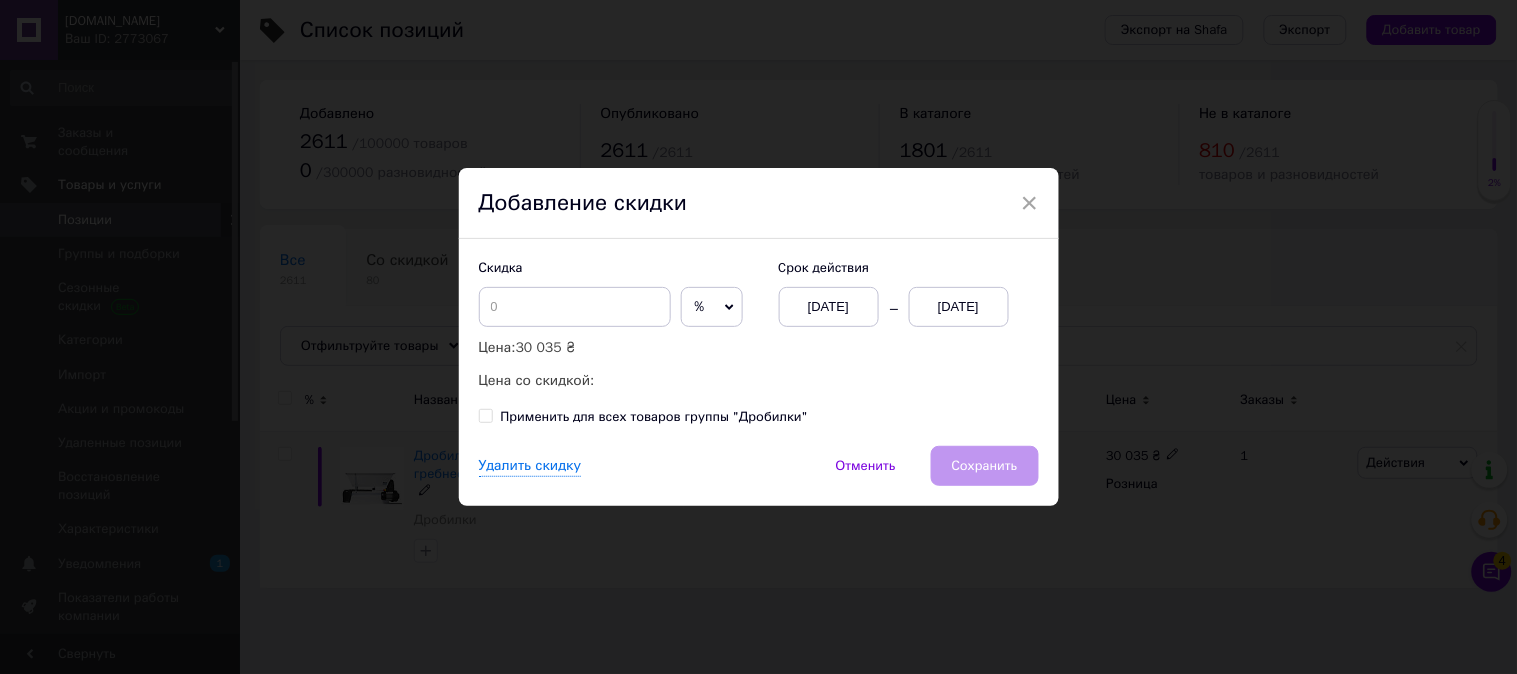 click on "[DATE]" at bounding box center (959, 307) 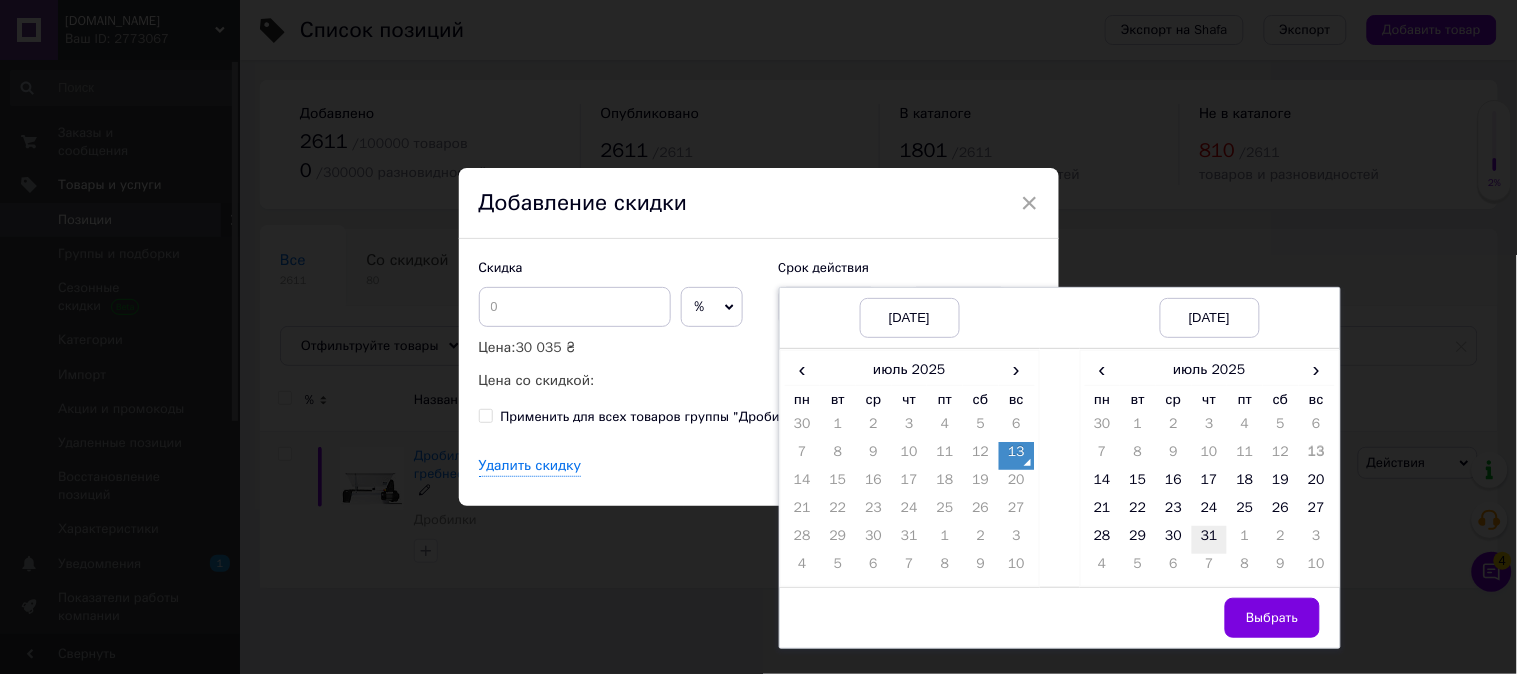 click on "31" at bounding box center [1210, 540] 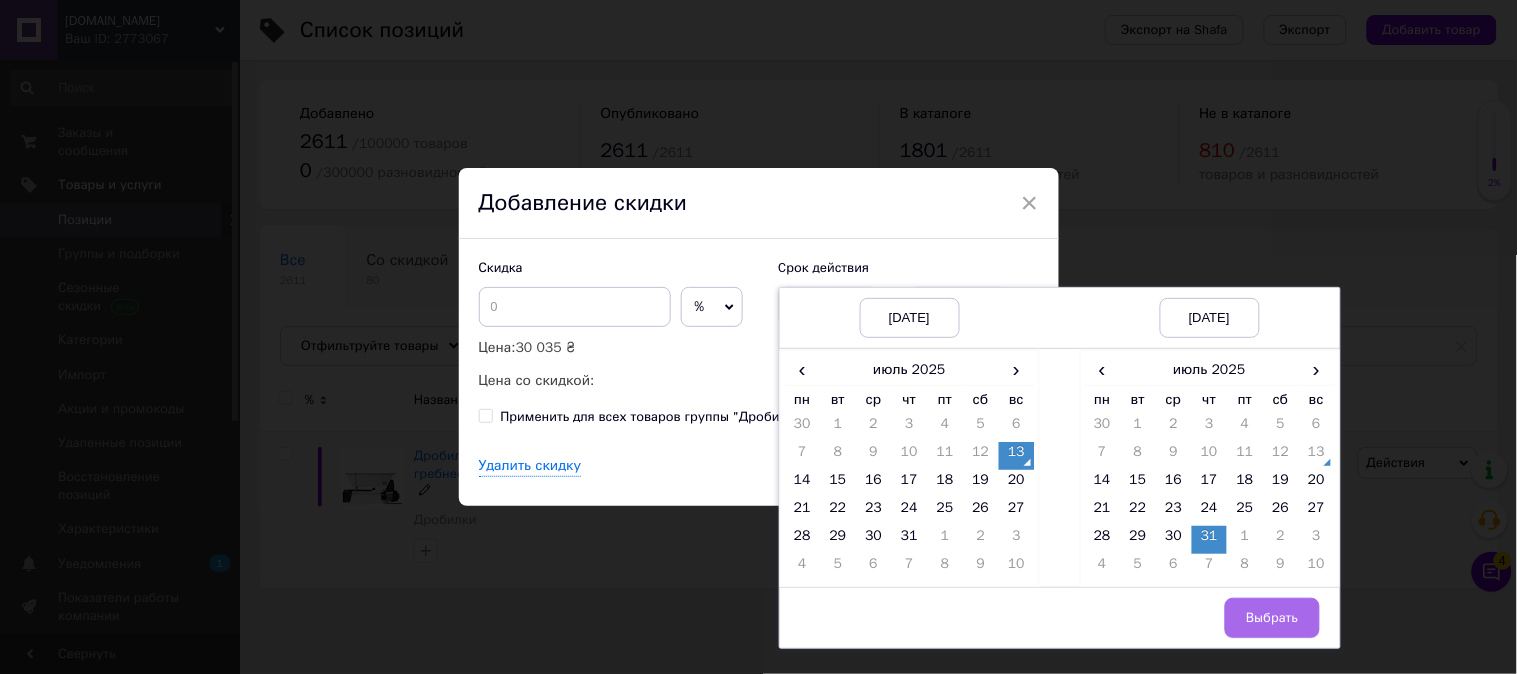 click on "Выбрать" at bounding box center (1272, 618) 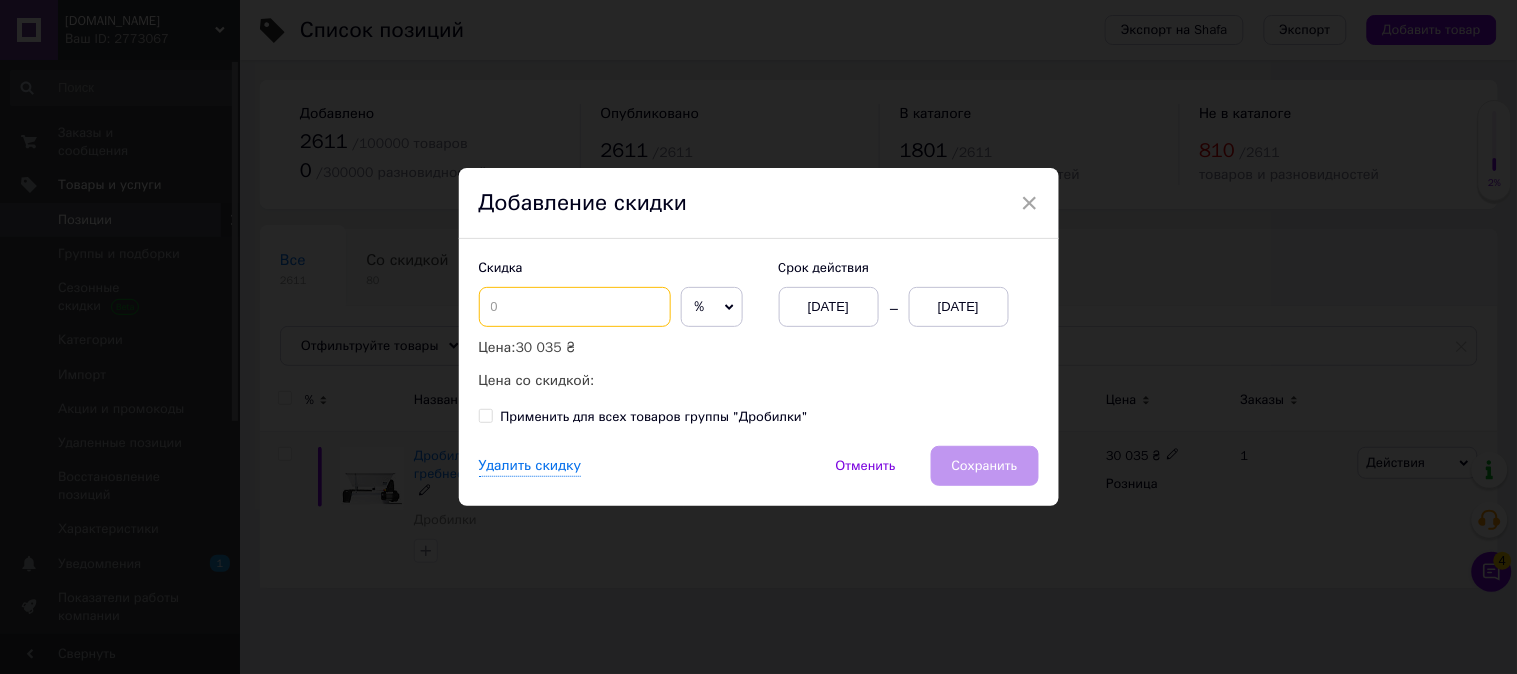 click at bounding box center [575, 307] 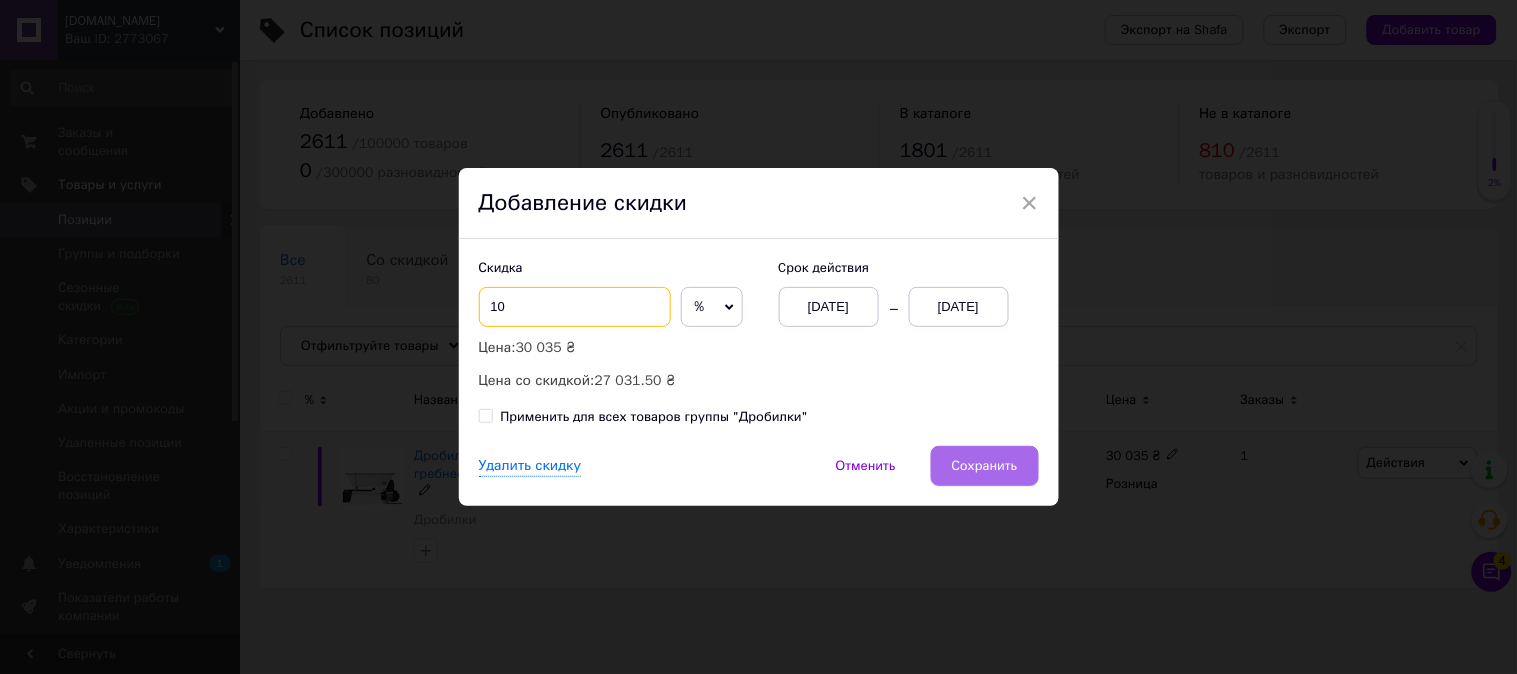 type on "10" 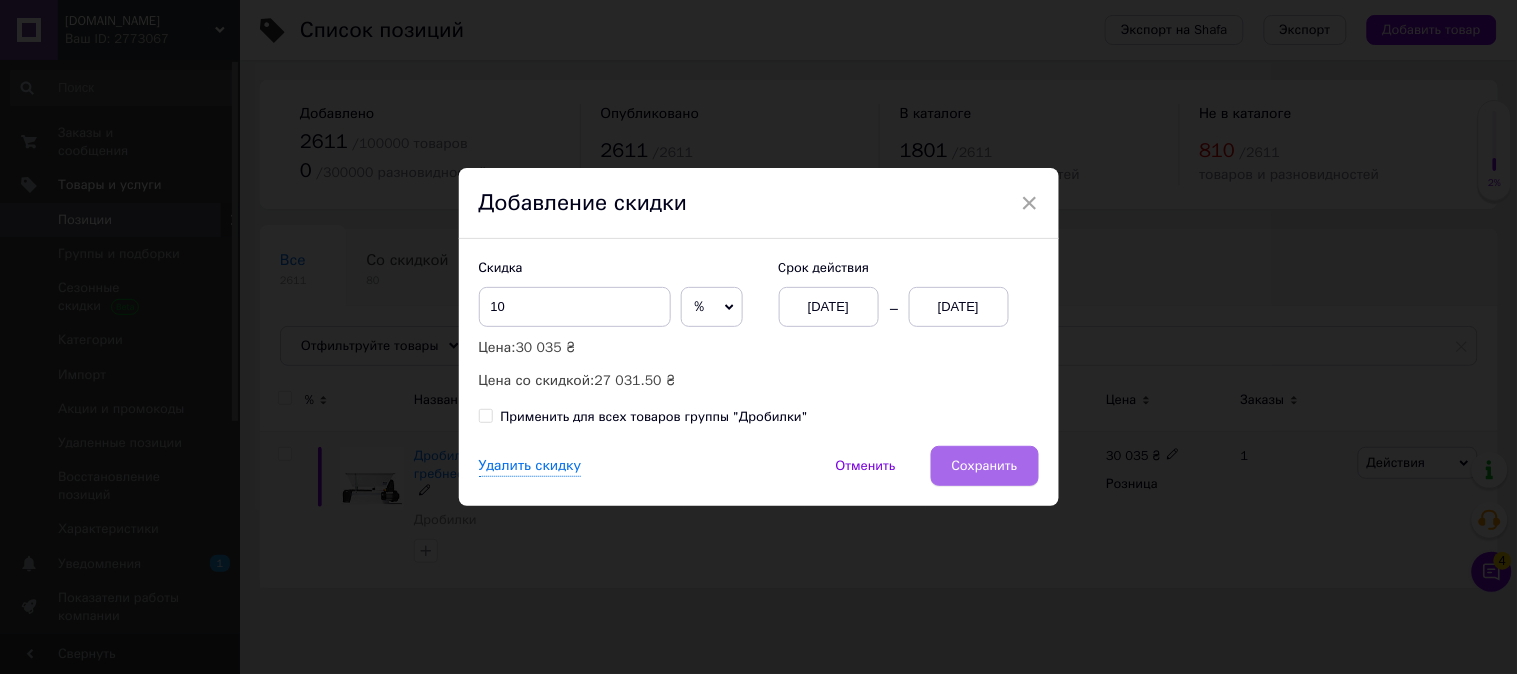 click on "Сохранить" at bounding box center (985, 466) 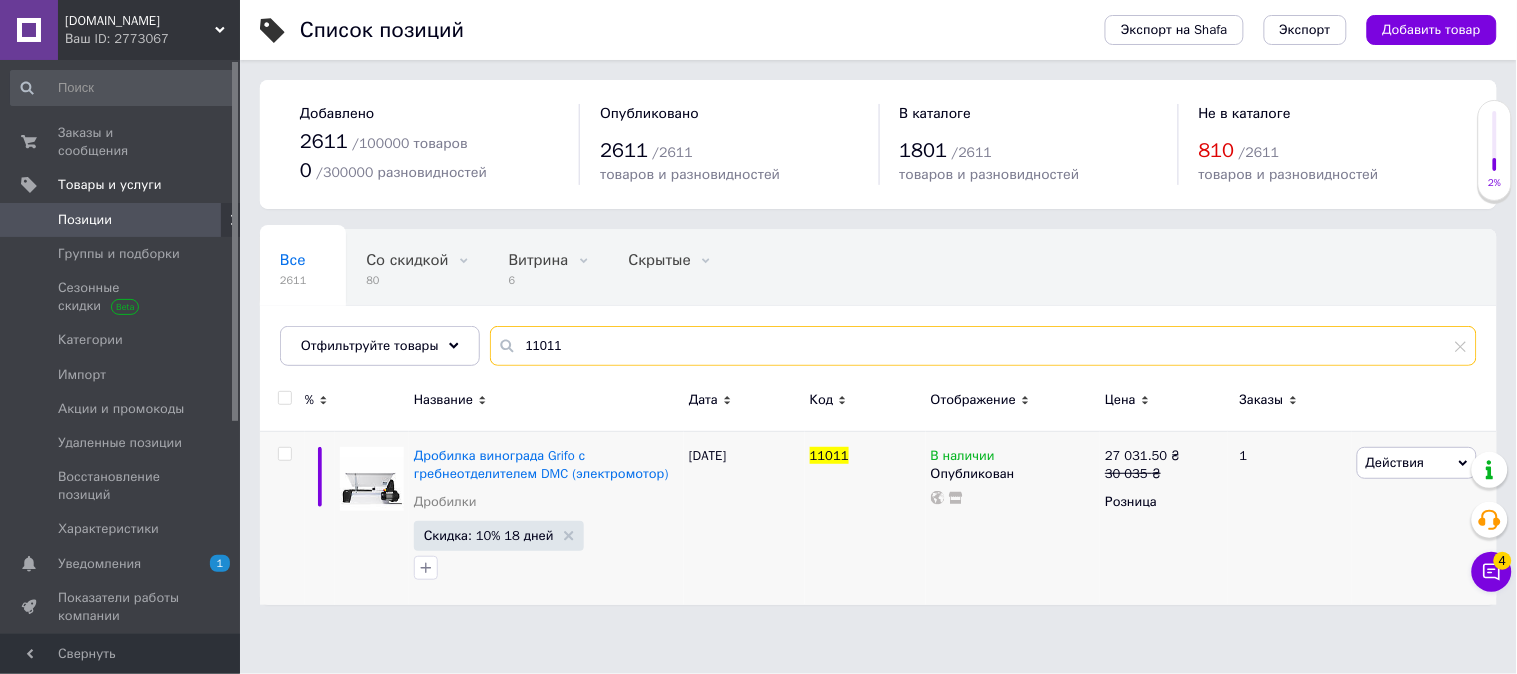 click on "11011" at bounding box center [983, 346] 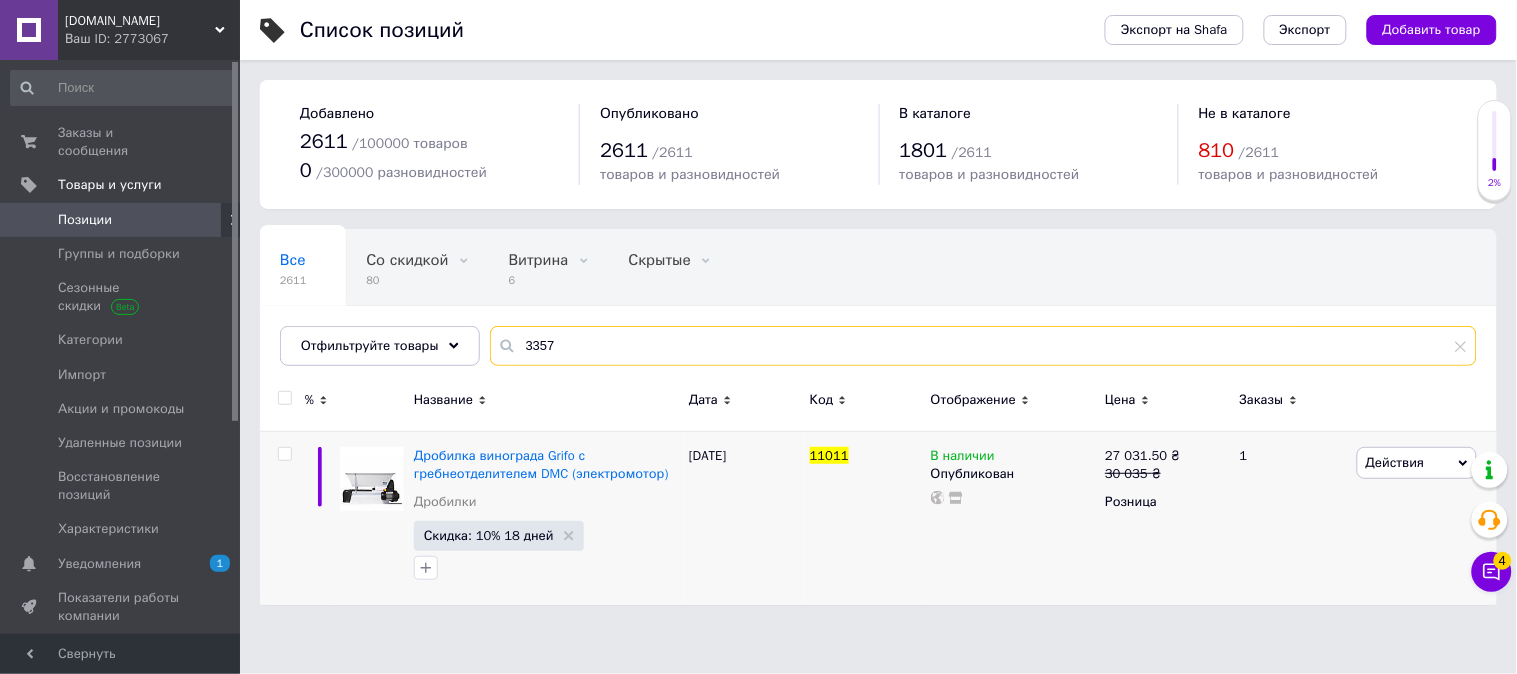 type on "3357" 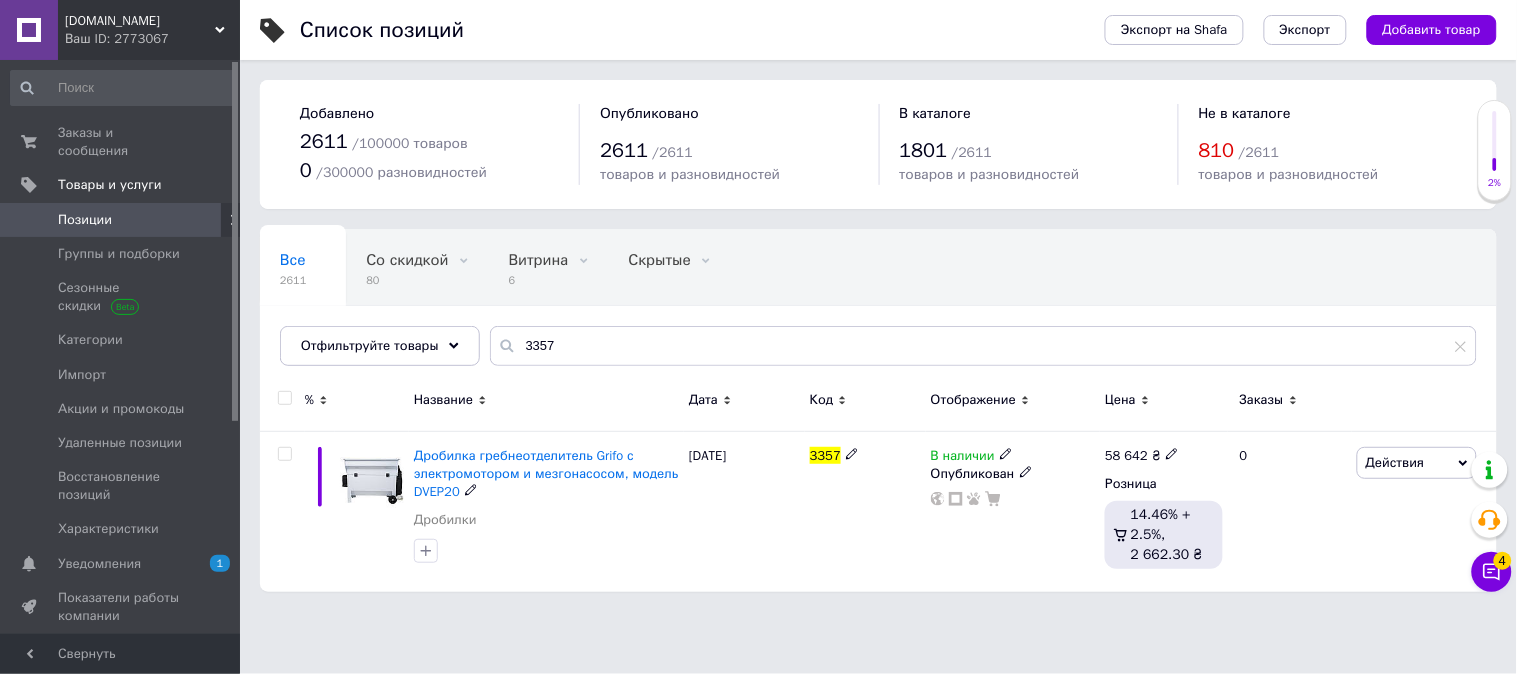 click on "Действия" at bounding box center [1395, 462] 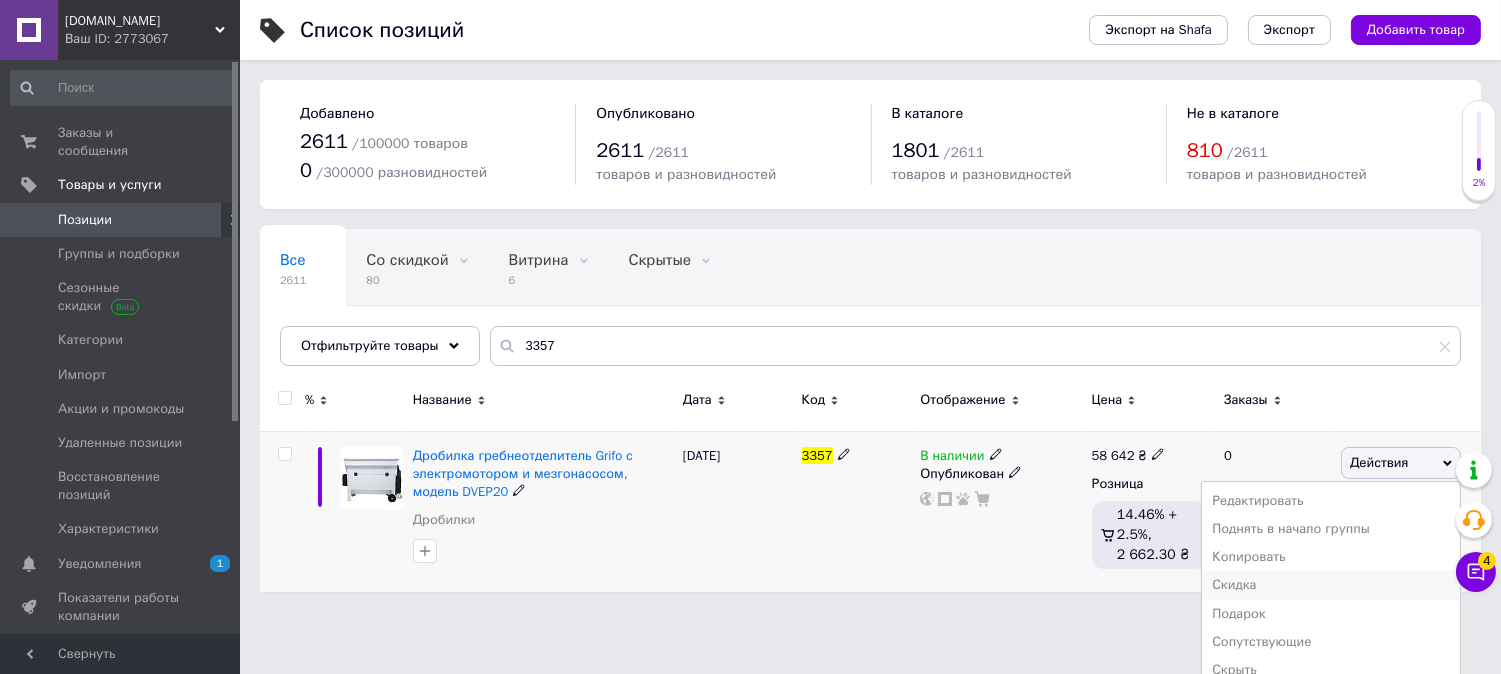 click on "Скидка" at bounding box center [1331, 585] 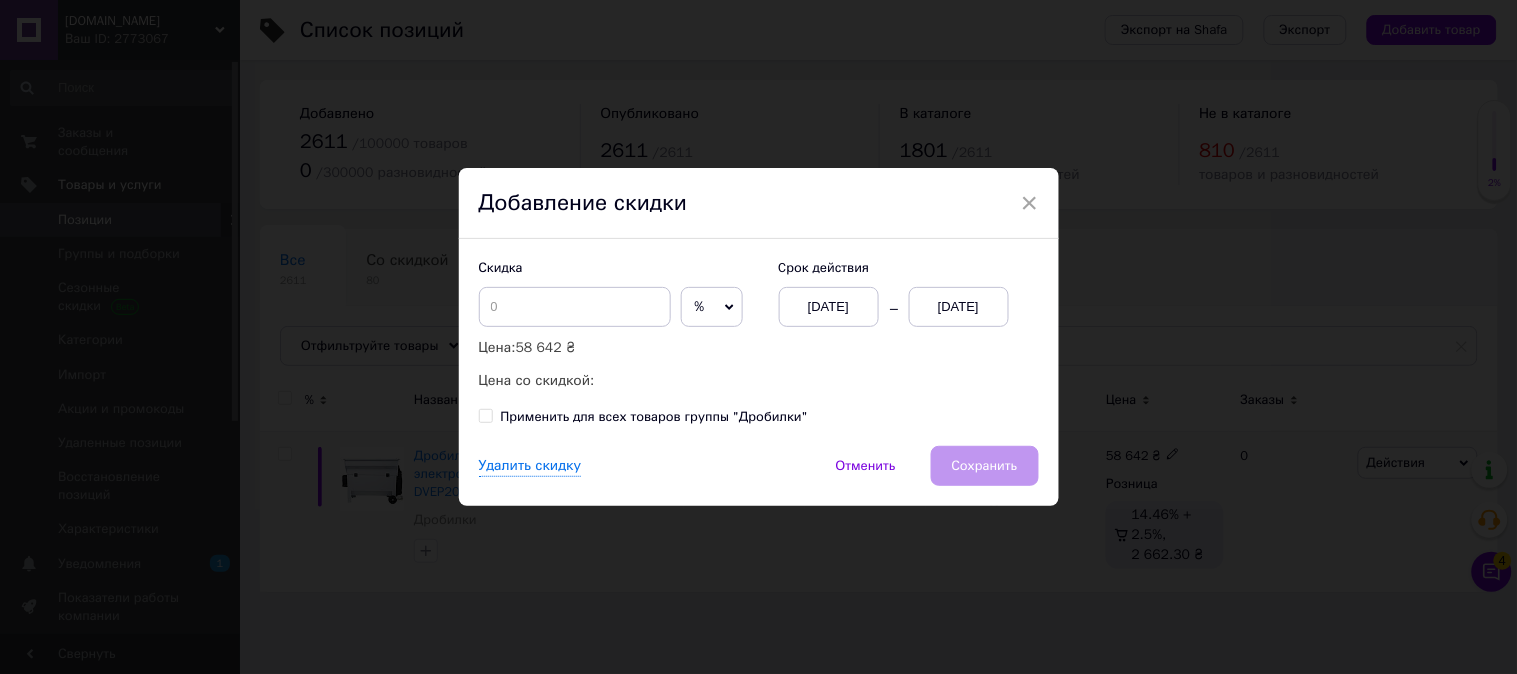 click on "[DATE]" at bounding box center [959, 307] 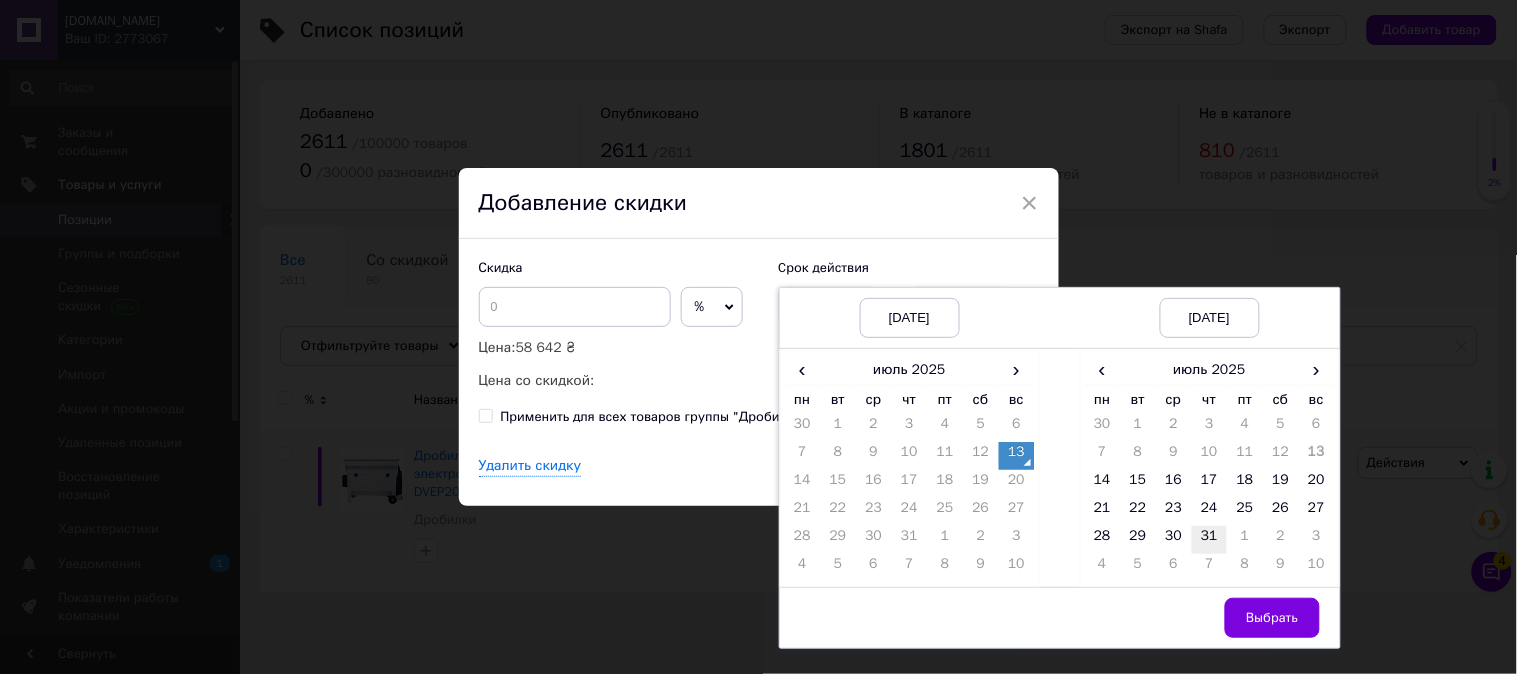 click on "31" at bounding box center (1210, 540) 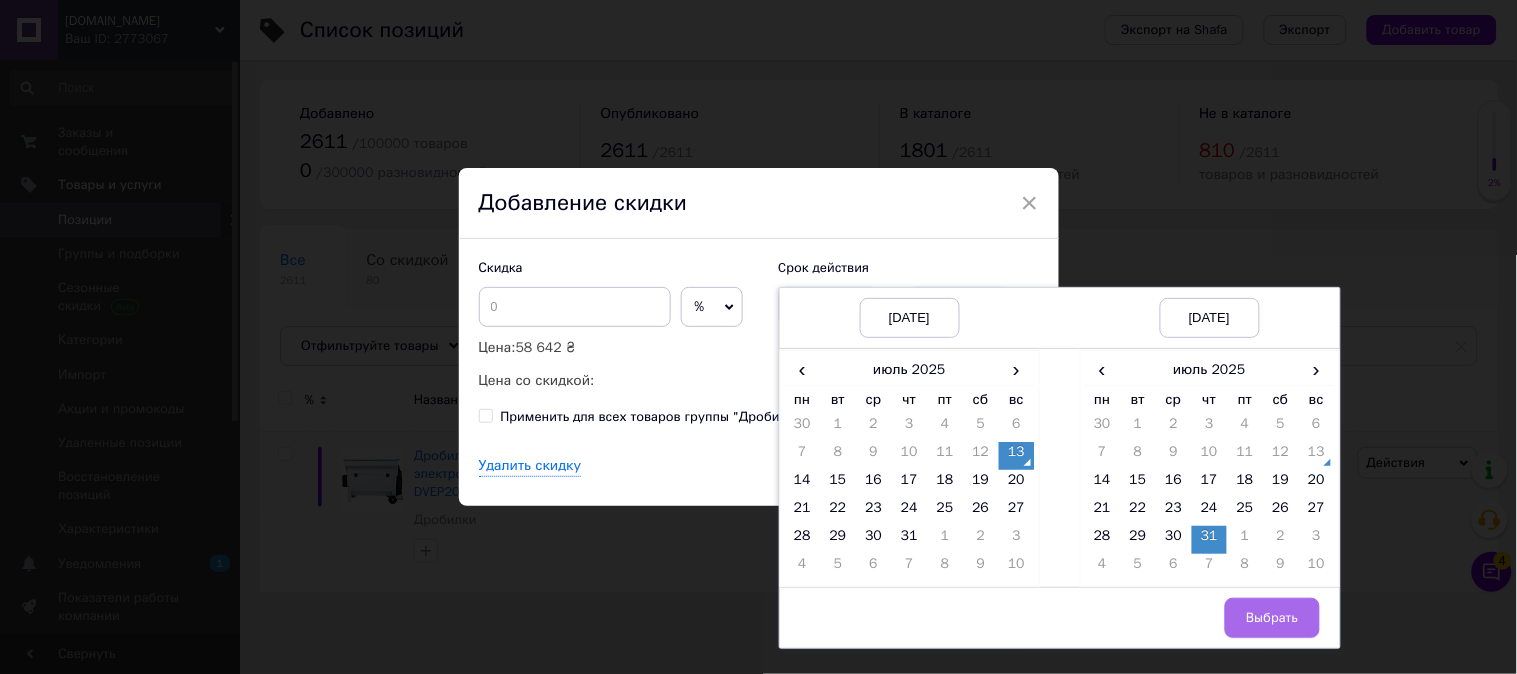click on "Выбрать" at bounding box center (1272, 618) 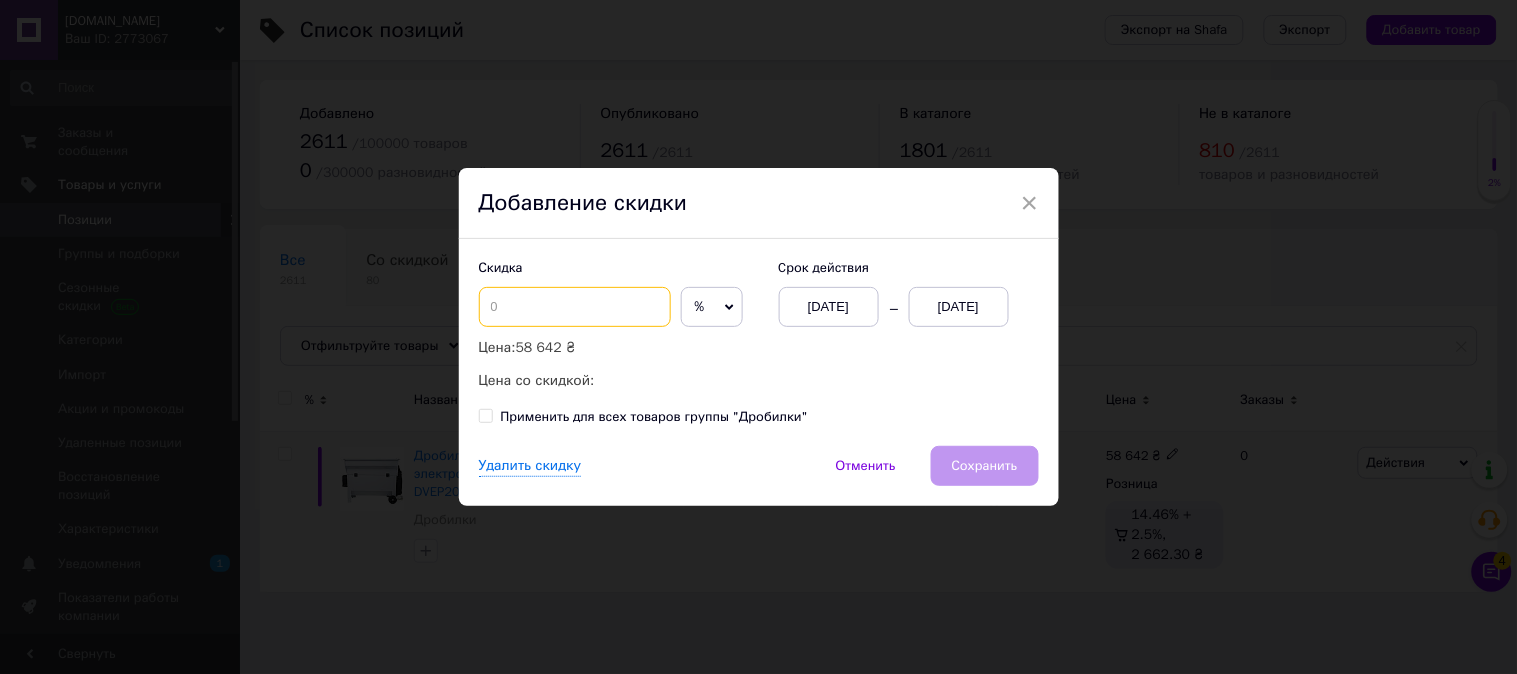 click at bounding box center [575, 307] 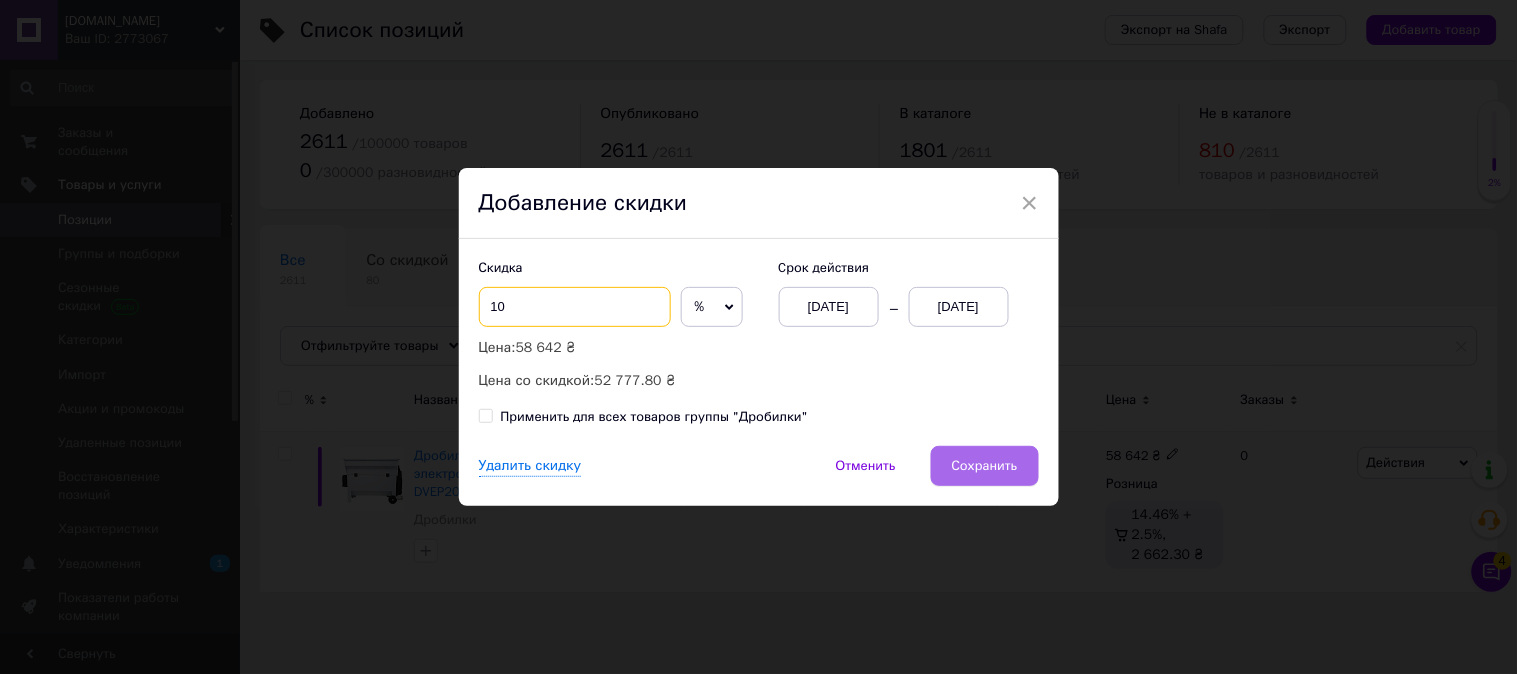 type on "10" 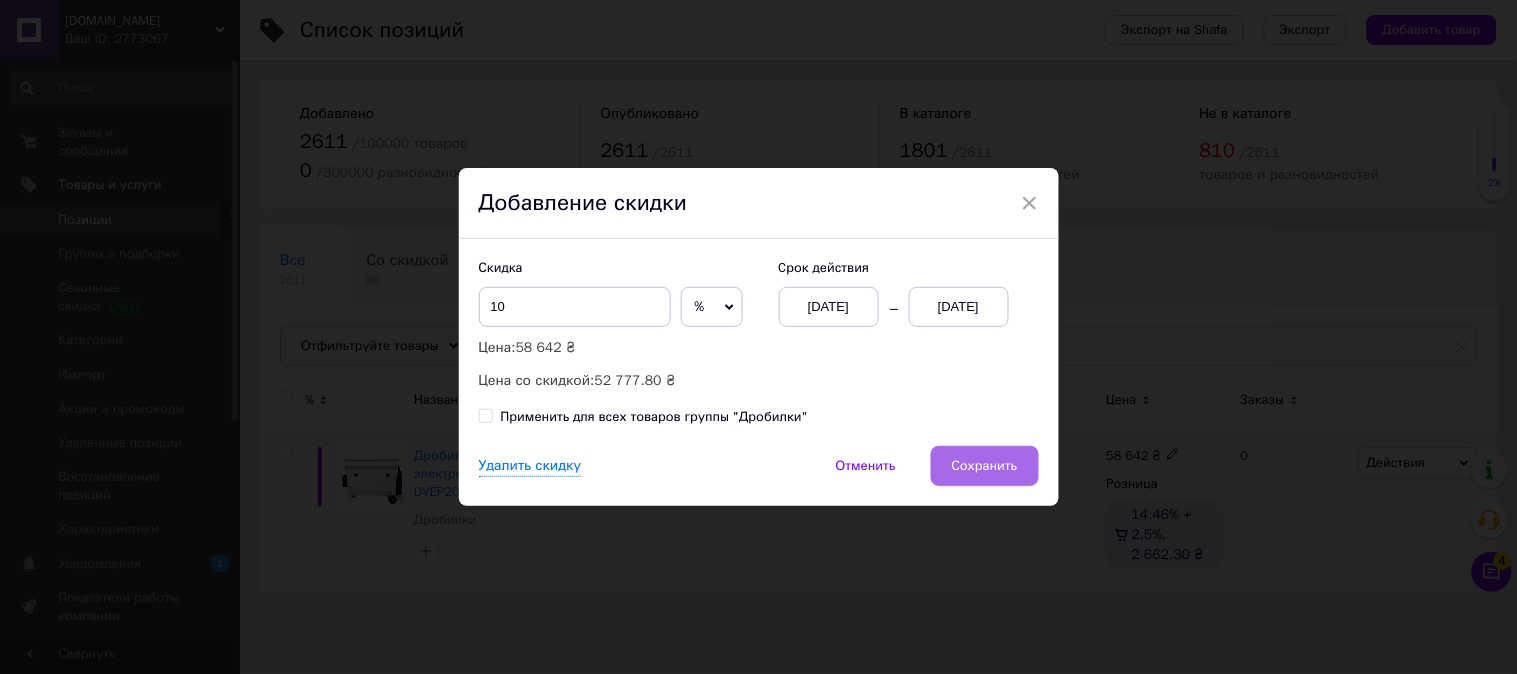 click on "Сохранить" at bounding box center [985, 466] 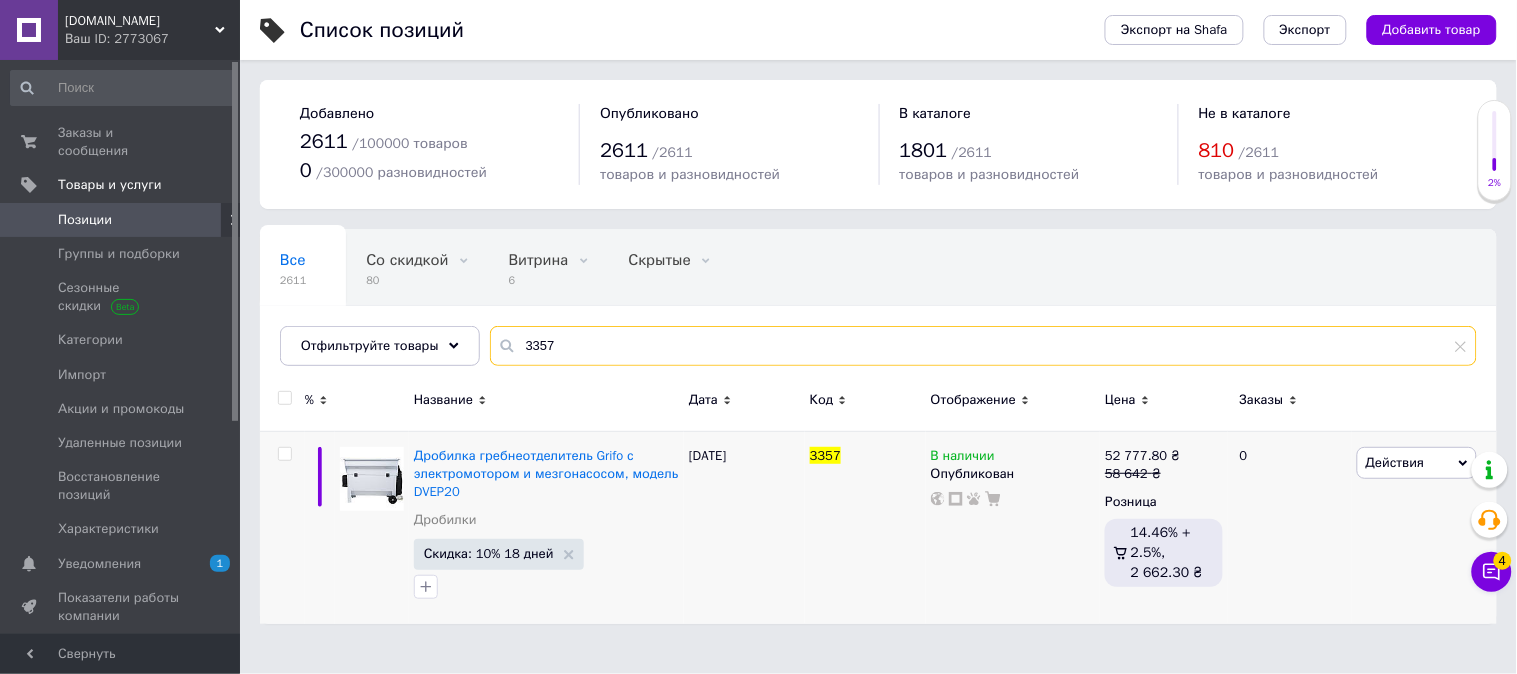 click on "3357" at bounding box center [983, 346] 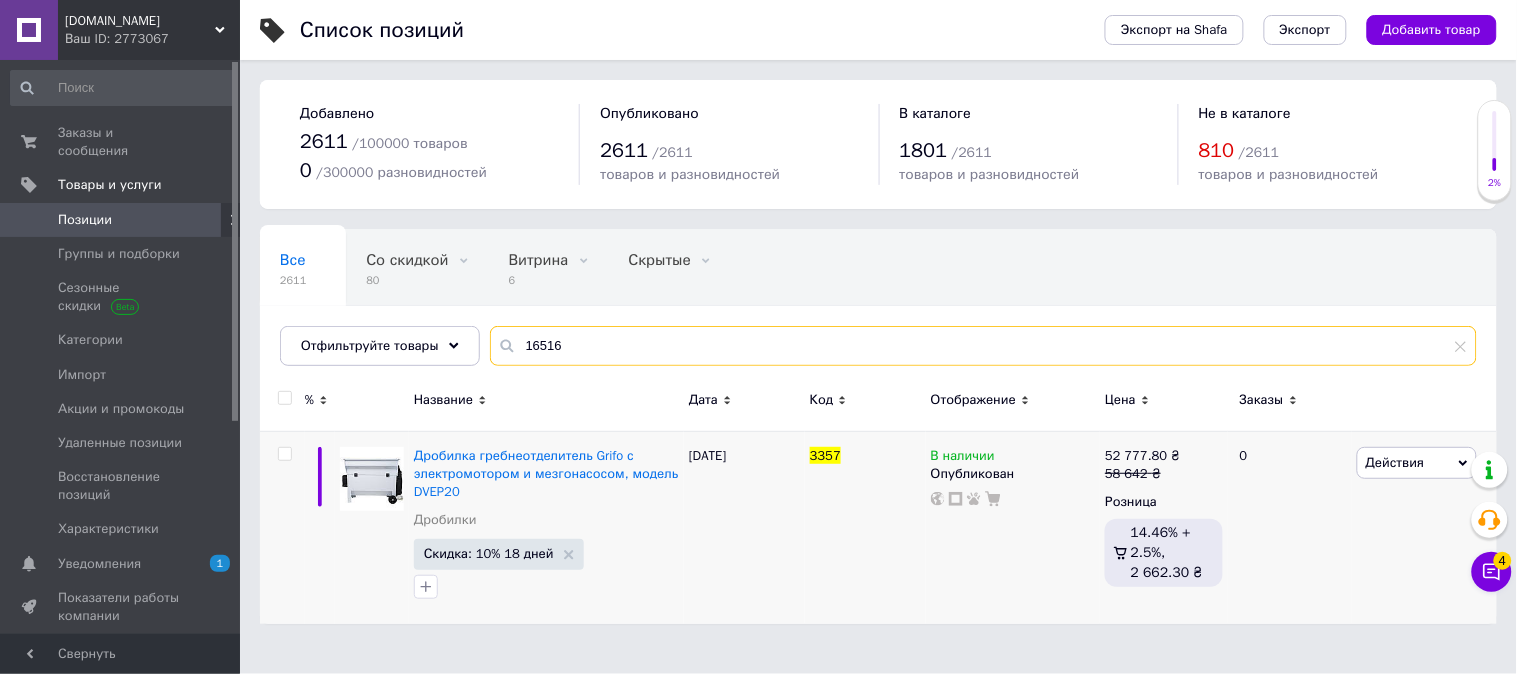 type on "16516" 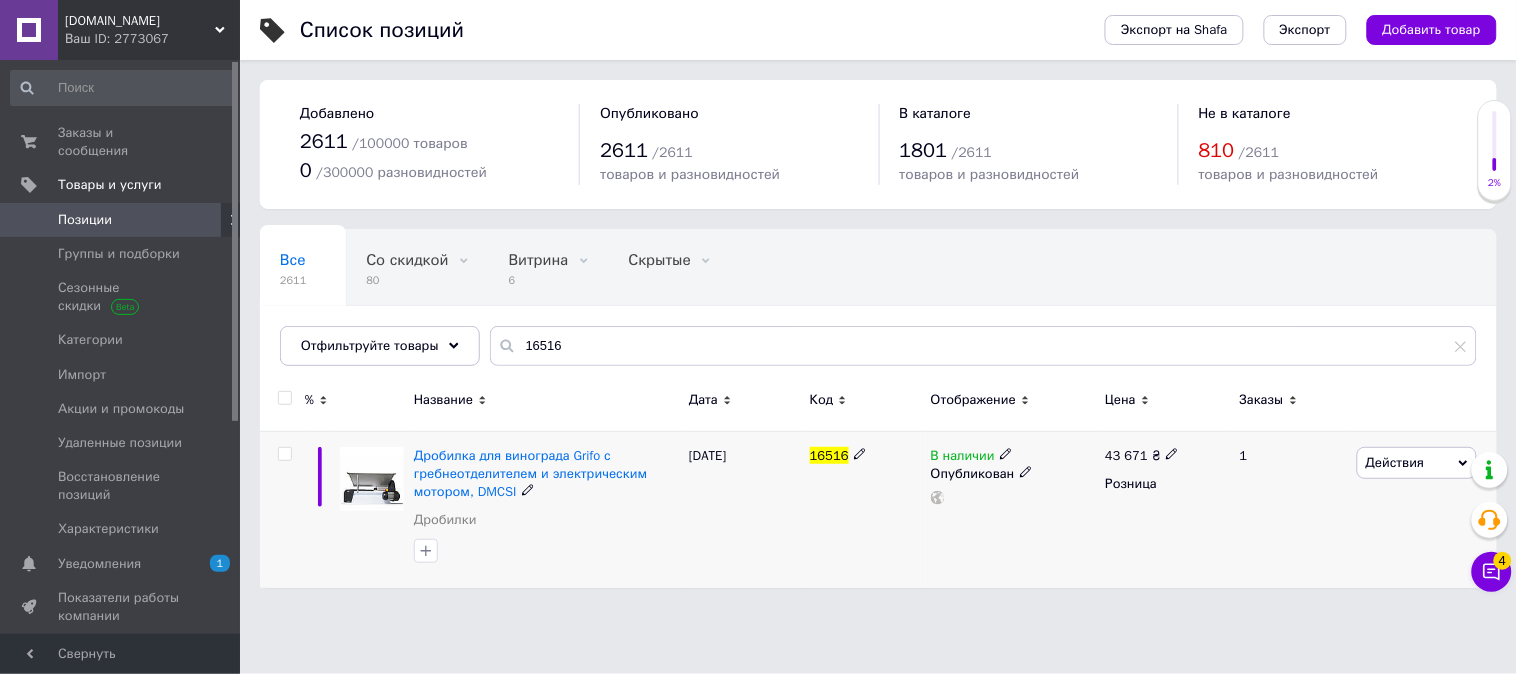 click on "Действия" at bounding box center [1395, 462] 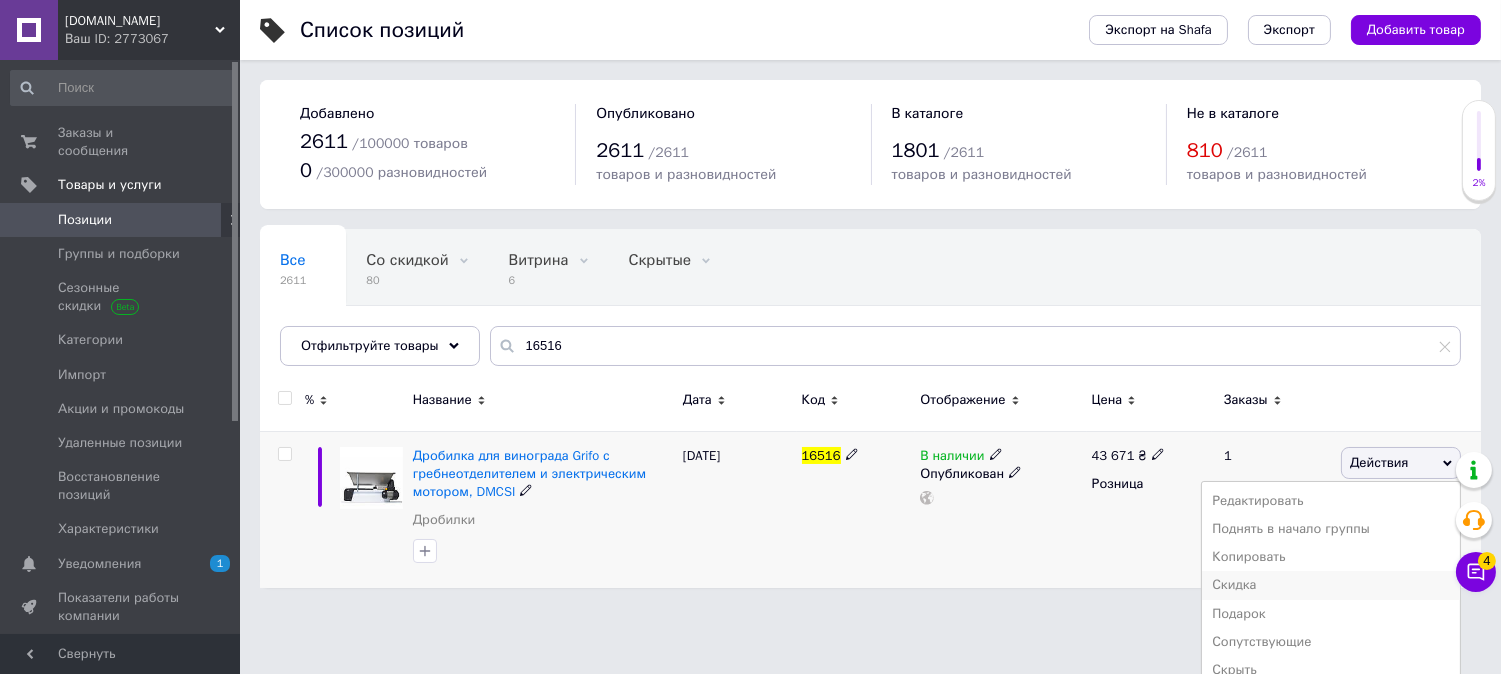 click on "Скидка" at bounding box center [1331, 585] 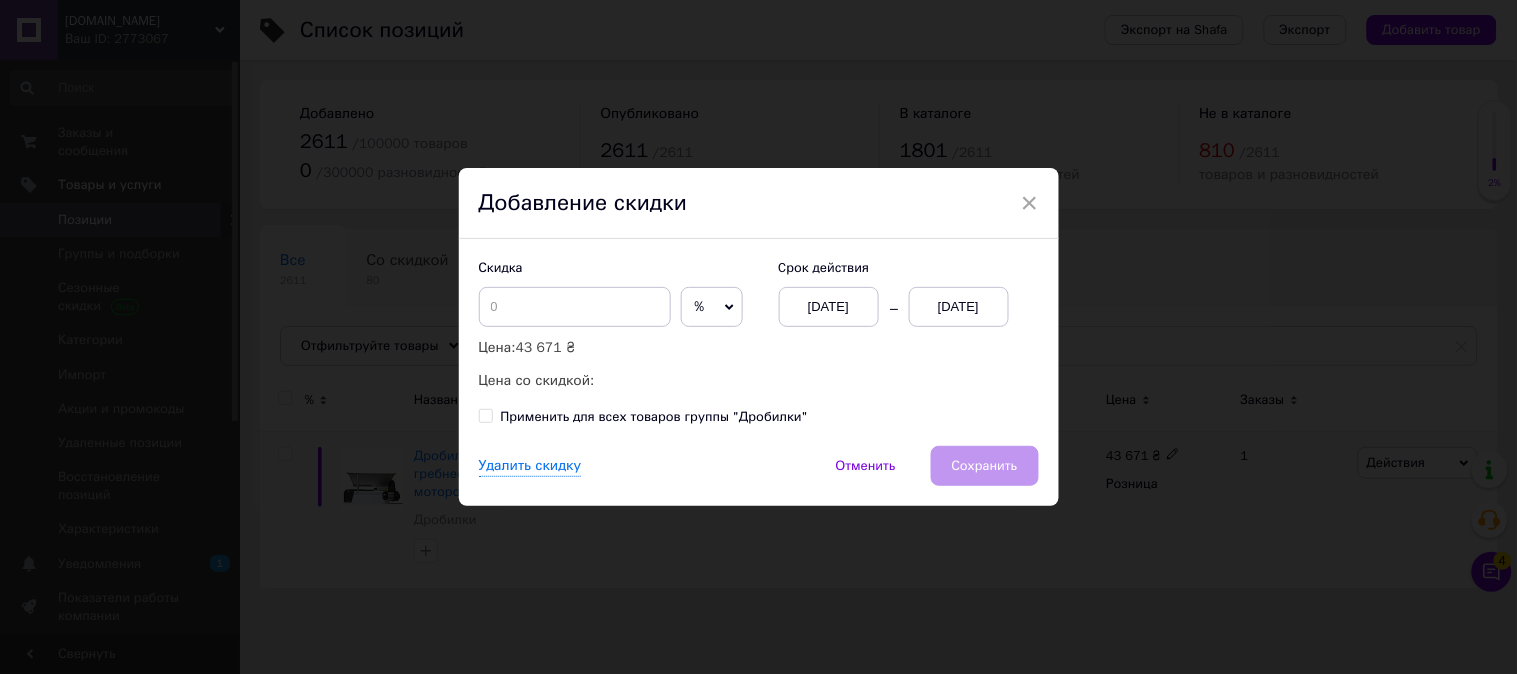 click on "[DATE]" at bounding box center [959, 307] 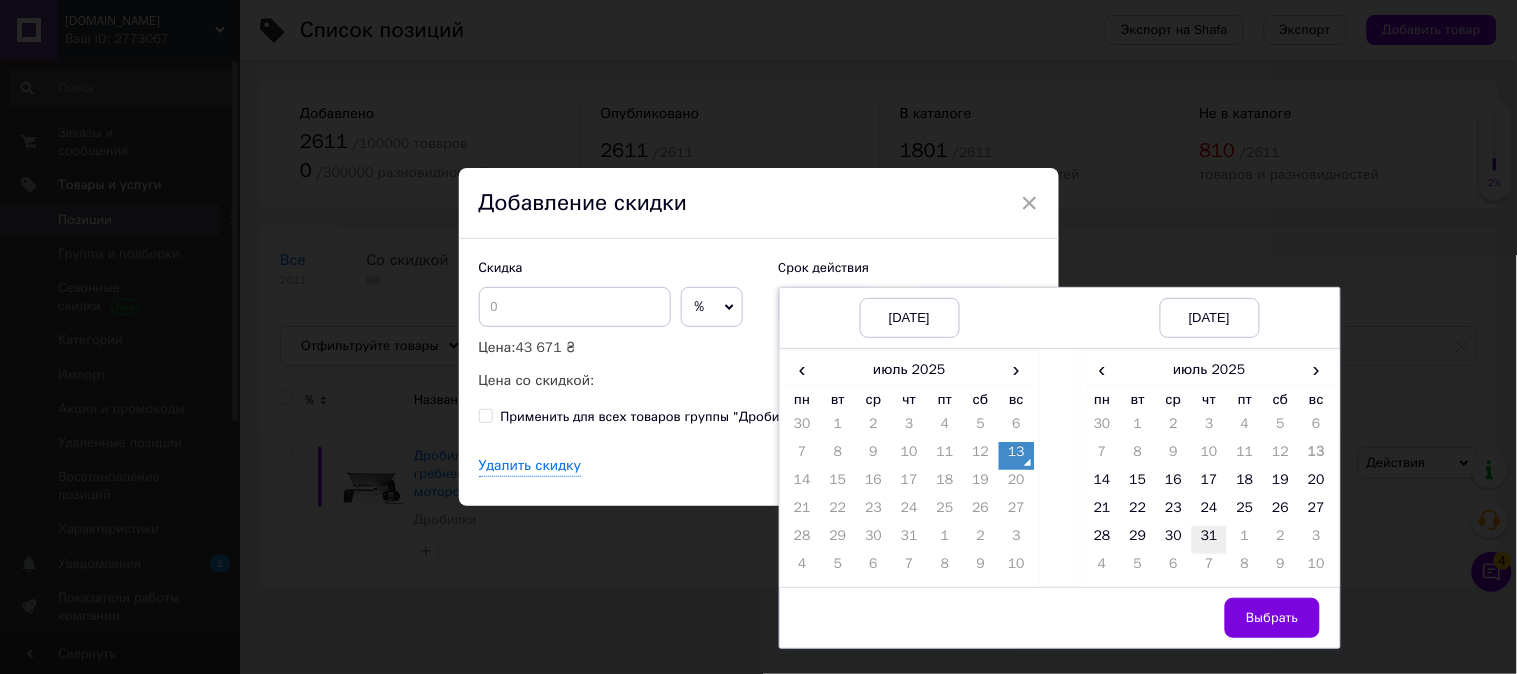 click on "31" at bounding box center [1210, 540] 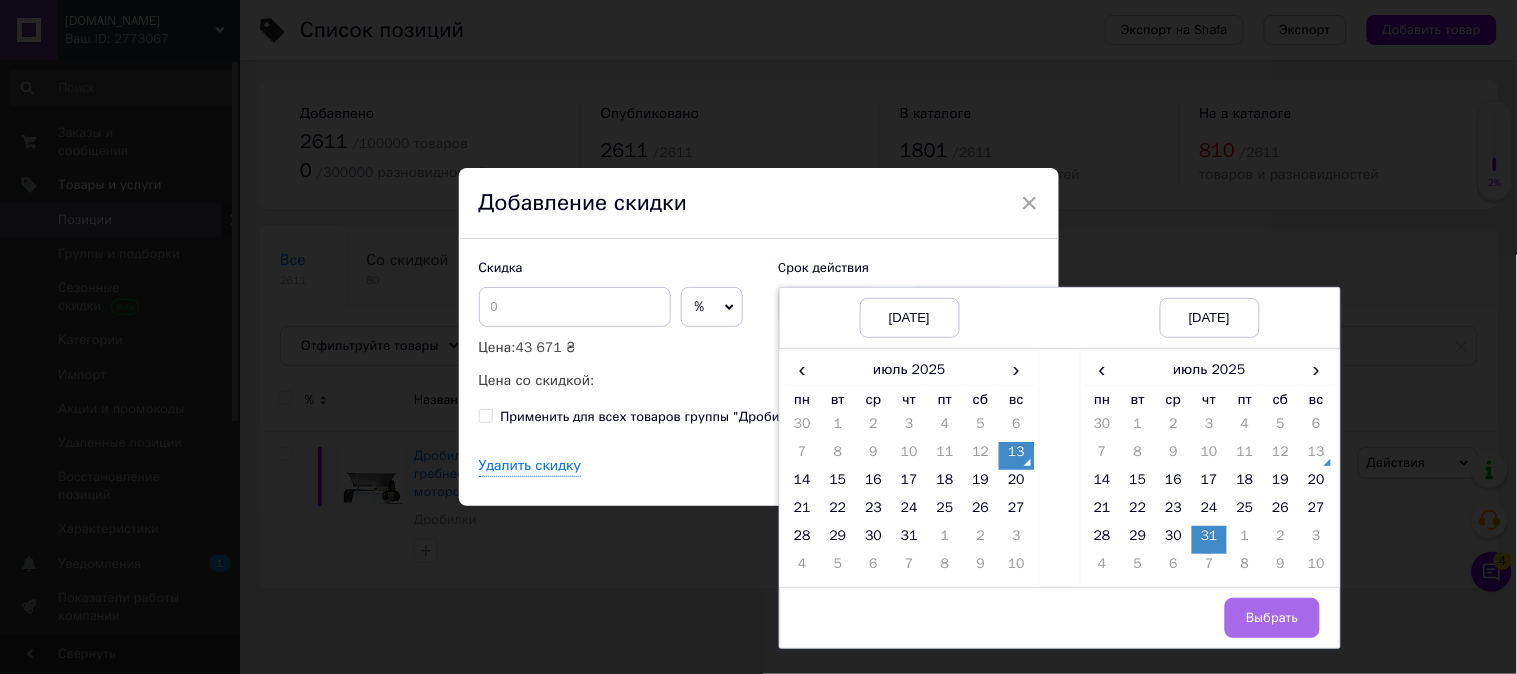 click on "Выбрать" at bounding box center (1272, 618) 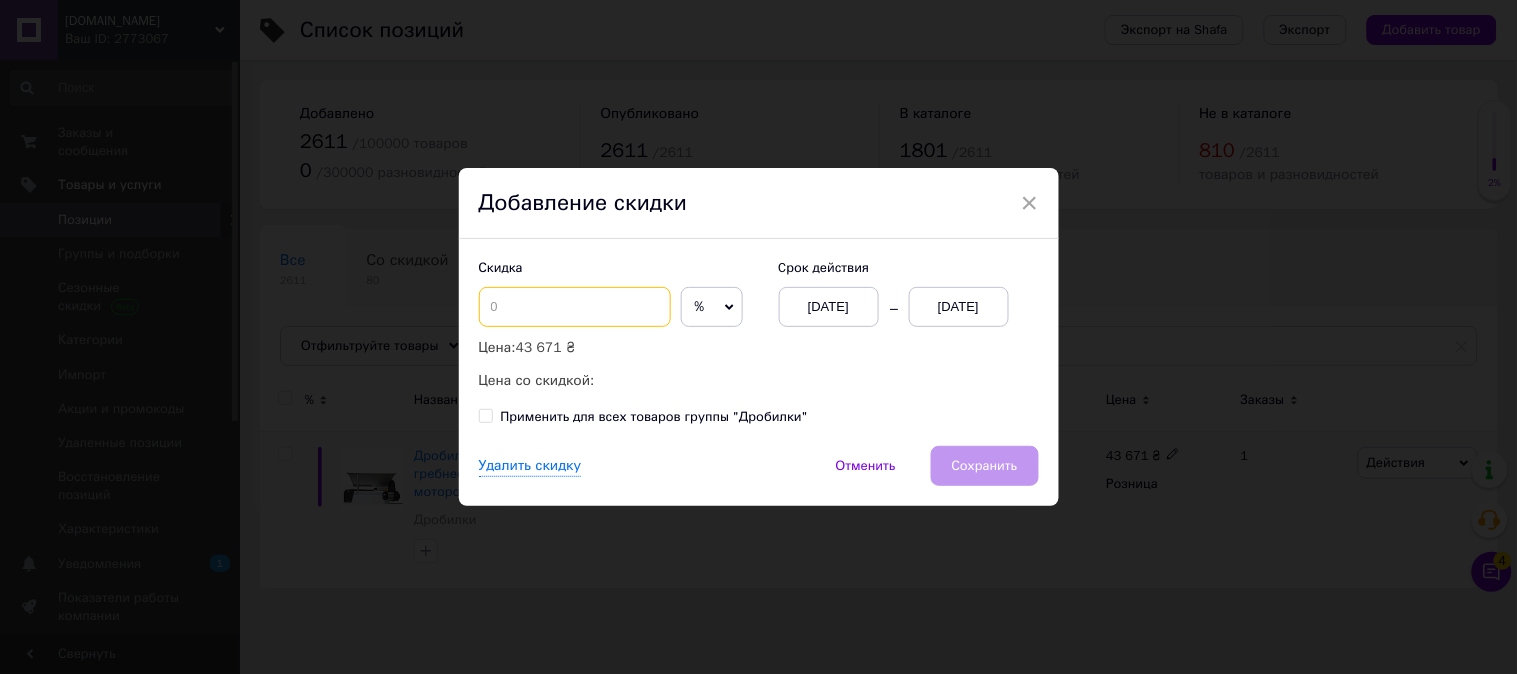 click at bounding box center [575, 307] 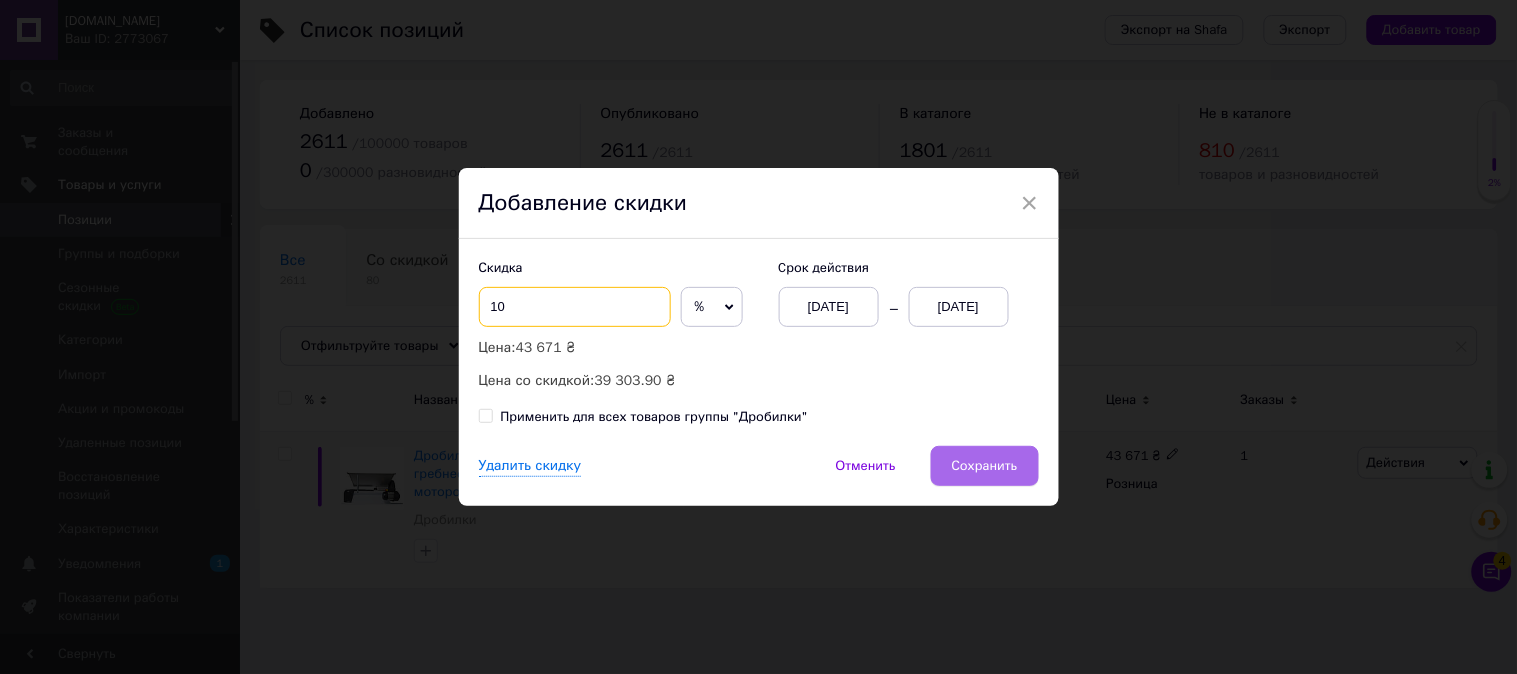 type on "10" 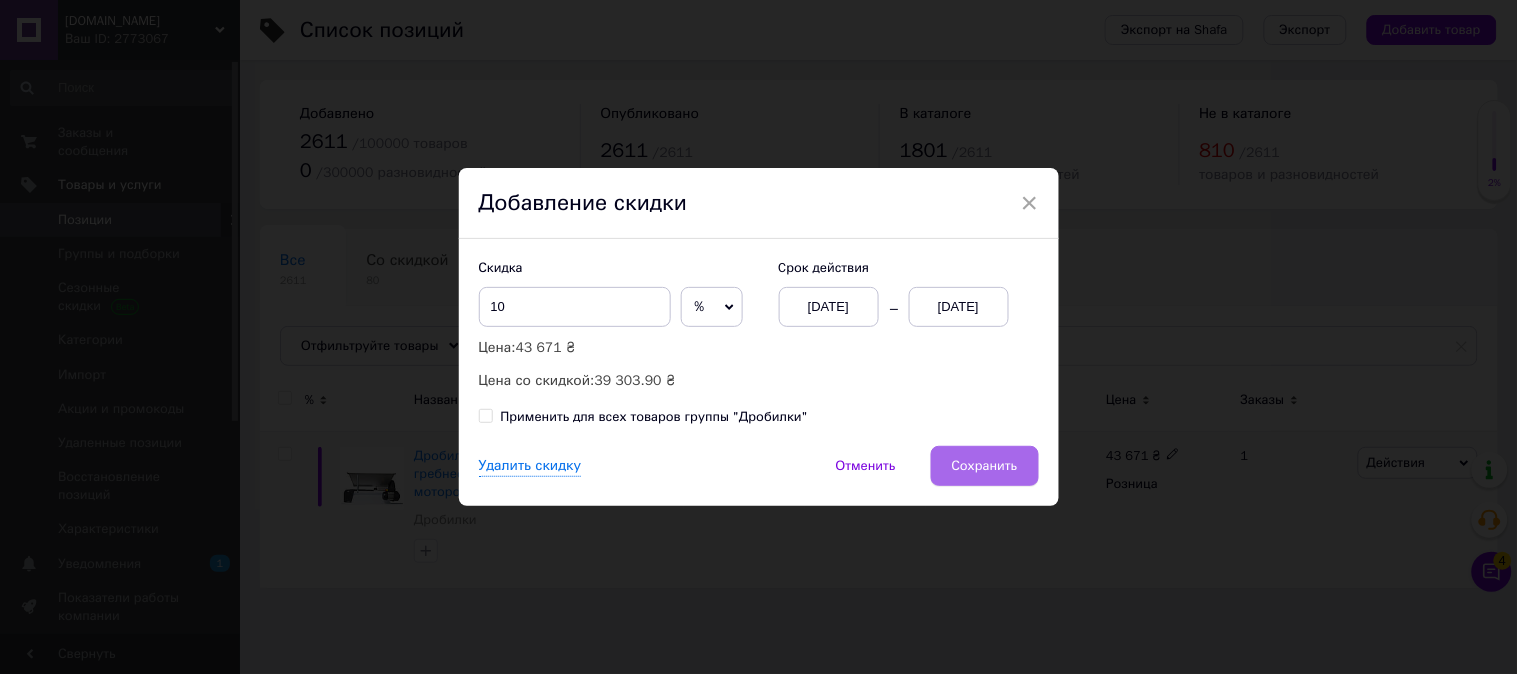 click on "Сохранить" at bounding box center (985, 466) 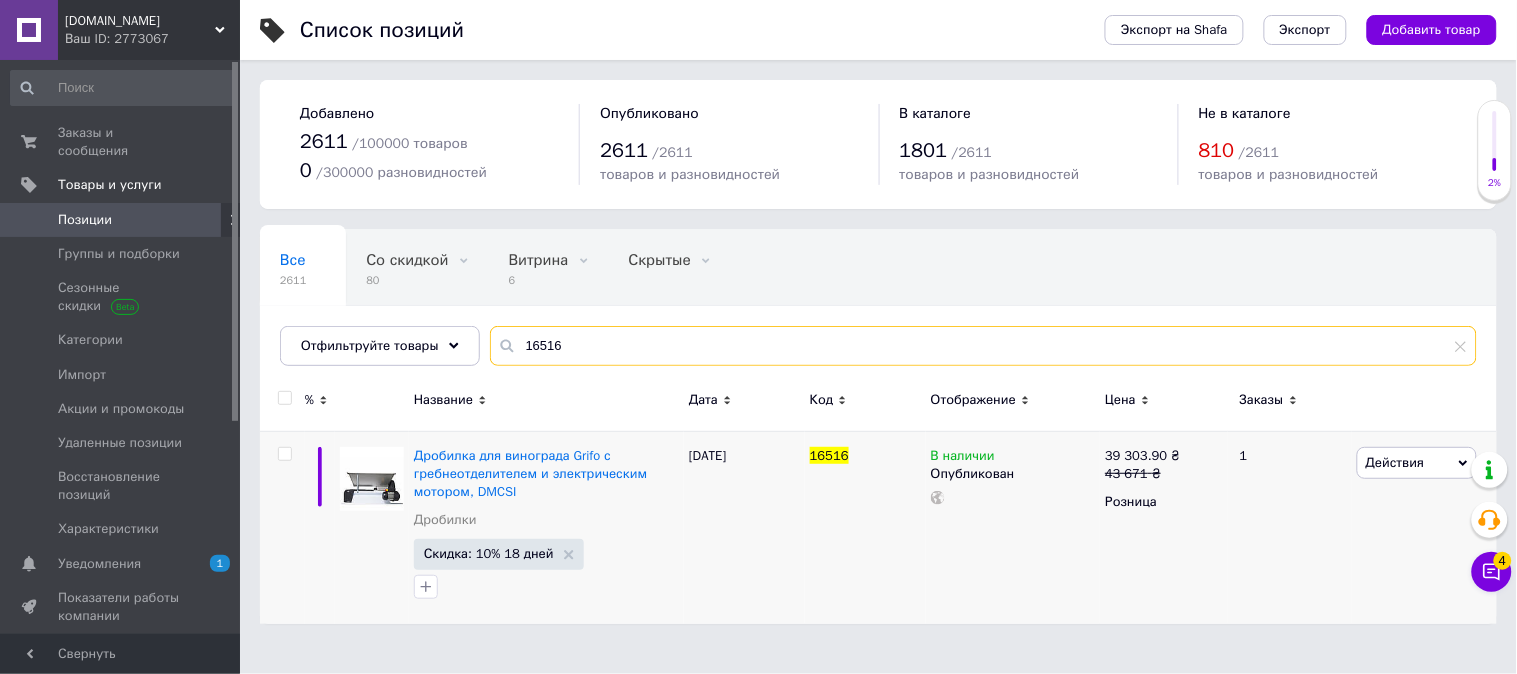 click on "16516" at bounding box center [983, 346] 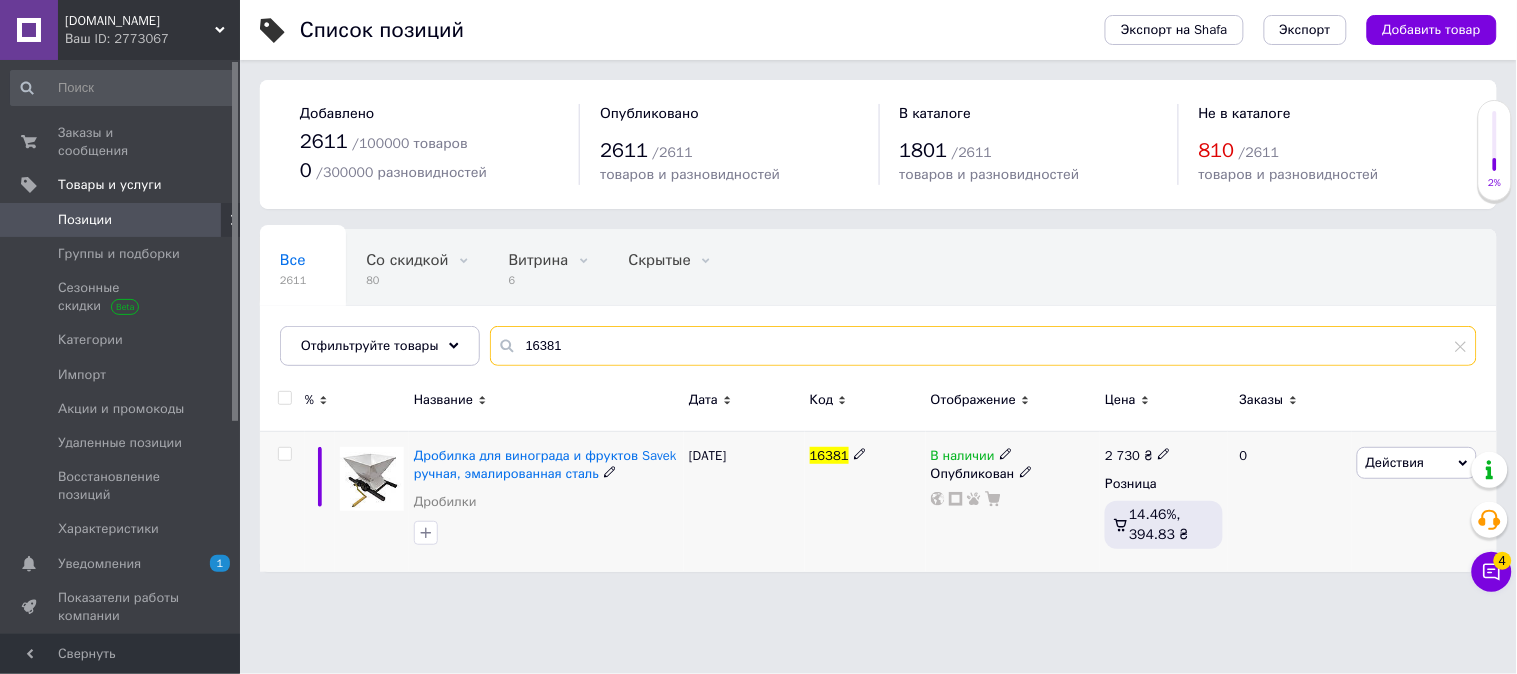 type on "16381" 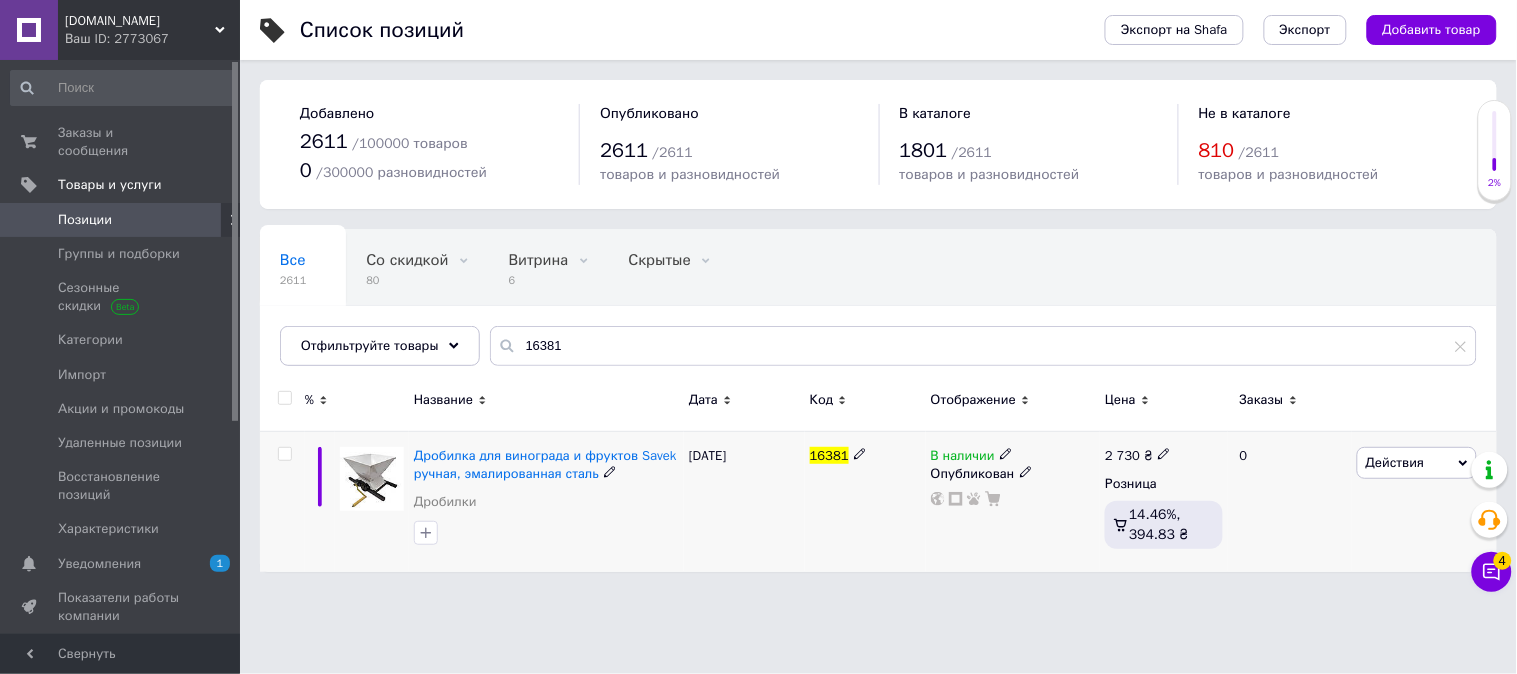 click on "Действия" at bounding box center [1395, 462] 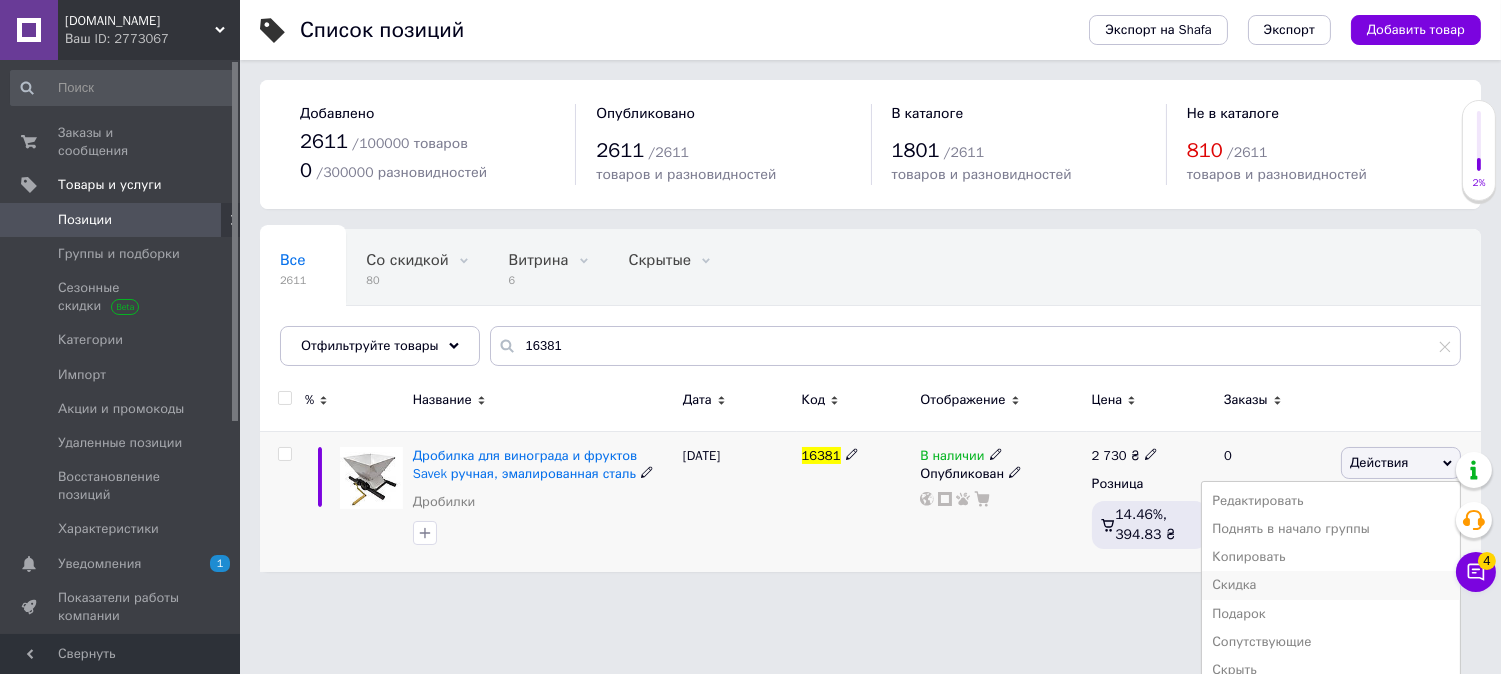 click on "Скидка" at bounding box center [1331, 585] 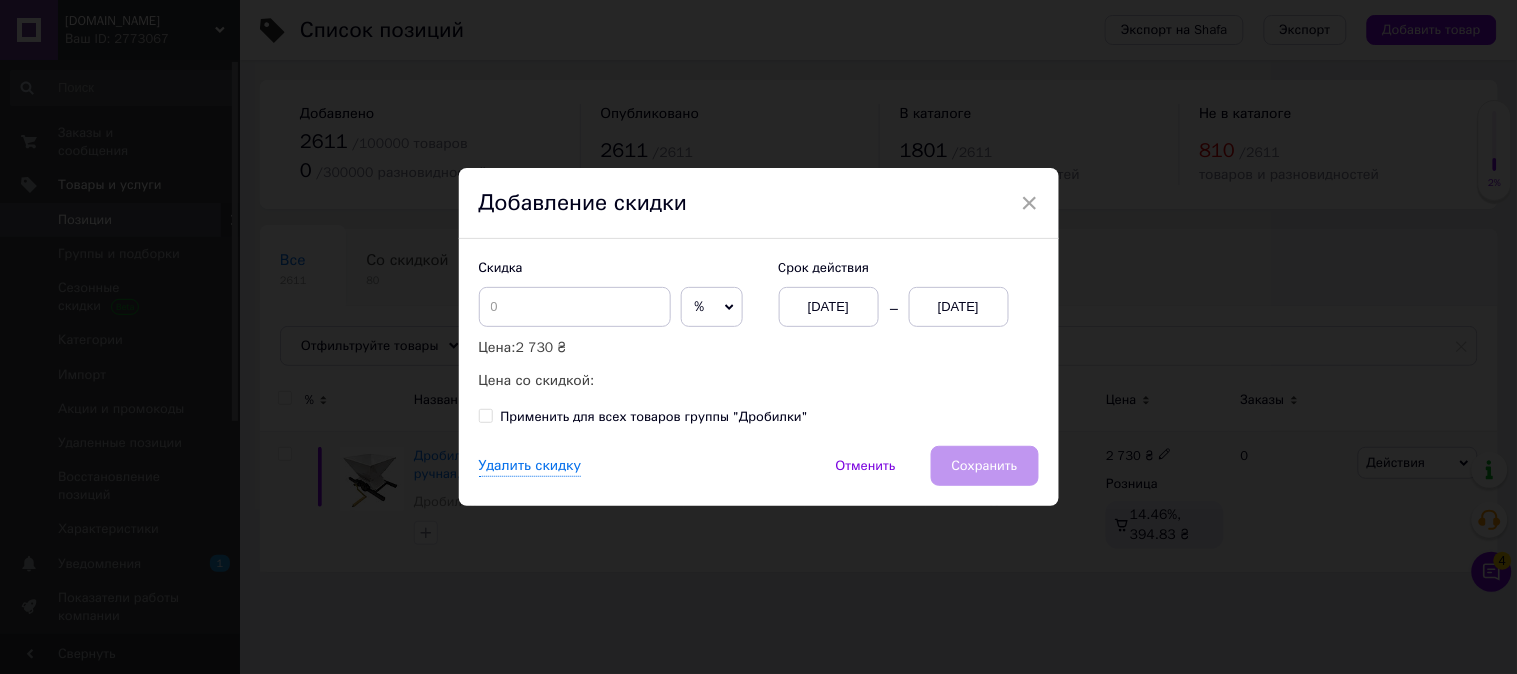 click on "[DATE]" at bounding box center (959, 307) 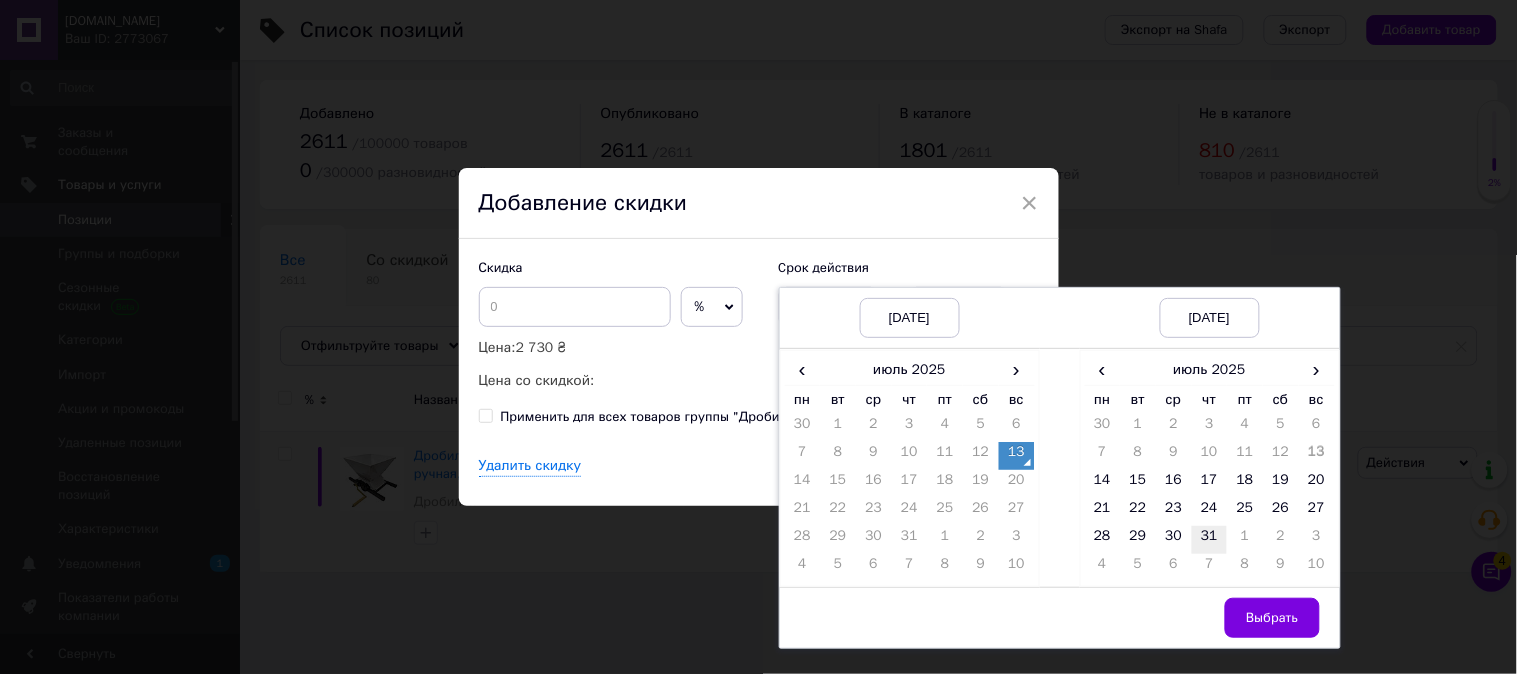 click on "31" at bounding box center [1210, 540] 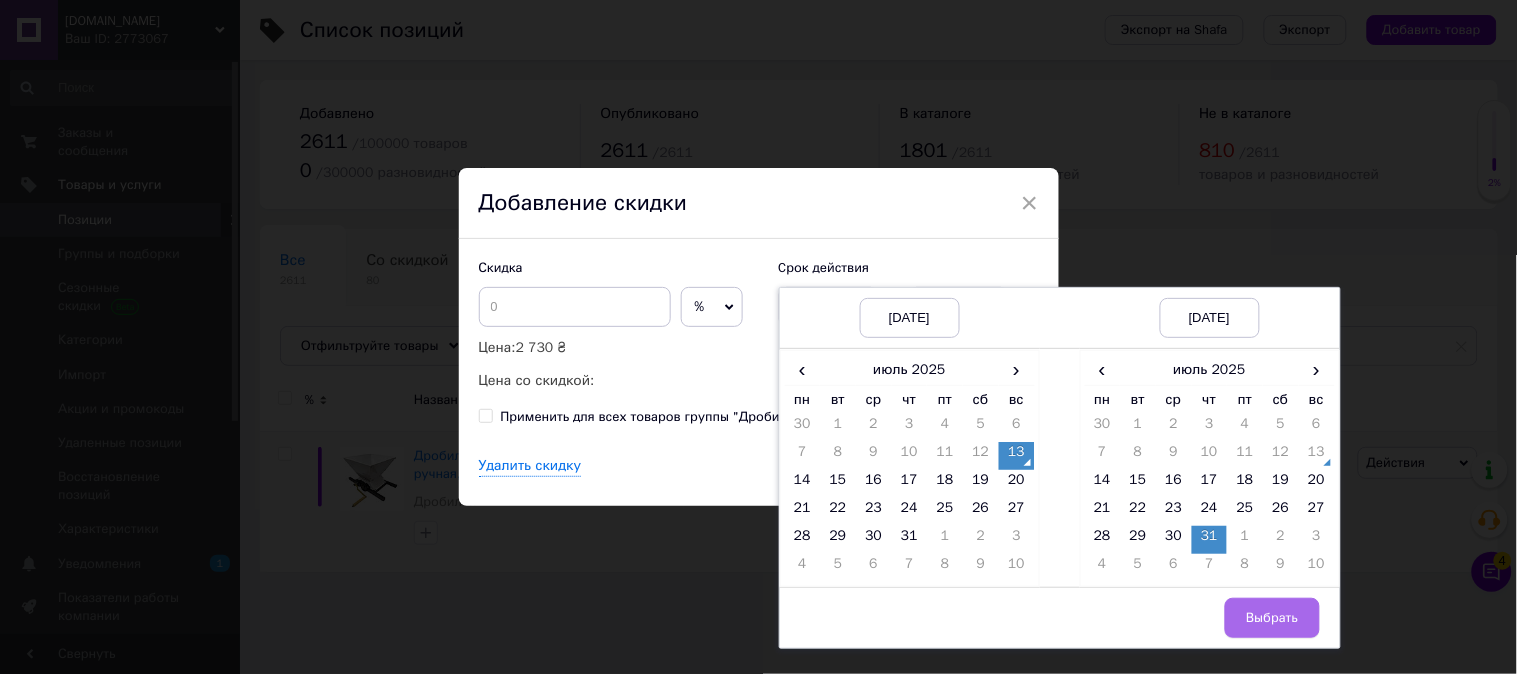 click on "Выбрать" at bounding box center (1272, 618) 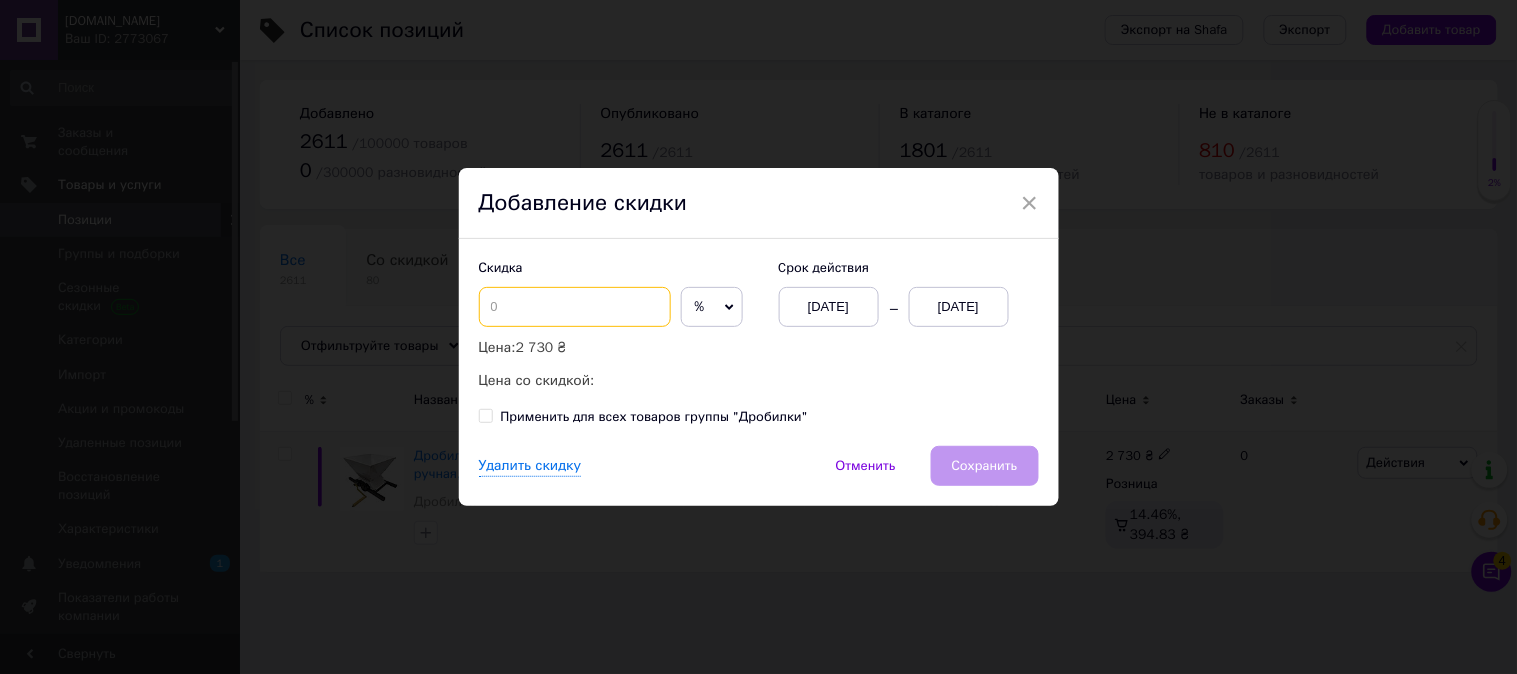 click at bounding box center [575, 307] 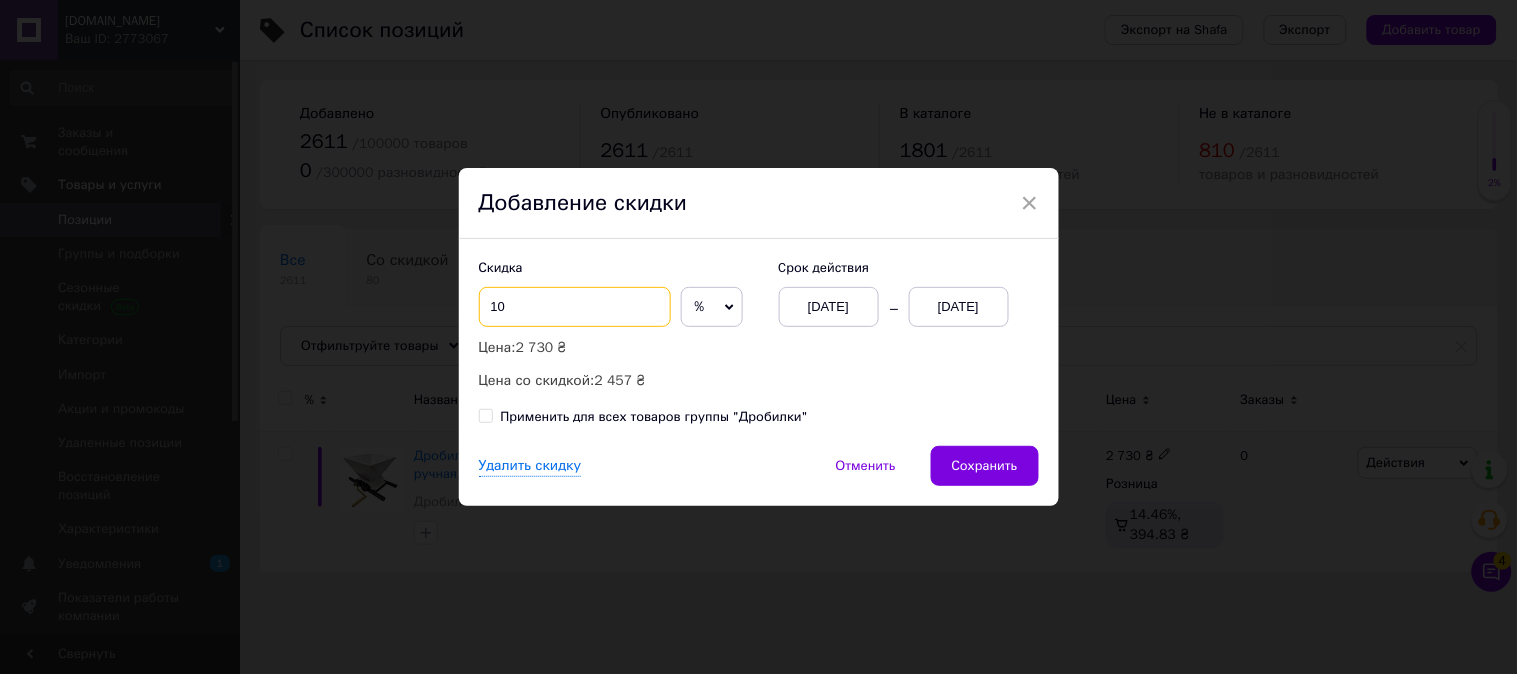 type on "10" 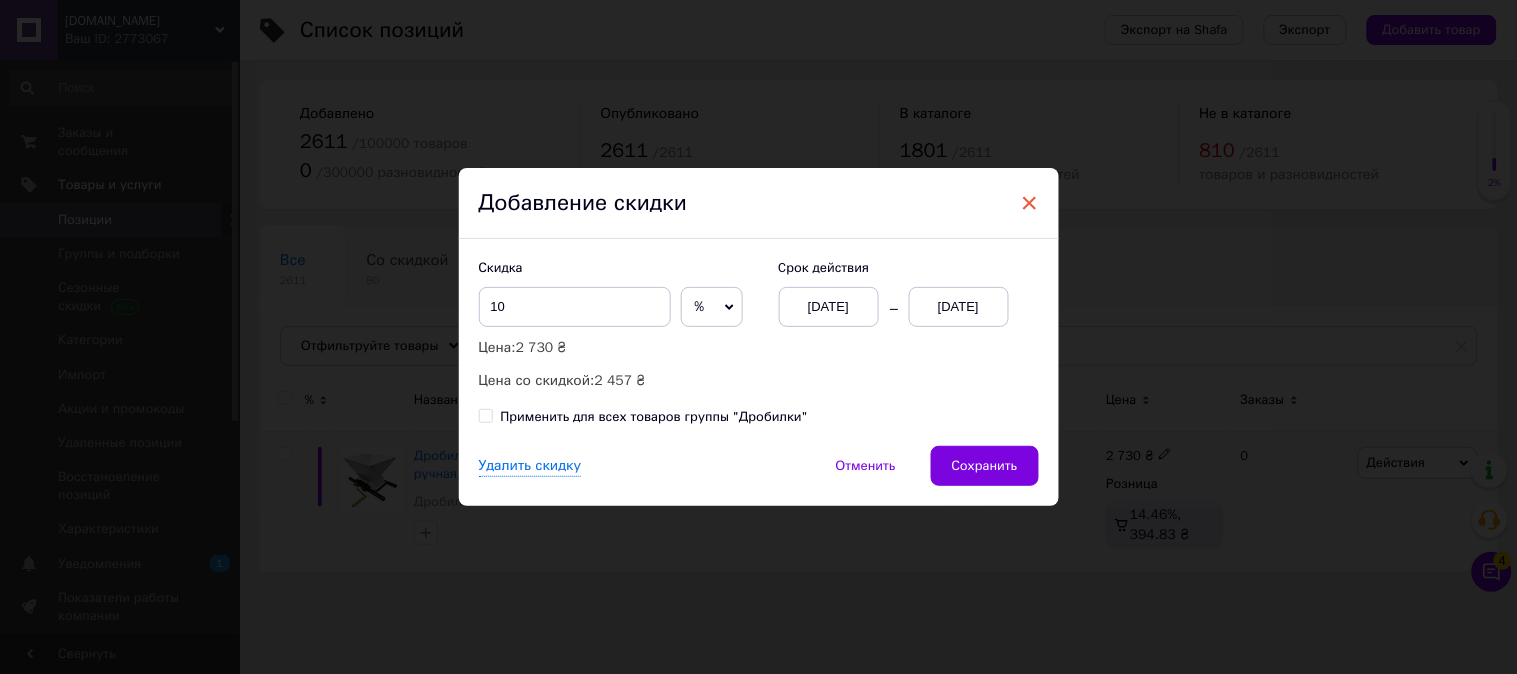 click on "×" at bounding box center [1030, 203] 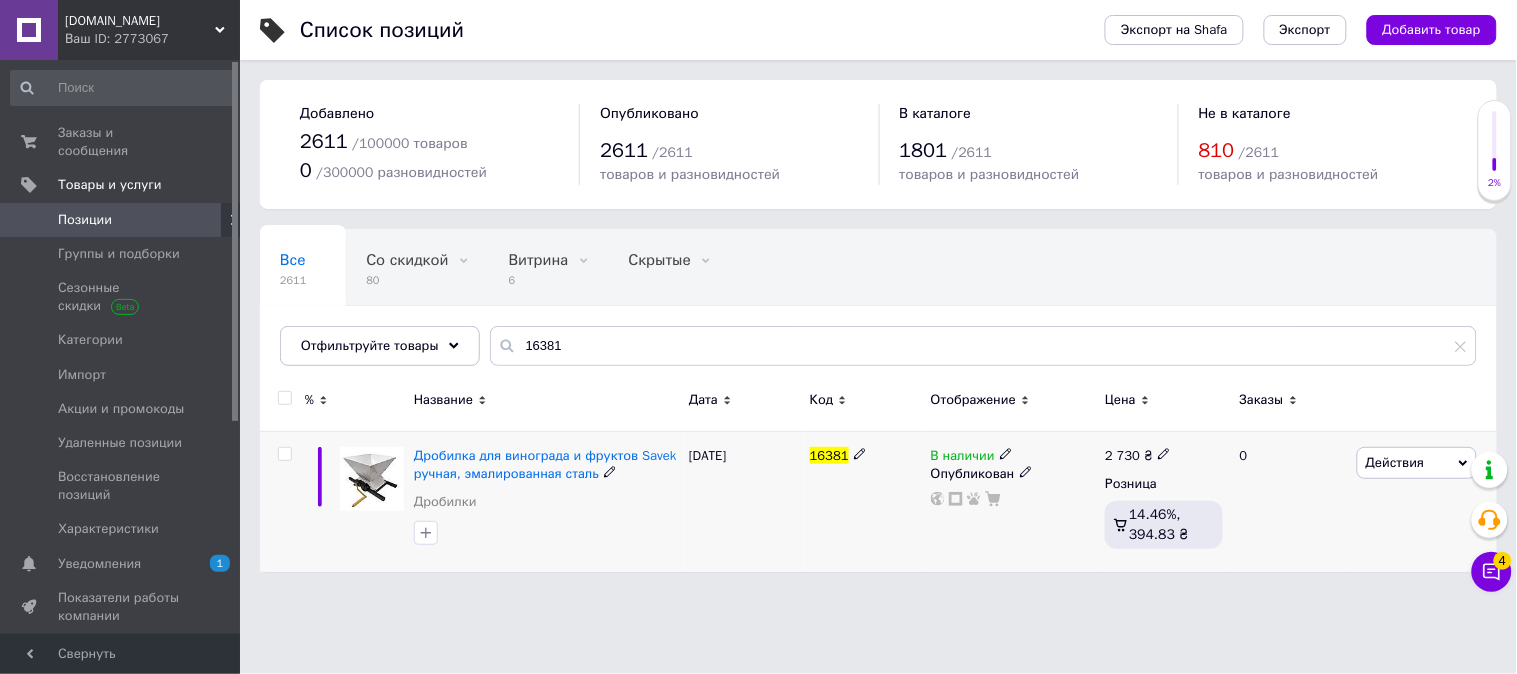click on "Все 2611 Со скидкой 80 Удалить Редактировать Витрина 6 Удалить Редактировать Скрытые 0 Удалить Редактировать Опубликованные 2611 Удалить Редактировать Ok Отфильтровано...  Сохранить Мы ничего не нашли Возможно, ошибка в слове  или нет соответствий по вашему запросу. Все 2611 Со скидкой 80 Витрина 6 Скрытые 0 Опубликованные 2611 Отфильтруйте товары 16381" at bounding box center [878, 297] 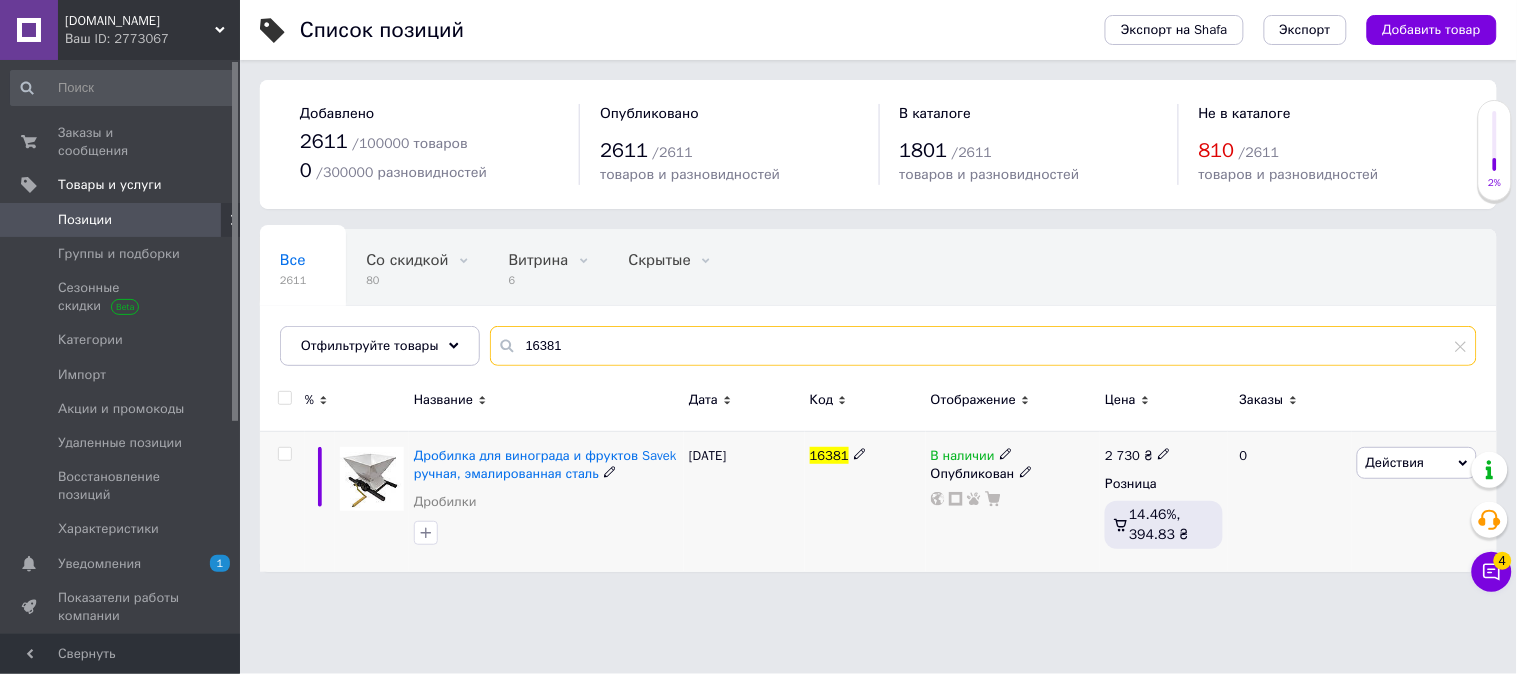 click on "16381" at bounding box center (983, 346) 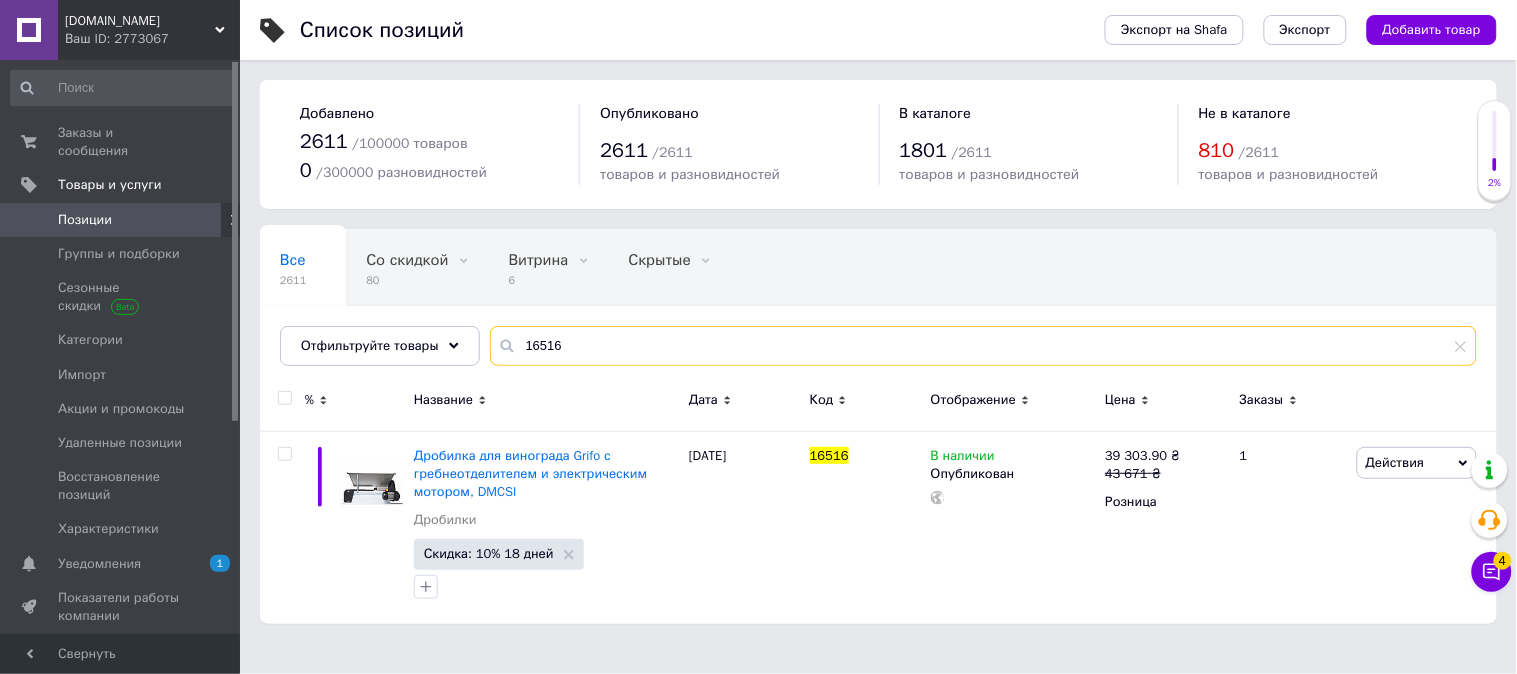 click on "16516" at bounding box center (983, 346) 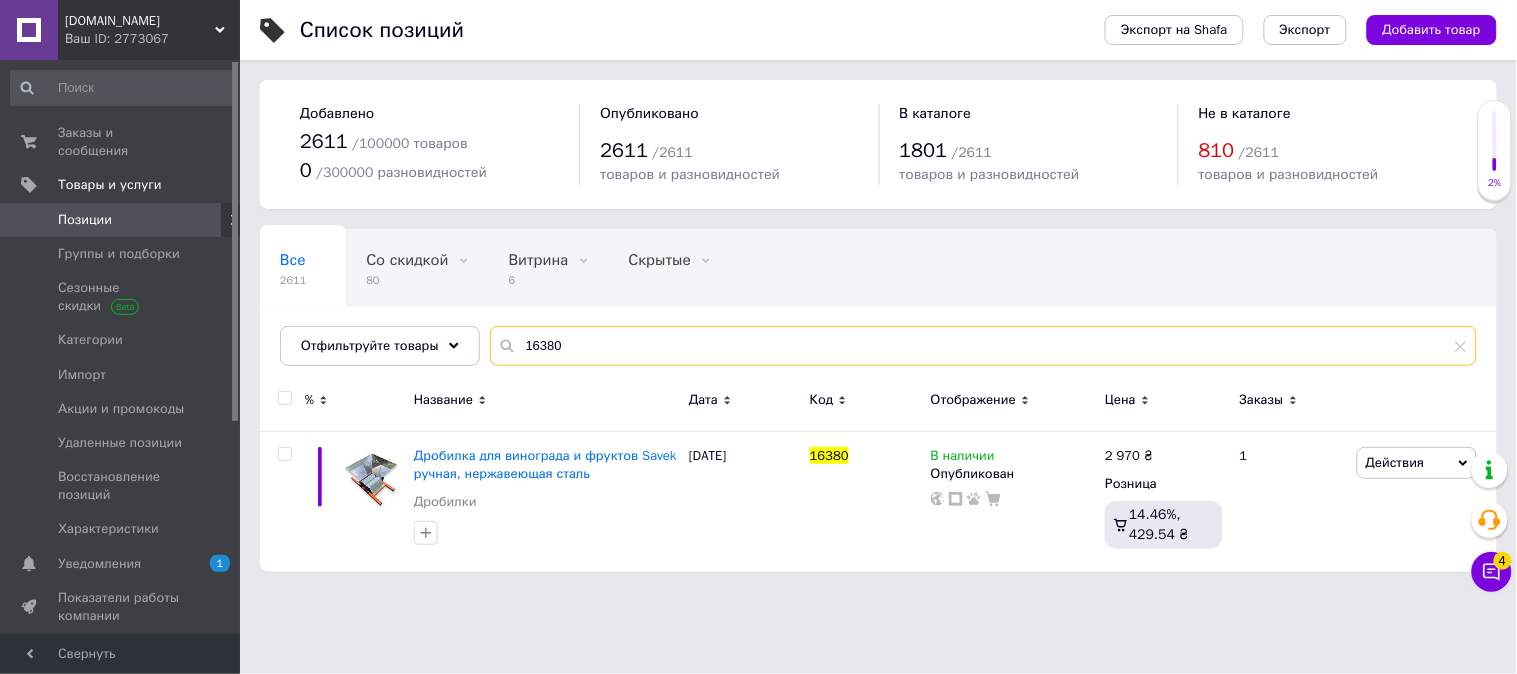click on "16380" at bounding box center [983, 346] 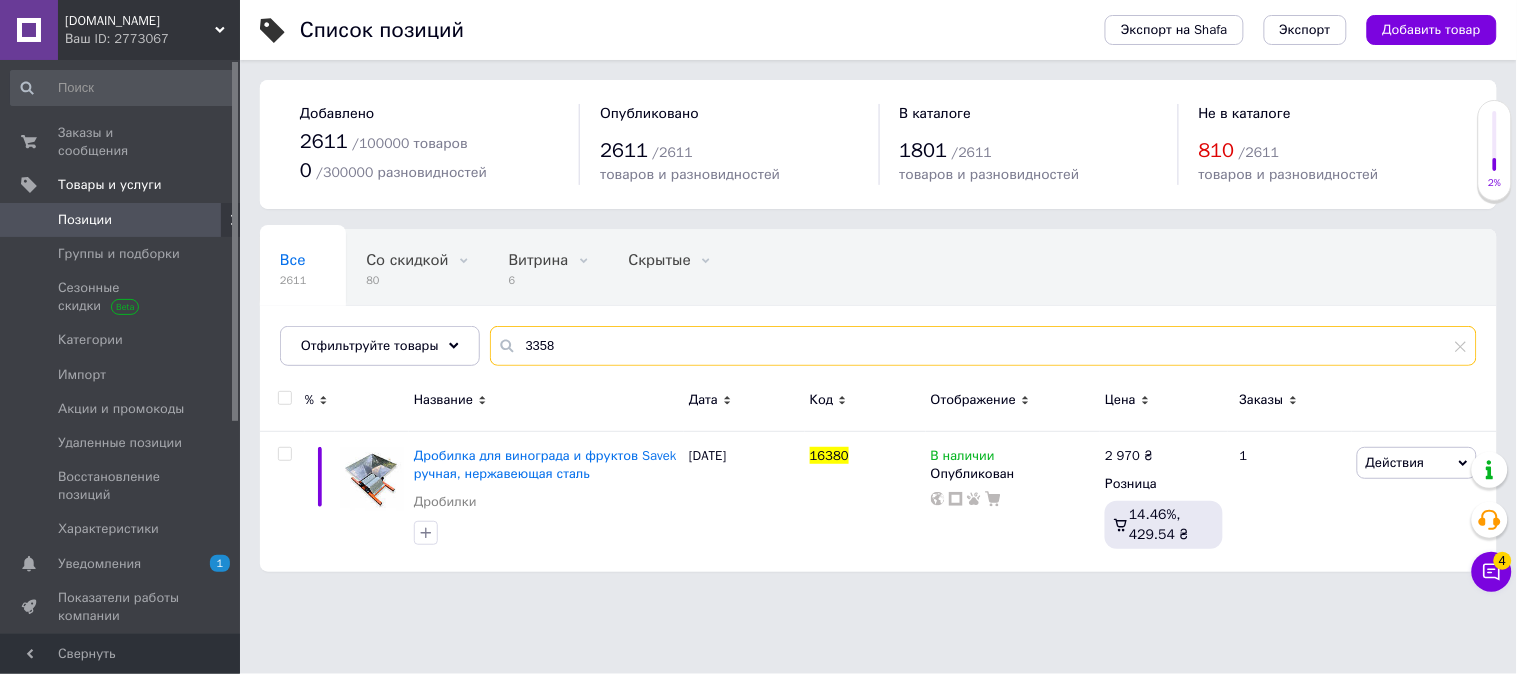 type on "3358" 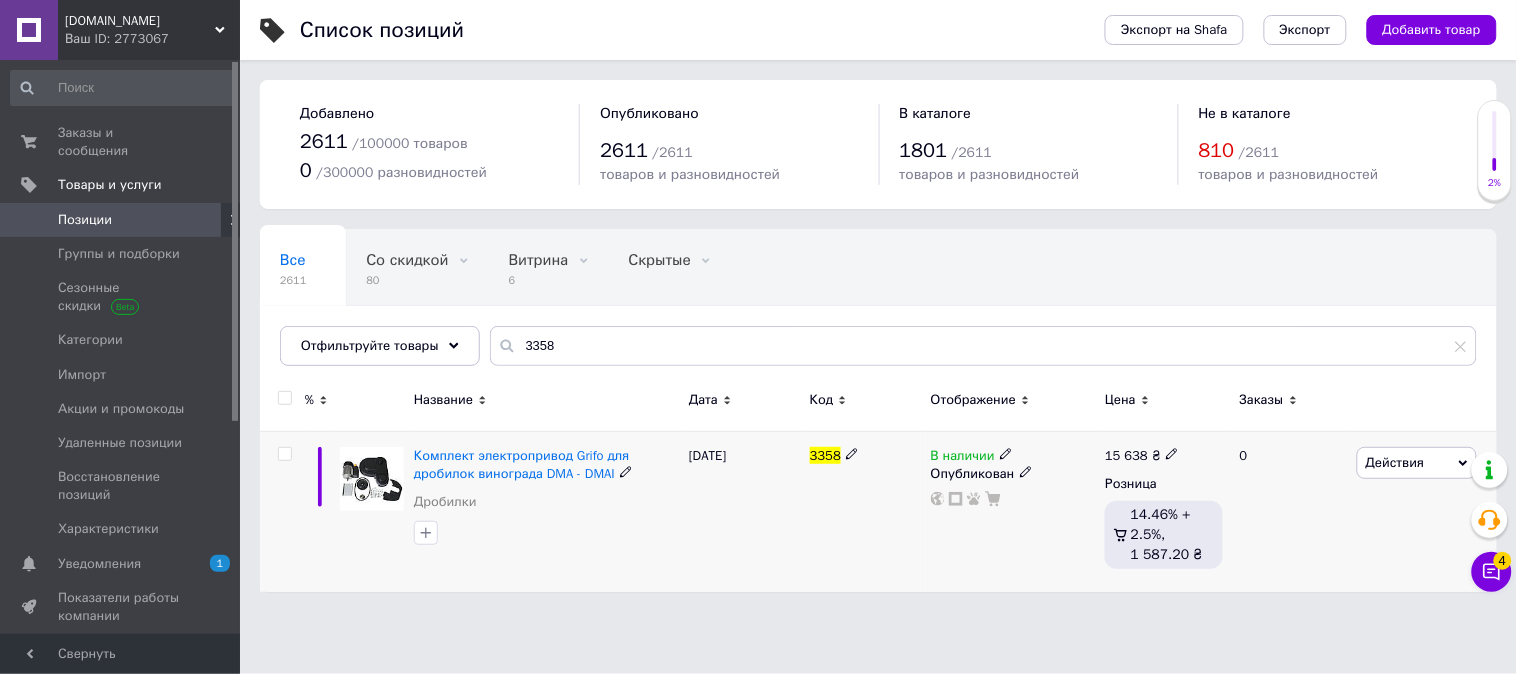 click on "Действия" at bounding box center (1395, 462) 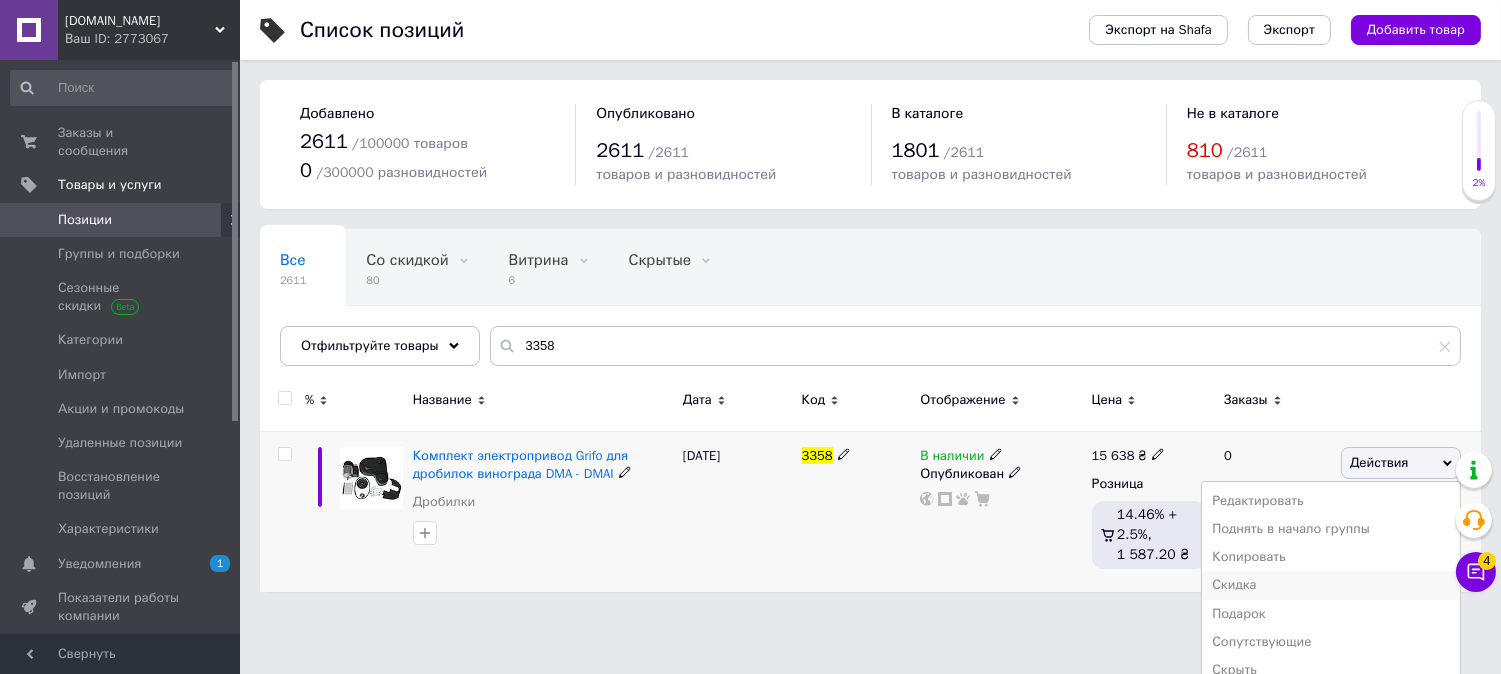 click on "Скидка" at bounding box center [1331, 585] 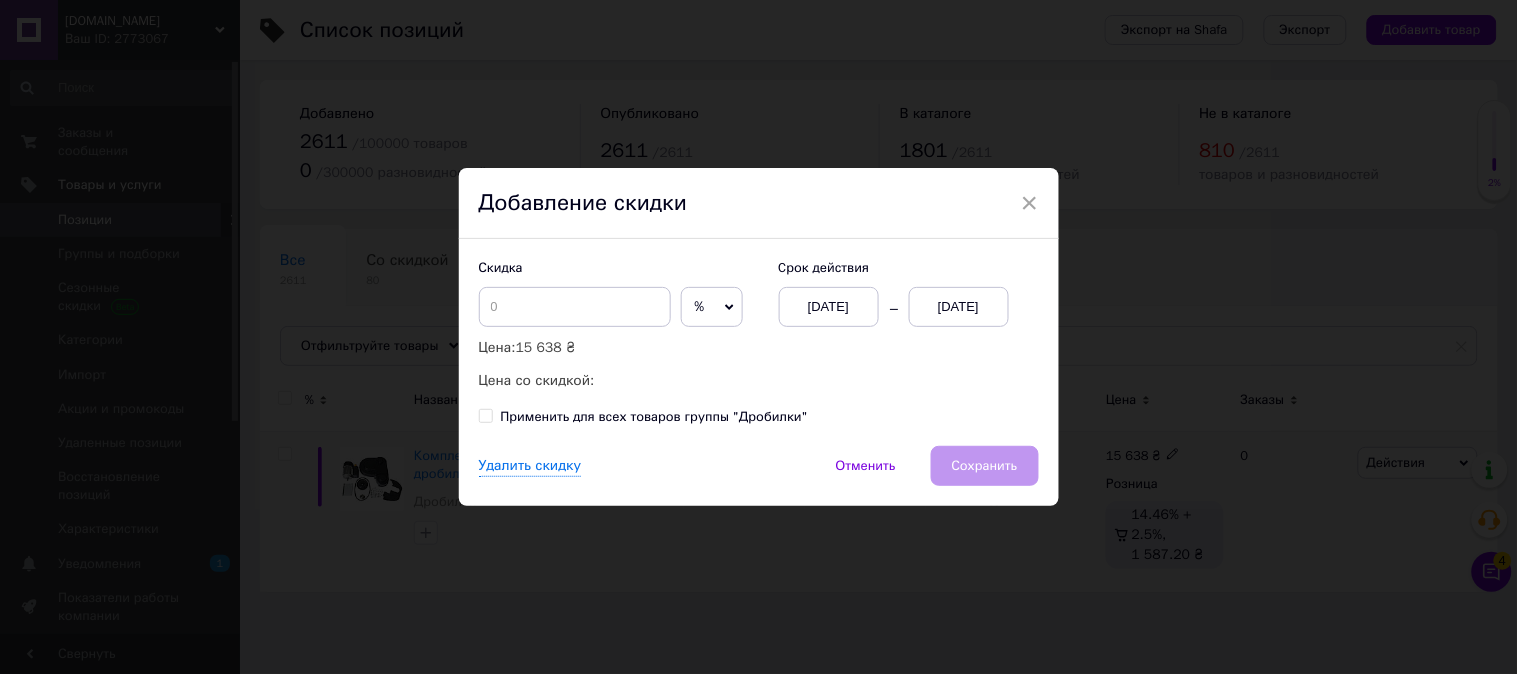 click on "[DATE]" at bounding box center (959, 307) 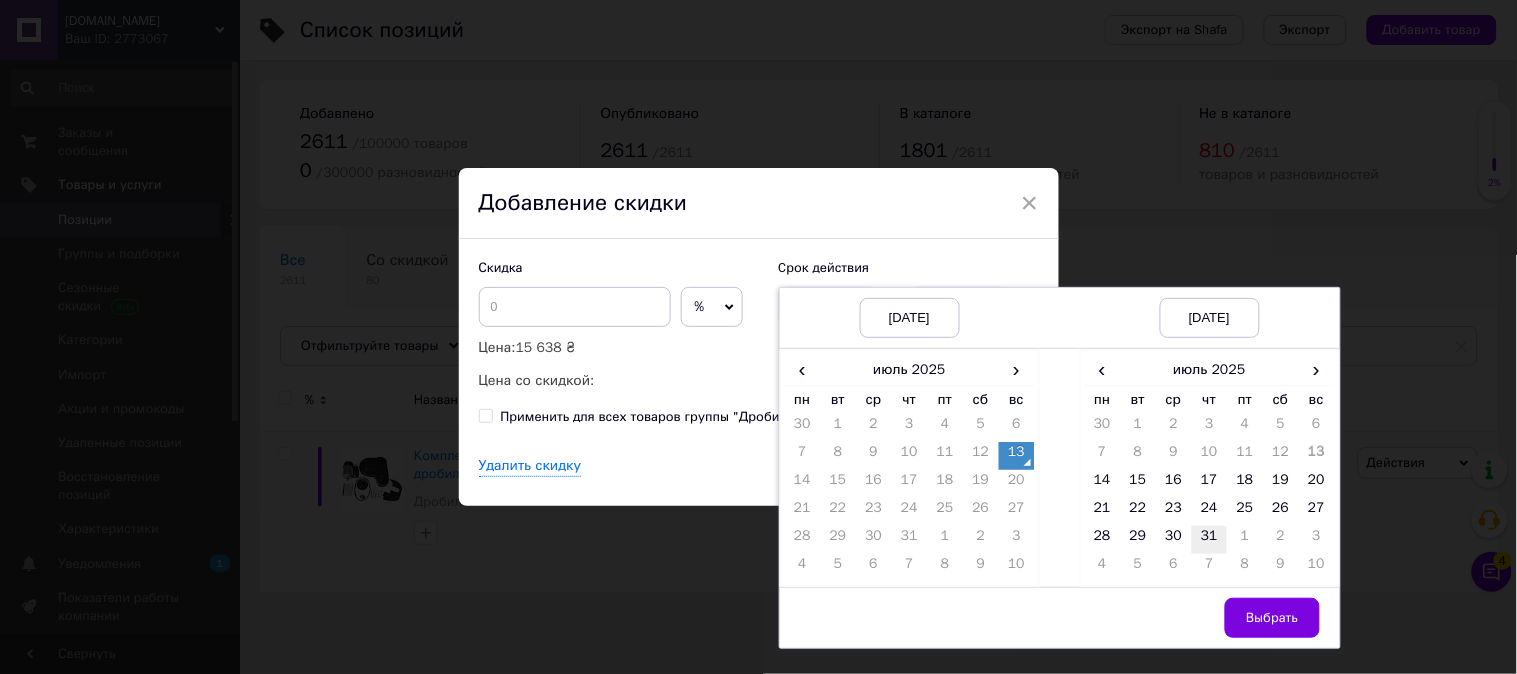 click on "31" at bounding box center (1210, 540) 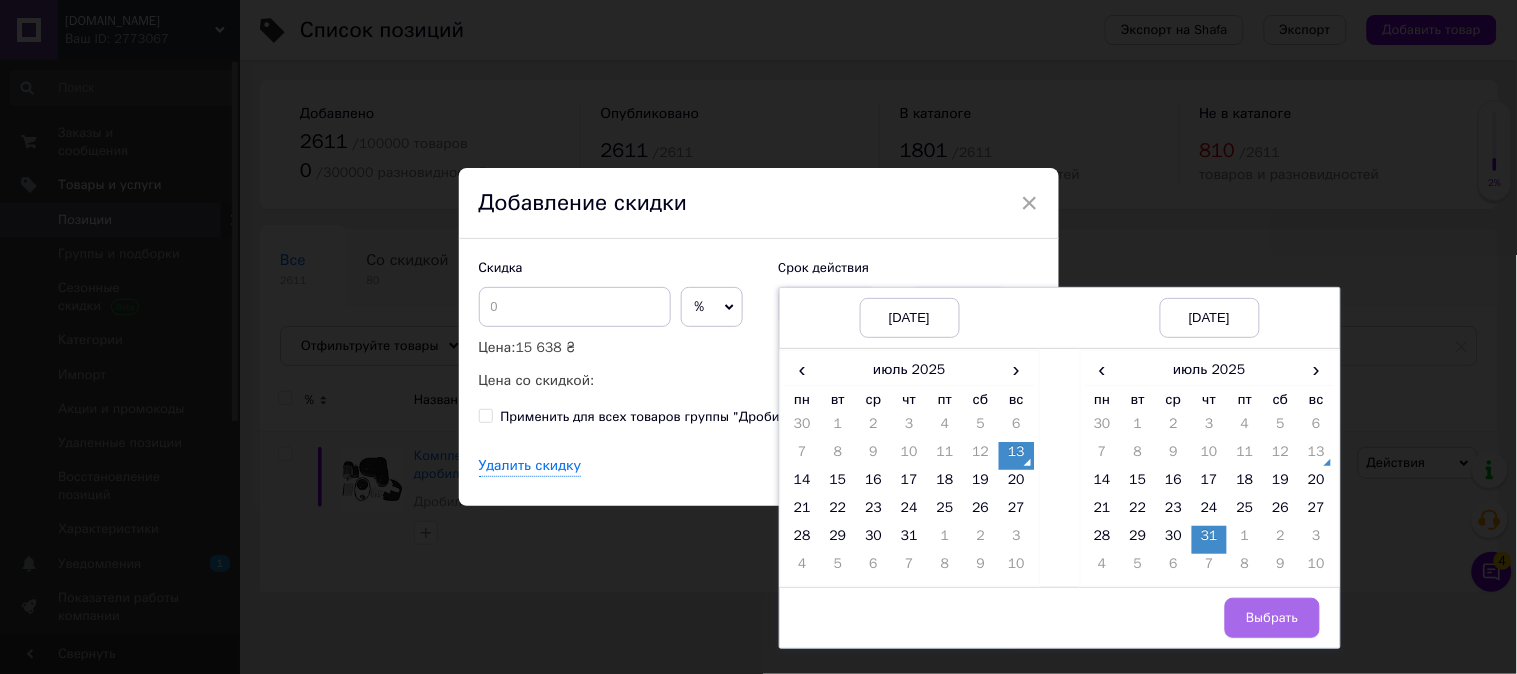 click on "Выбрать" at bounding box center [1272, 618] 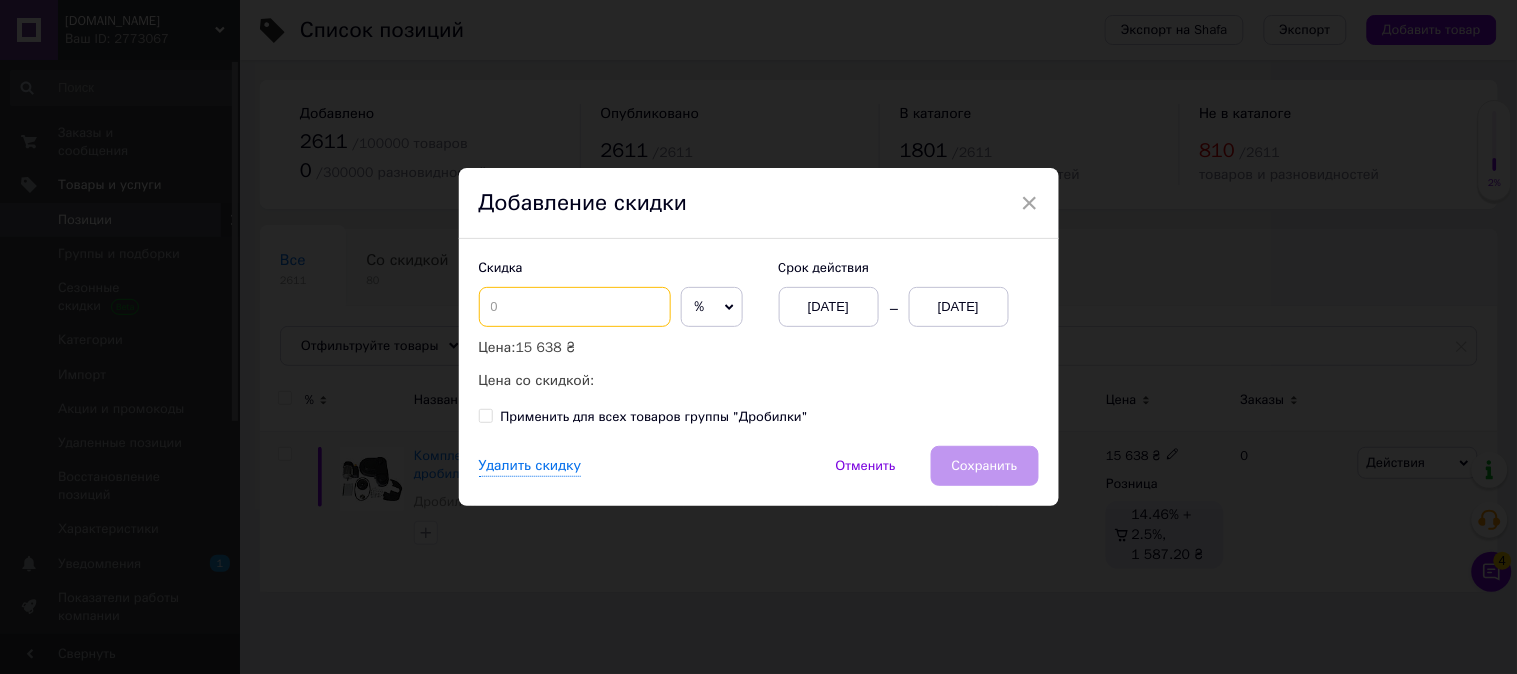 click at bounding box center (575, 307) 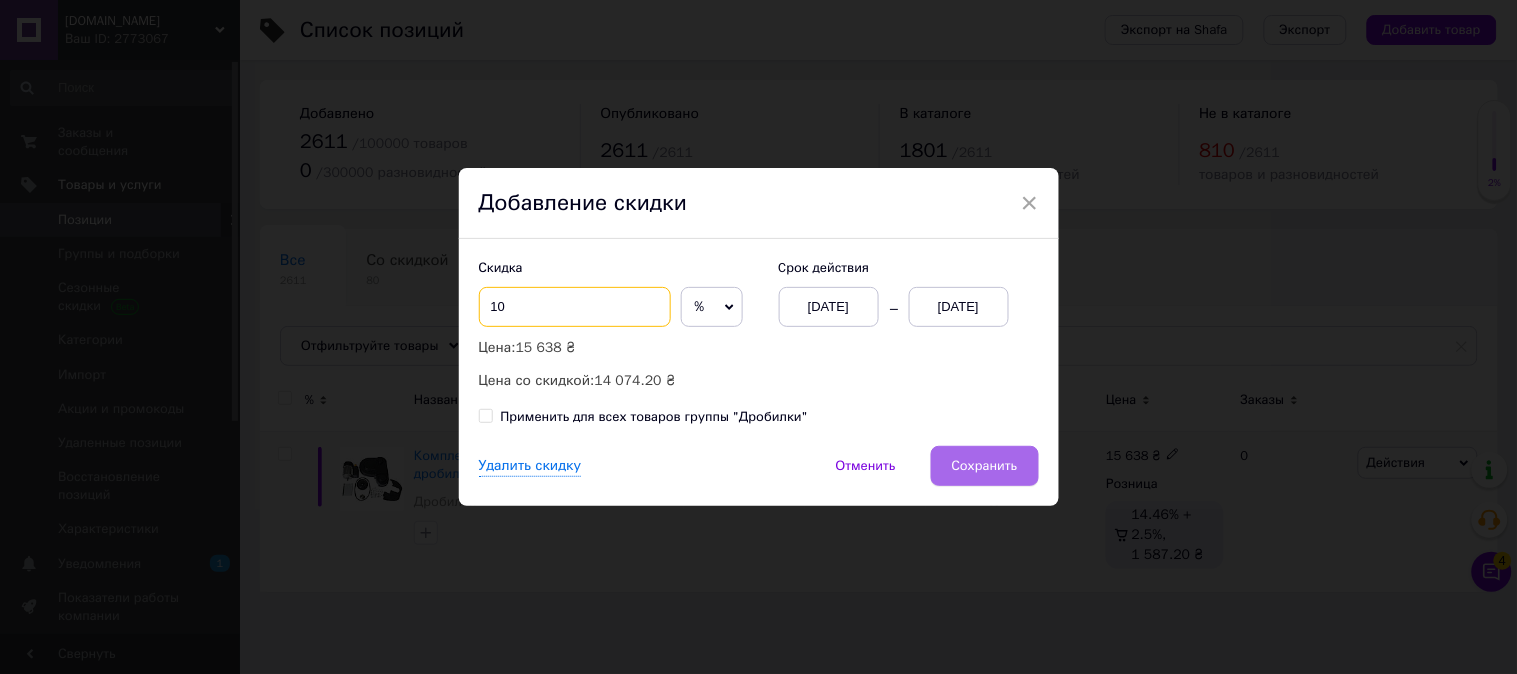 type on "10" 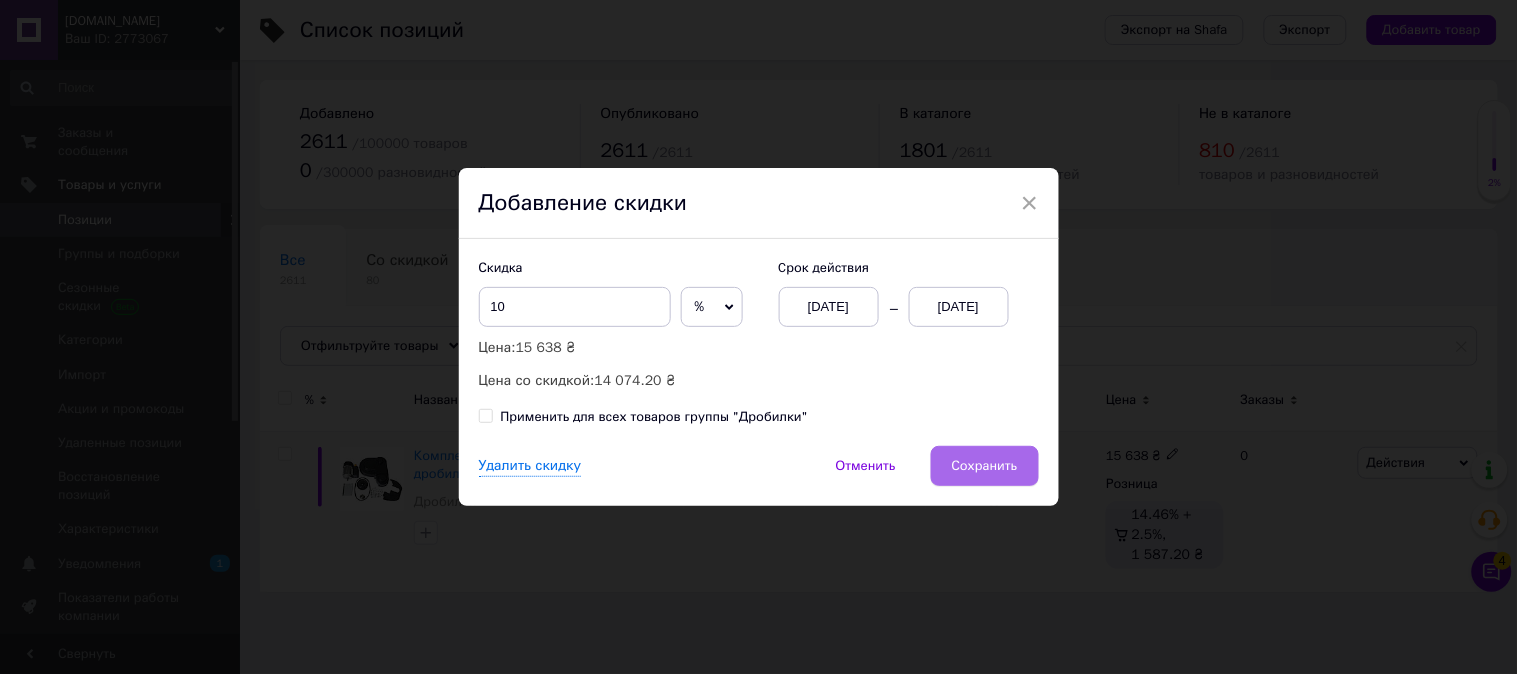 click on "Сохранить" at bounding box center [985, 466] 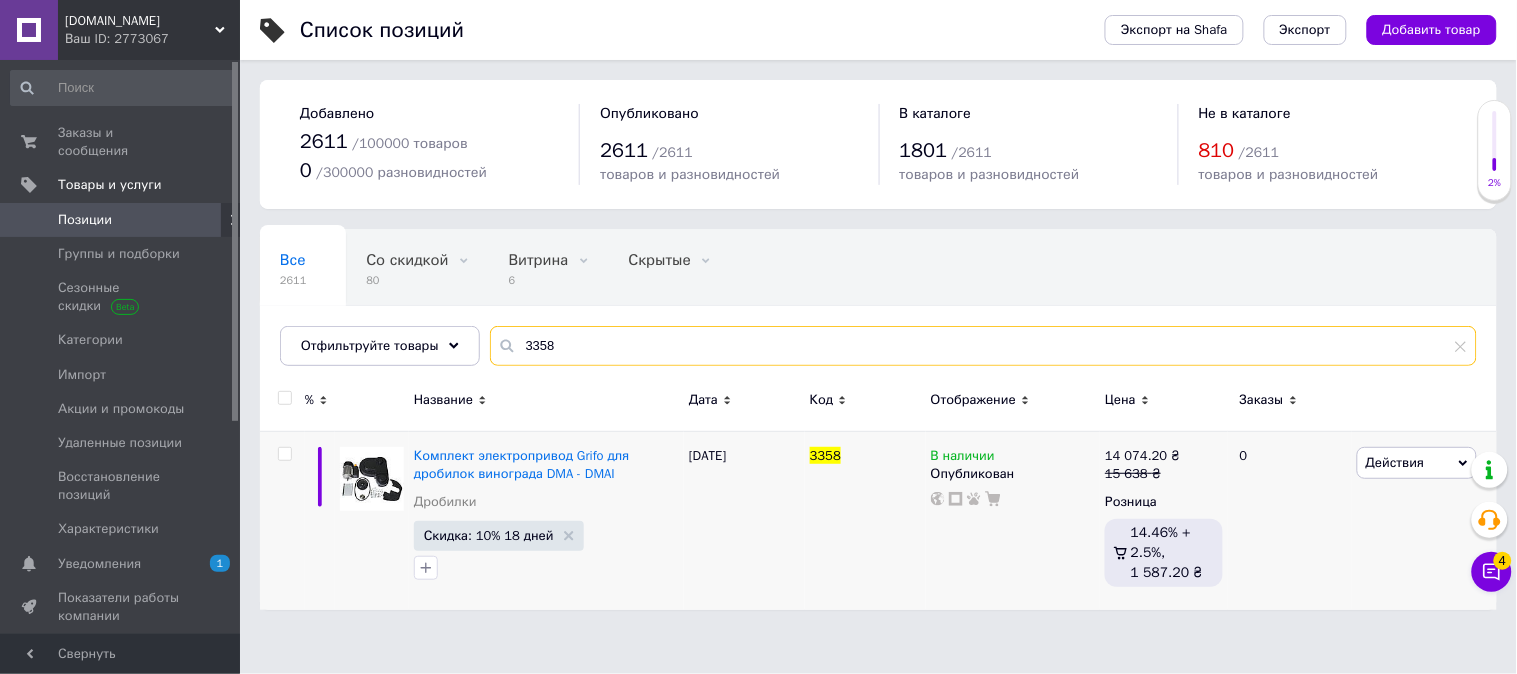 click on "3358" at bounding box center [983, 346] 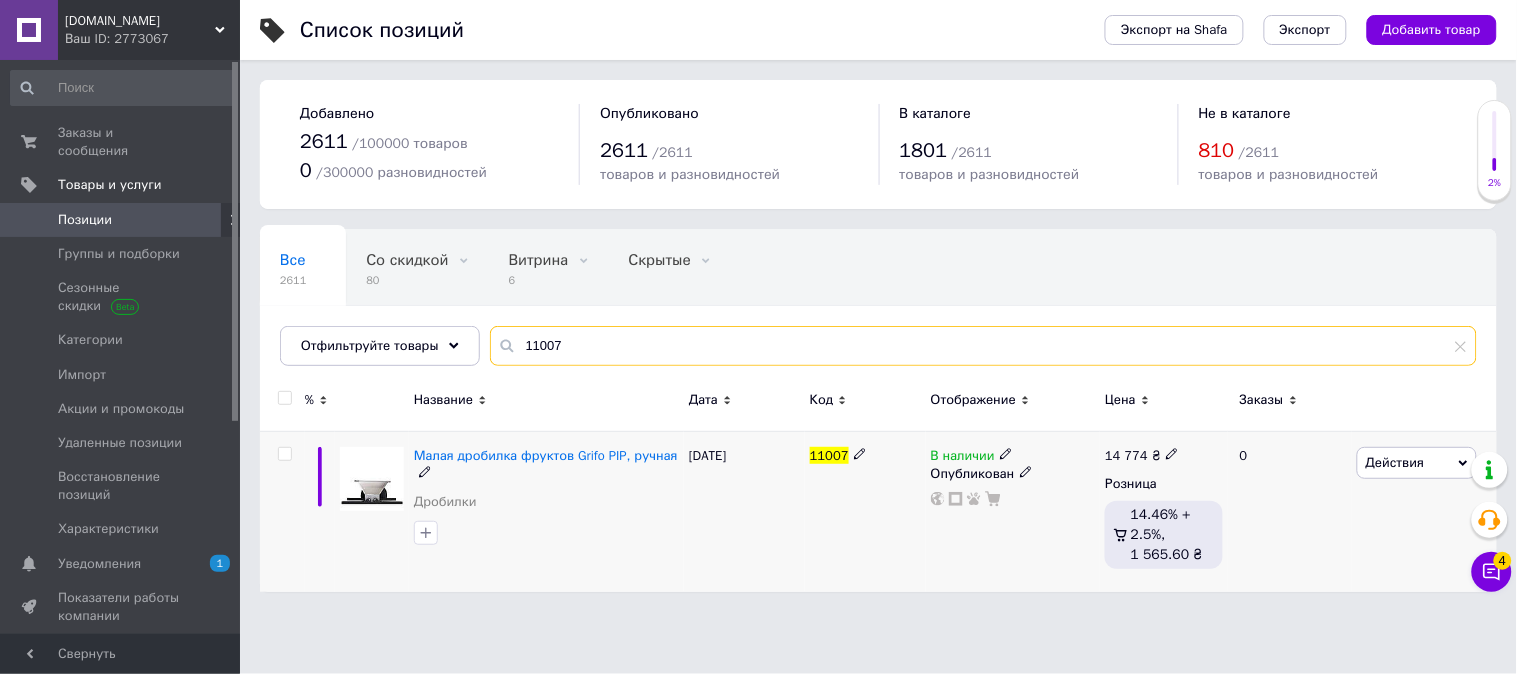 type on "11007" 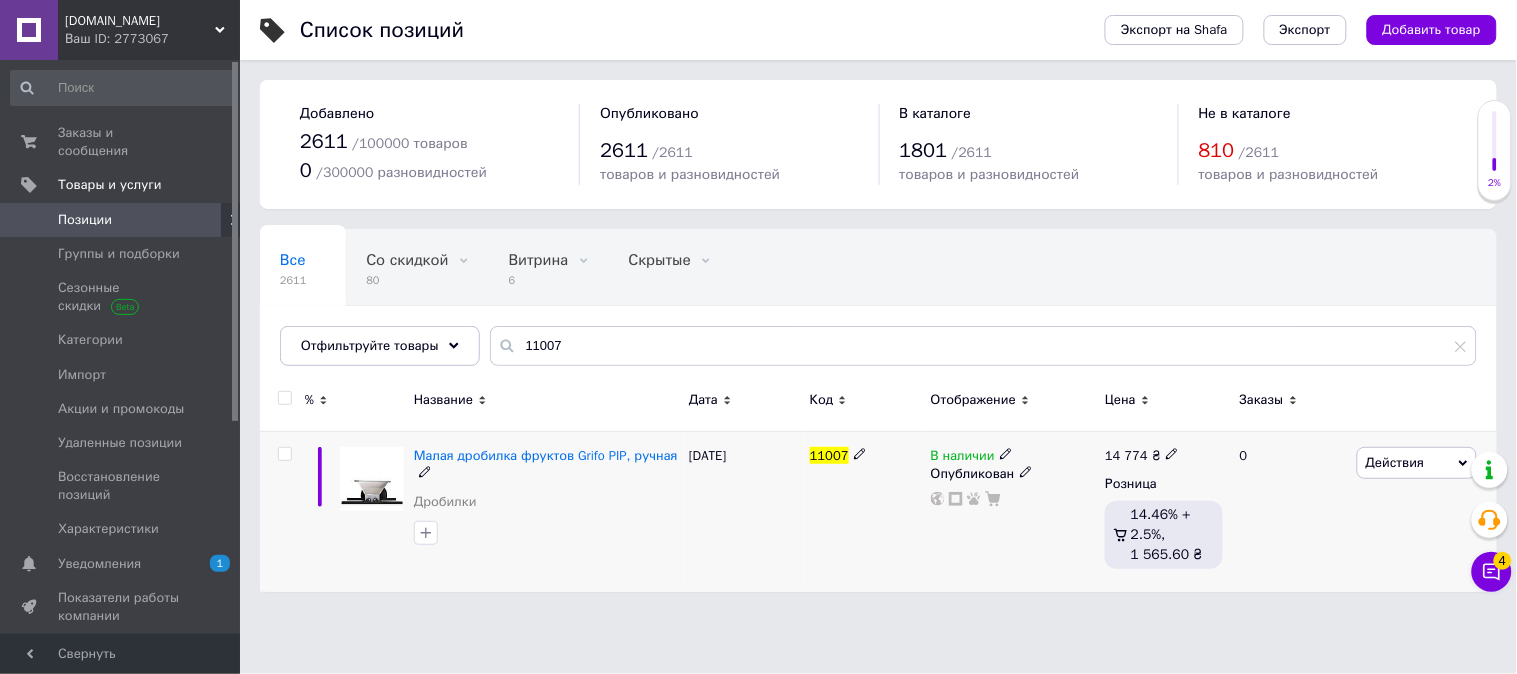 click on "Действия" at bounding box center [1395, 462] 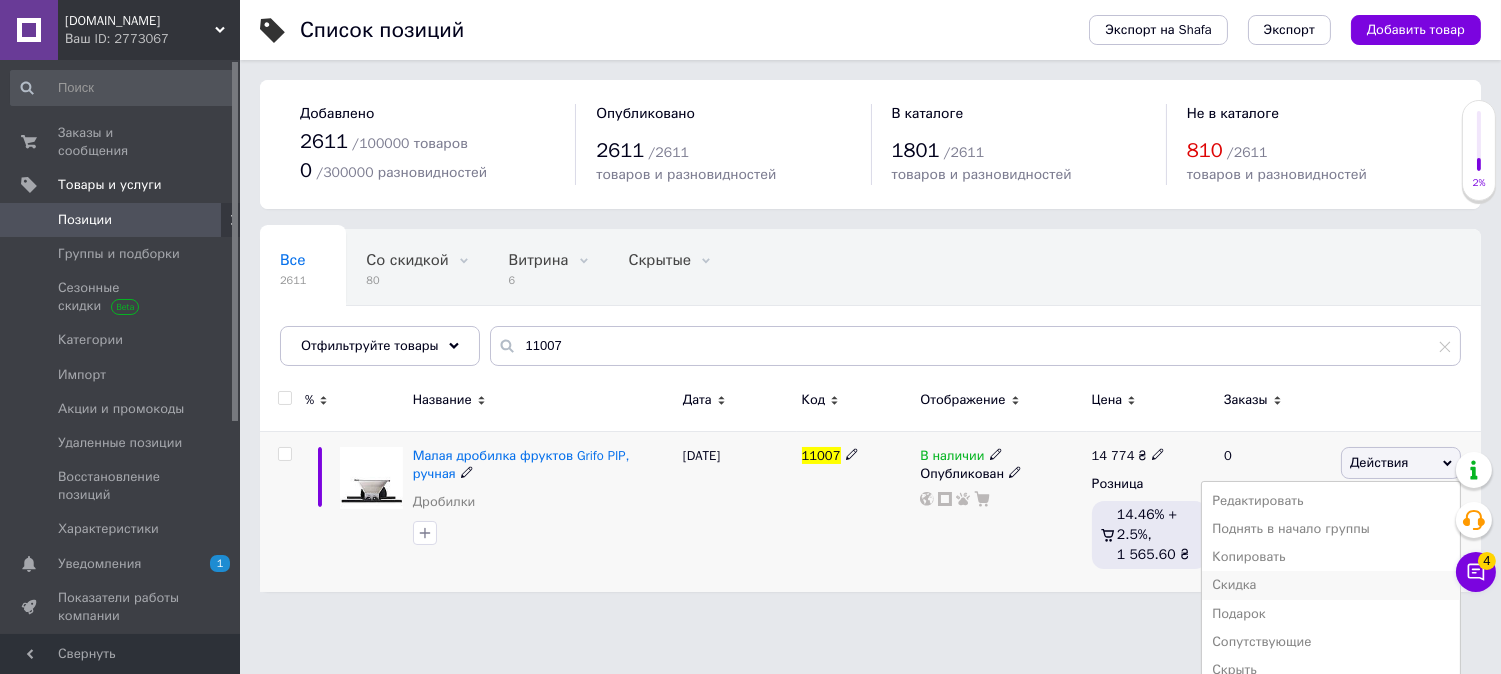 click on "Скидка" at bounding box center (1331, 585) 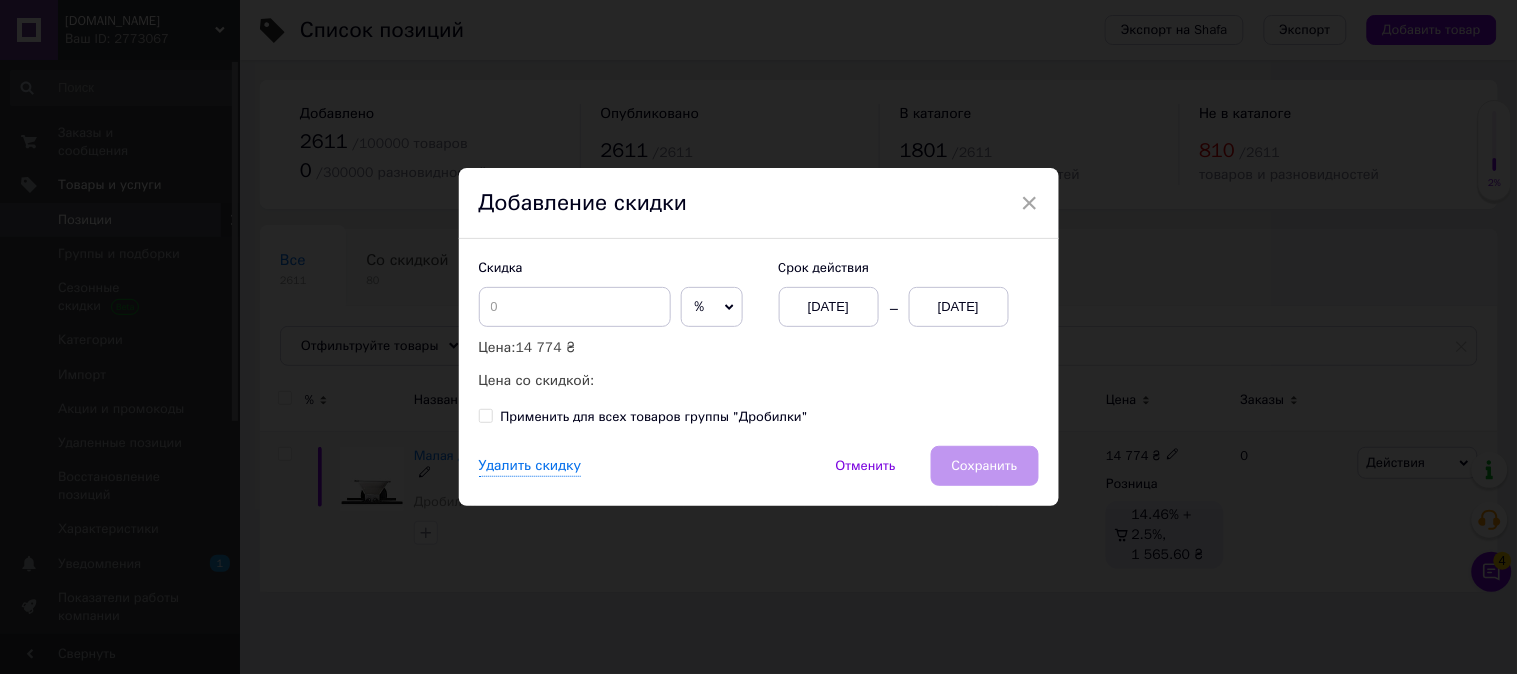 click on "[DATE]" at bounding box center (959, 307) 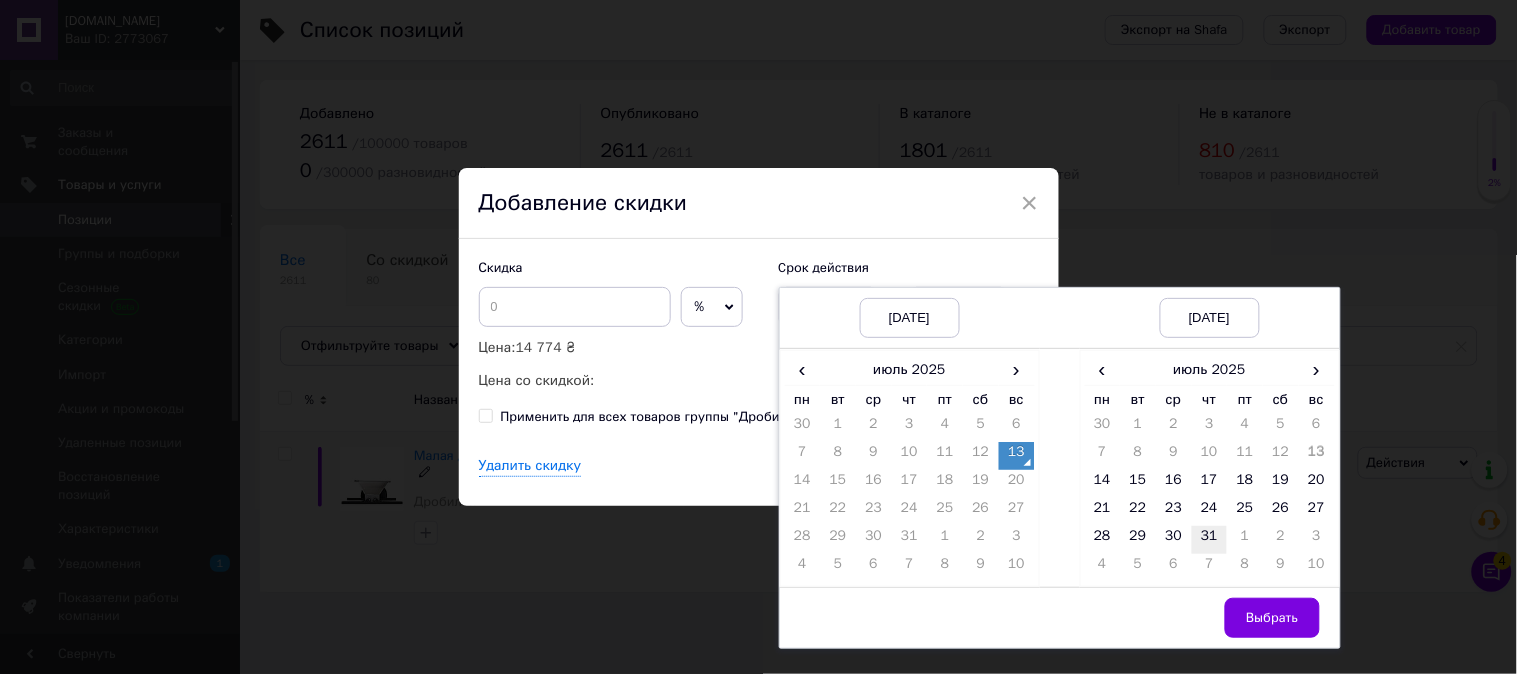 click on "31" at bounding box center [1210, 540] 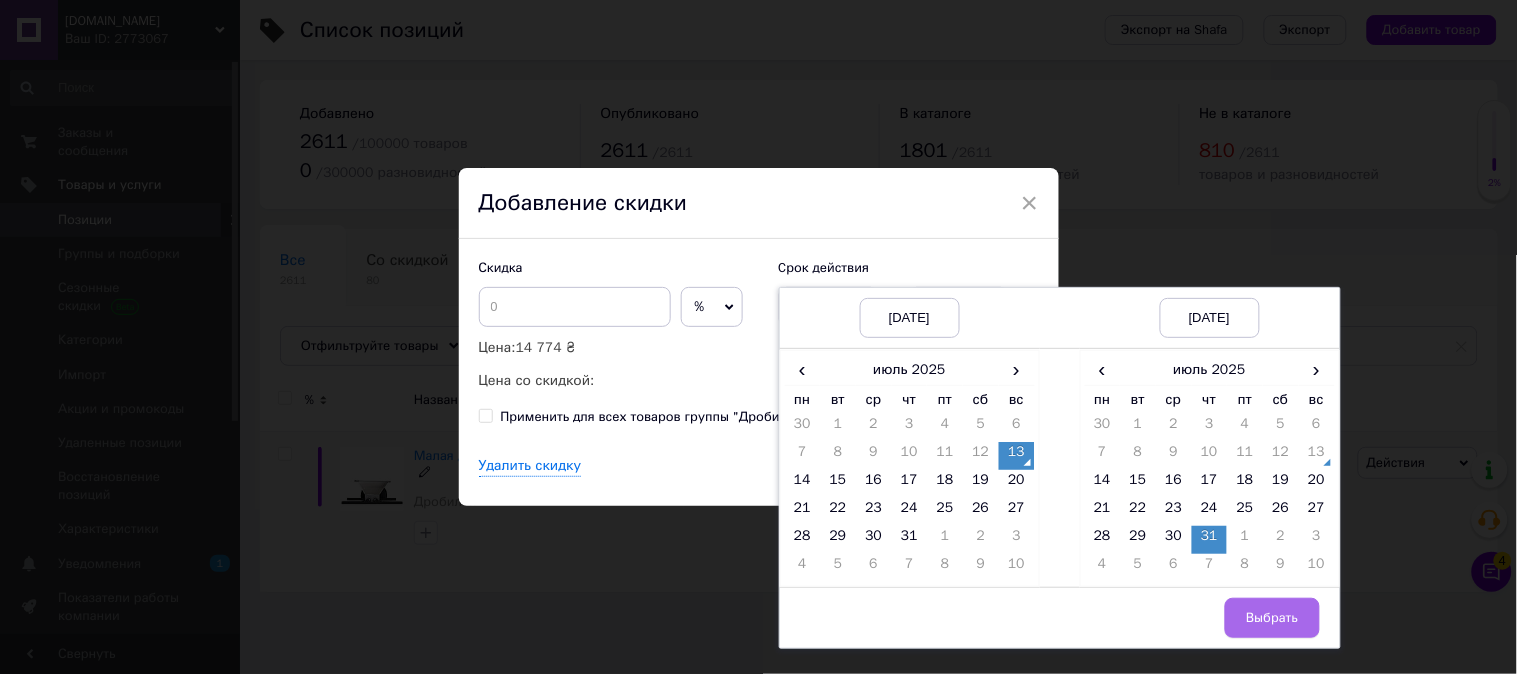 click on "Выбрать" at bounding box center [1272, 618] 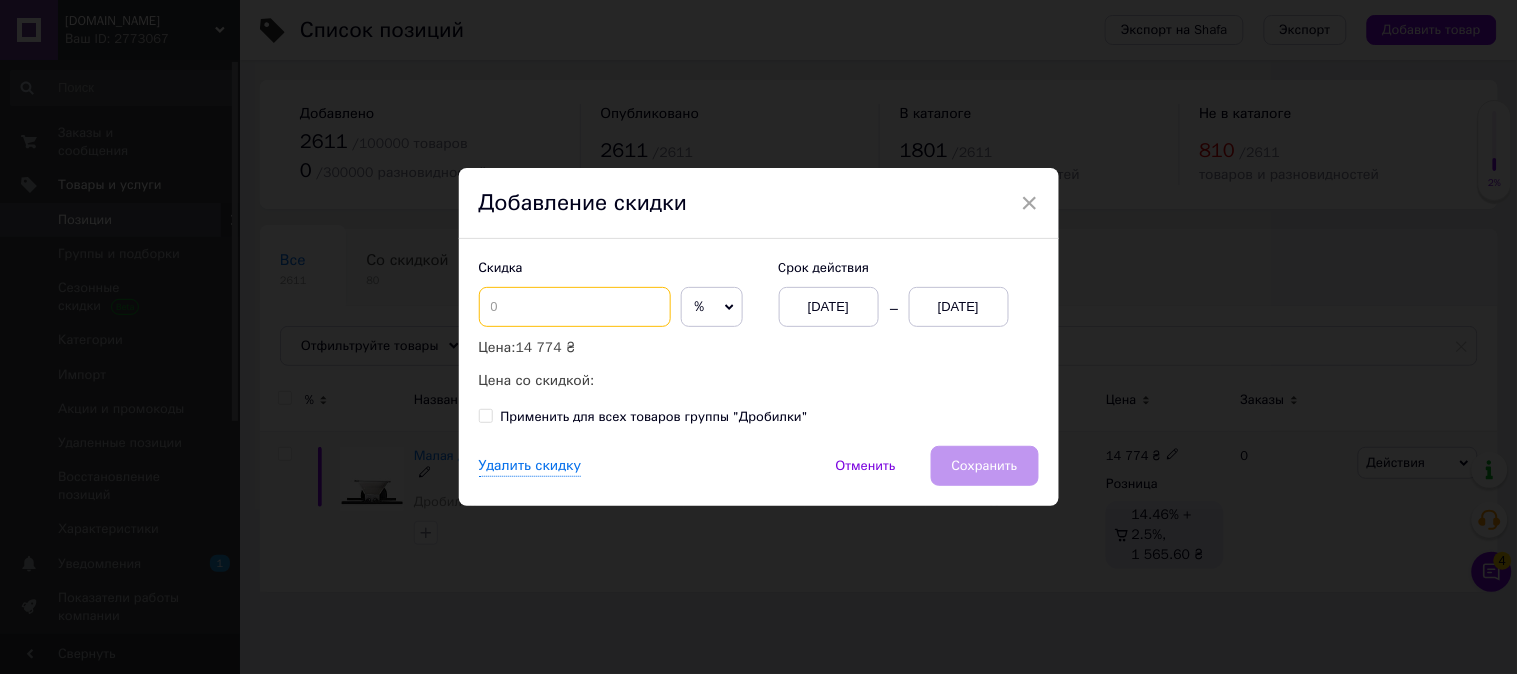 click at bounding box center (575, 307) 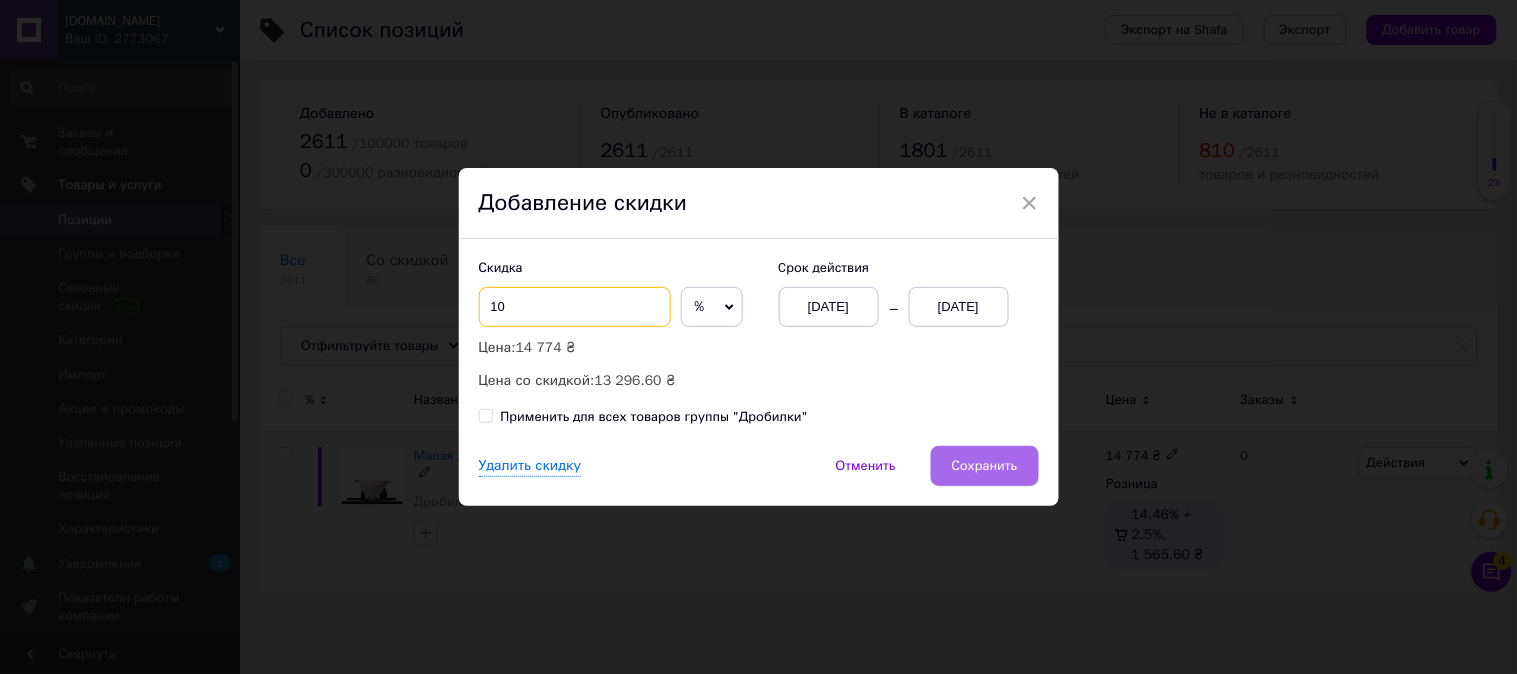 type on "10" 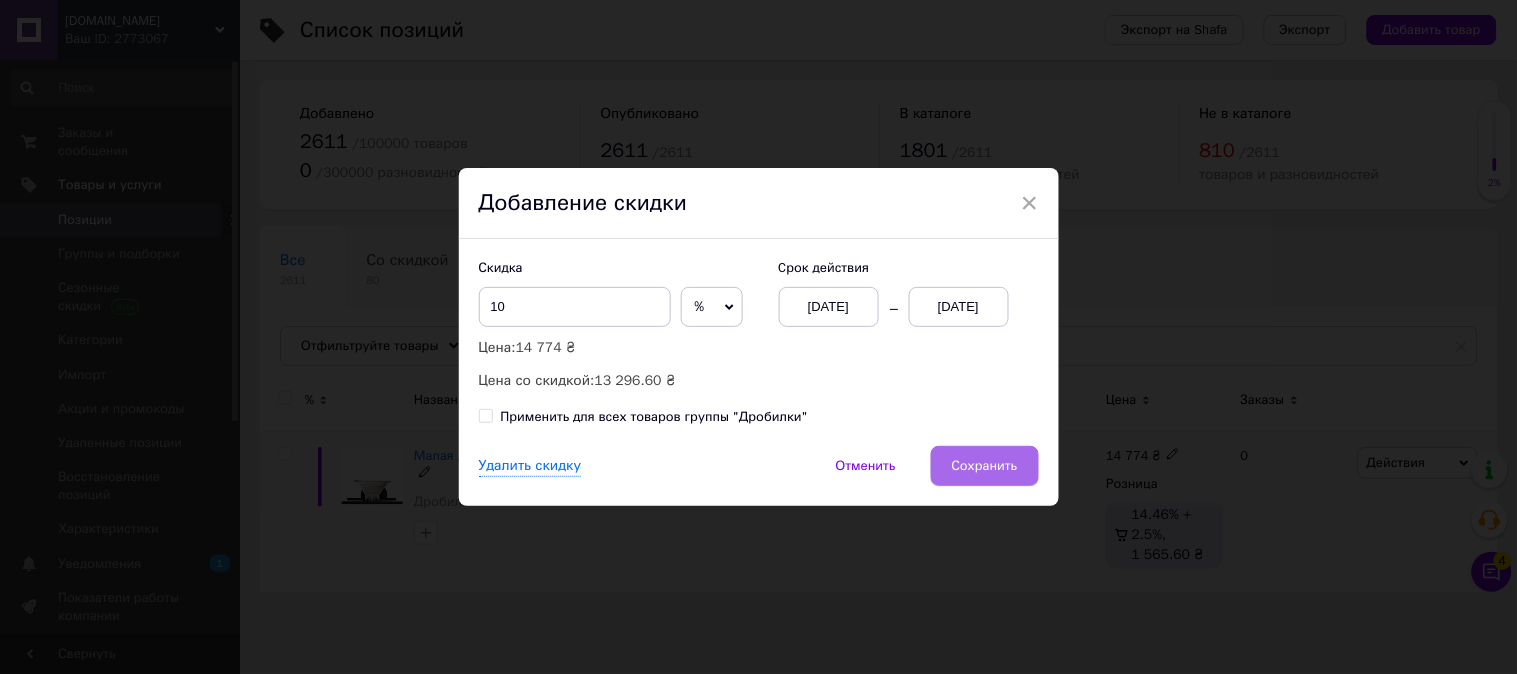 click on "Сохранить" at bounding box center [985, 466] 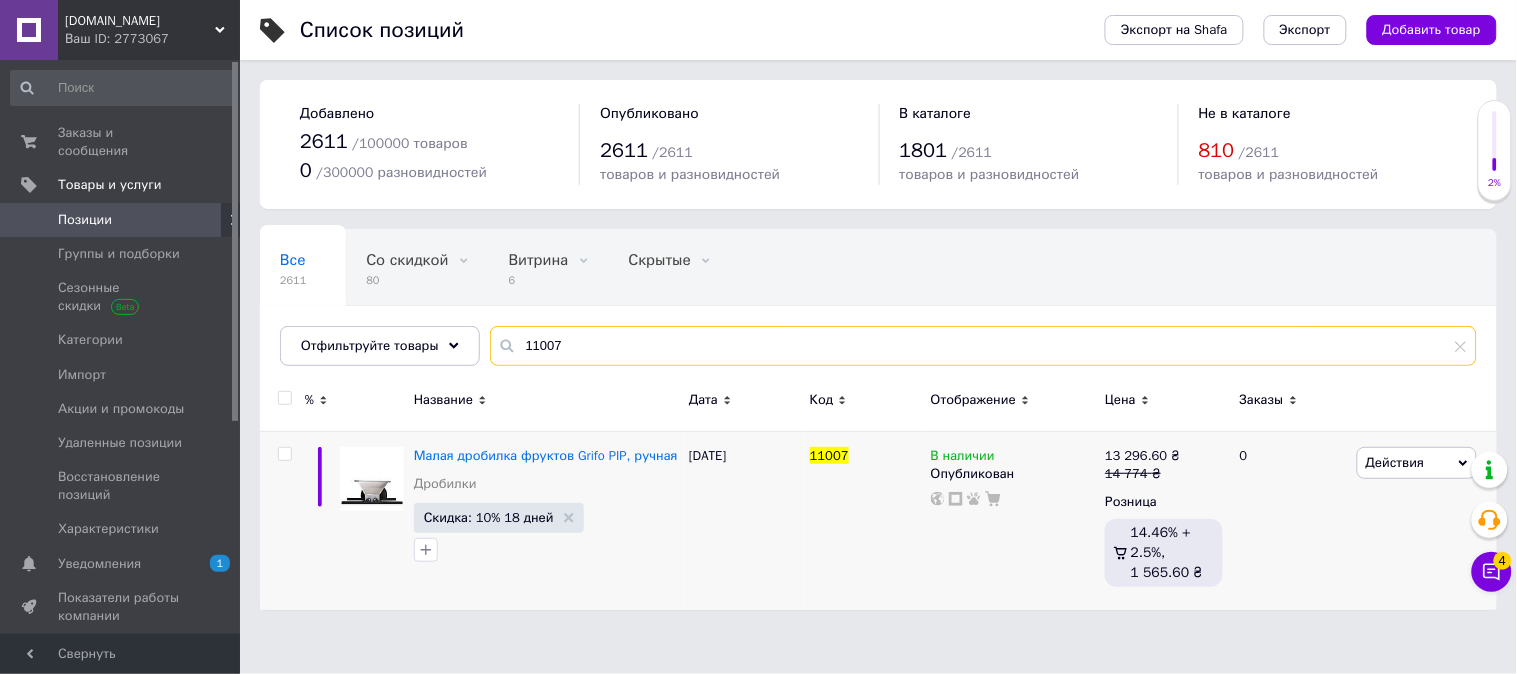 click on "11007" at bounding box center [983, 346] 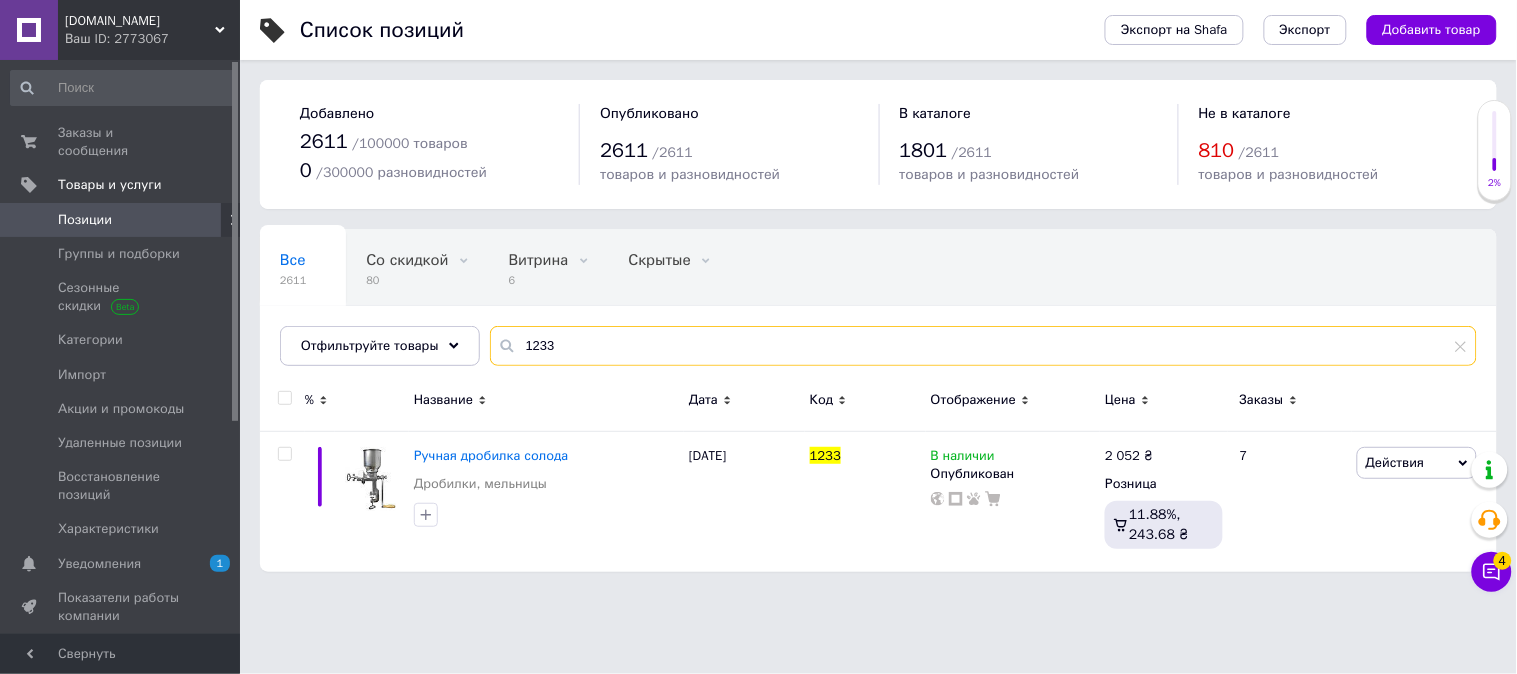 click on "1233" at bounding box center [983, 346] 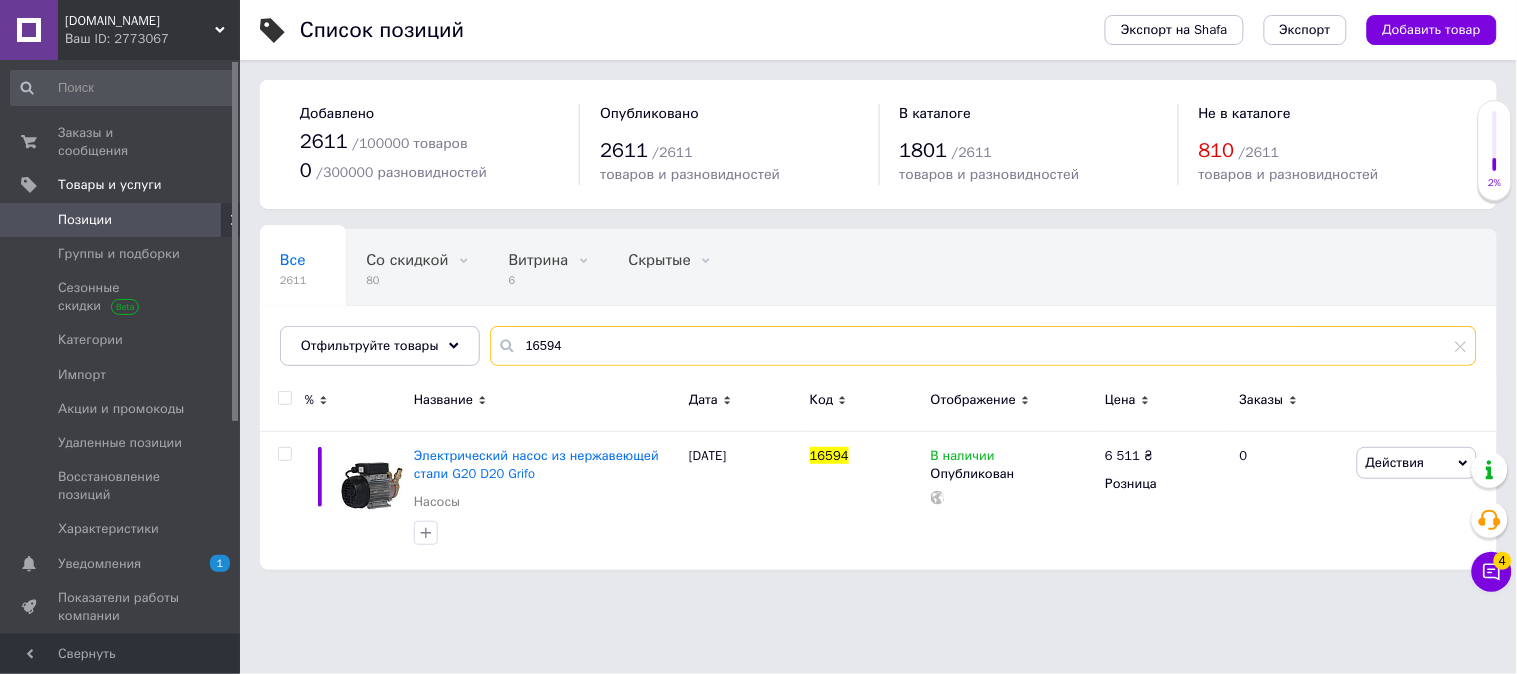 type on "16594" 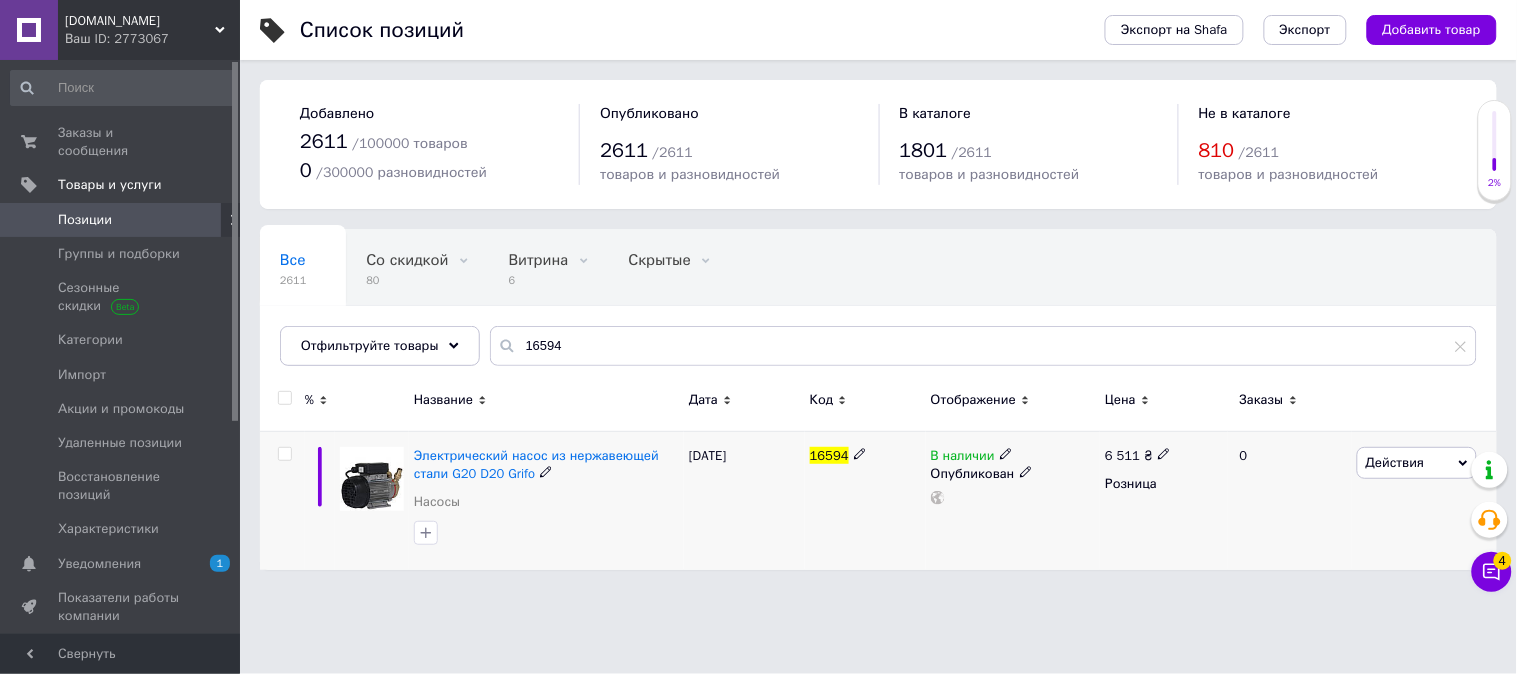 click on "Действия" at bounding box center (1395, 462) 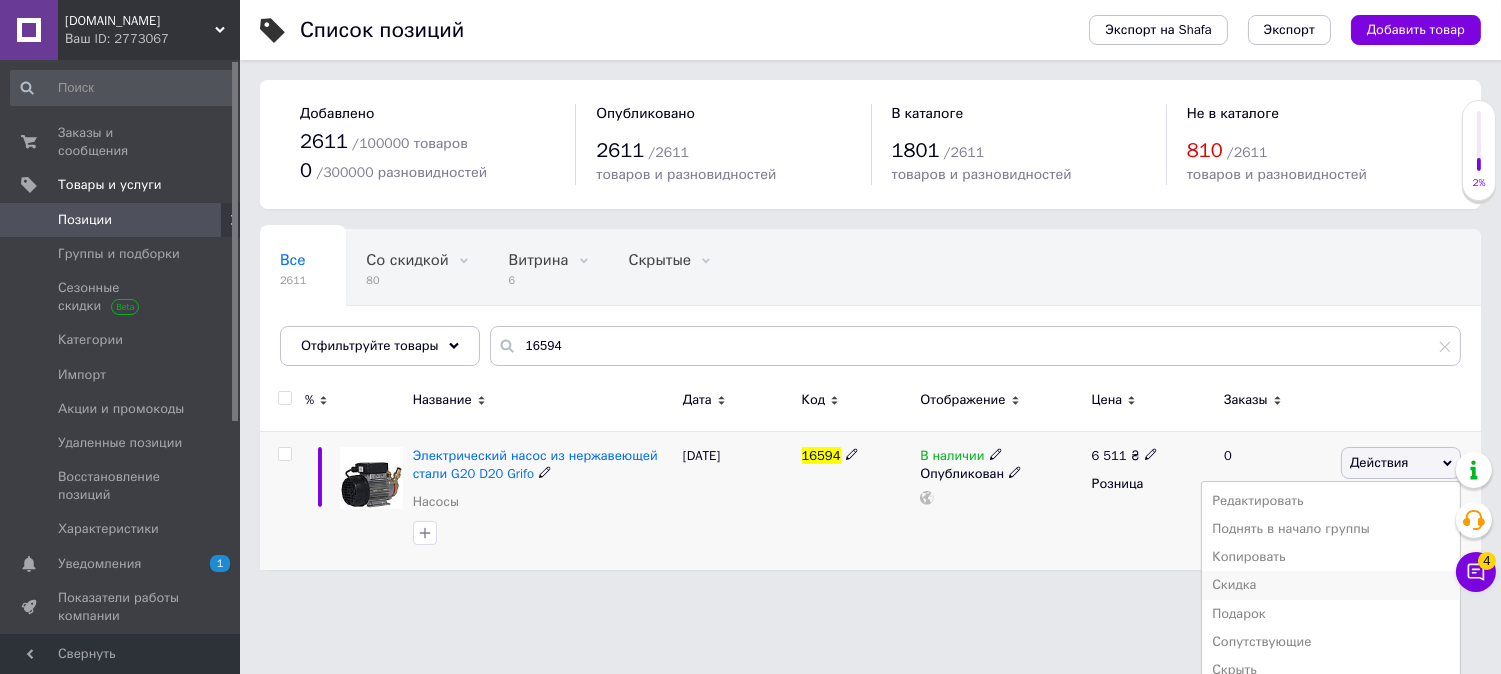 click on "Скидка" at bounding box center (1331, 585) 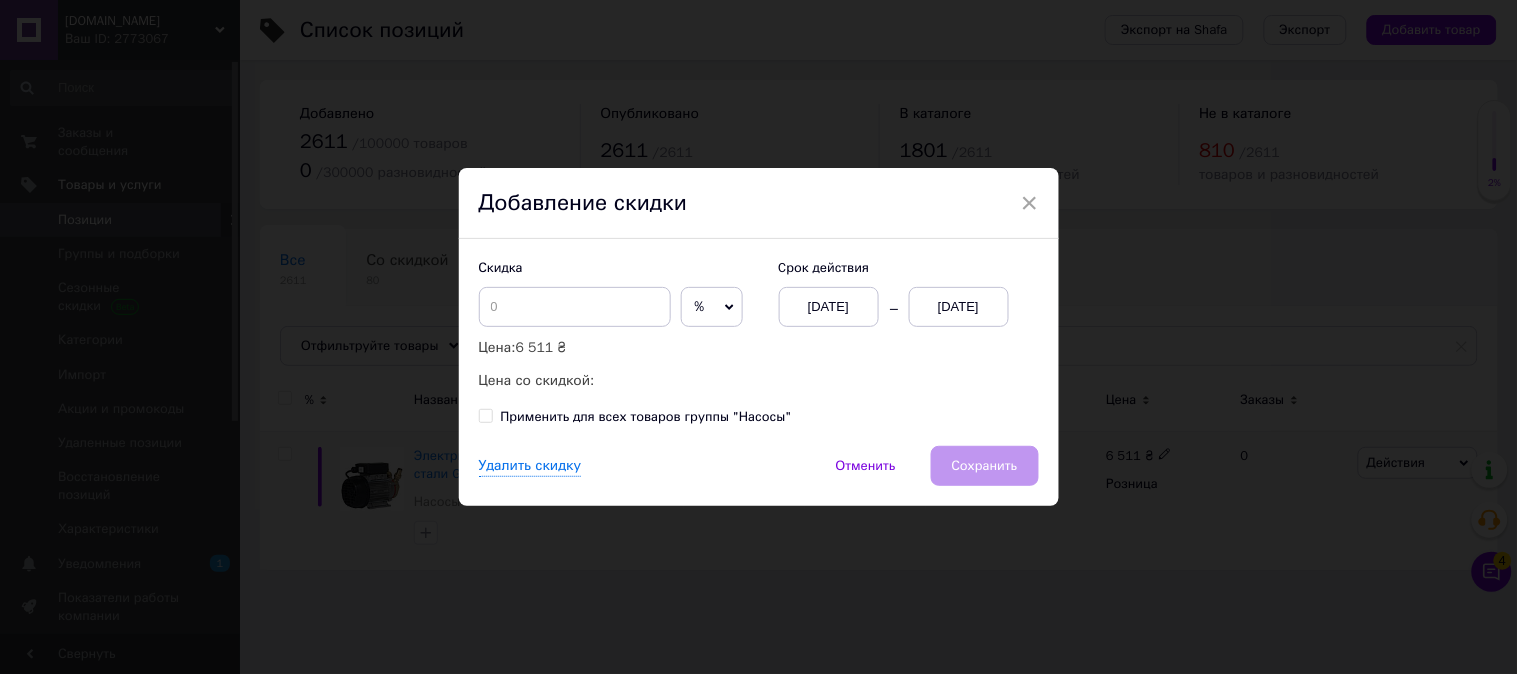 click on "[DATE]" at bounding box center (959, 307) 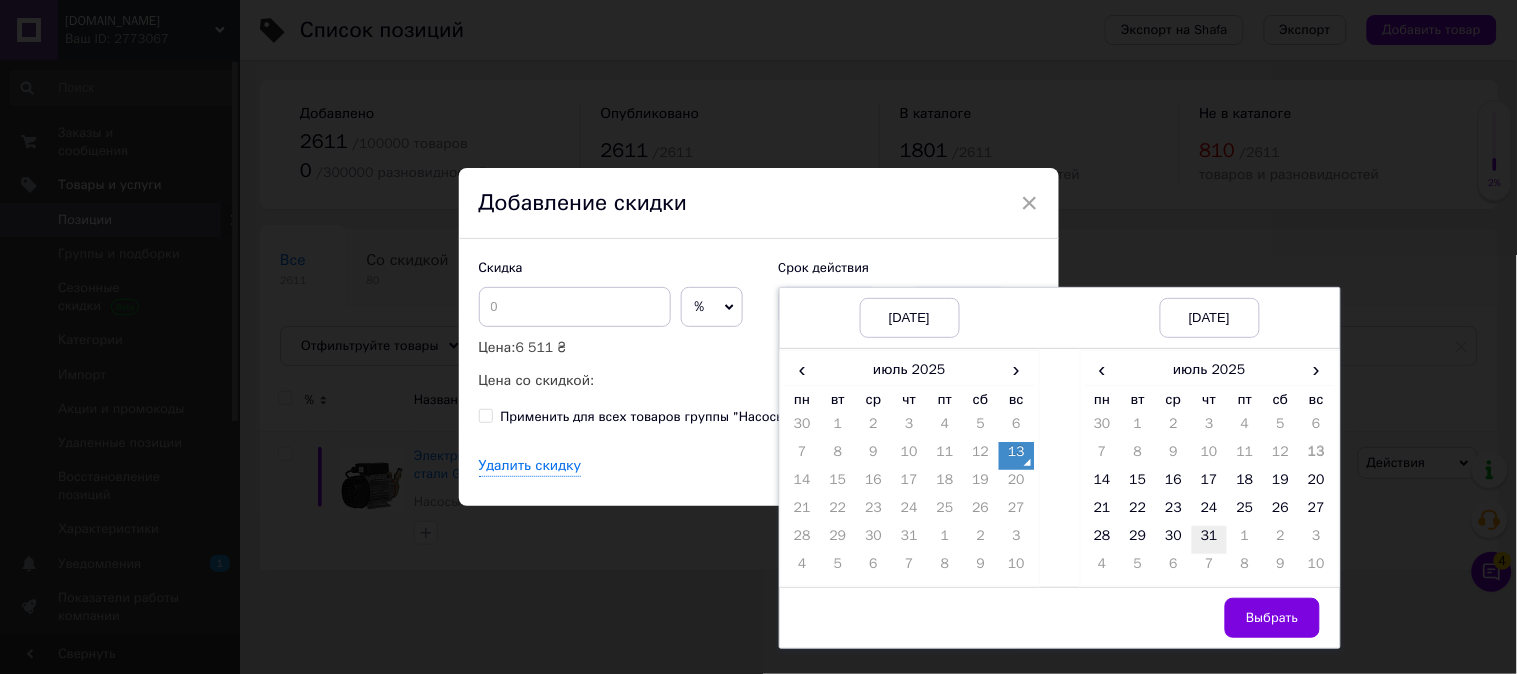 click on "31" at bounding box center (1210, 540) 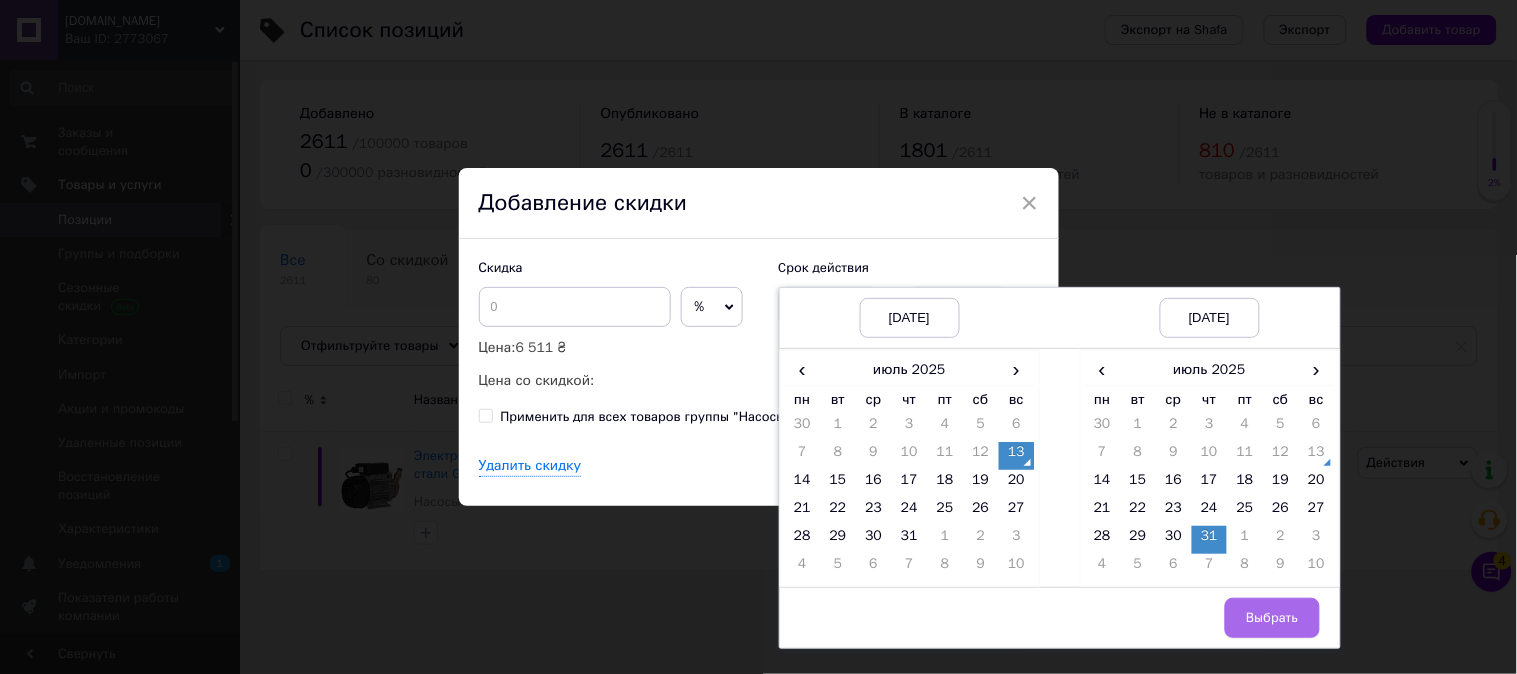 click on "Выбрать" at bounding box center [1272, 618] 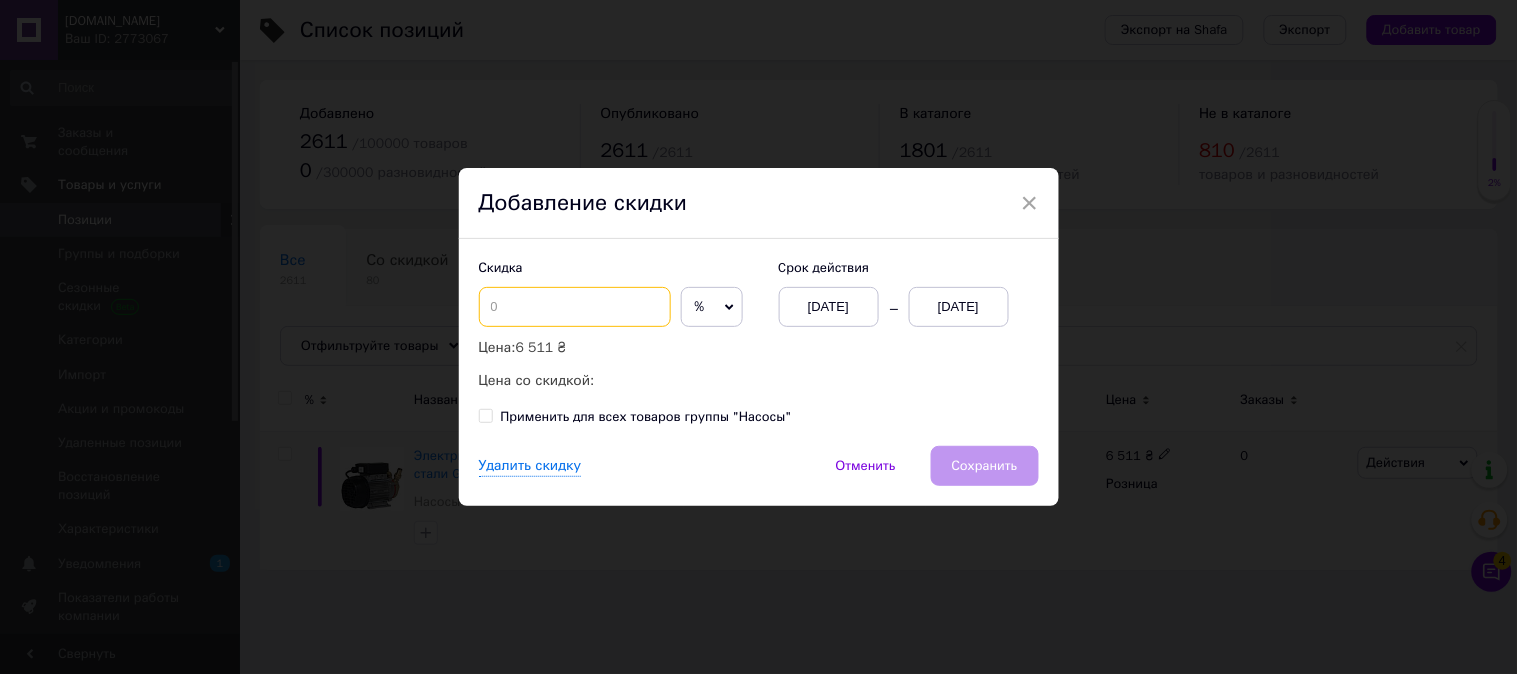 click at bounding box center (575, 307) 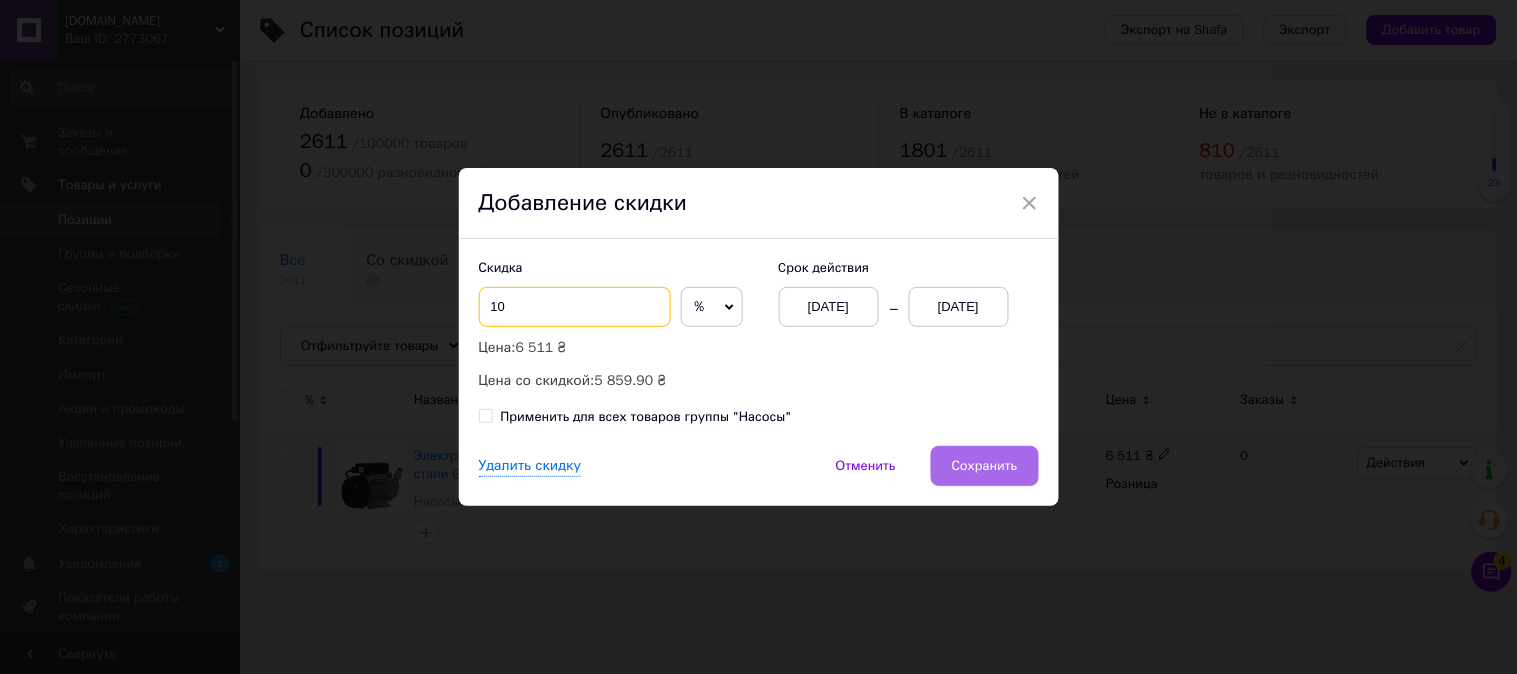 type on "10" 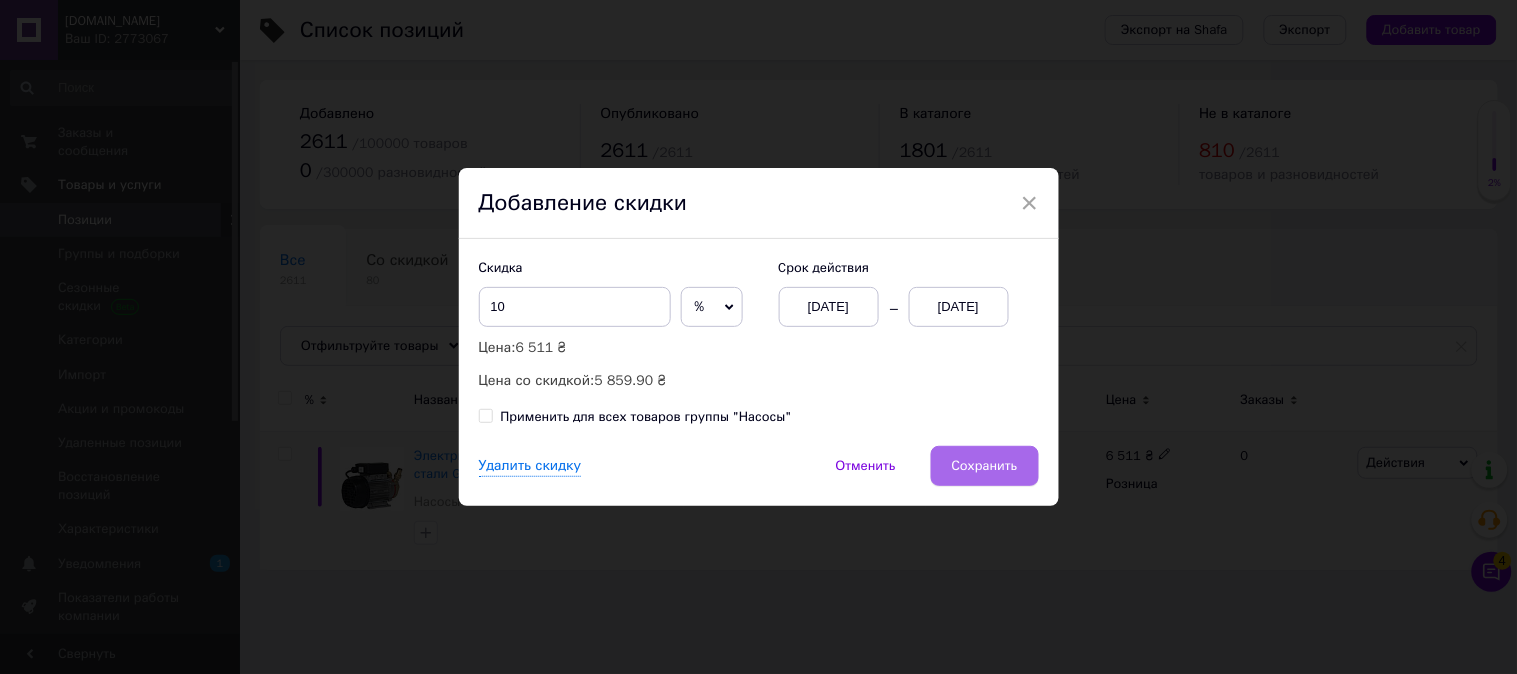 click on "Сохранить" at bounding box center [985, 466] 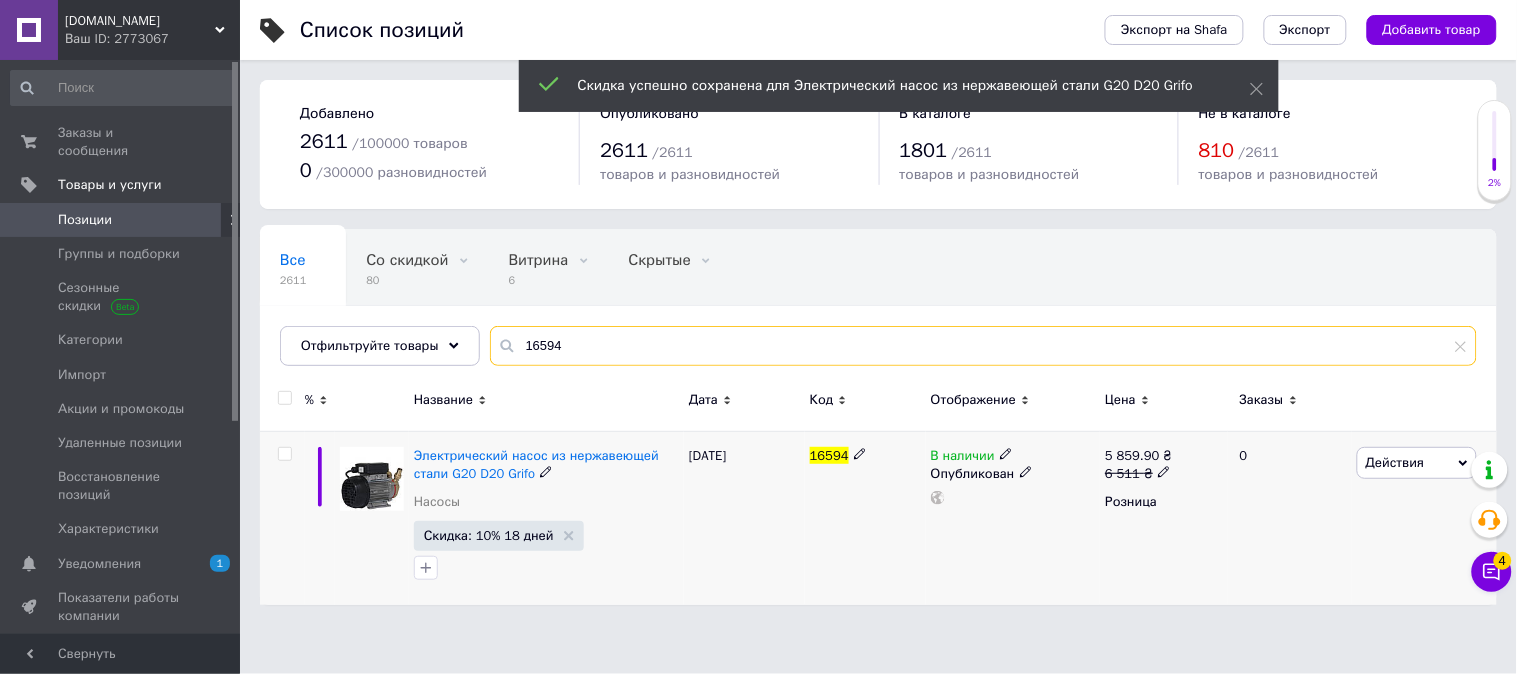 click on "16594" at bounding box center (983, 346) 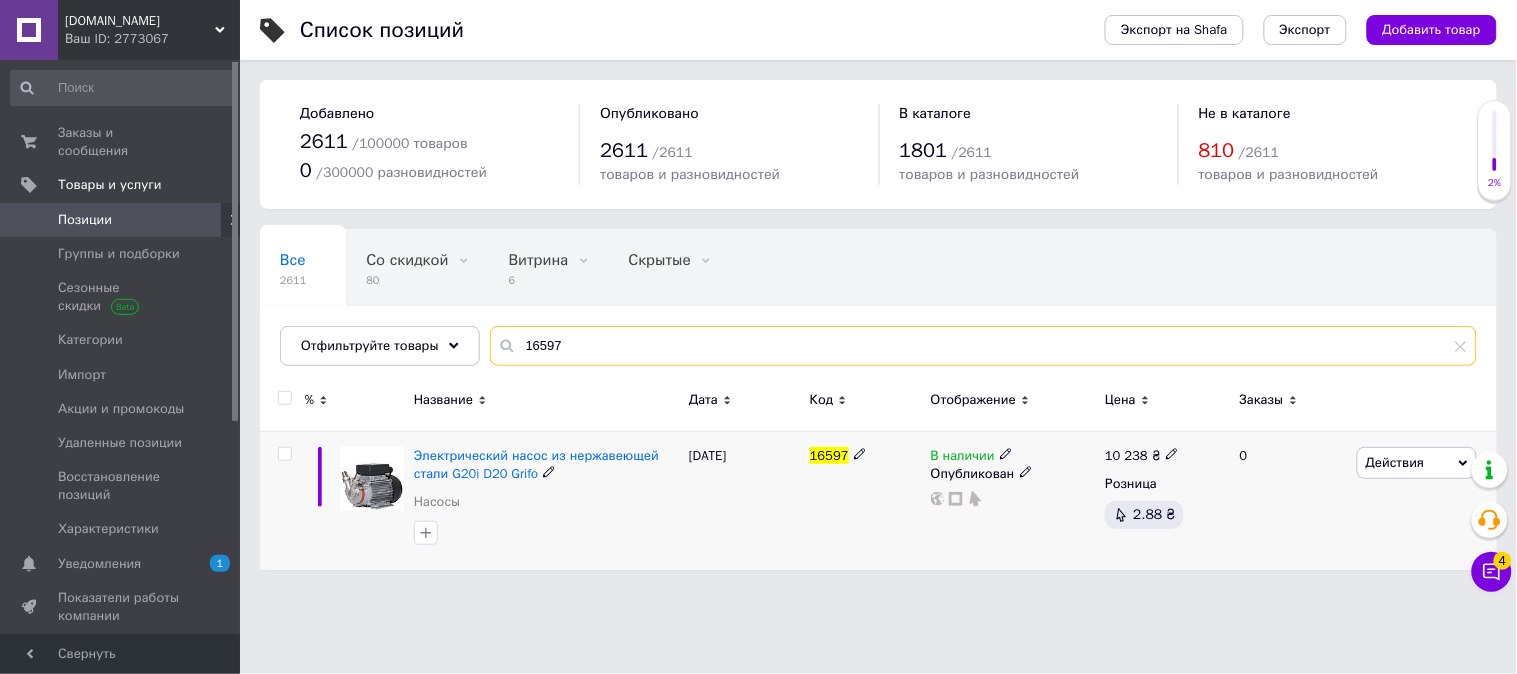 type on "16597" 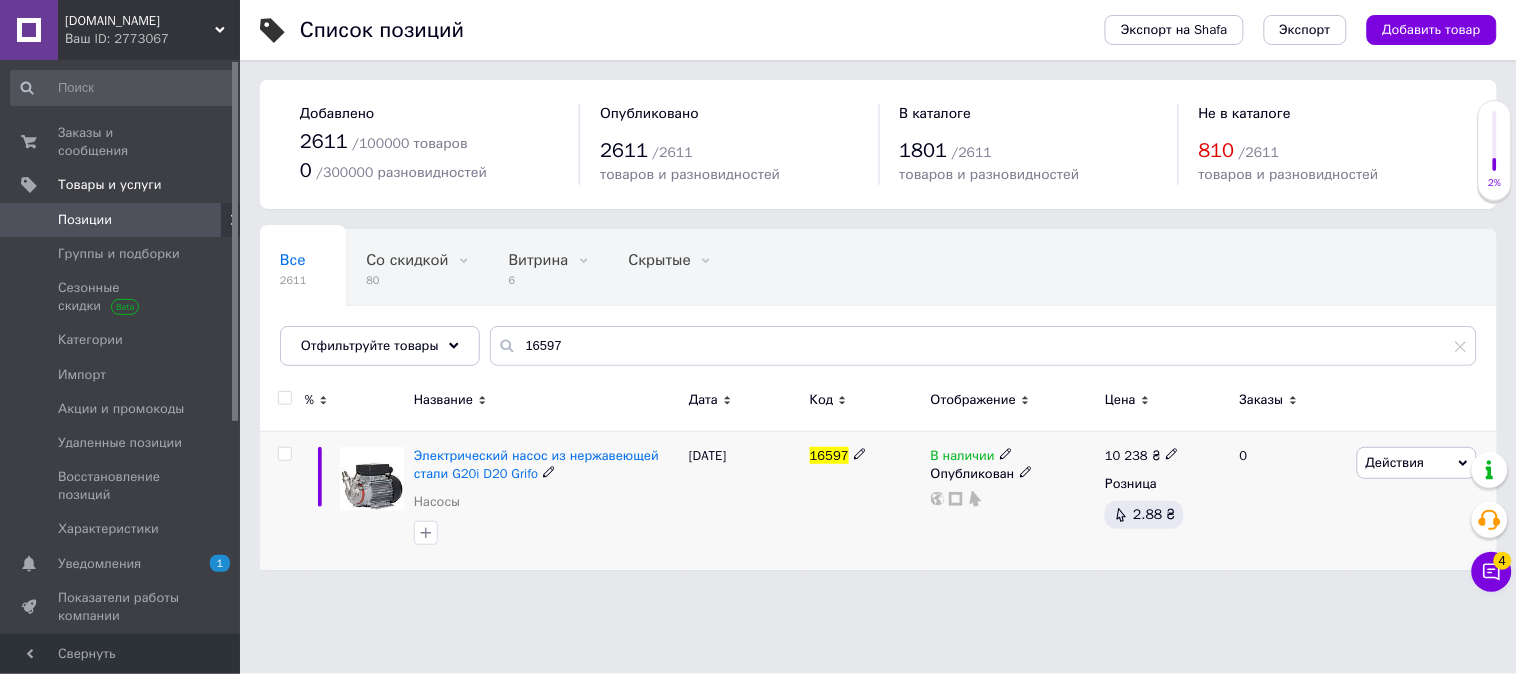 click on "Действия" at bounding box center [1417, 463] 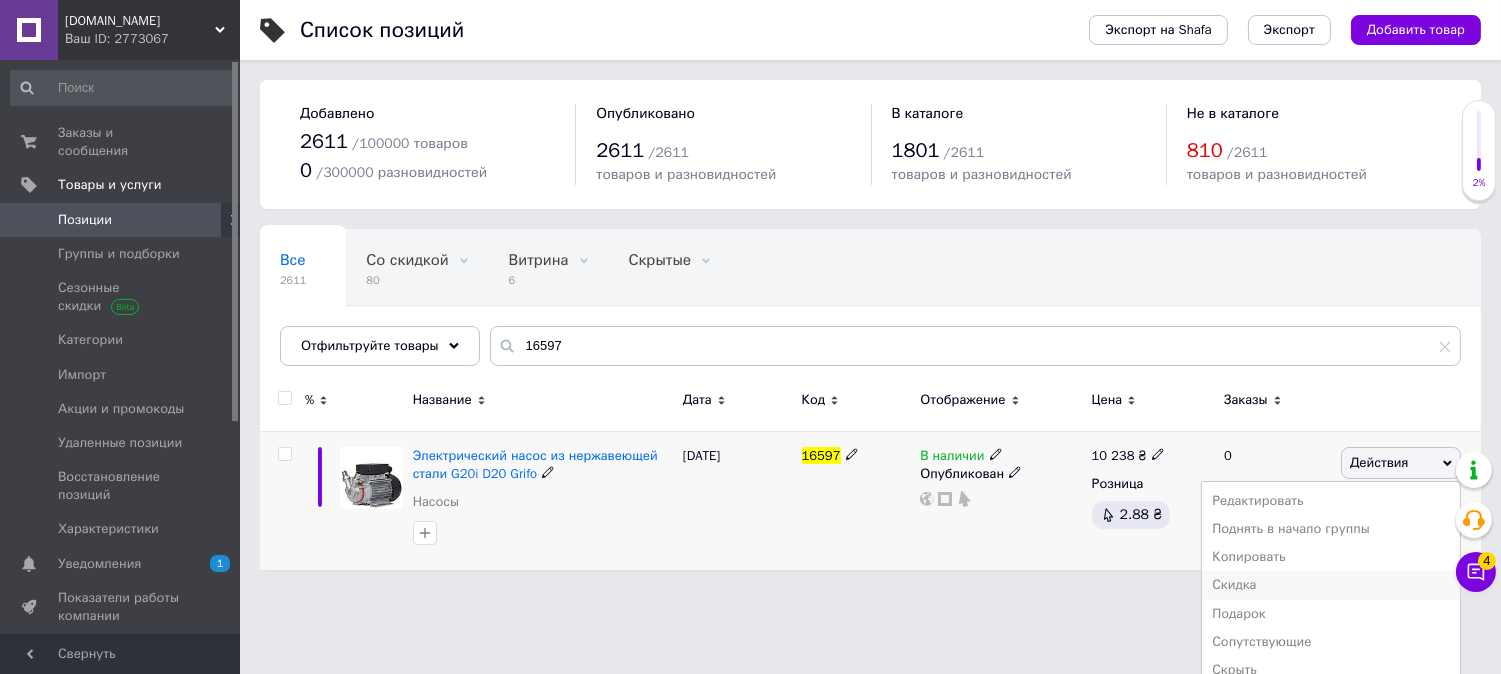 click on "Скидка" at bounding box center [1331, 585] 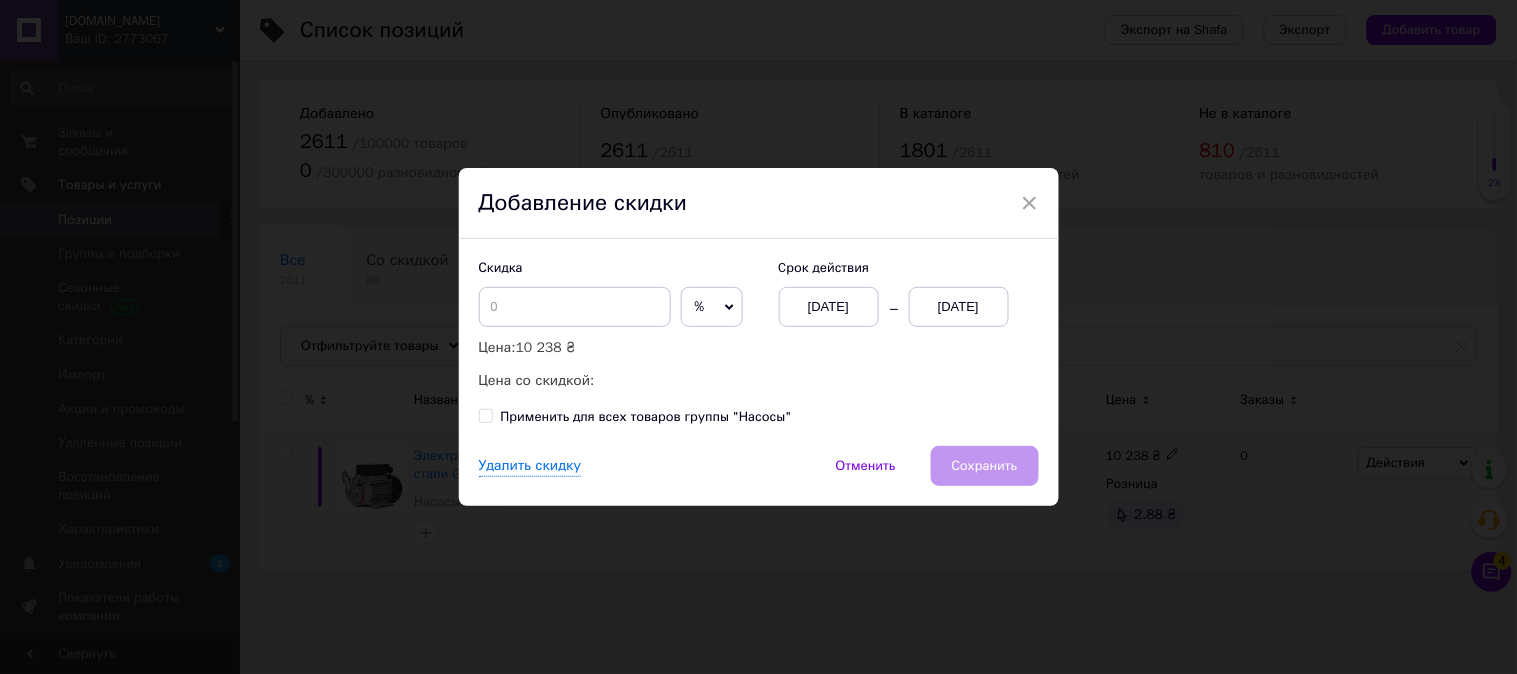 click on "[DATE]" at bounding box center (959, 307) 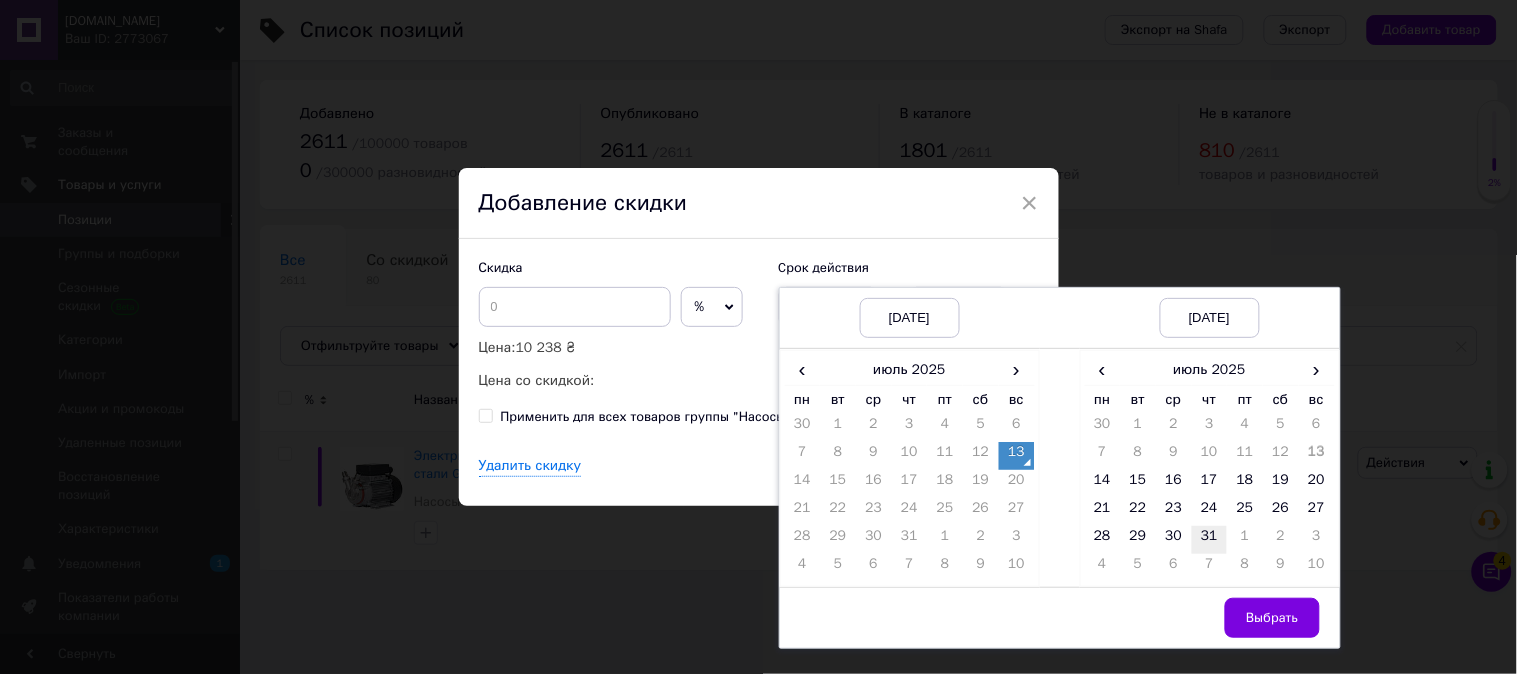 click on "31" at bounding box center [1210, 540] 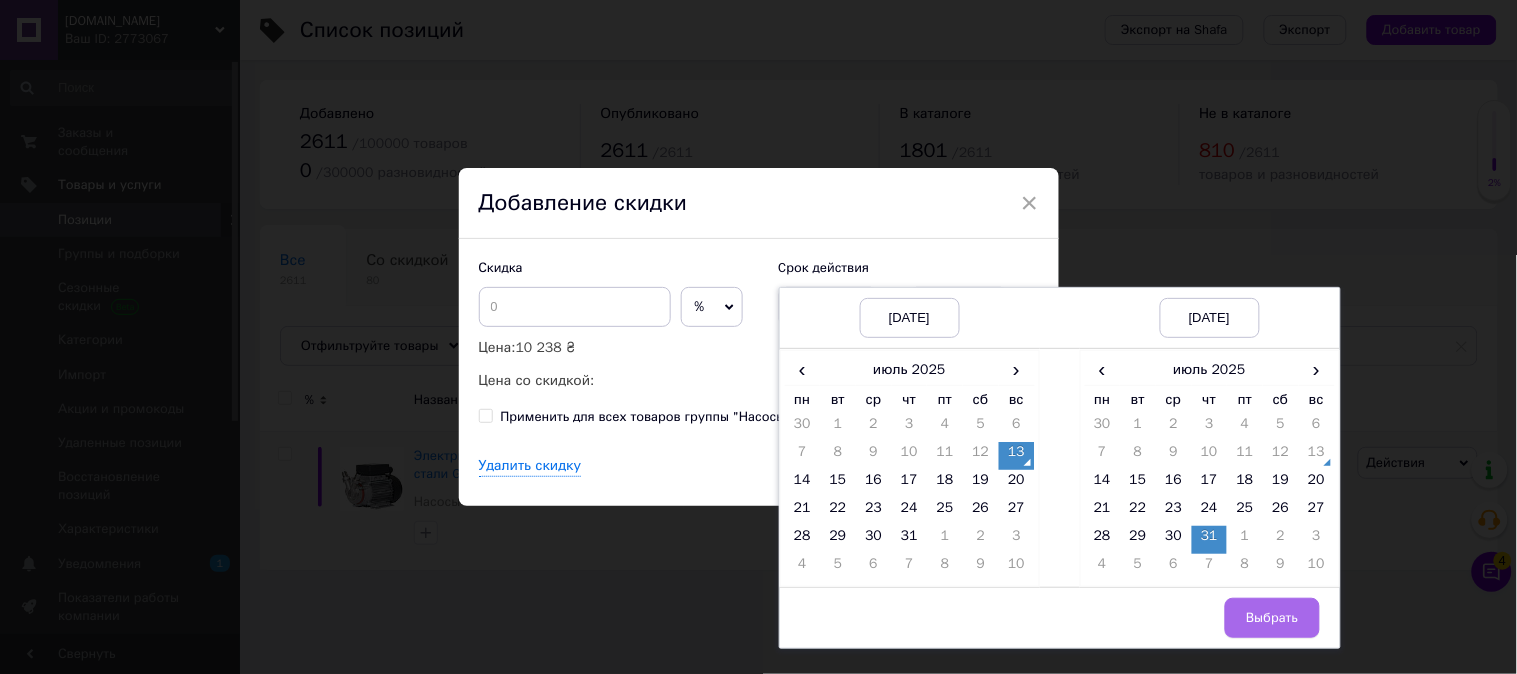 click on "Выбрать" at bounding box center (1272, 618) 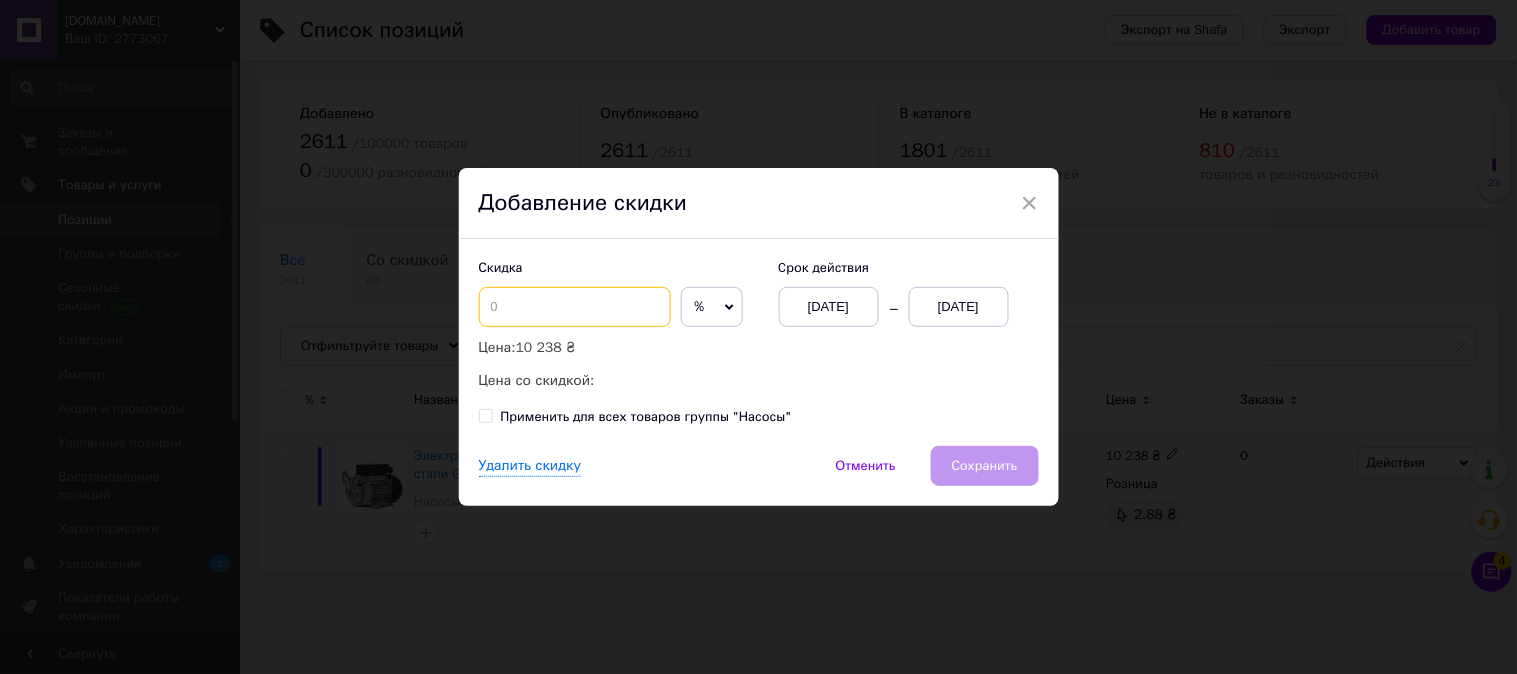 click at bounding box center [575, 307] 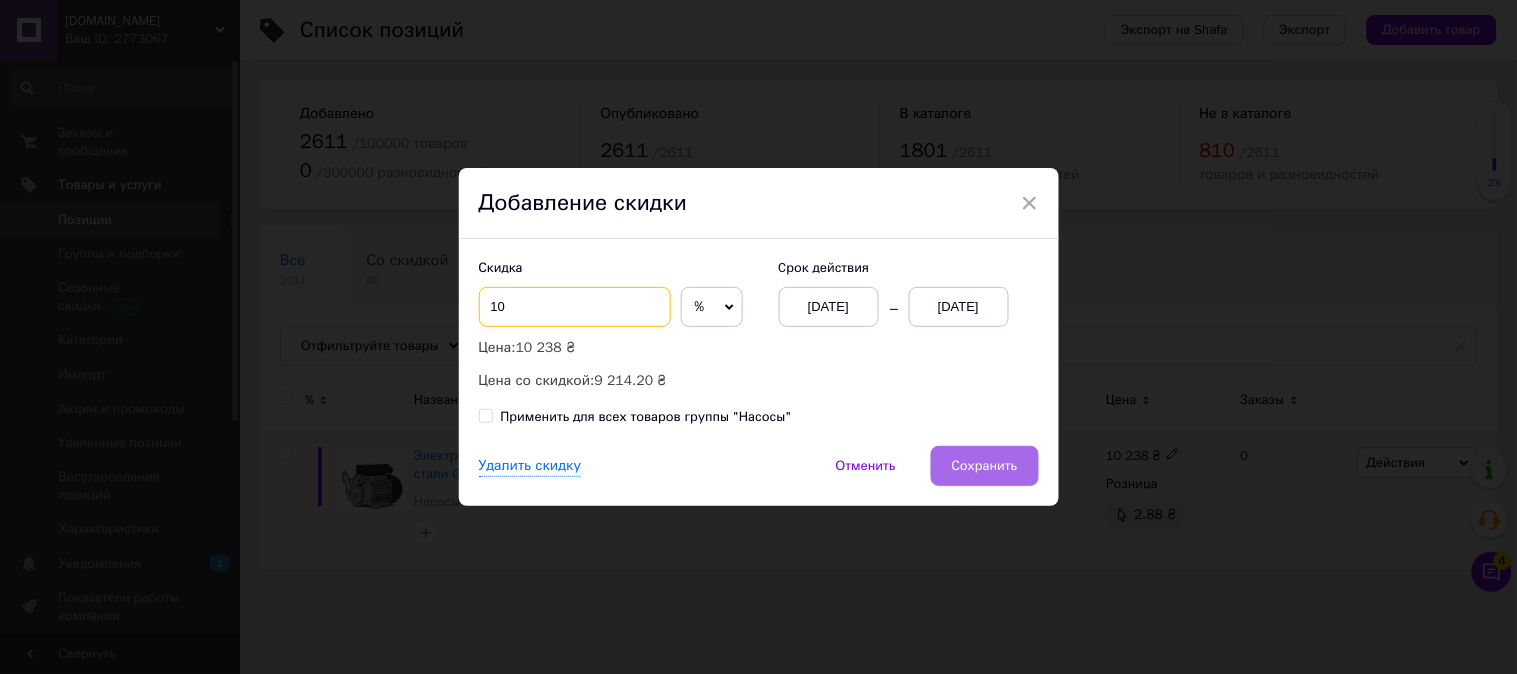 type on "10" 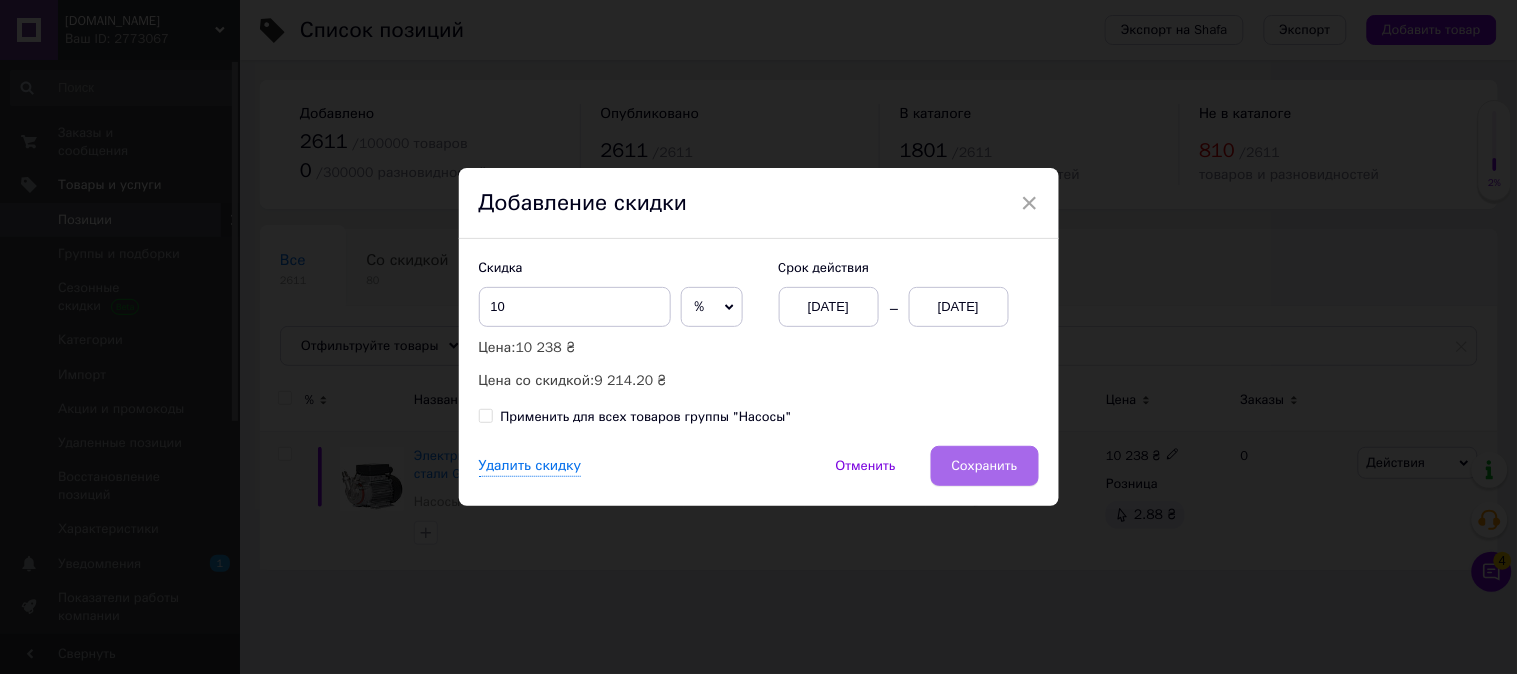 click on "Сохранить" at bounding box center [985, 466] 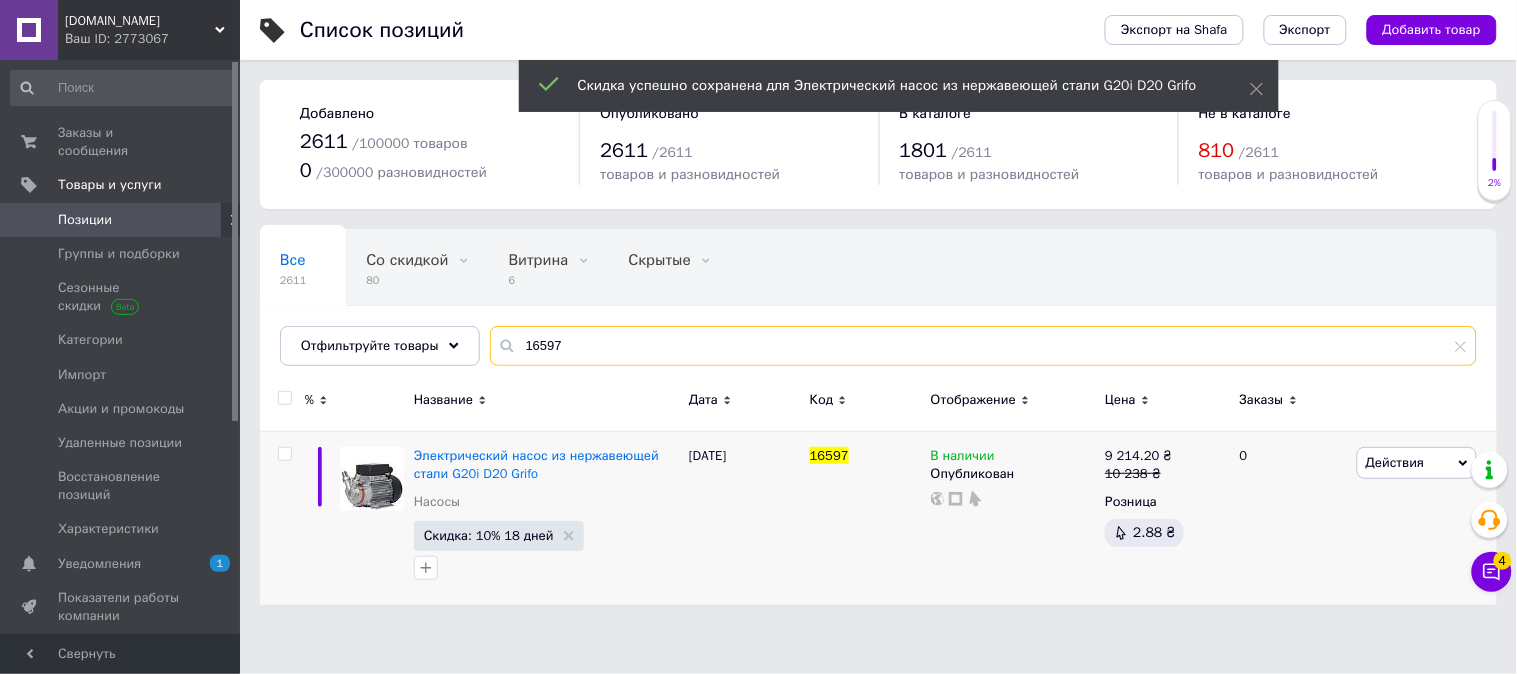 click on "16597" at bounding box center [983, 346] 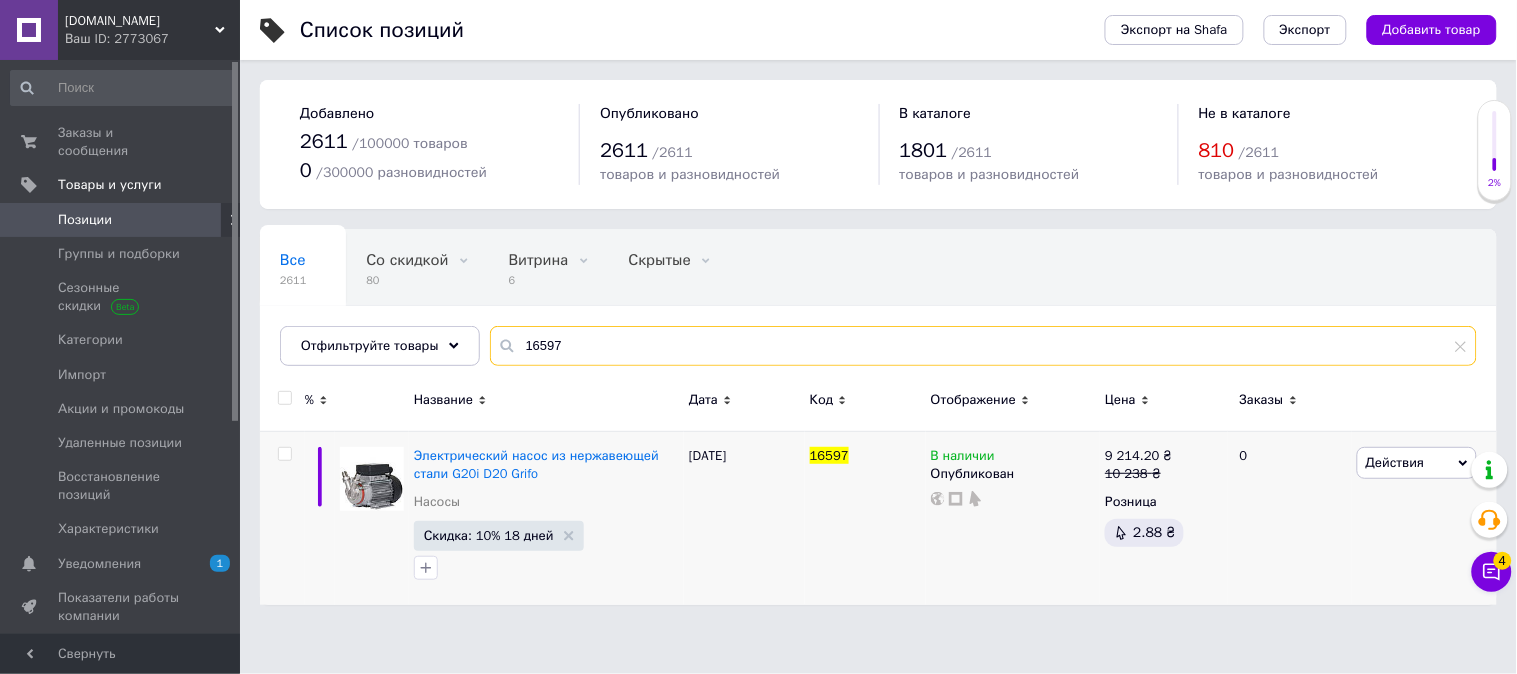 click on "16597" at bounding box center (983, 346) 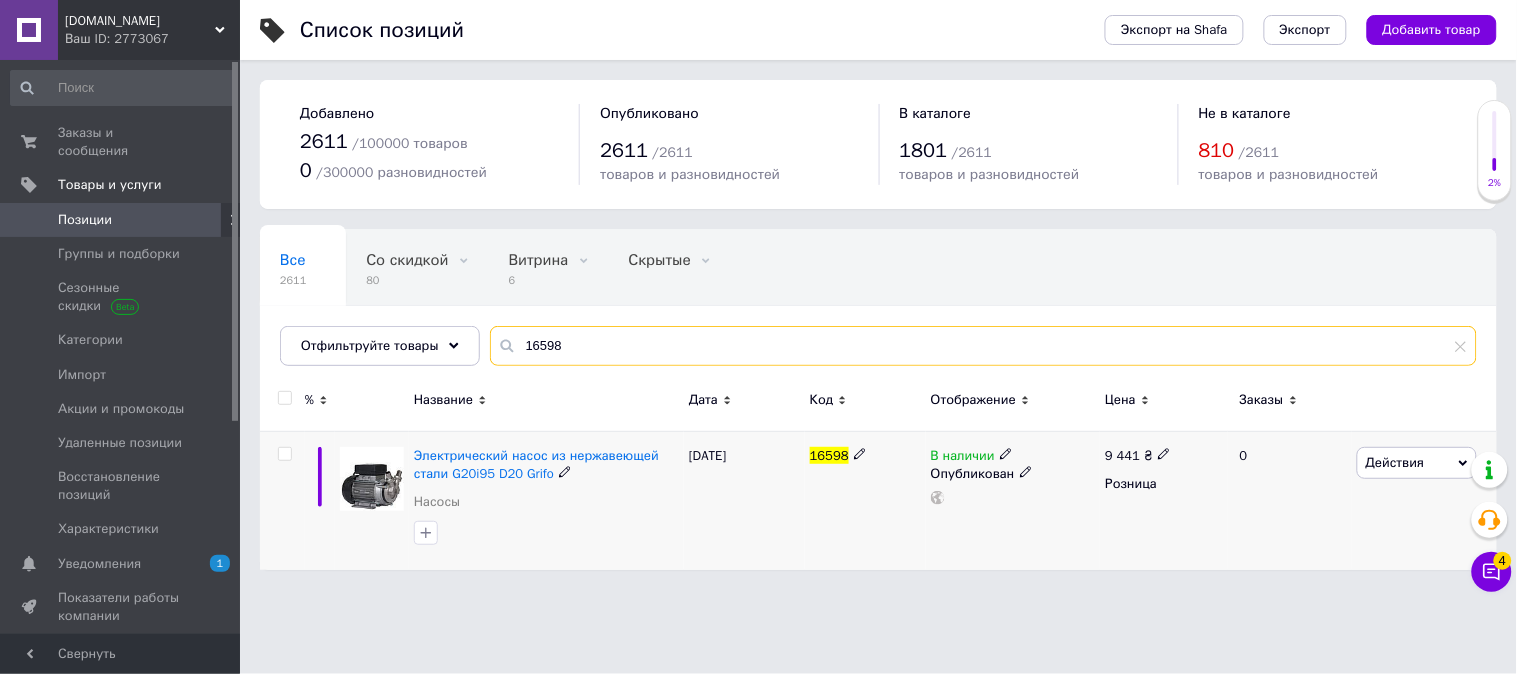 type on "16598" 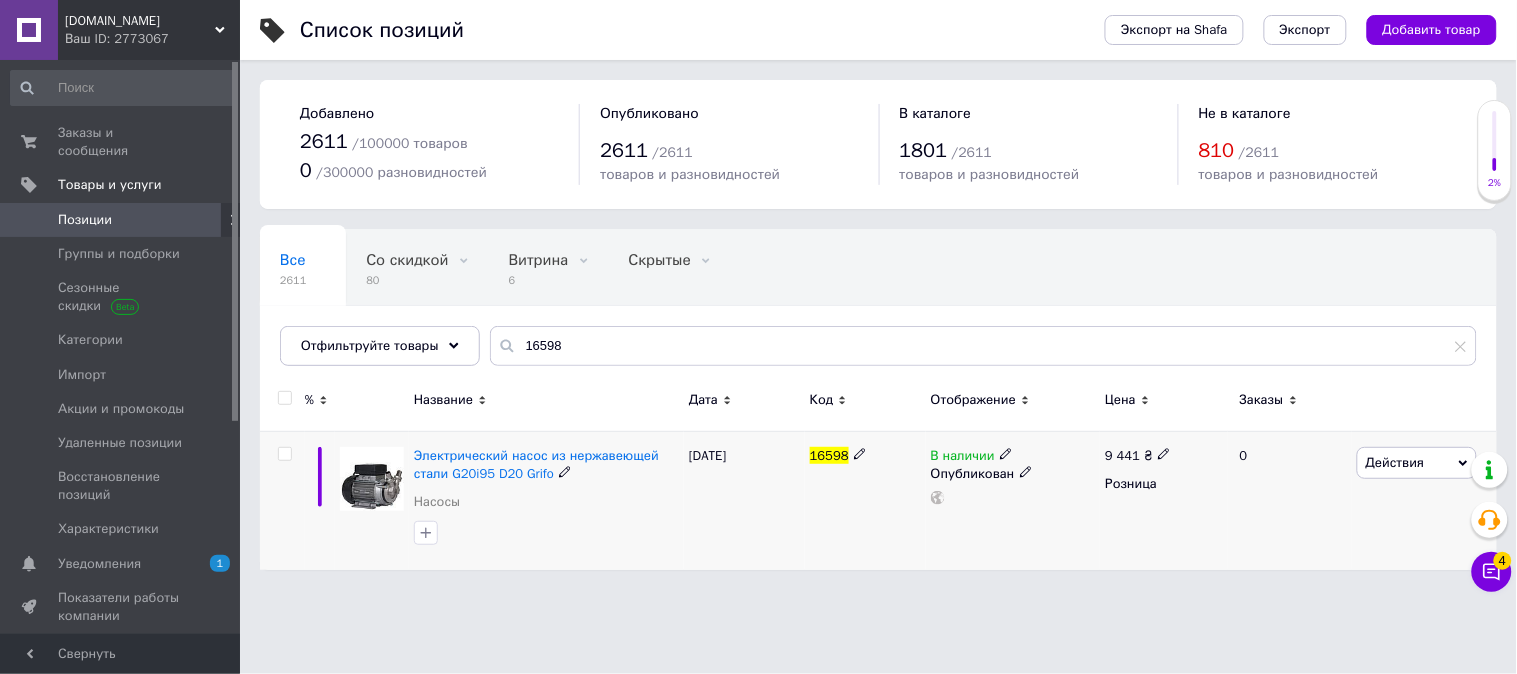 click on "Действия" at bounding box center [1417, 463] 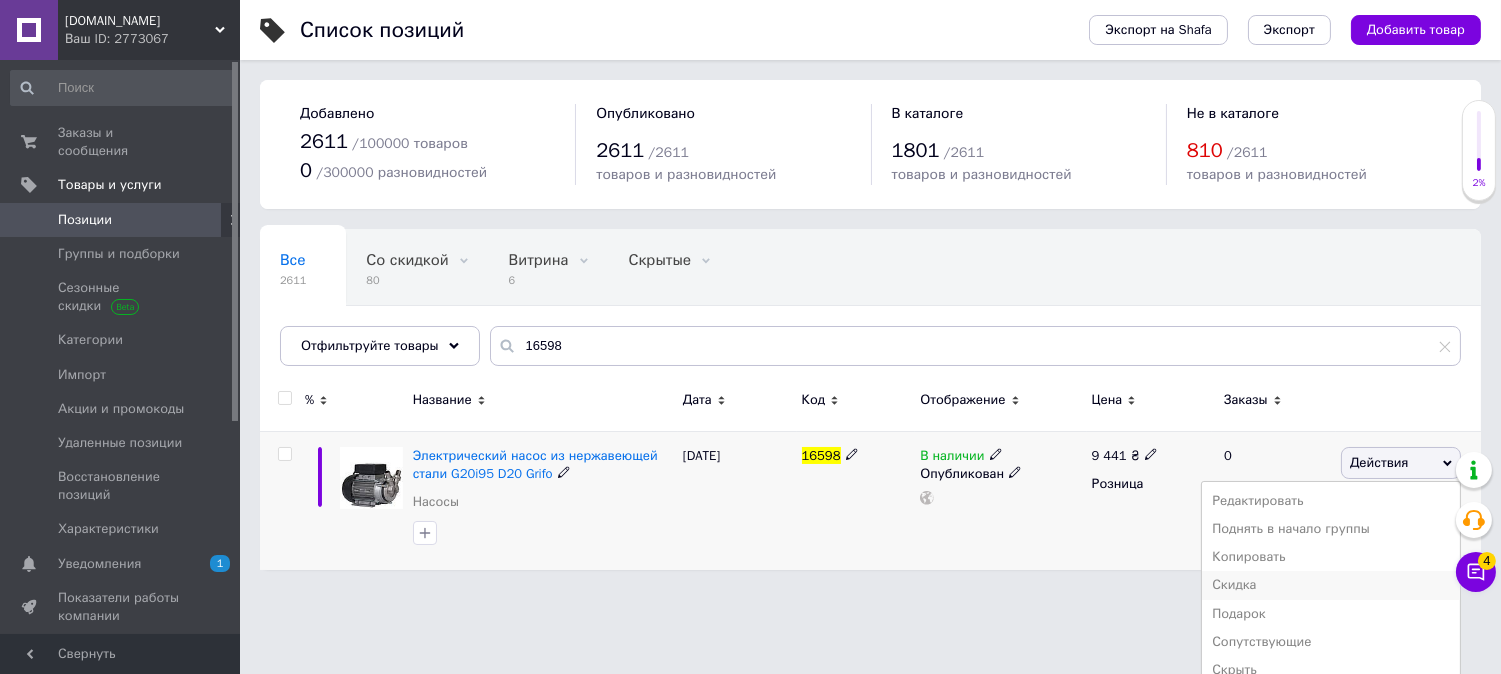 click on "Скидка" at bounding box center [1331, 585] 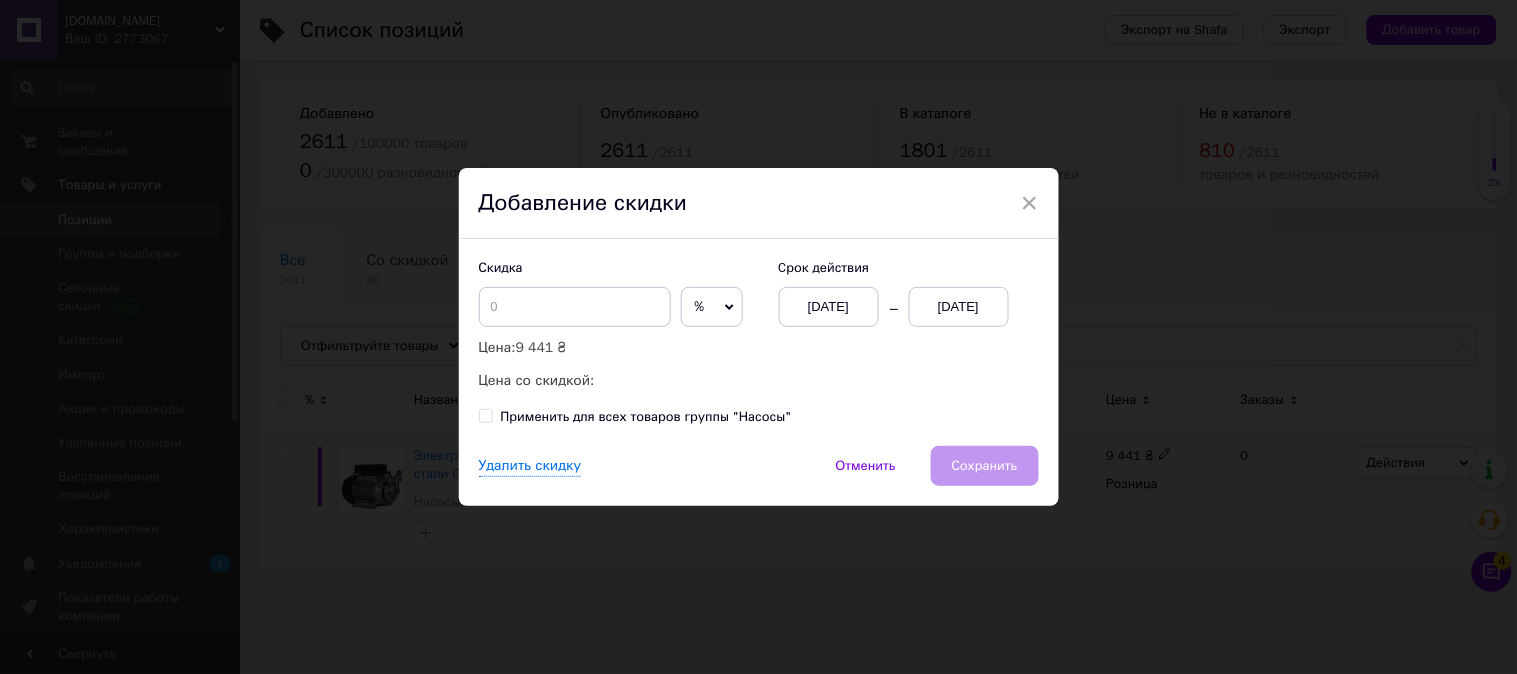 click on "[DATE]" at bounding box center [959, 307] 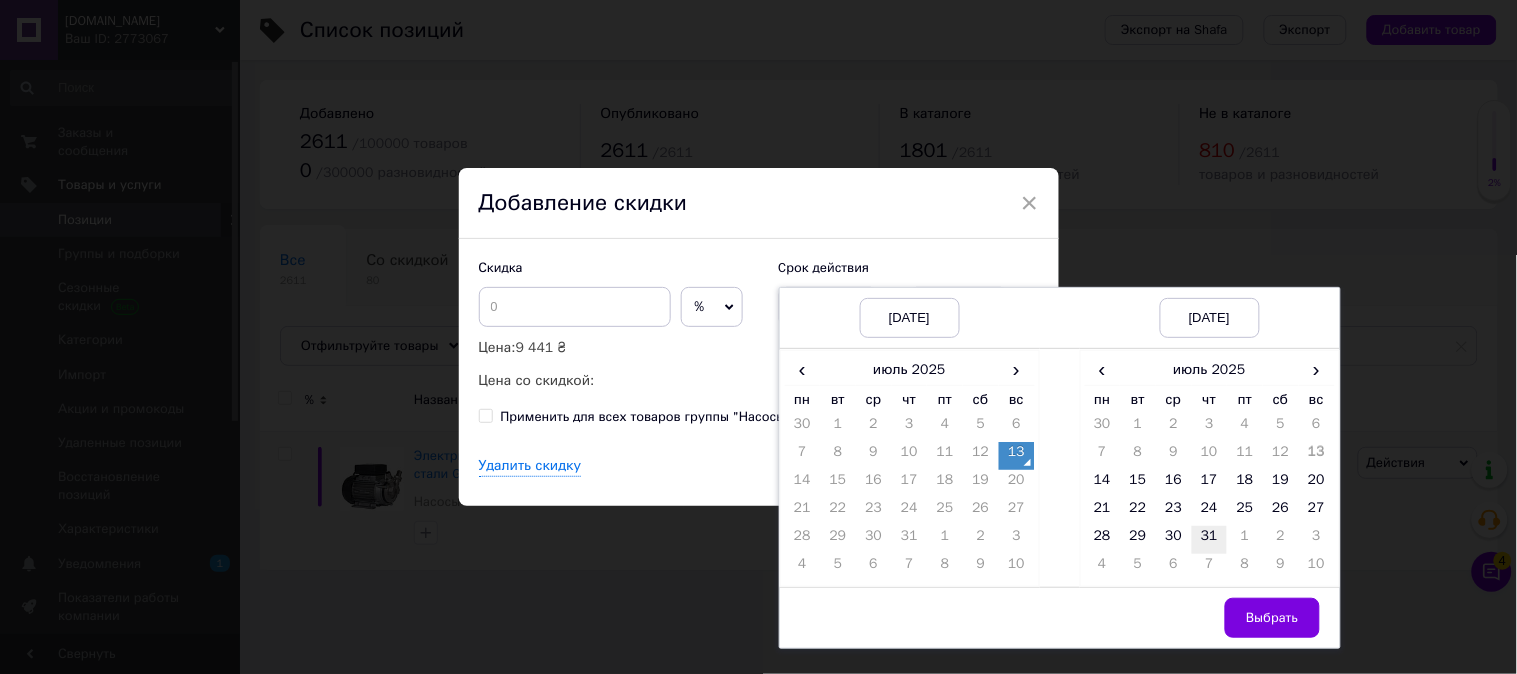 click on "31" at bounding box center [1210, 540] 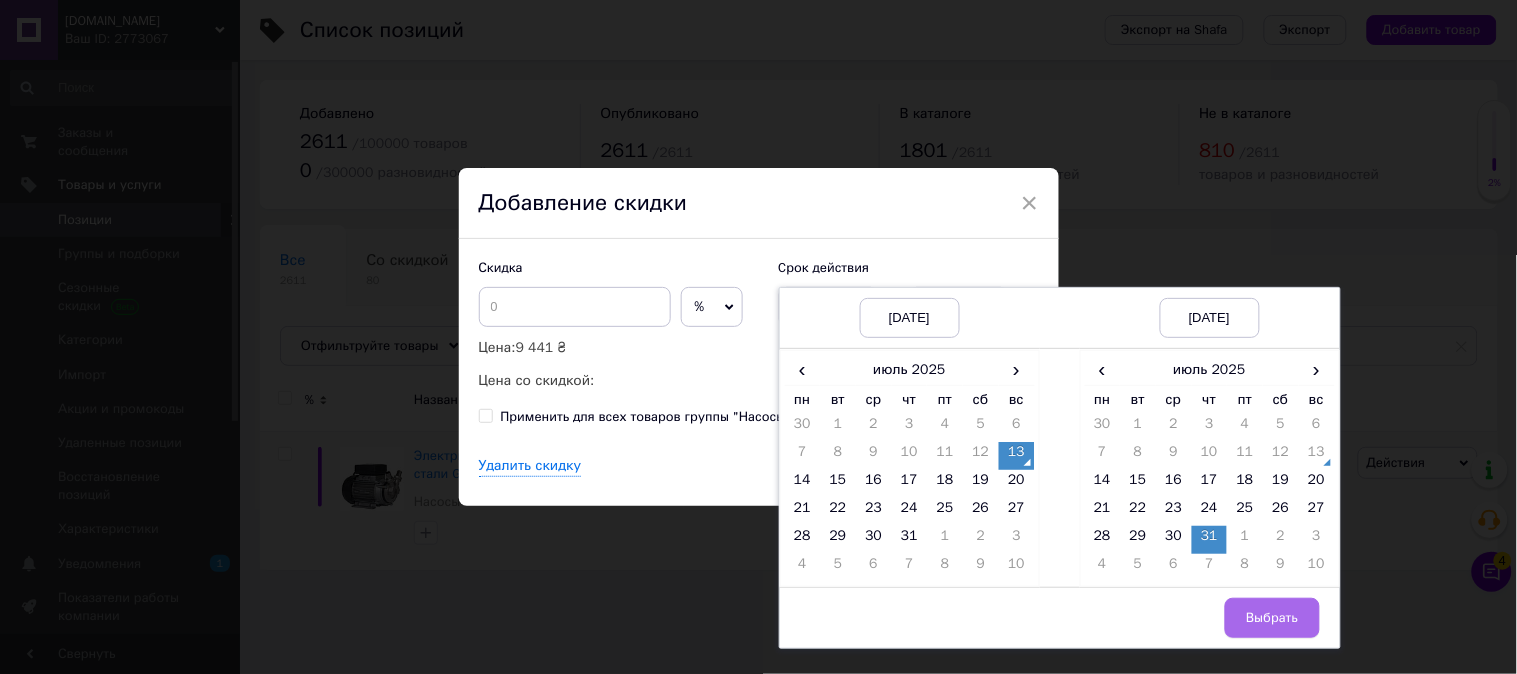 click on "Выбрать" at bounding box center [1272, 618] 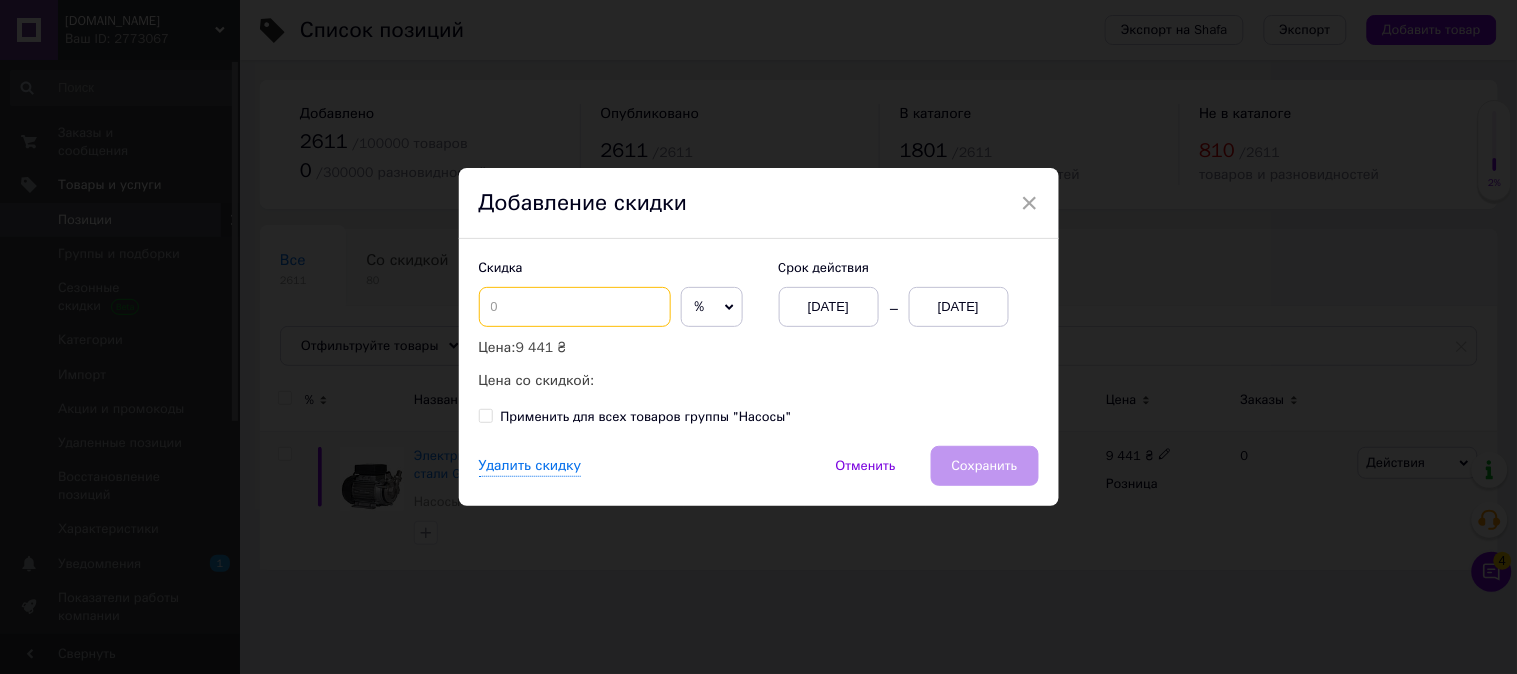 click at bounding box center (575, 307) 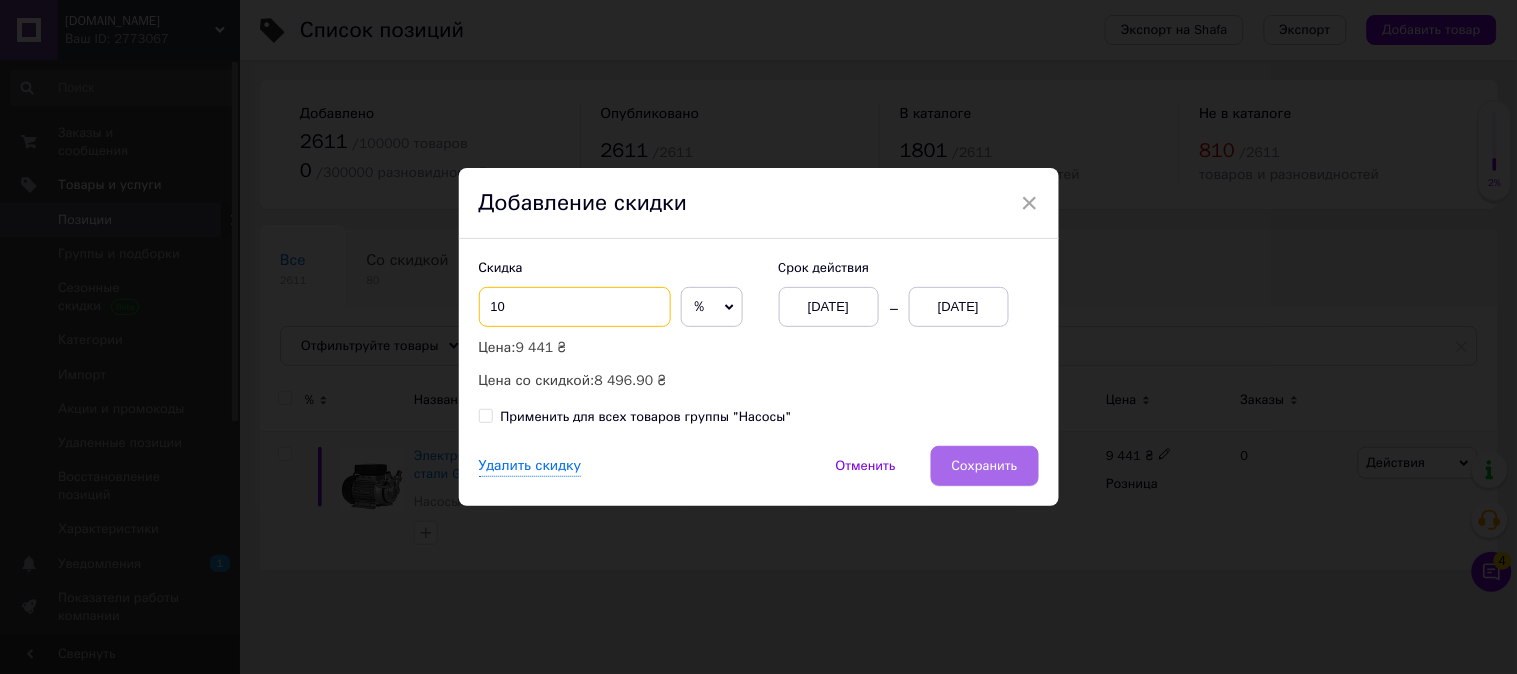 type on "10" 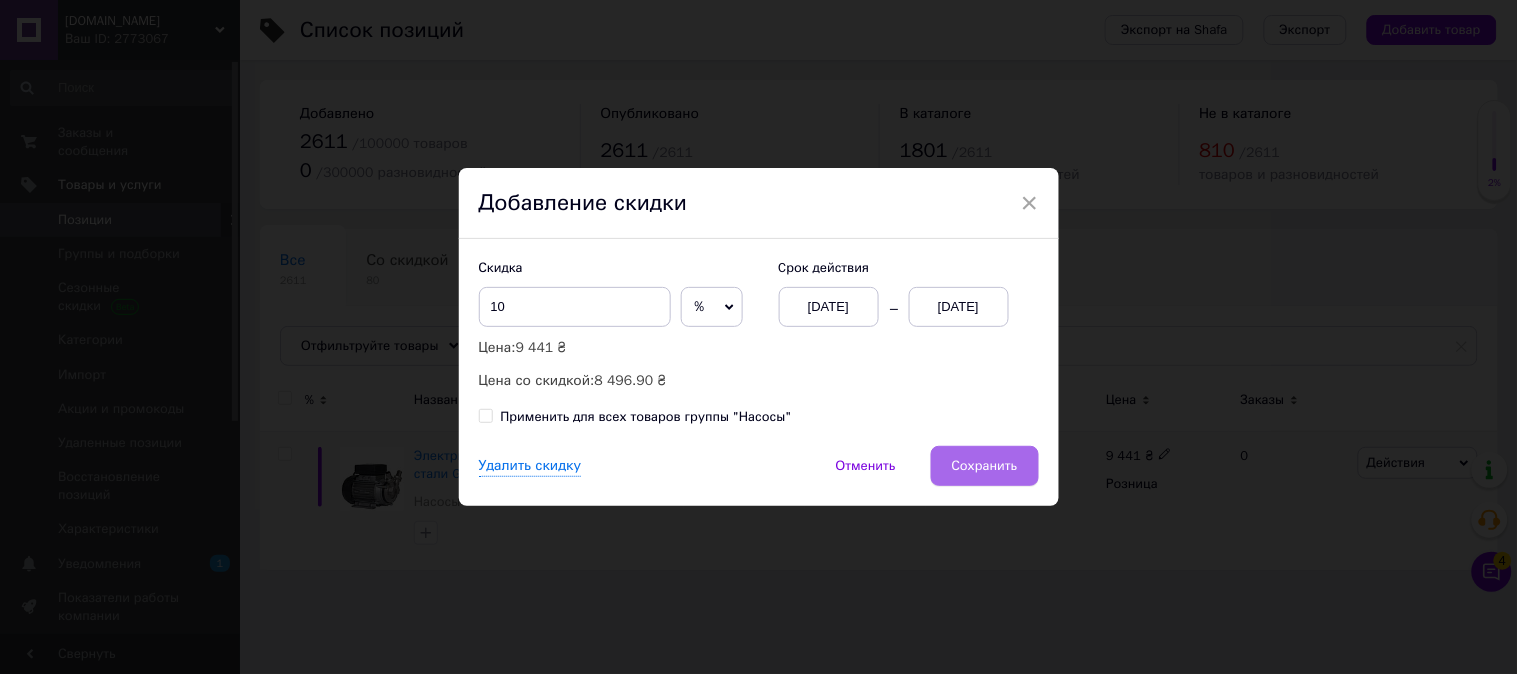 click on "Сохранить" at bounding box center (985, 466) 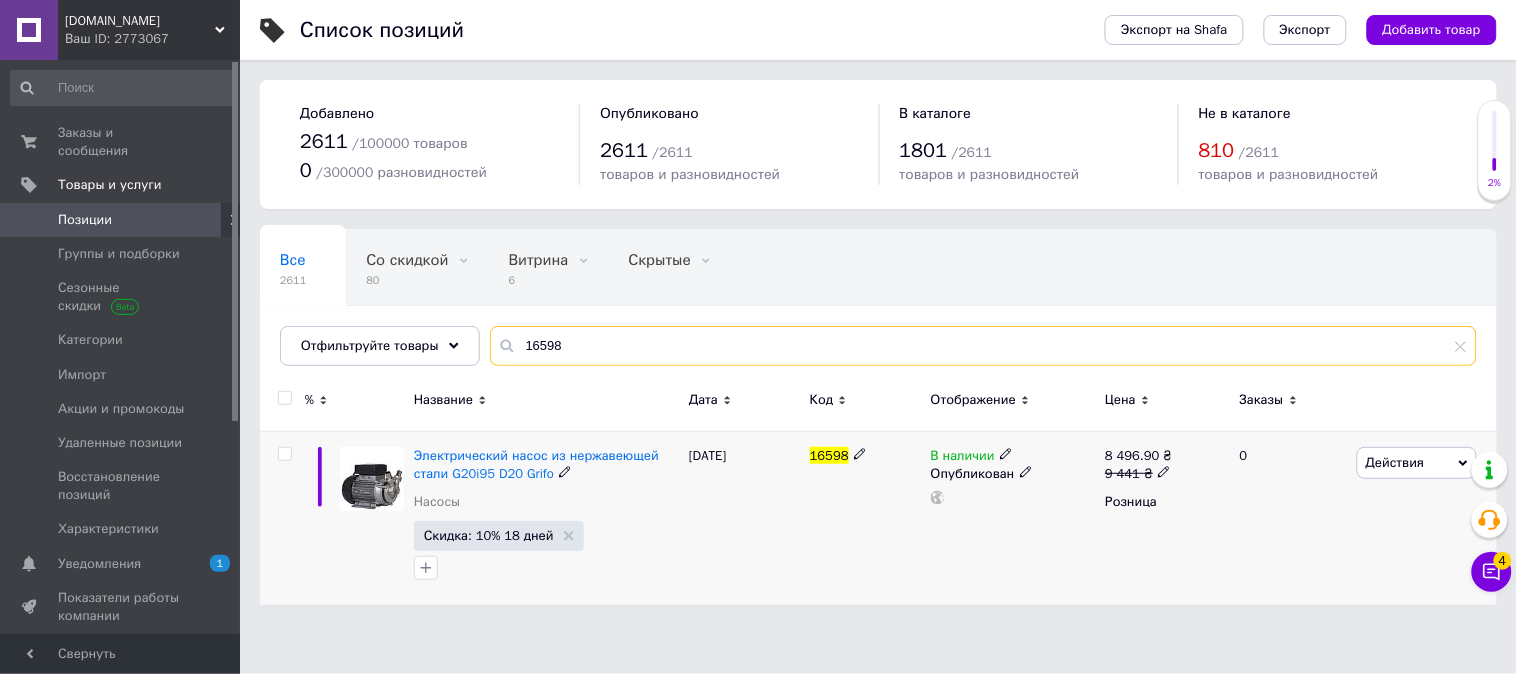 click on "16598" at bounding box center [983, 346] 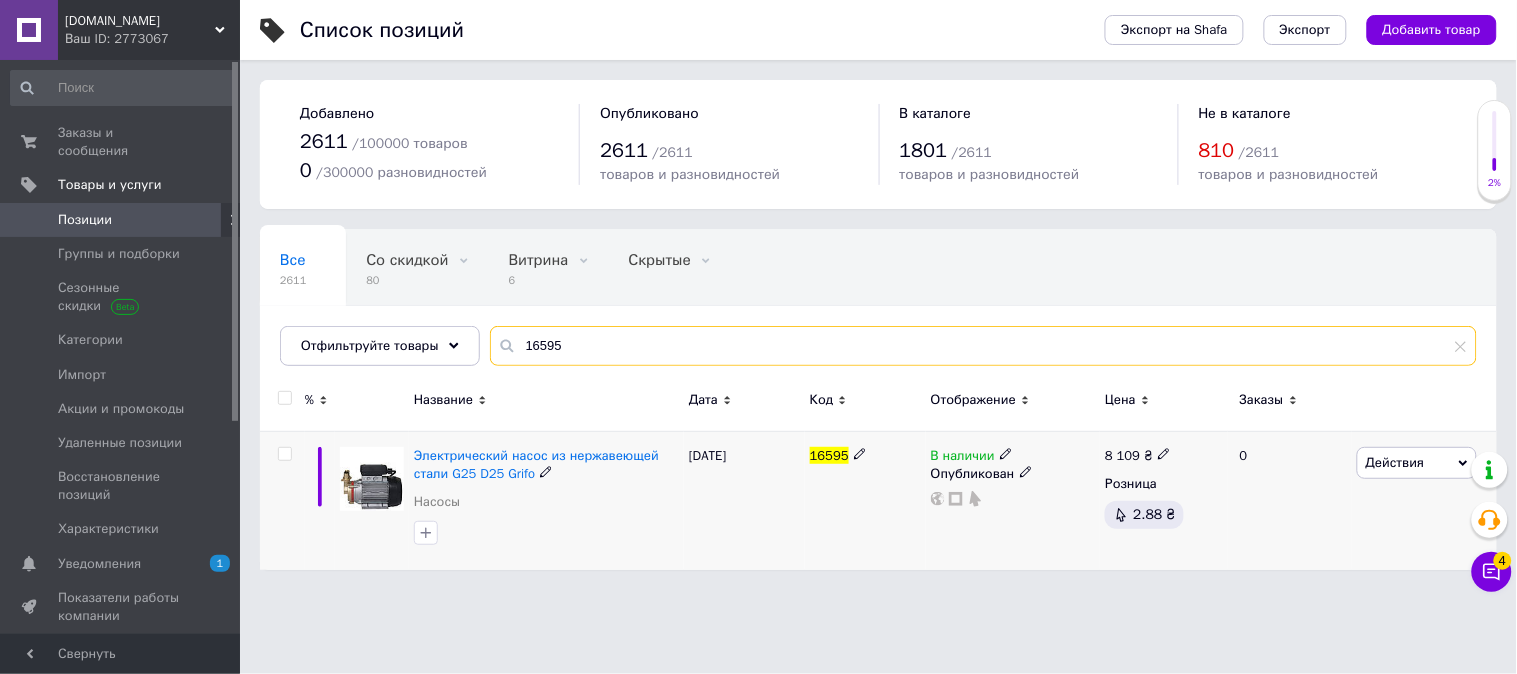 type on "16595" 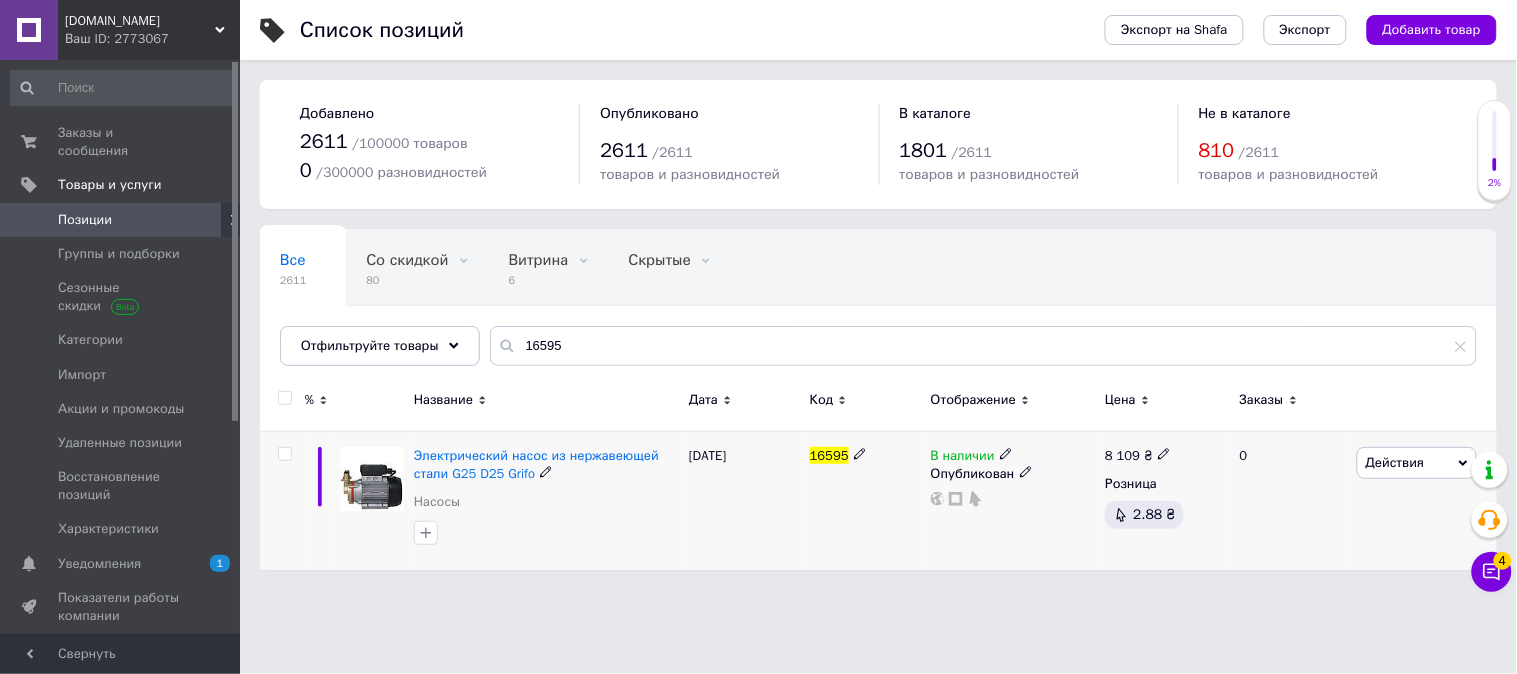 click on "Действия" at bounding box center [1395, 462] 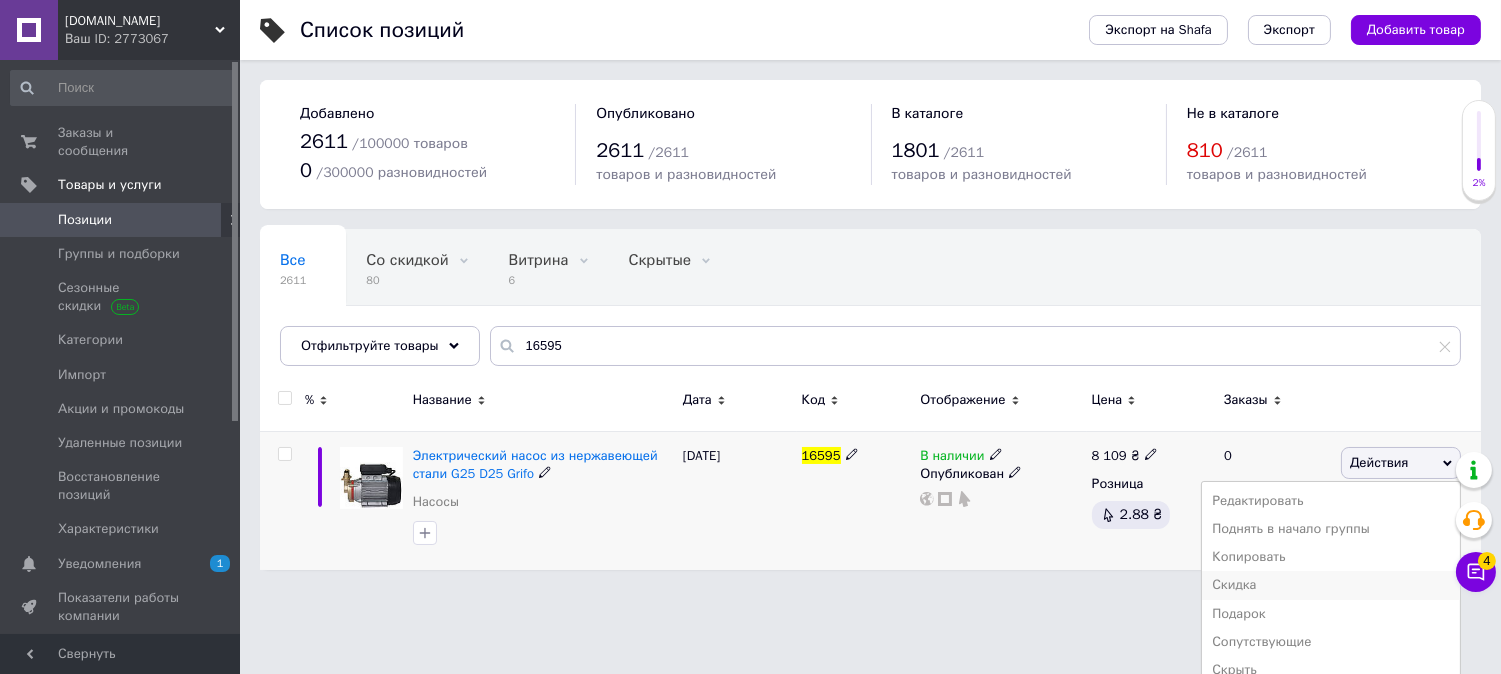 click on "Скидка" at bounding box center [1331, 585] 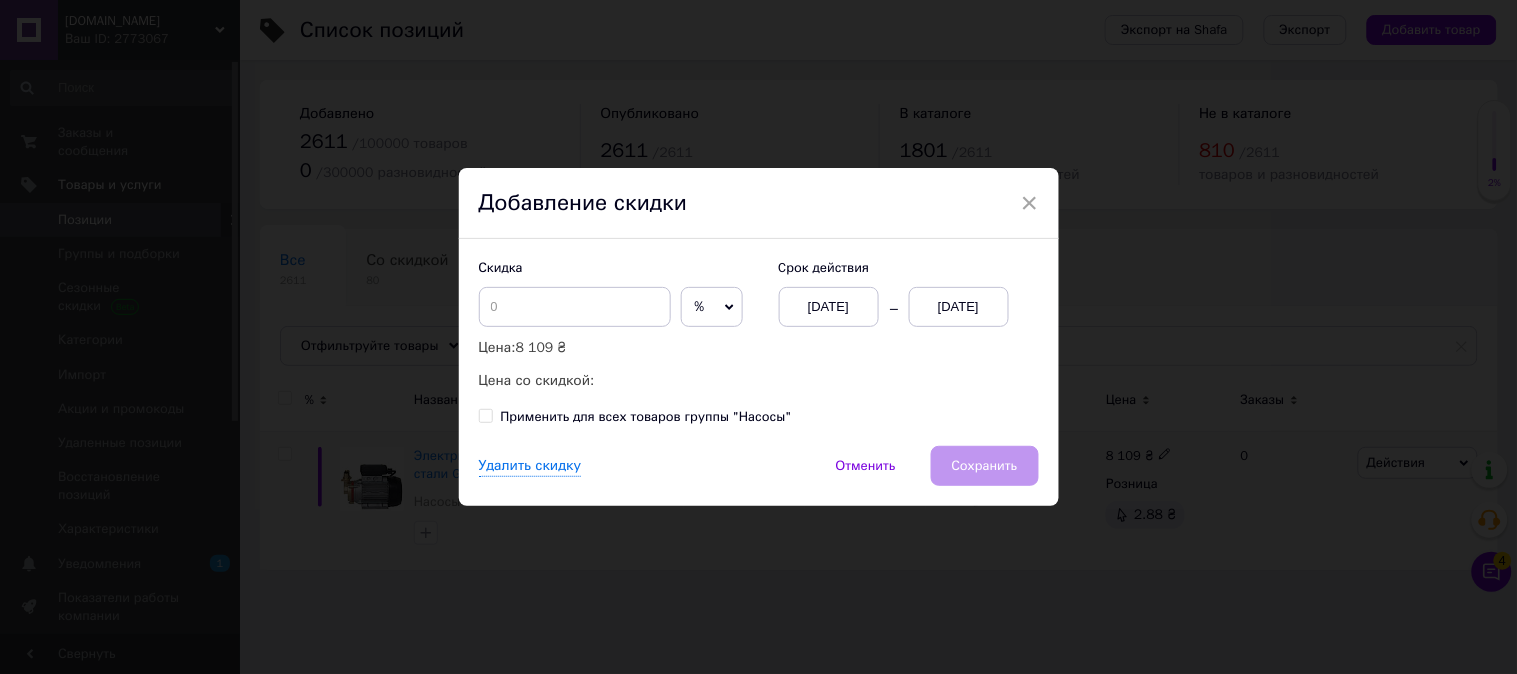 click on "[DATE]" at bounding box center [959, 307] 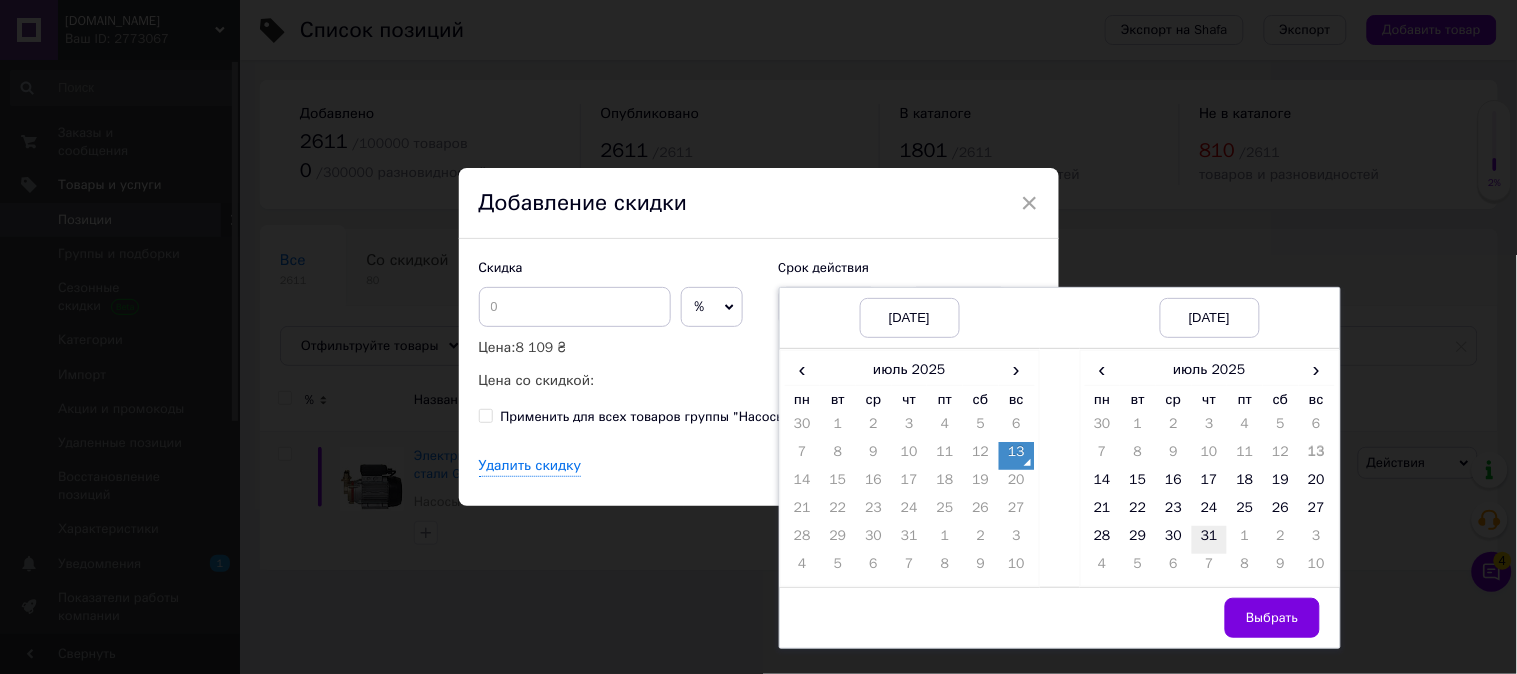 drag, startPoint x: 1208, startPoint y: 543, endPoint x: 1214, endPoint y: 553, distance: 11.661903 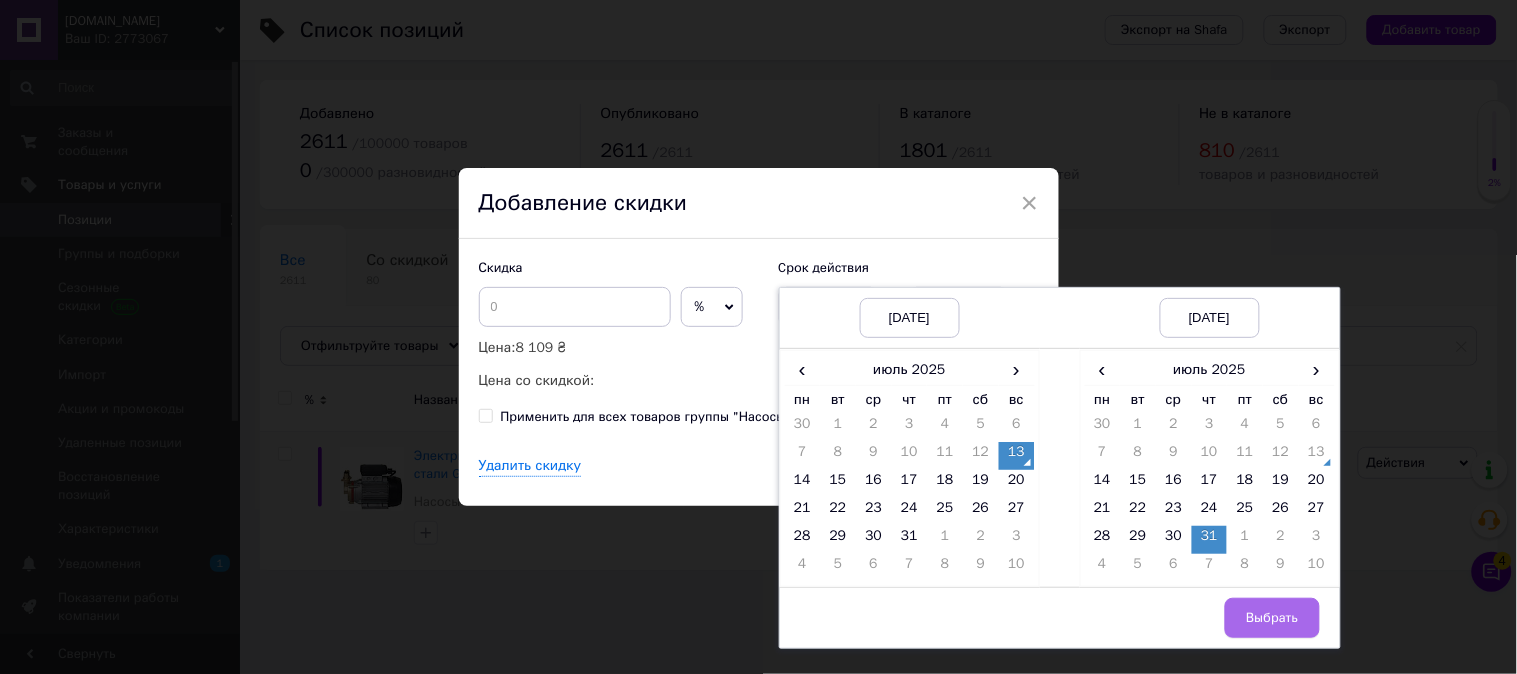 click on "Выбрать" at bounding box center (1272, 618) 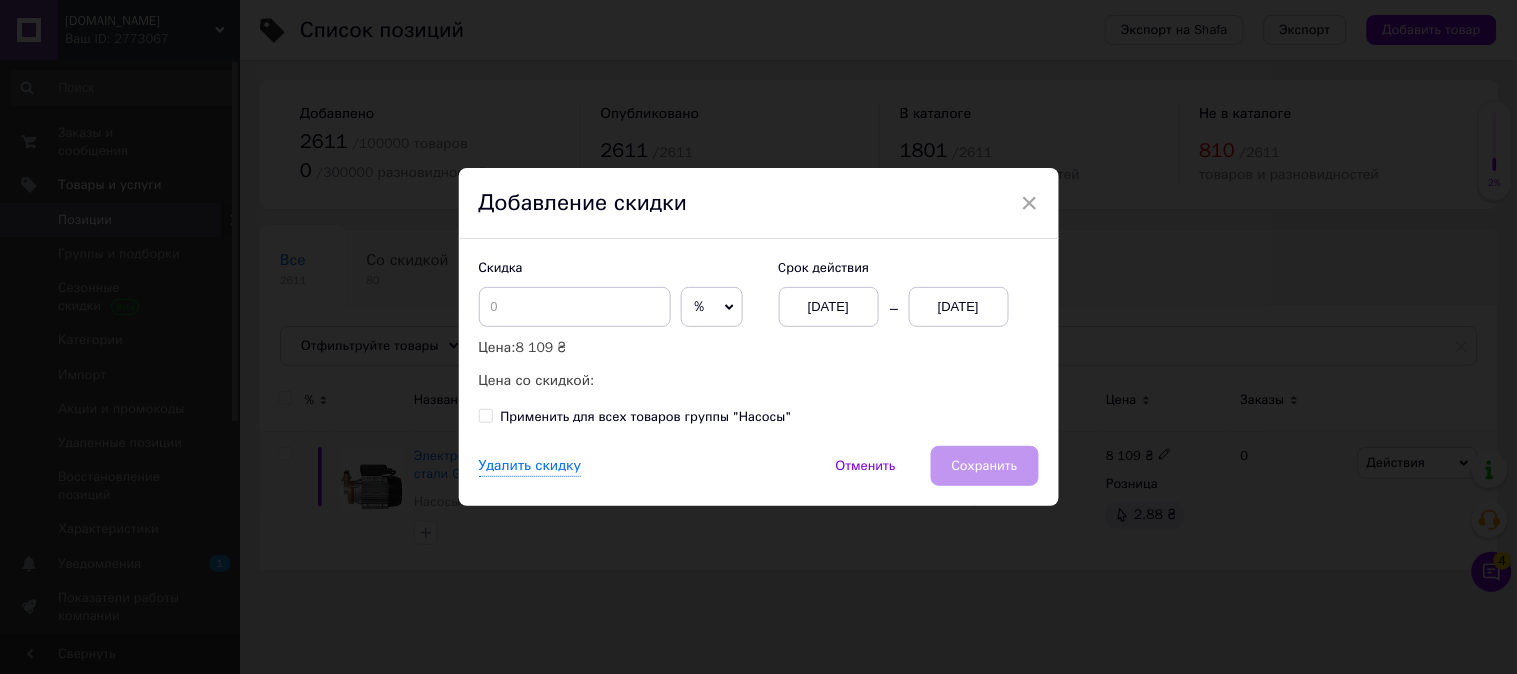 click on "Скидка % ₴ Цена:  8 109   ₴ Цена со скидкой:" at bounding box center (619, 325) 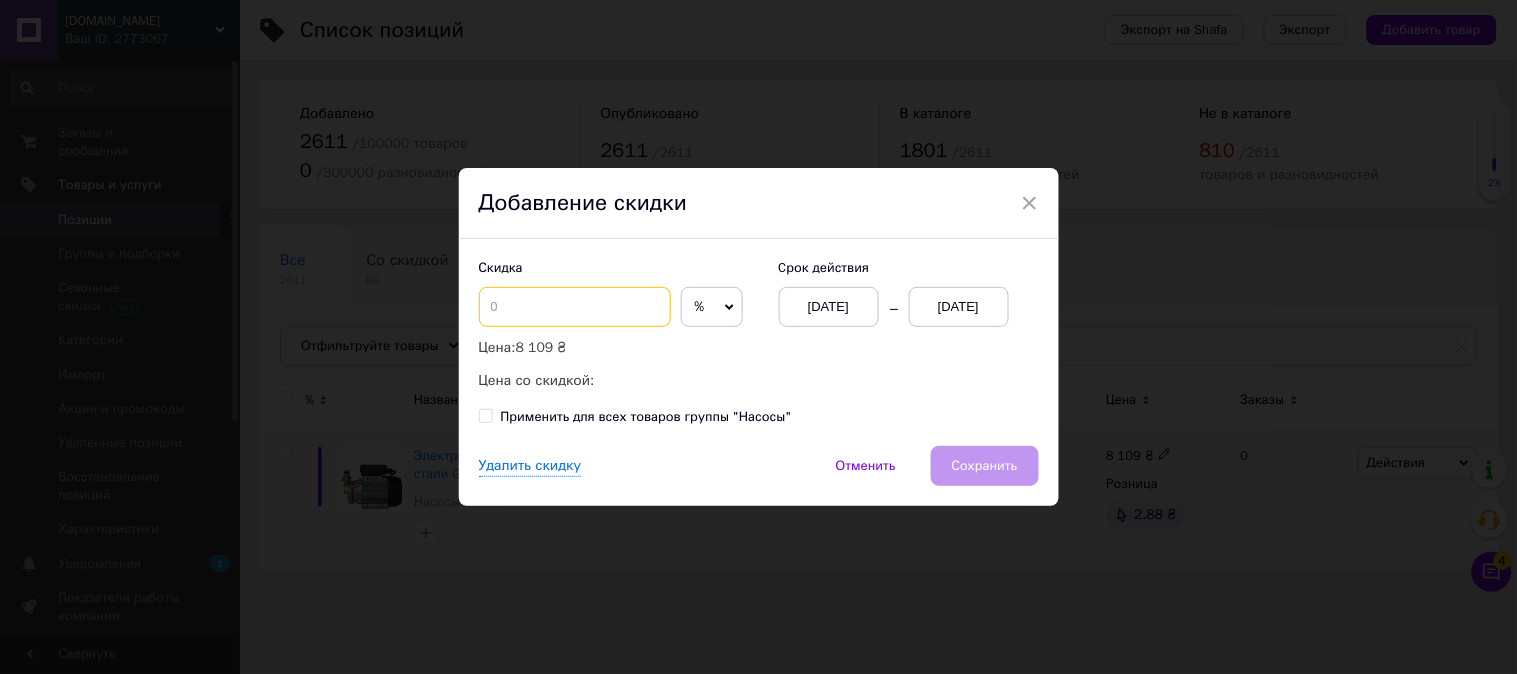 click at bounding box center (575, 307) 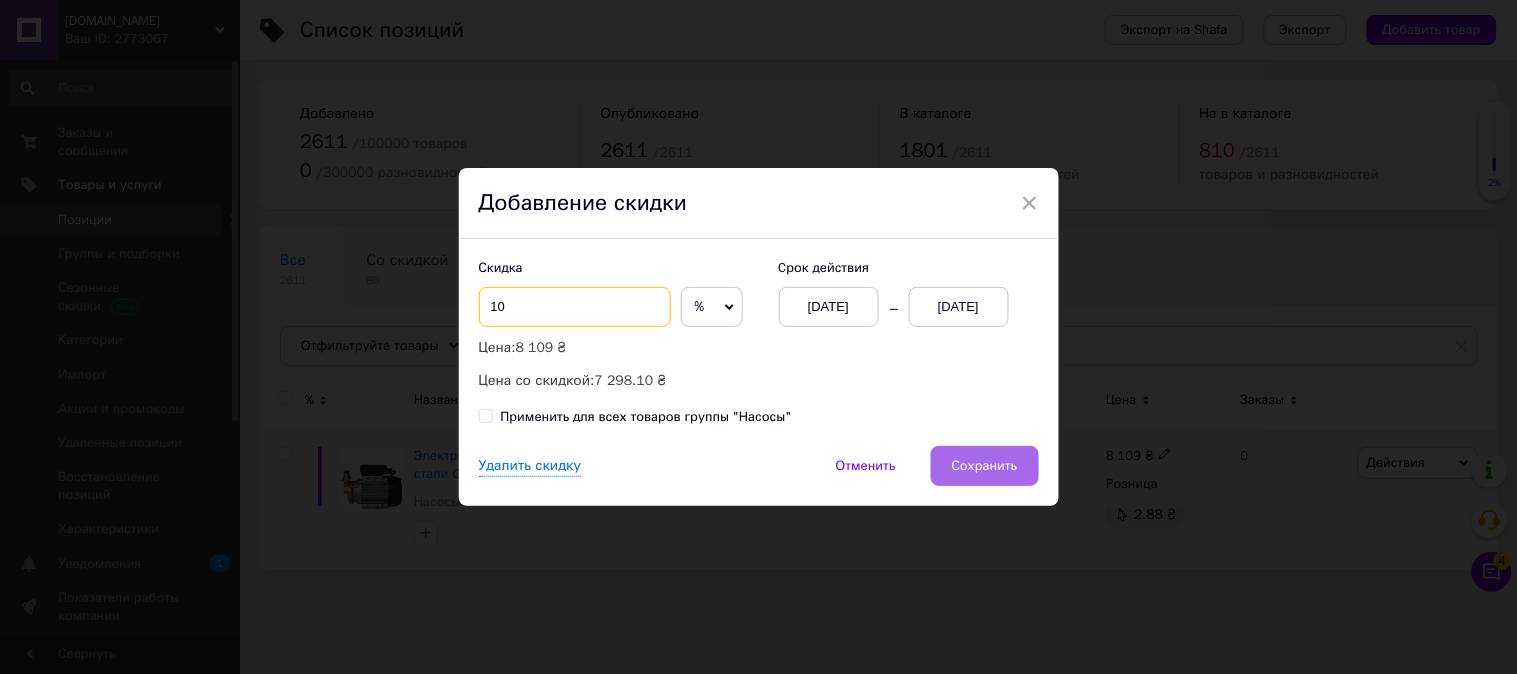 type on "10" 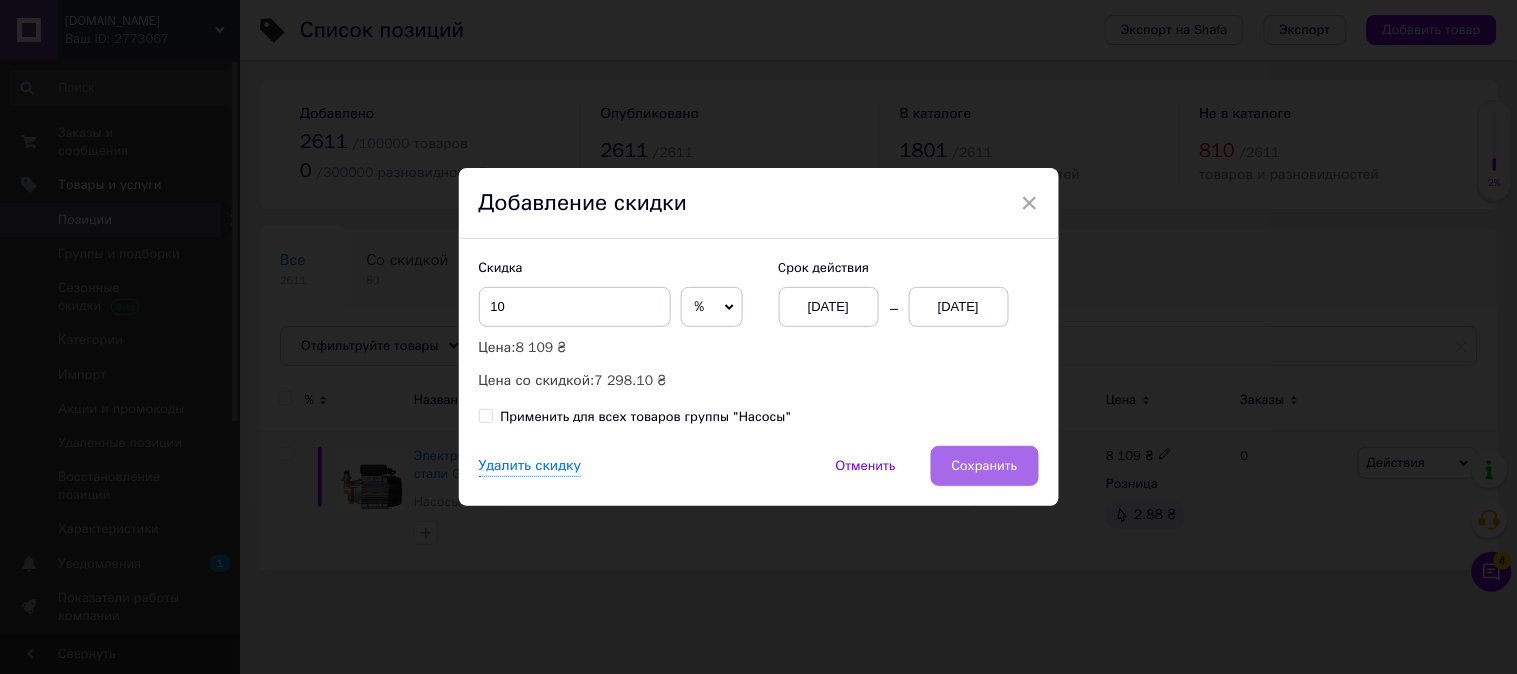 click on "Сохранить" at bounding box center (985, 466) 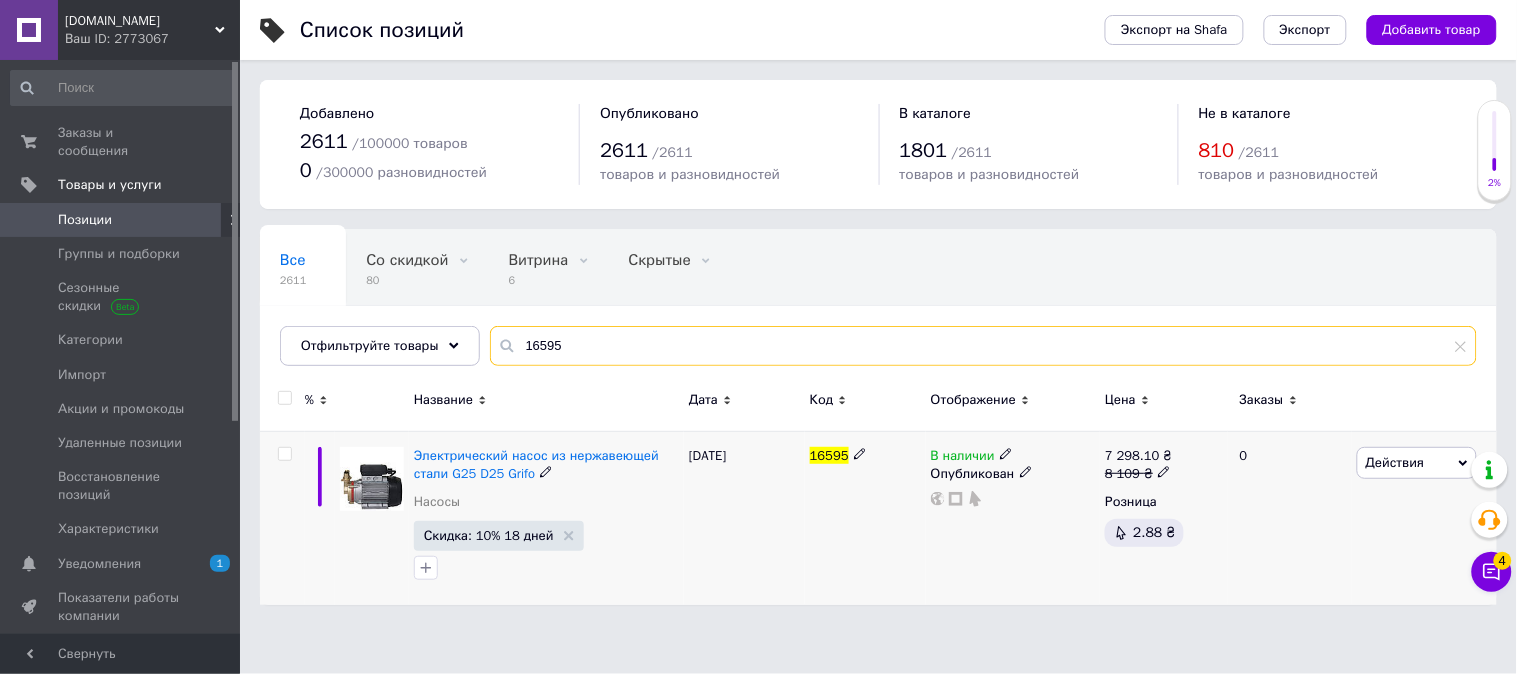 click on "16595" at bounding box center (983, 346) 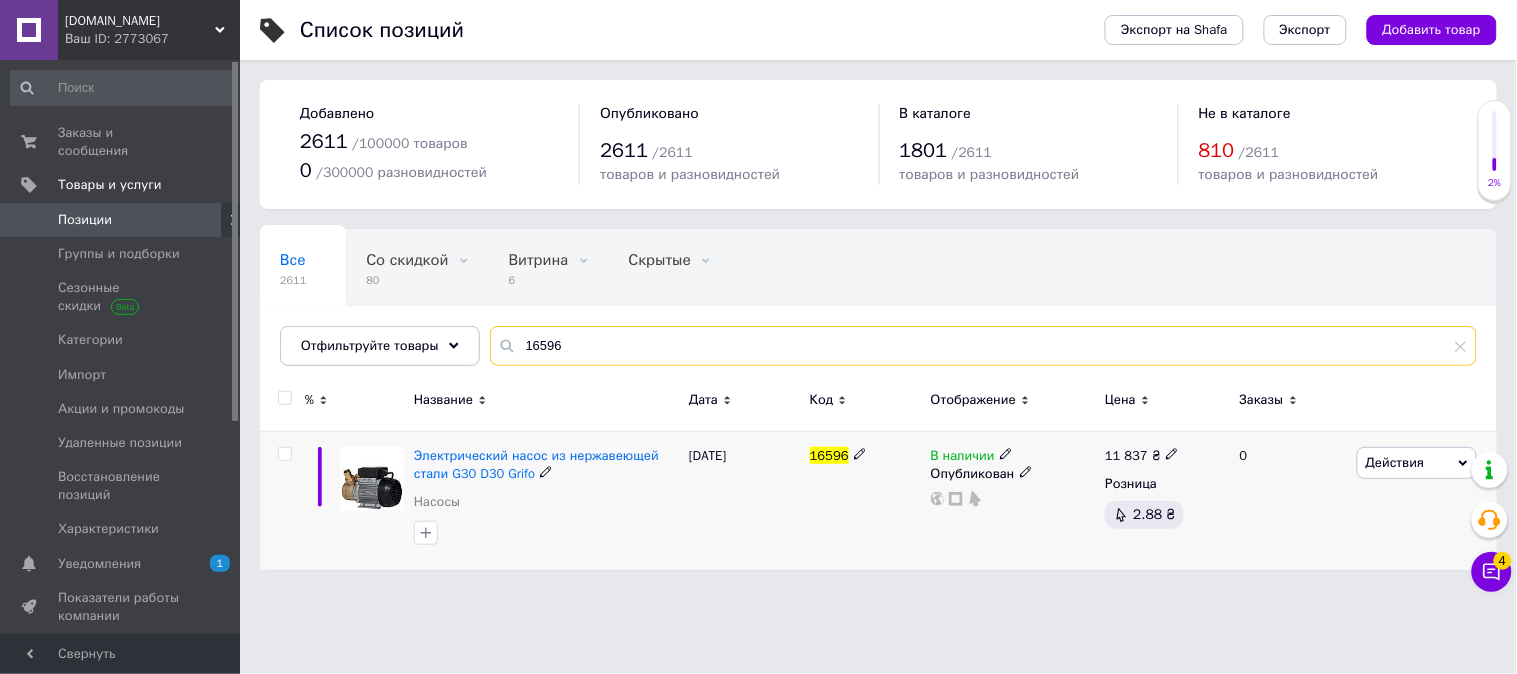 type on "16596" 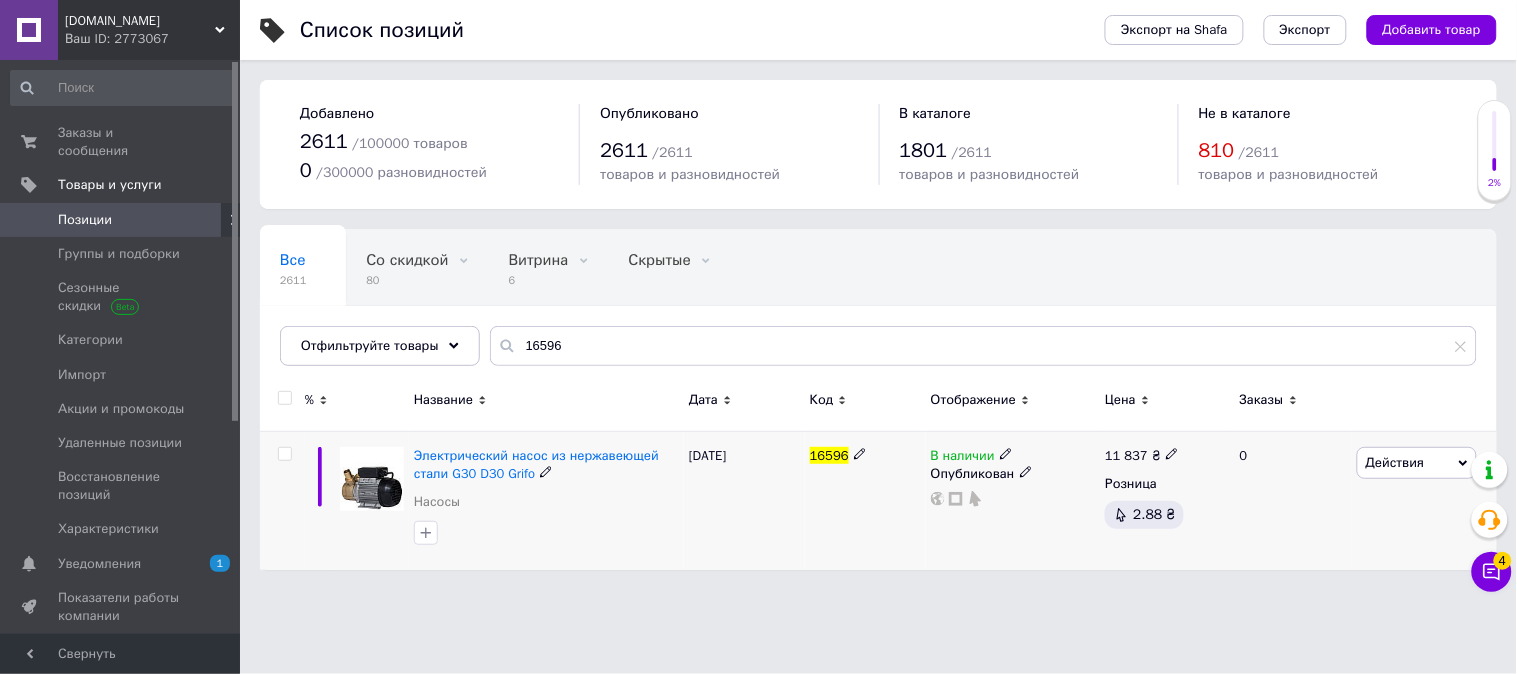 click on "Действия" at bounding box center [1417, 463] 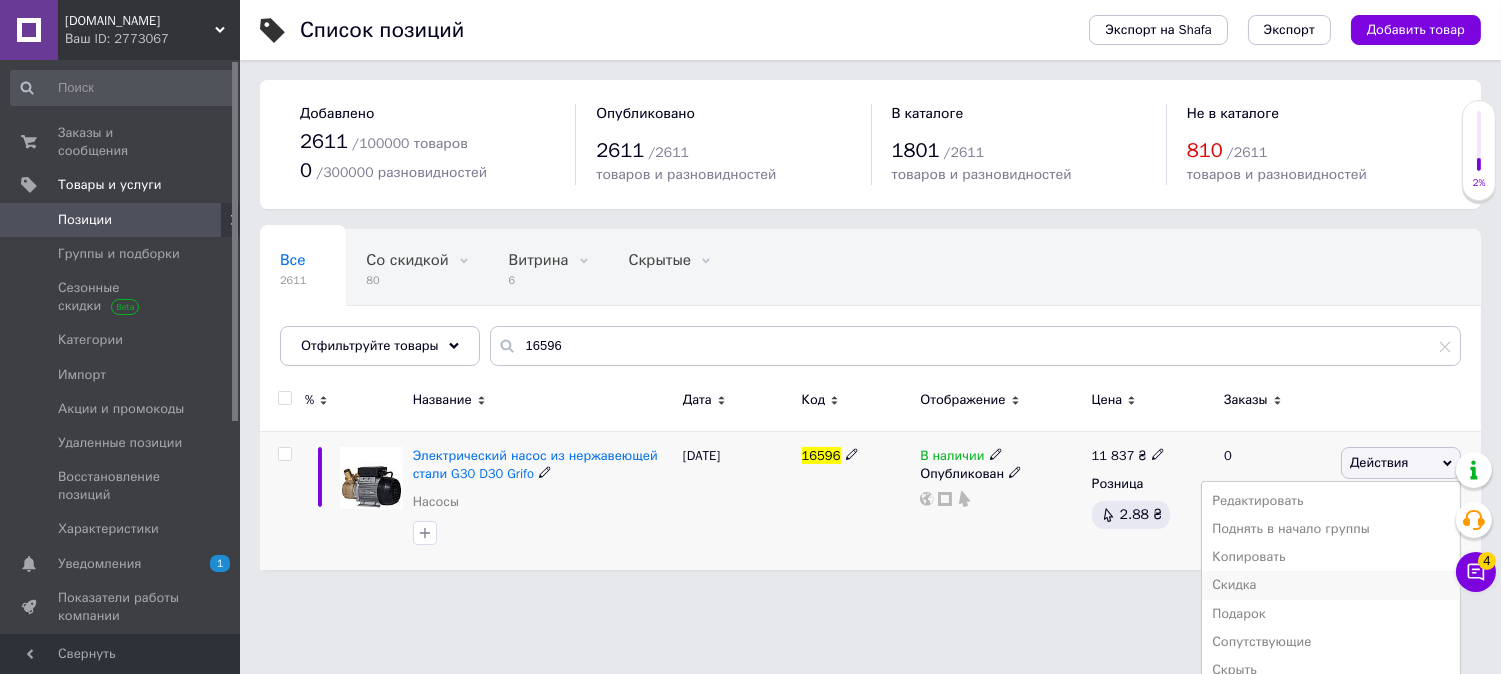 click on "Скидка" at bounding box center (1331, 585) 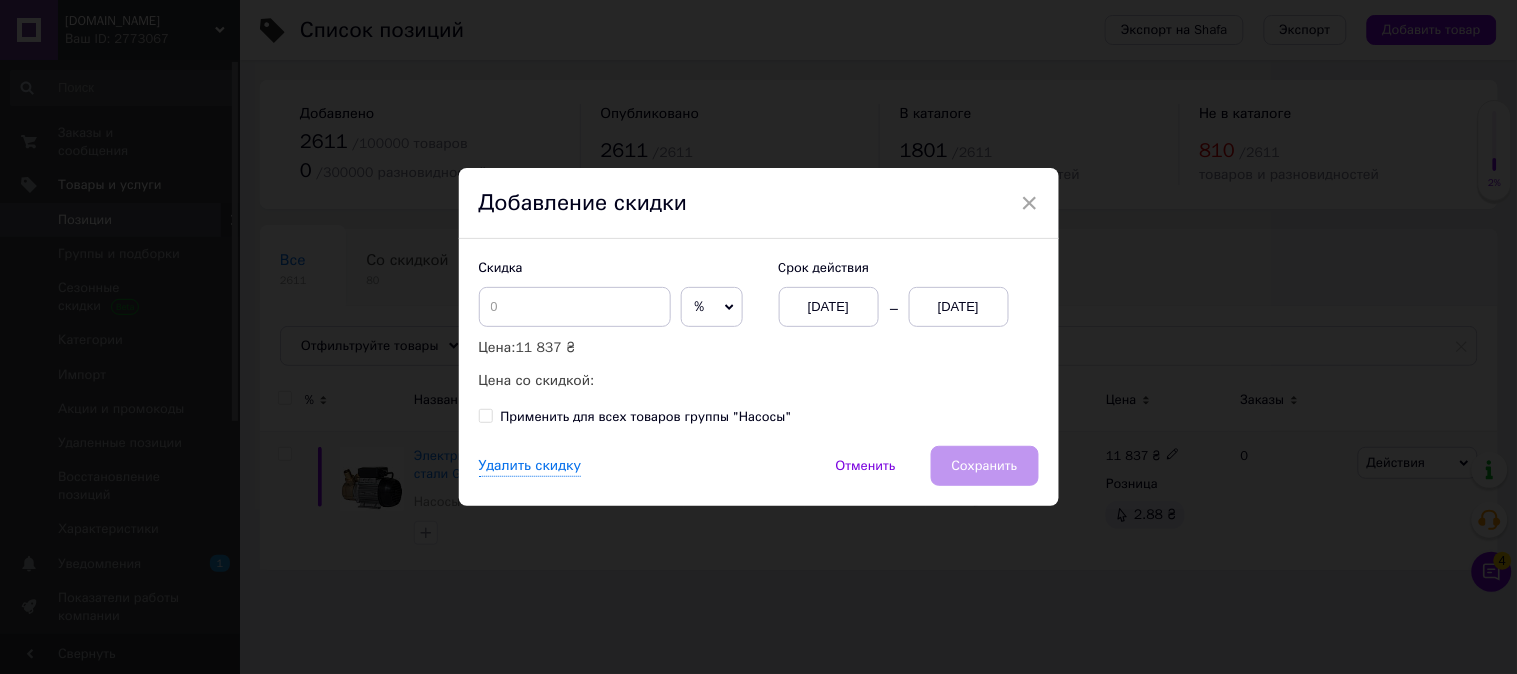 click on "[DATE]" at bounding box center [959, 307] 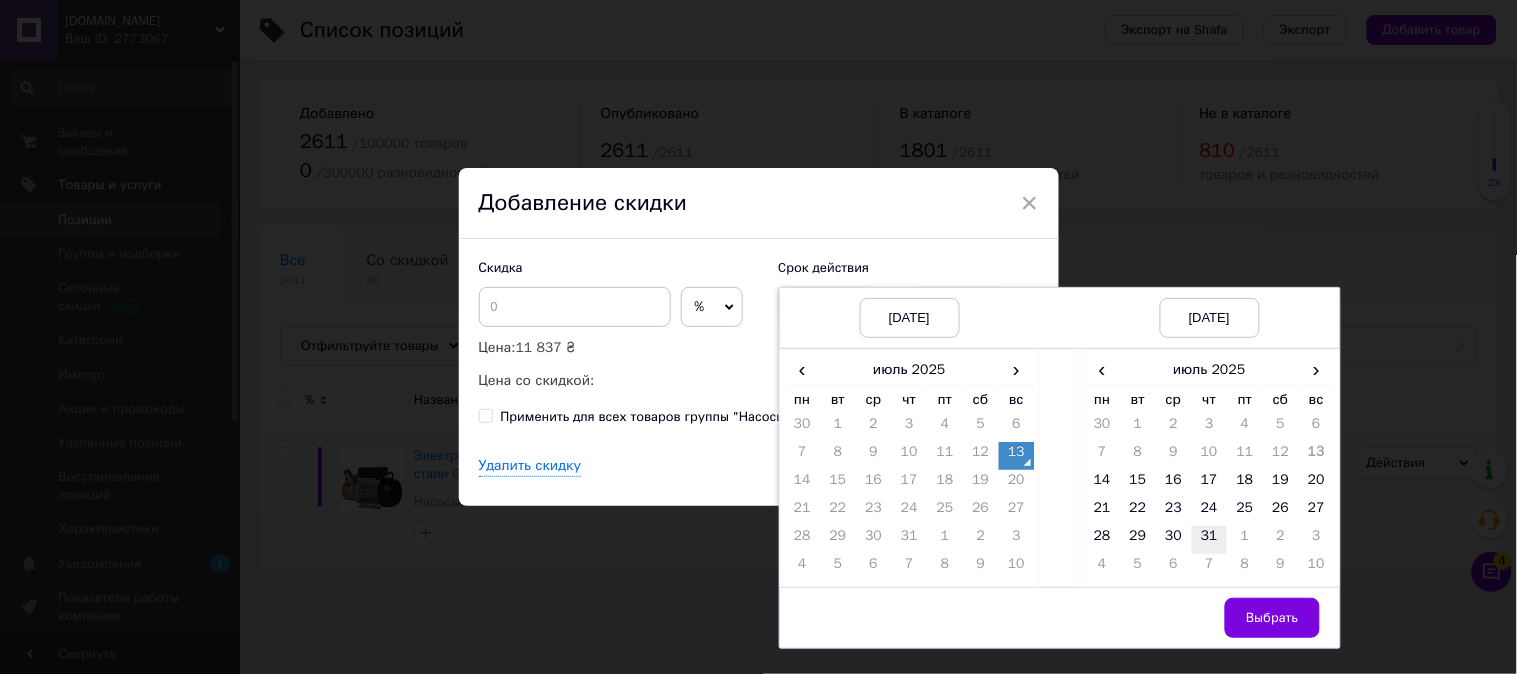 click on "31" at bounding box center (1210, 540) 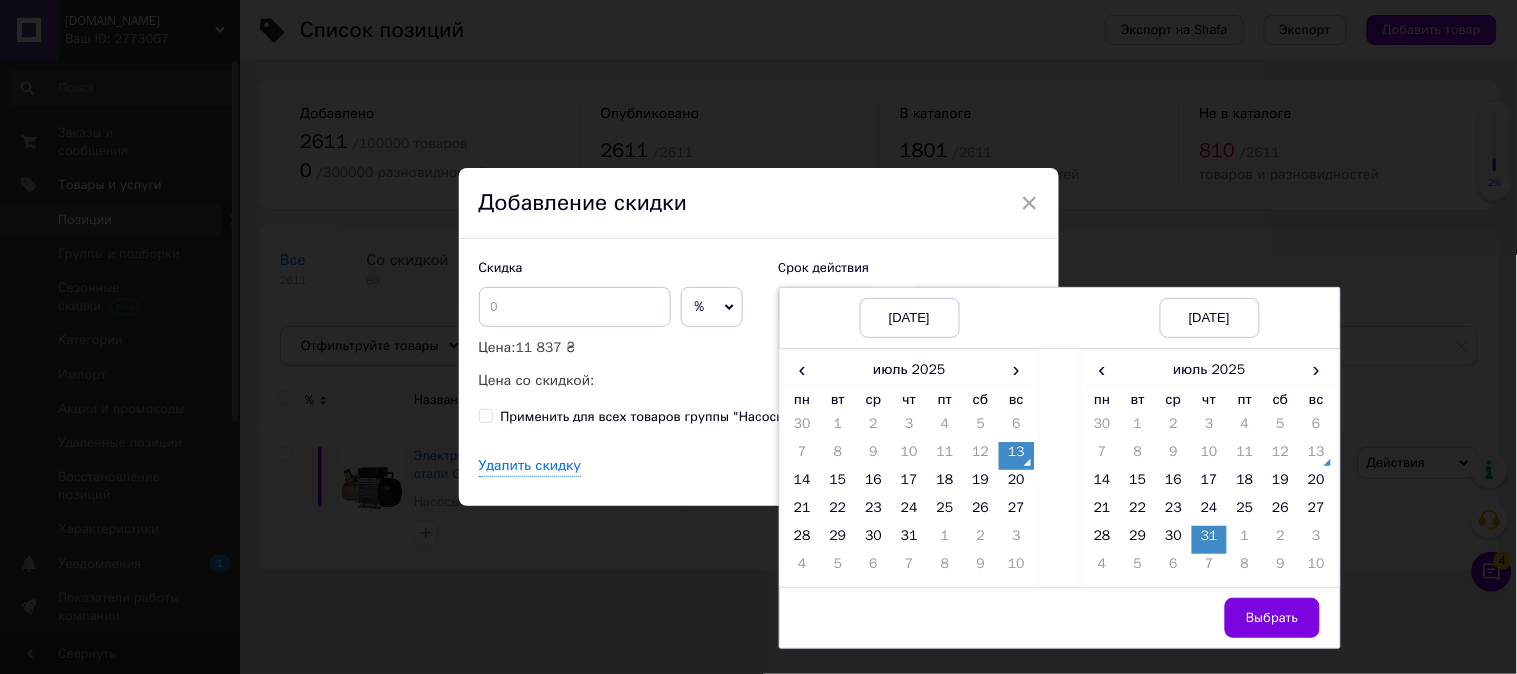 click on "Выбрать" at bounding box center (1272, 618) 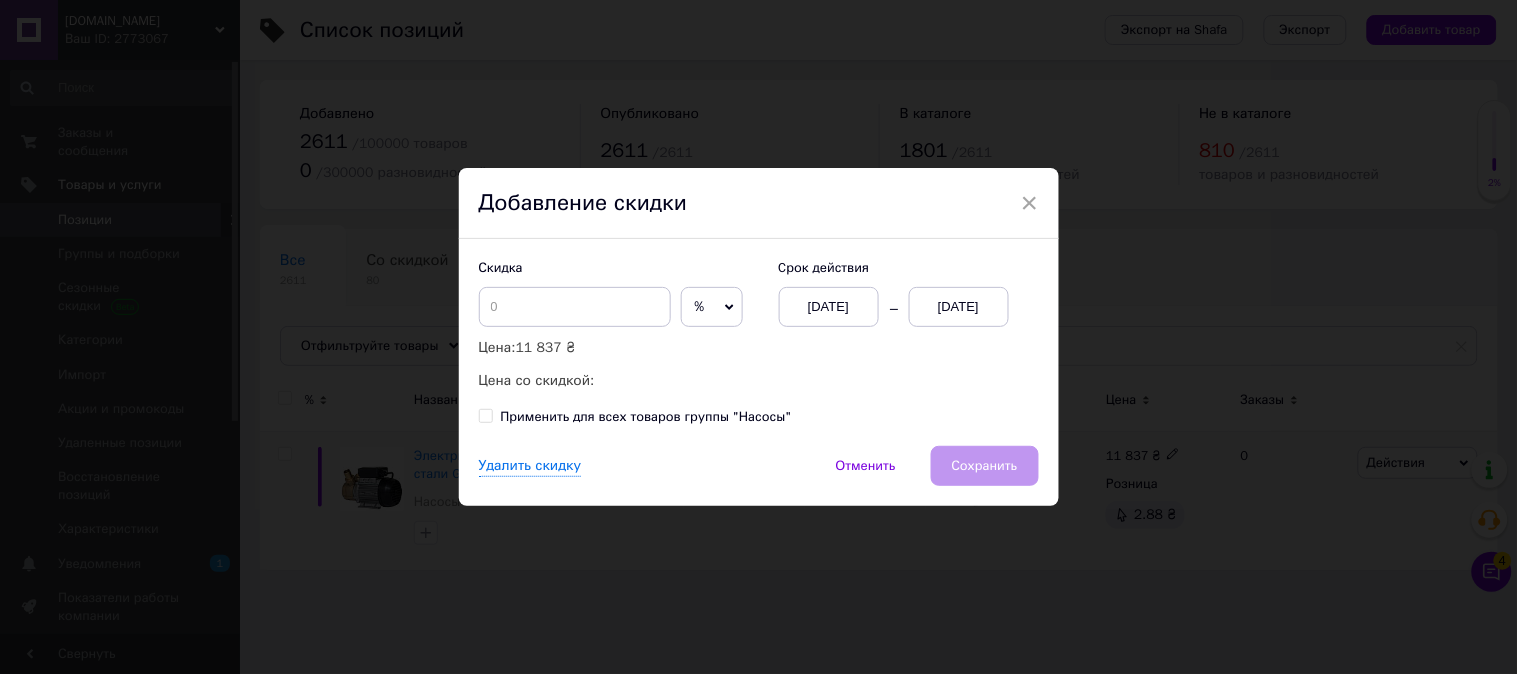 click on "Скидка" at bounding box center [501, 267] 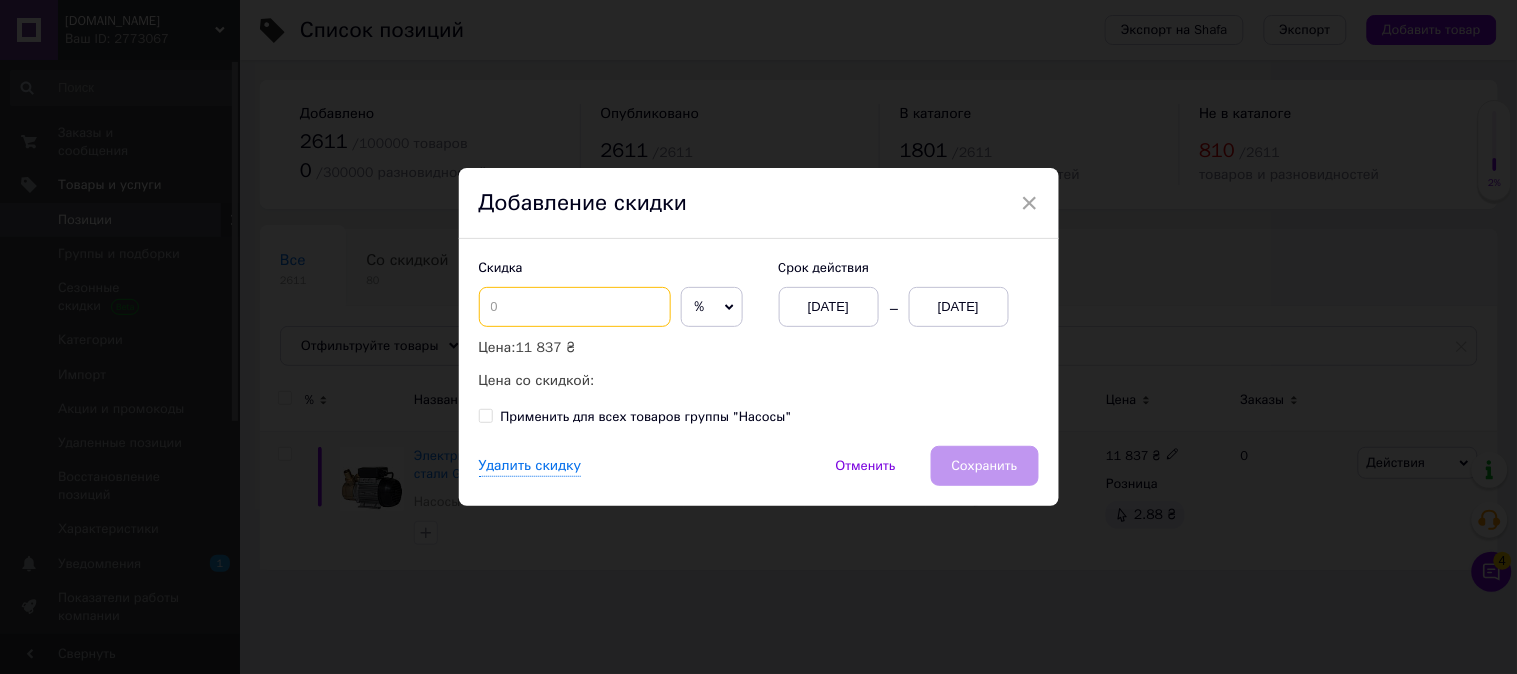 click at bounding box center (575, 307) 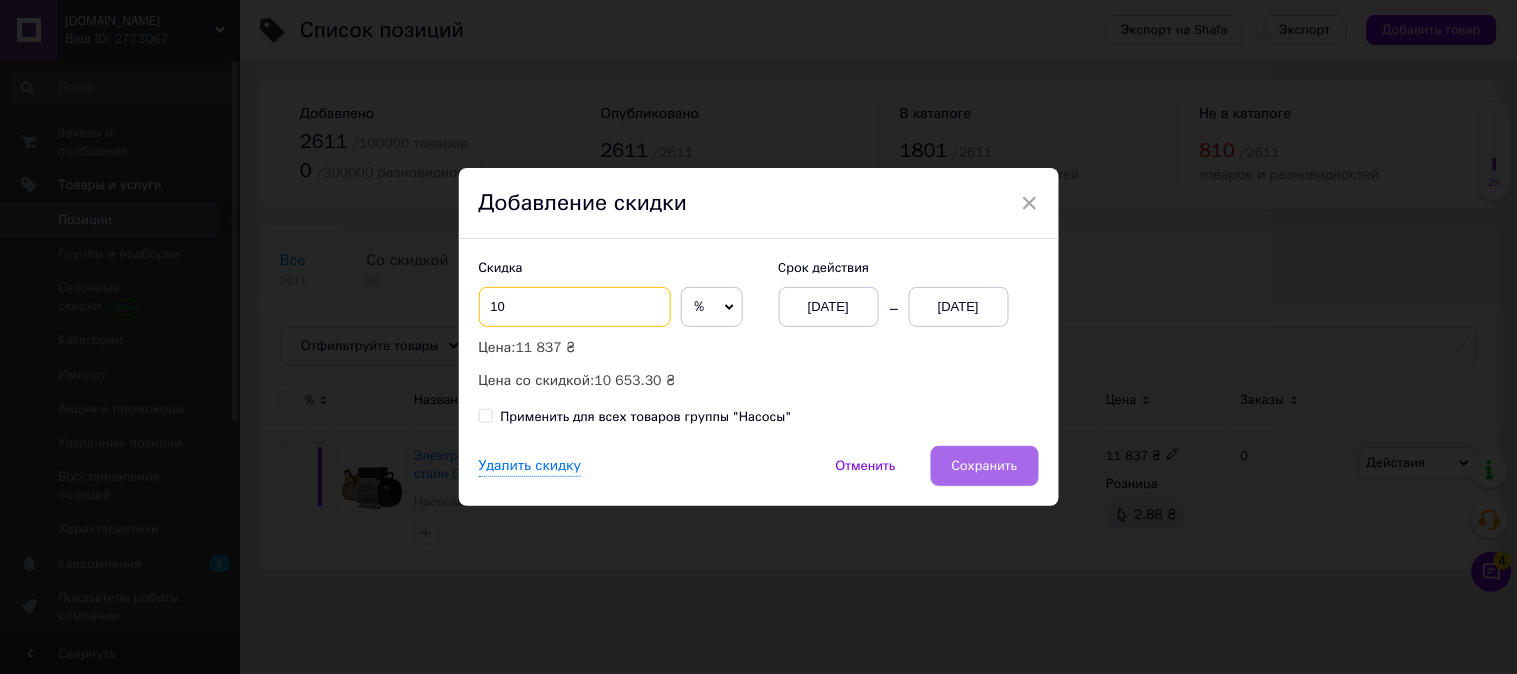 type on "10" 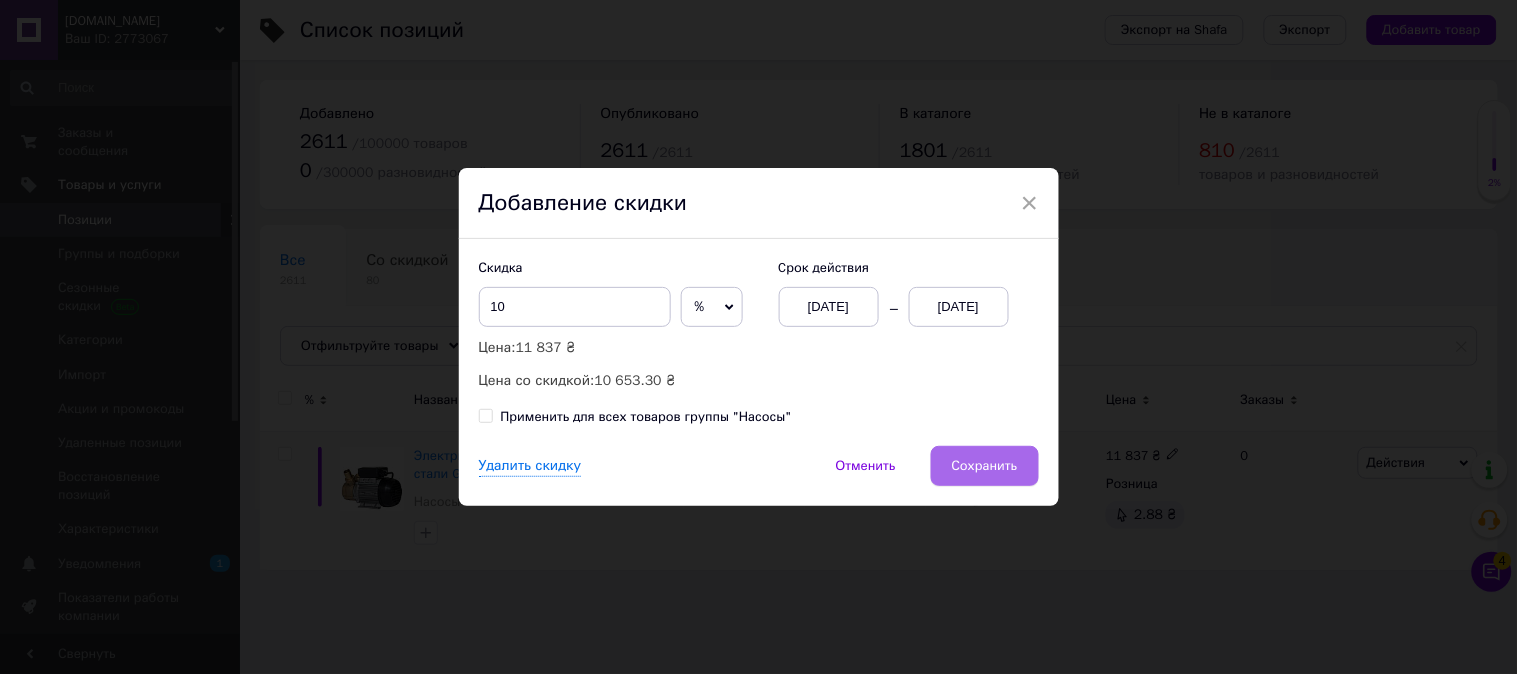 click on "Сохранить" at bounding box center (985, 466) 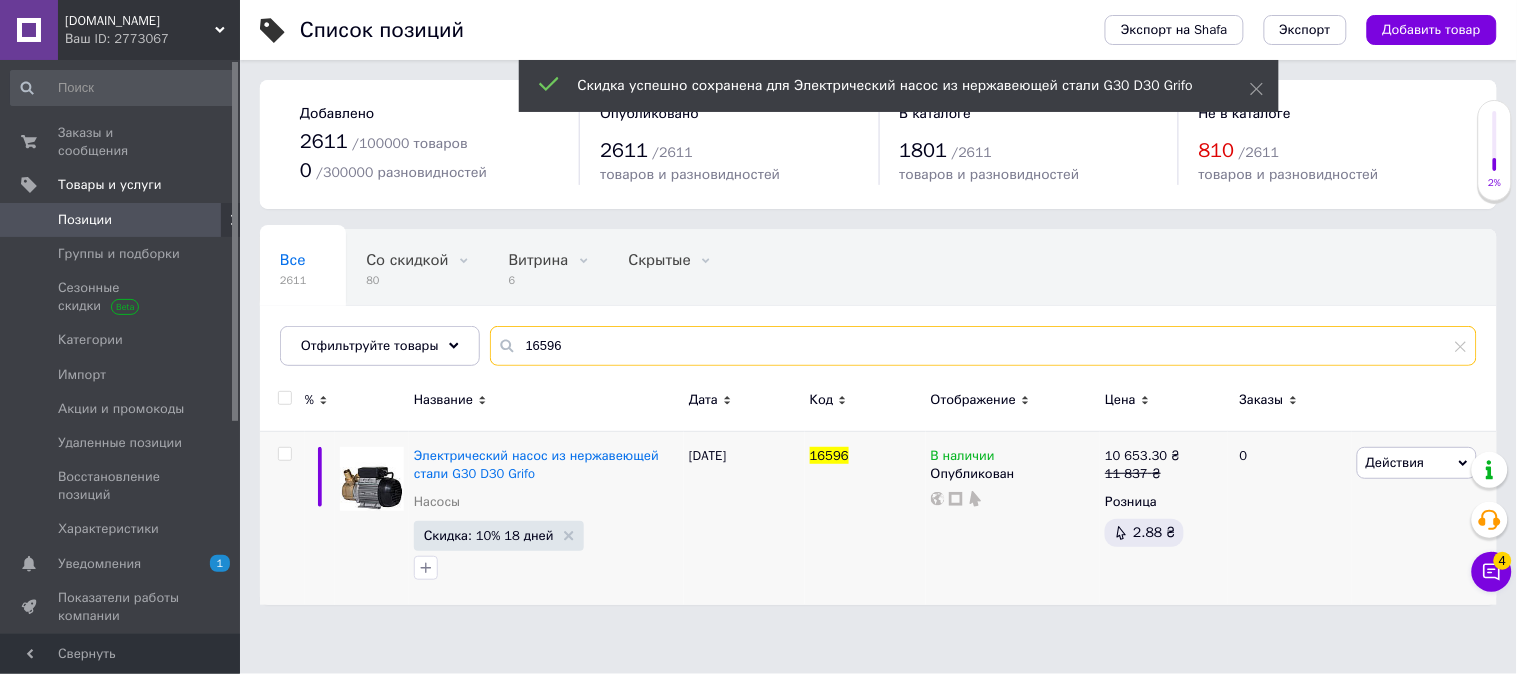 click on "16596" at bounding box center (983, 346) 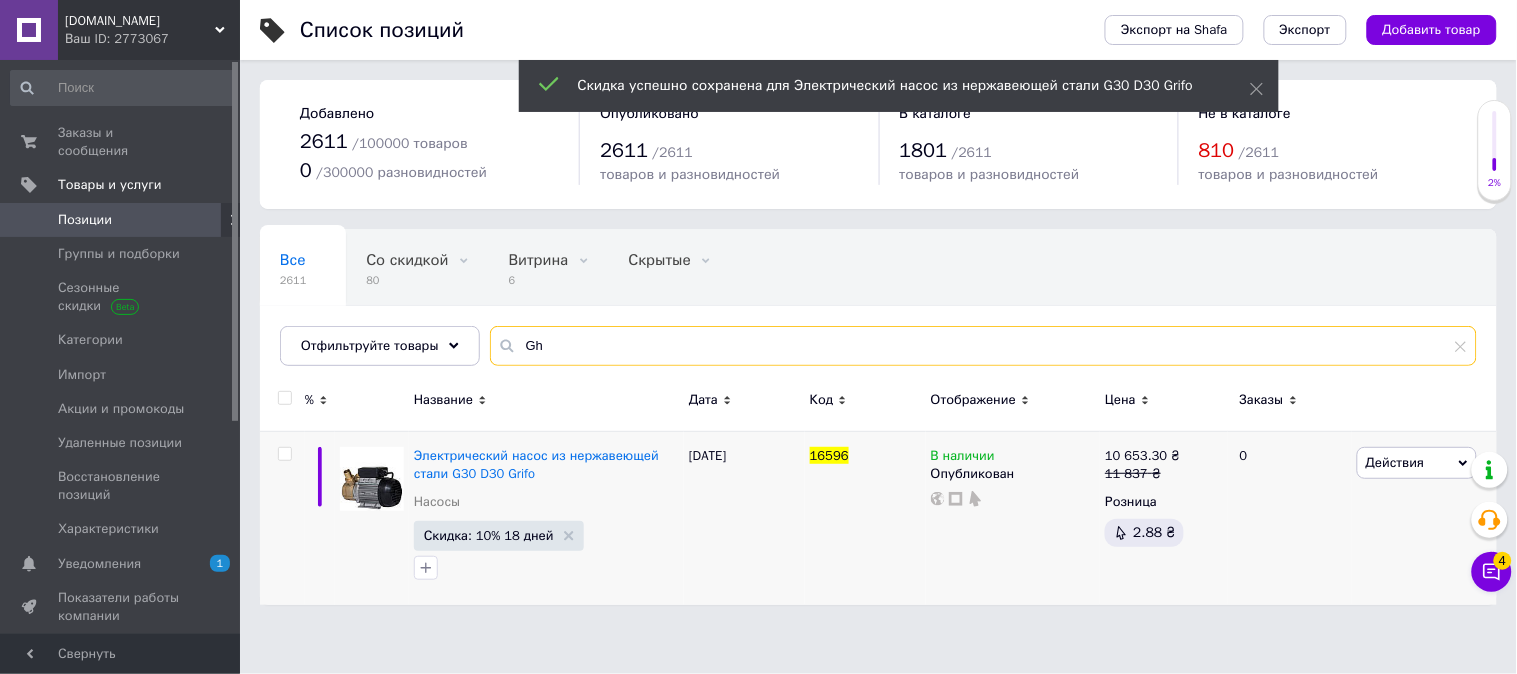 type on "G" 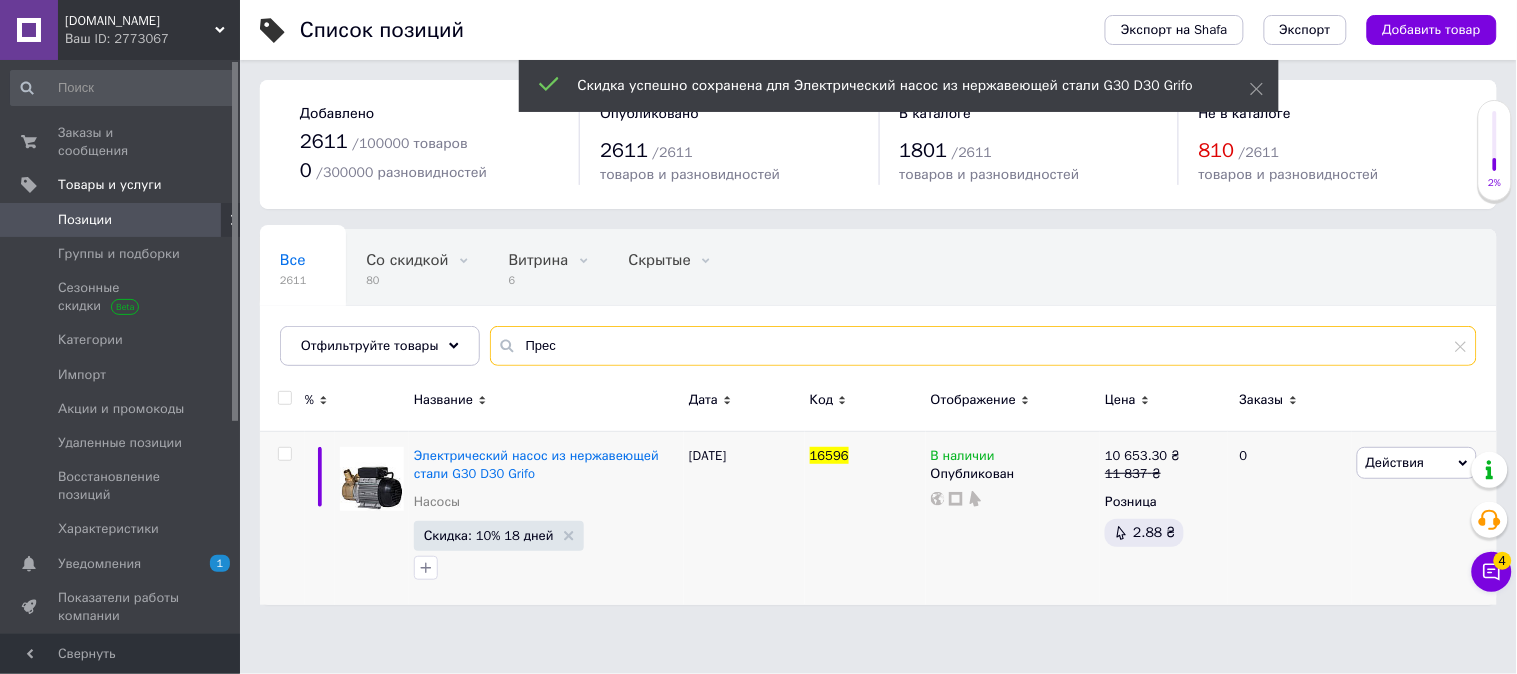 type on "Прес" 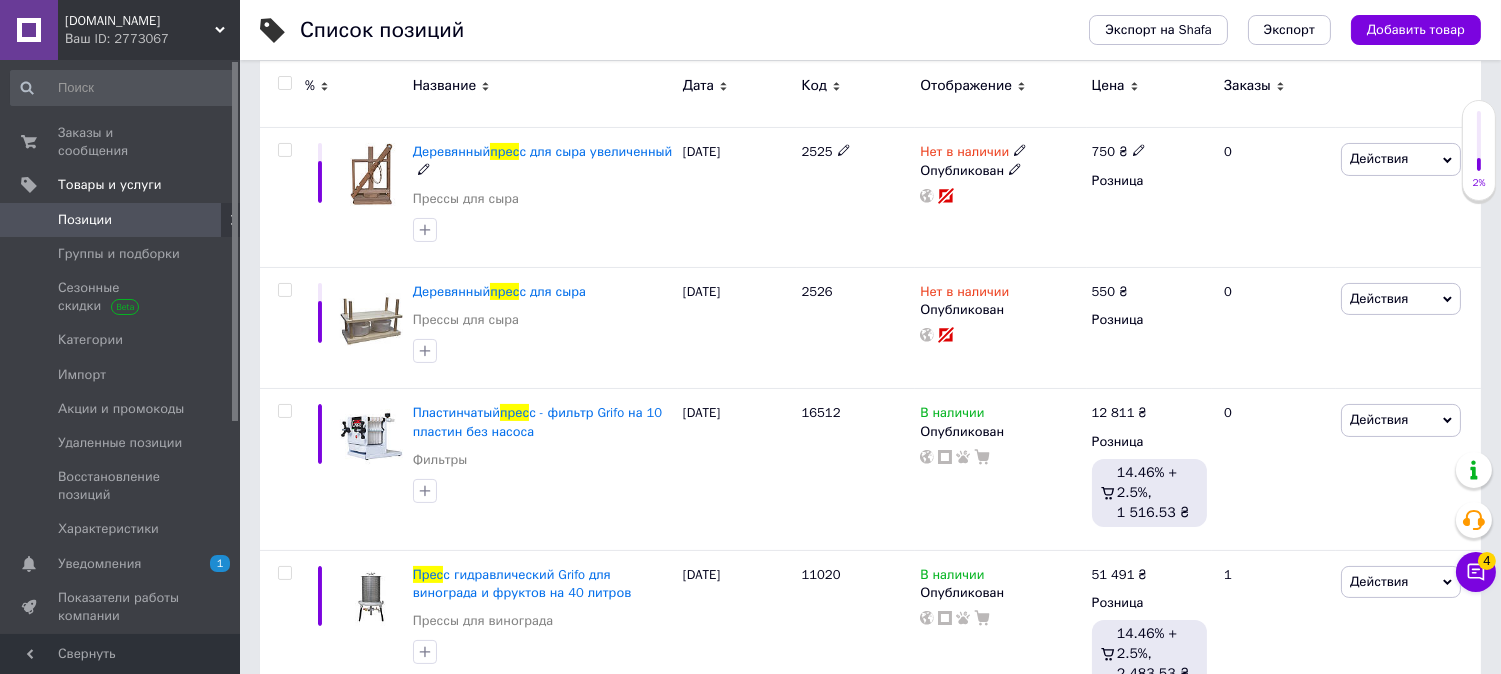 scroll, scrollTop: 666, scrollLeft: 0, axis: vertical 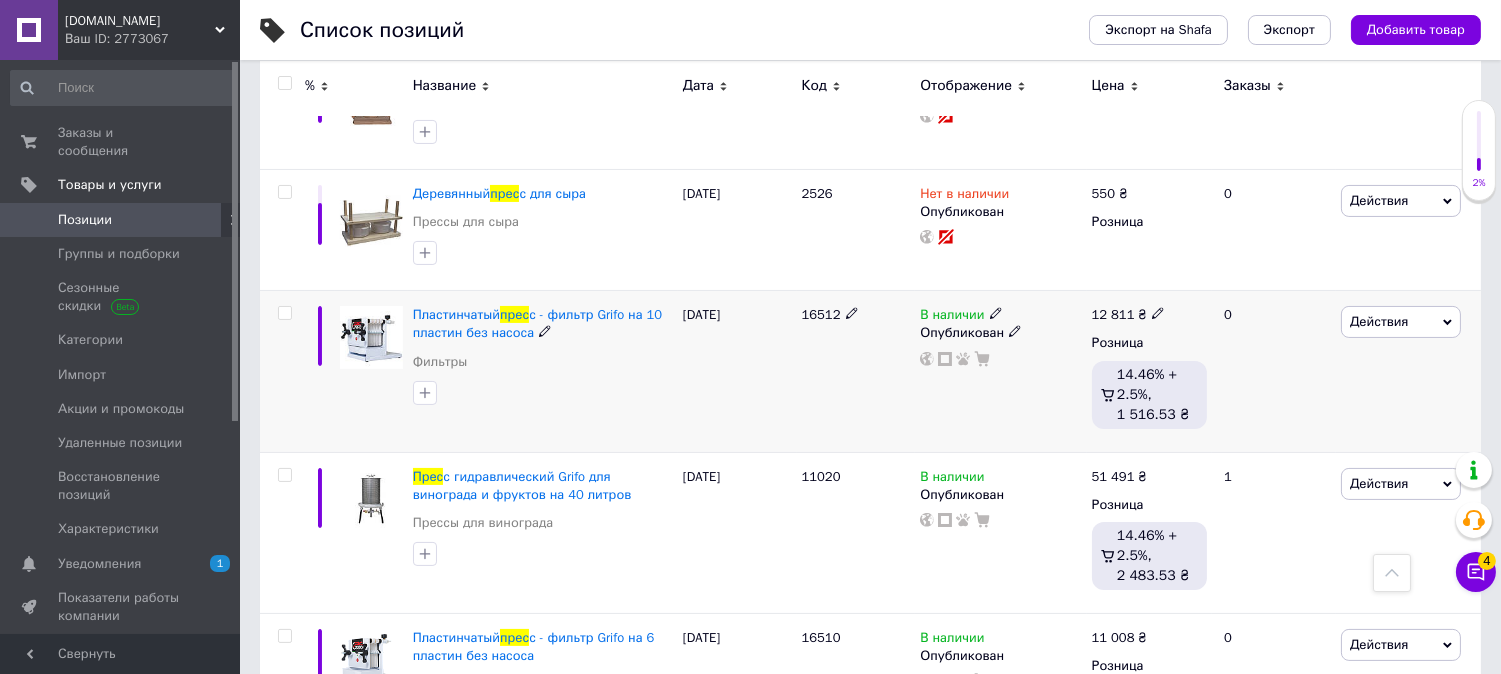 click 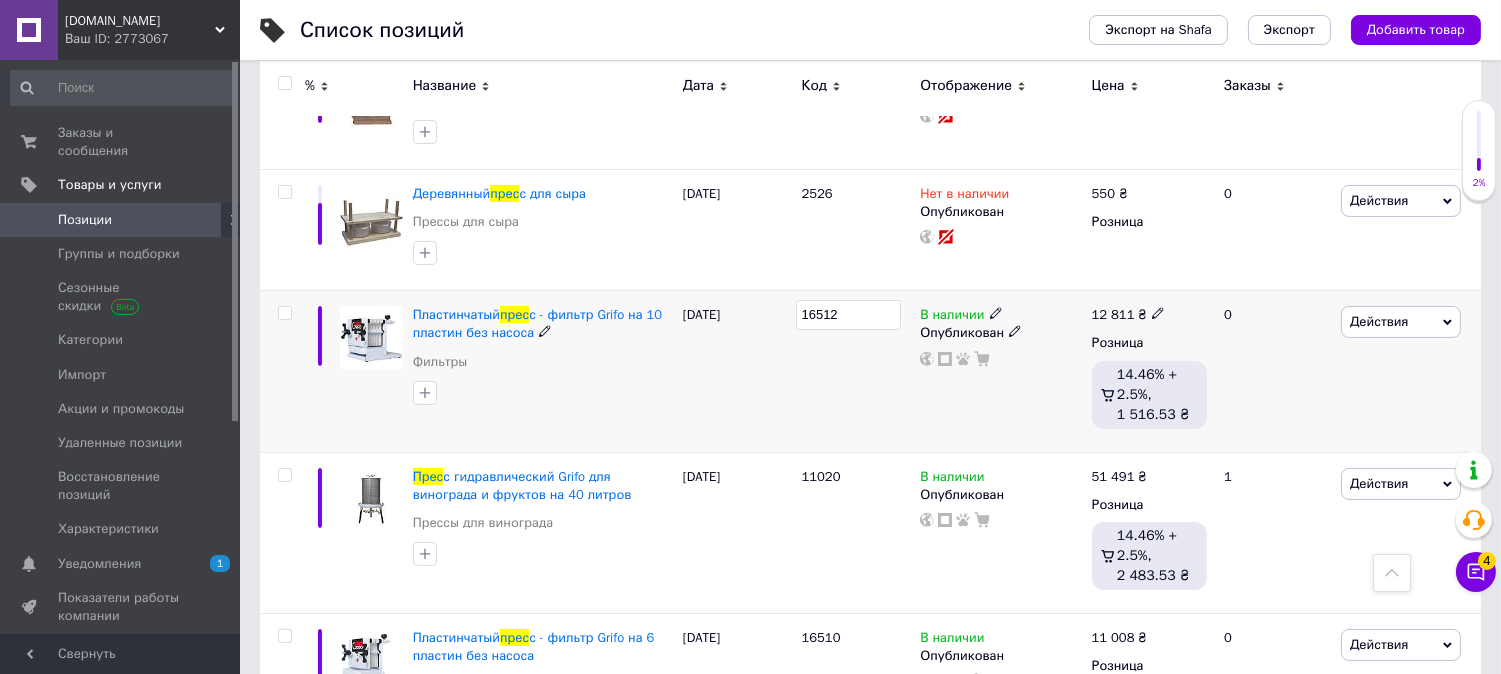 click on "16512" at bounding box center [849, 315] 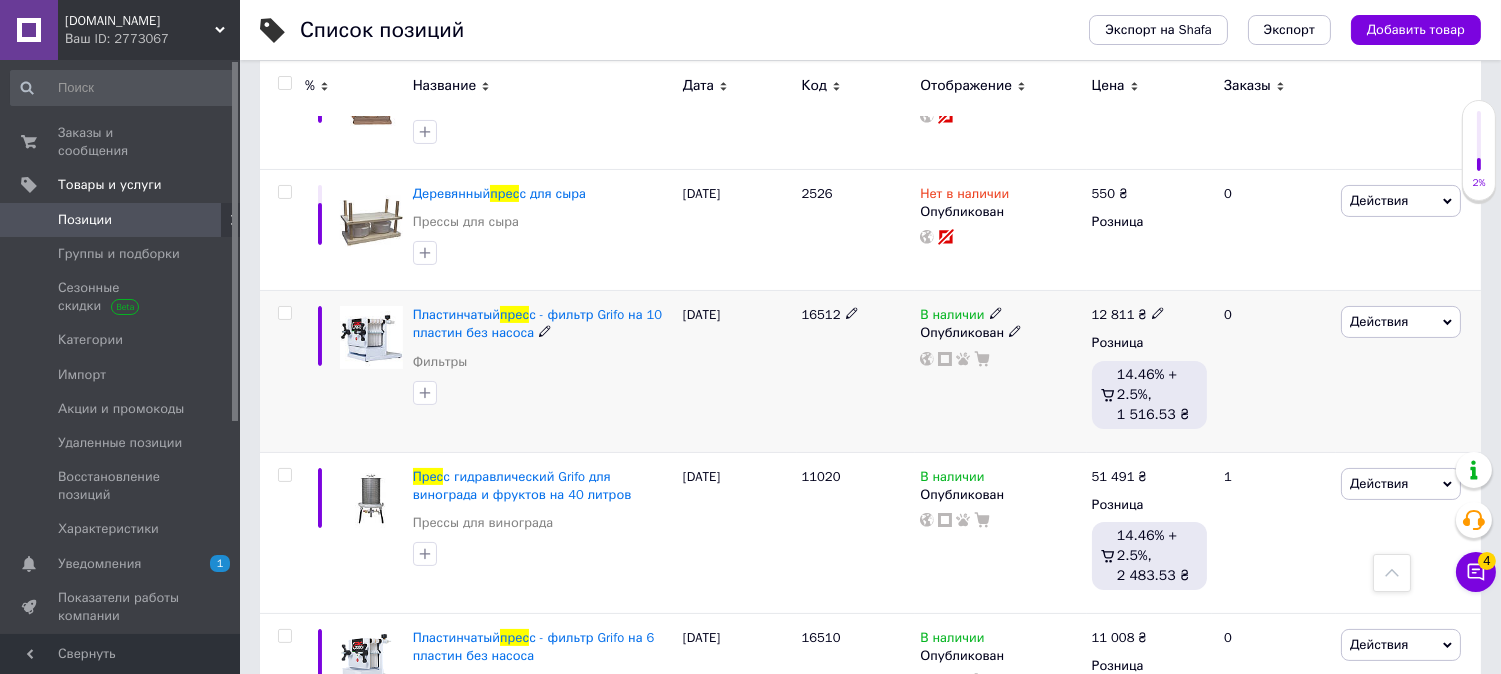 click on "Действия" at bounding box center (1379, 321) 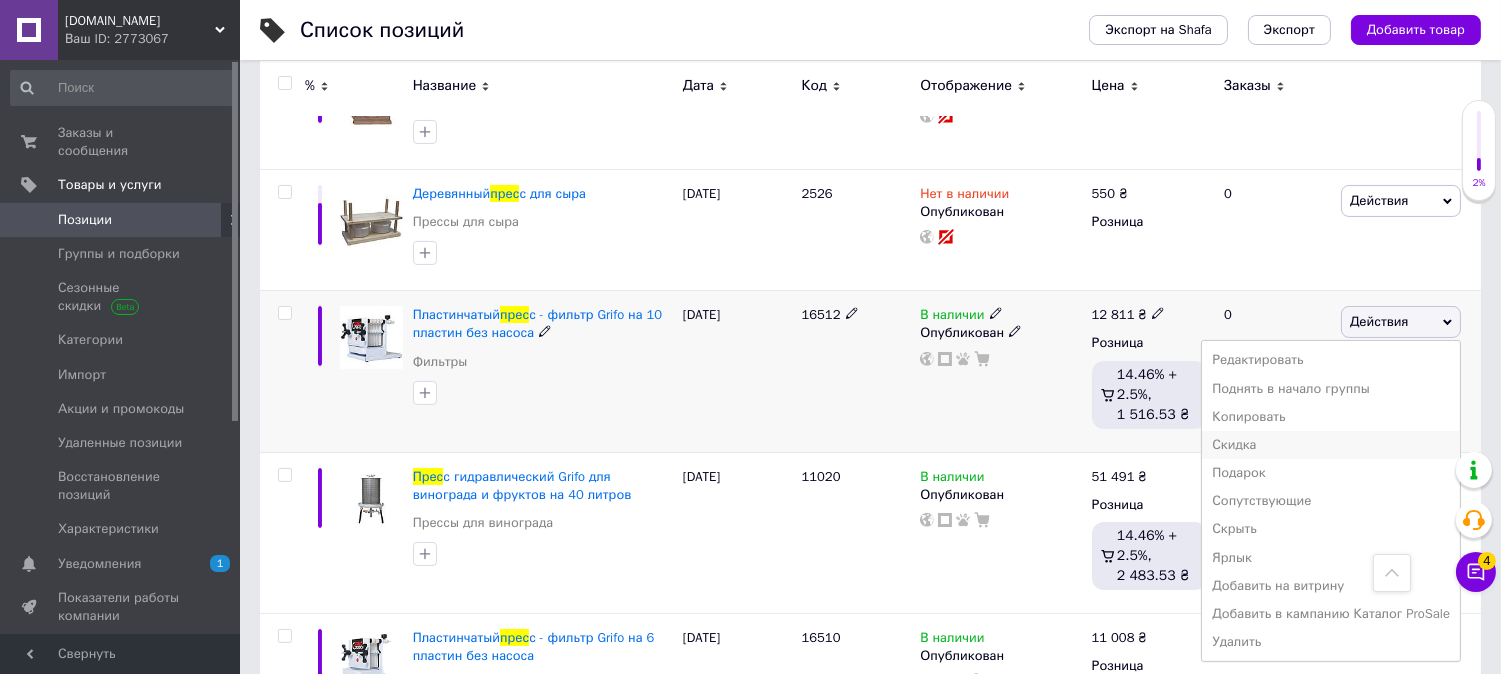 click on "Скидка" at bounding box center (1331, 445) 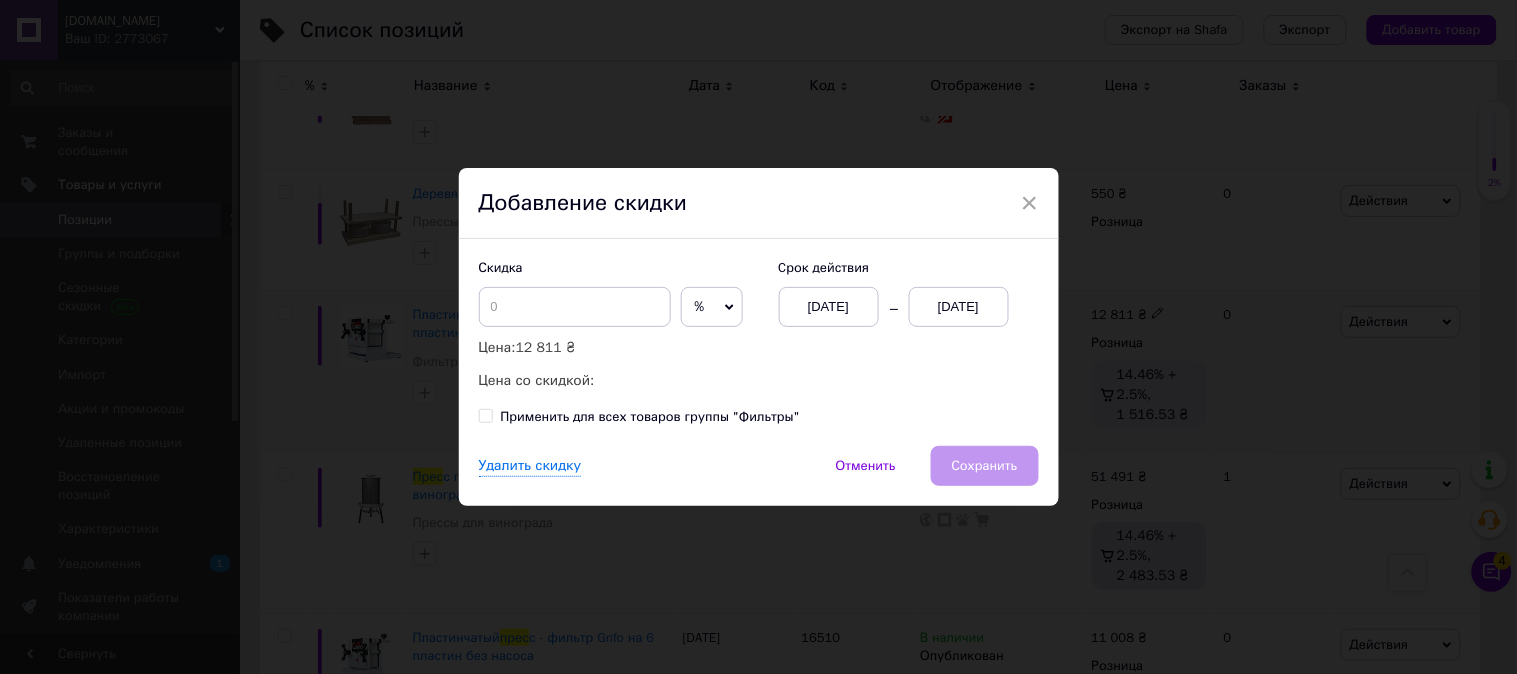 click on "[DATE]" at bounding box center [959, 307] 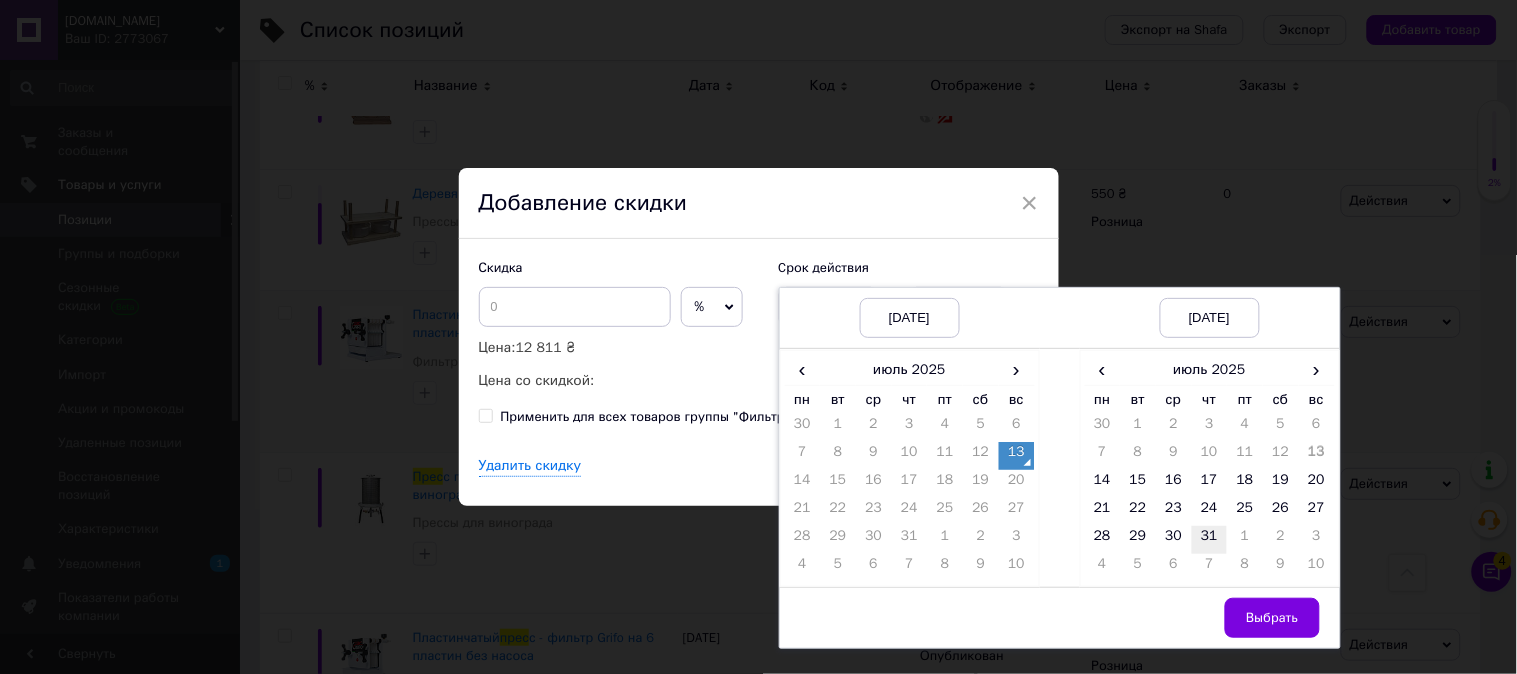 click on "31" at bounding box center [1210, 540] 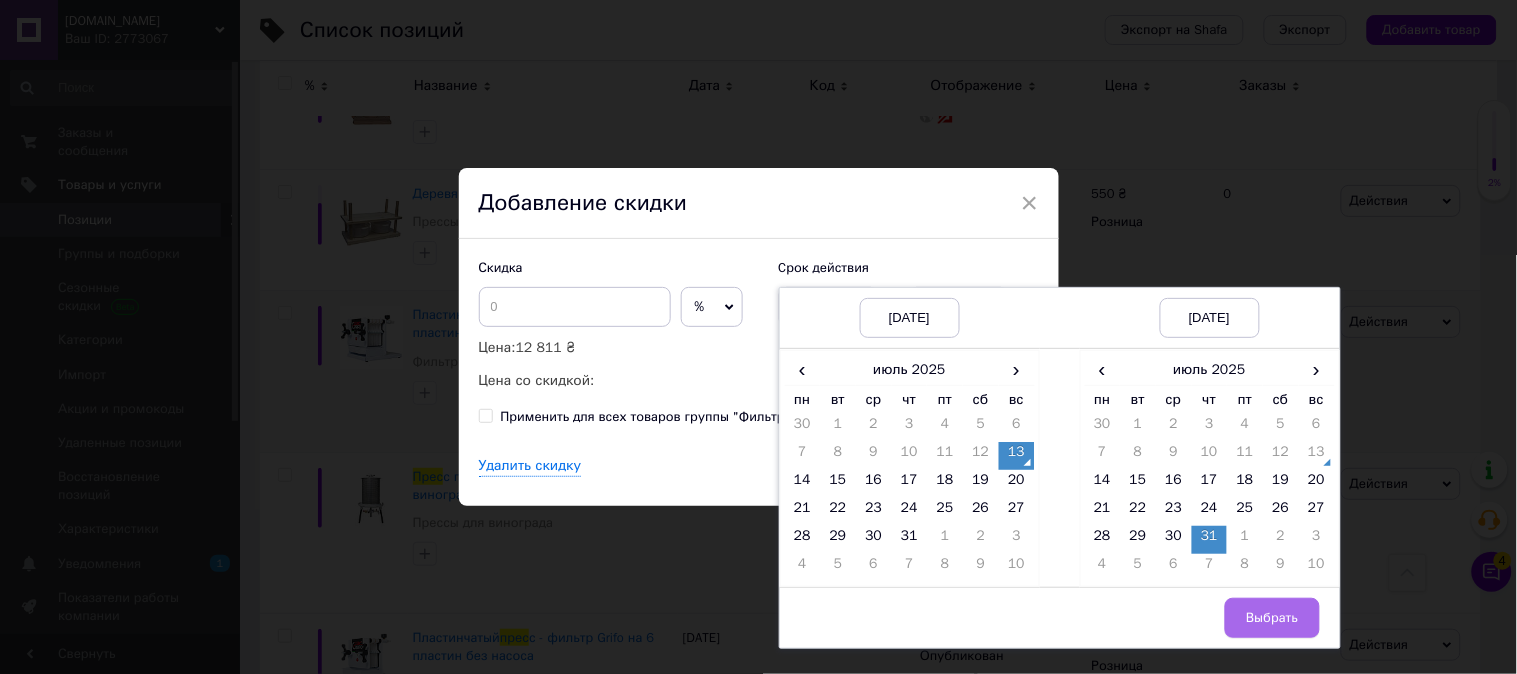 click on "Выбрать" at bounding box center [1272, 618] 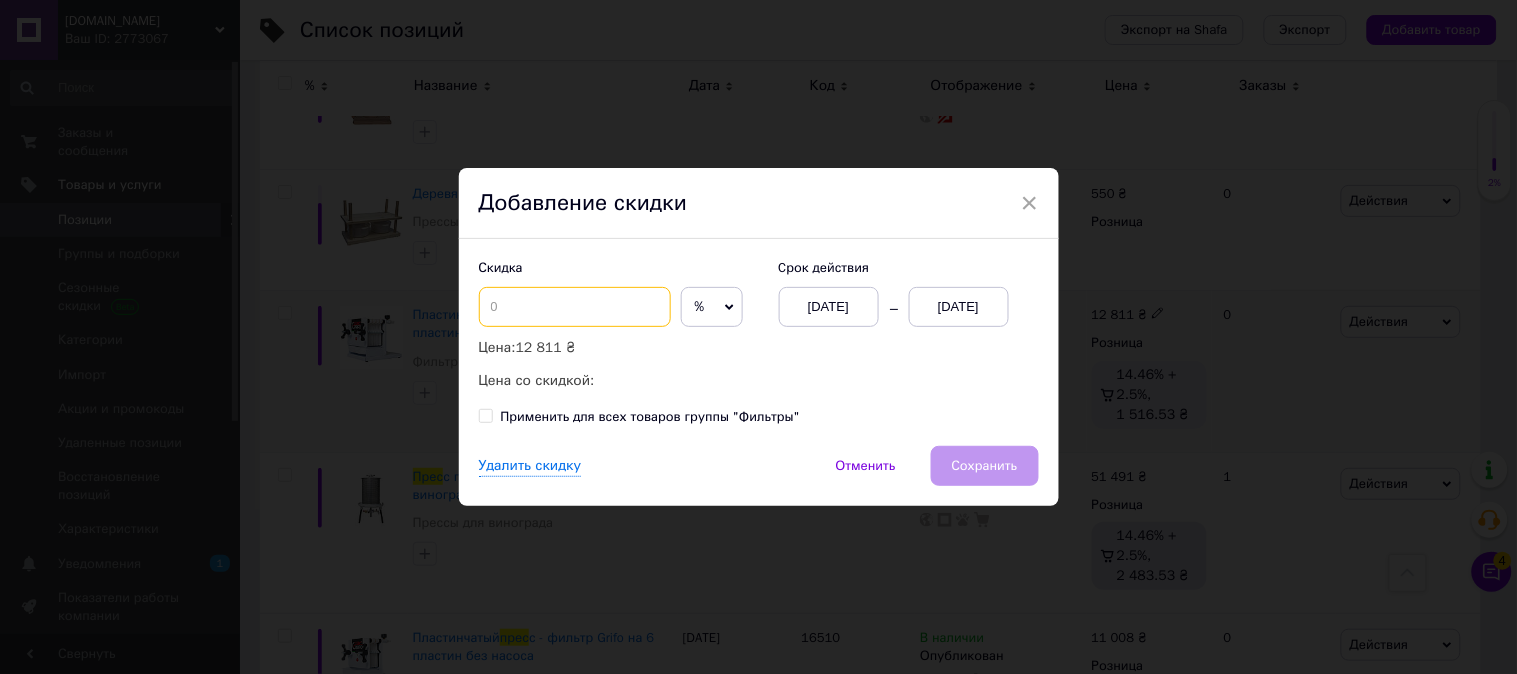 click at bounding box center [575, 307] 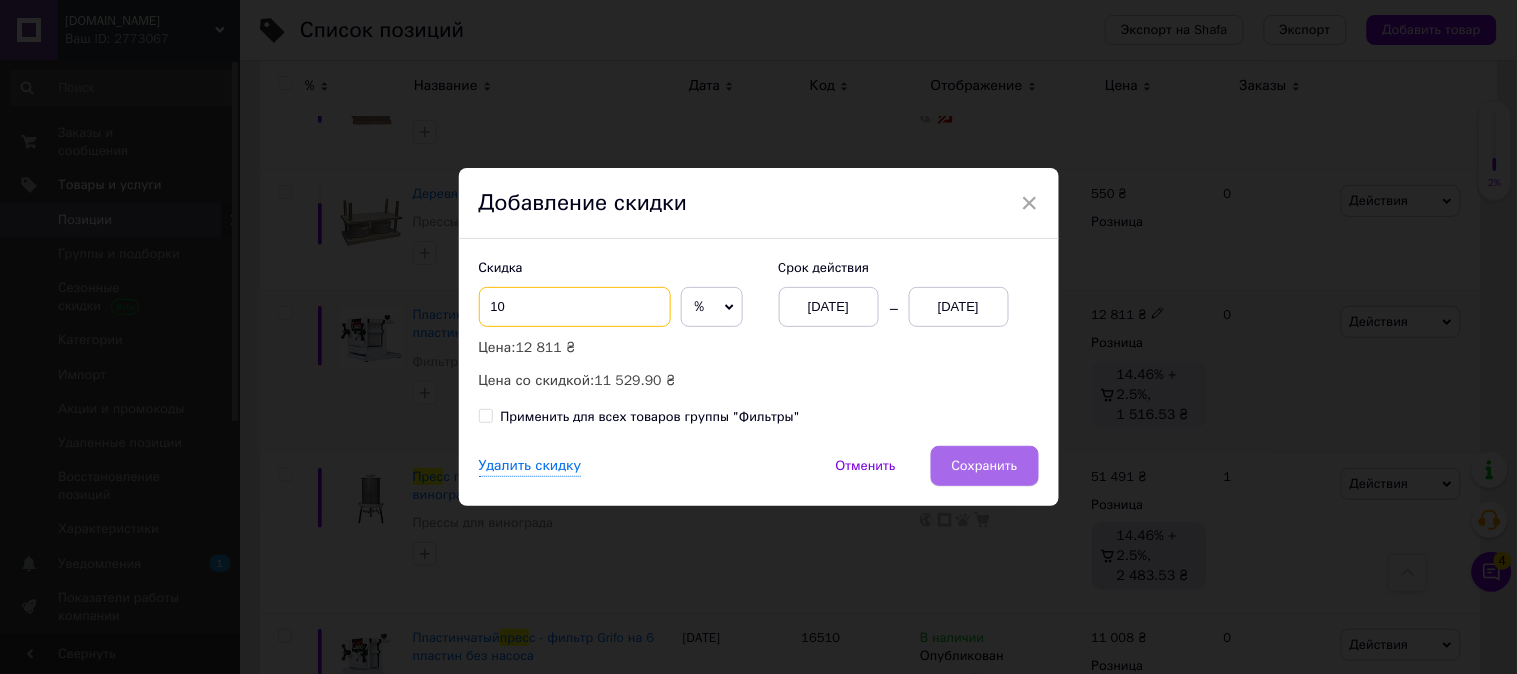 type on "10" 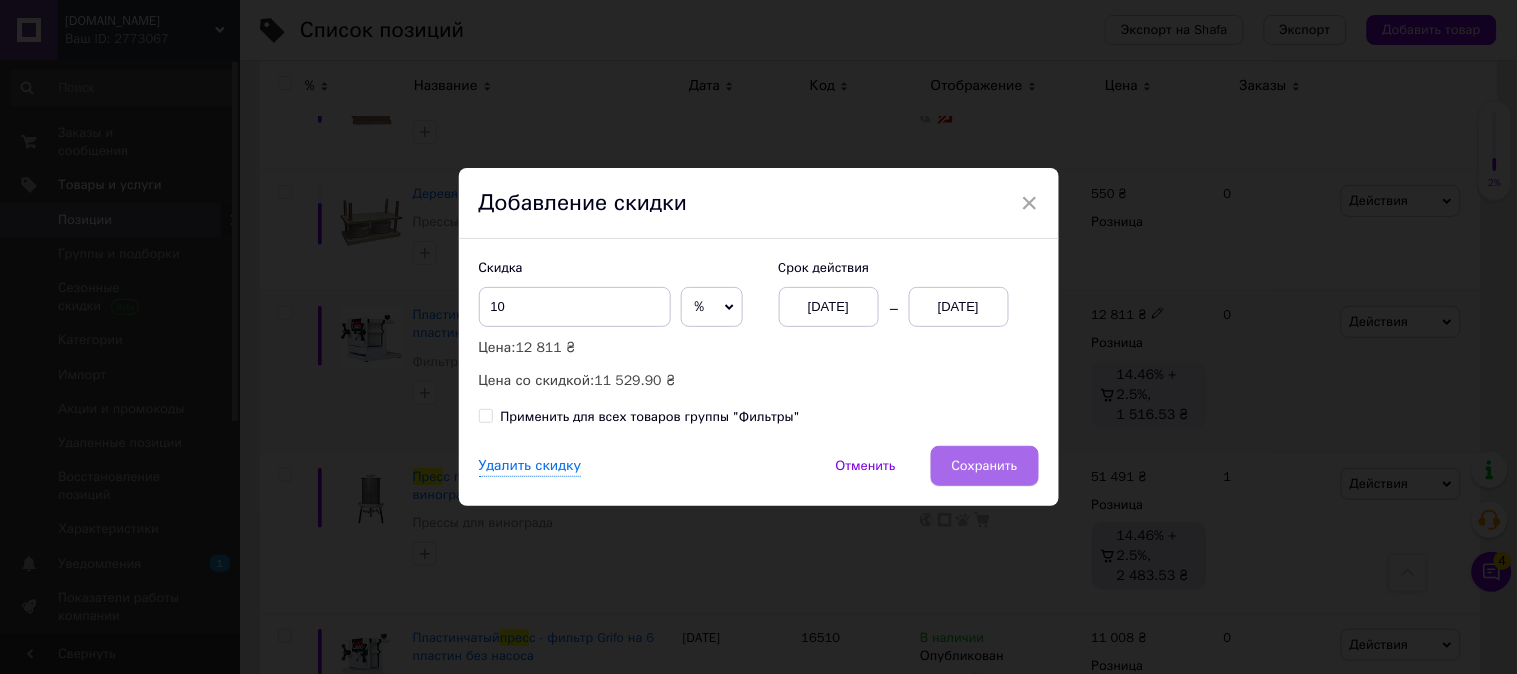 click on "Сохранить" at bounding box center (985, 466) 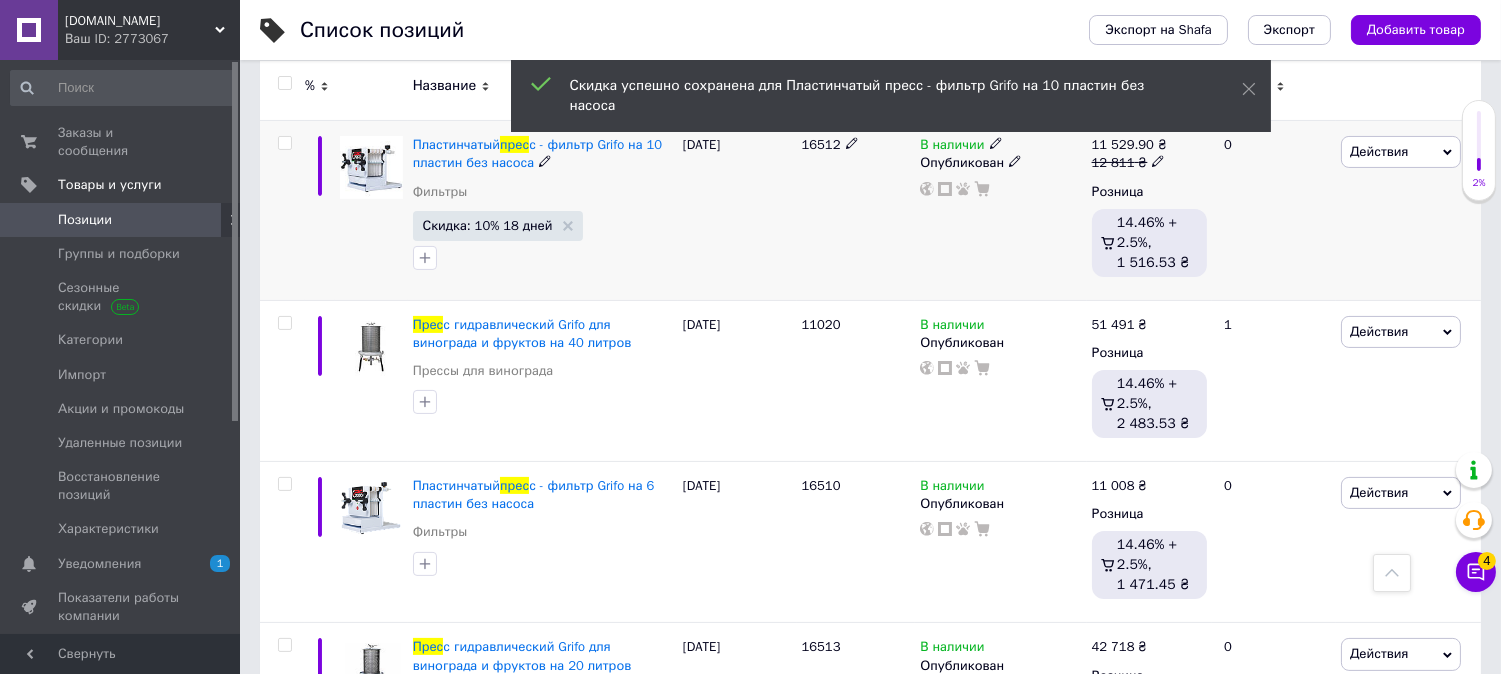 scroll, scrollTop: 888, scrollLeft: 0, axis: vertical 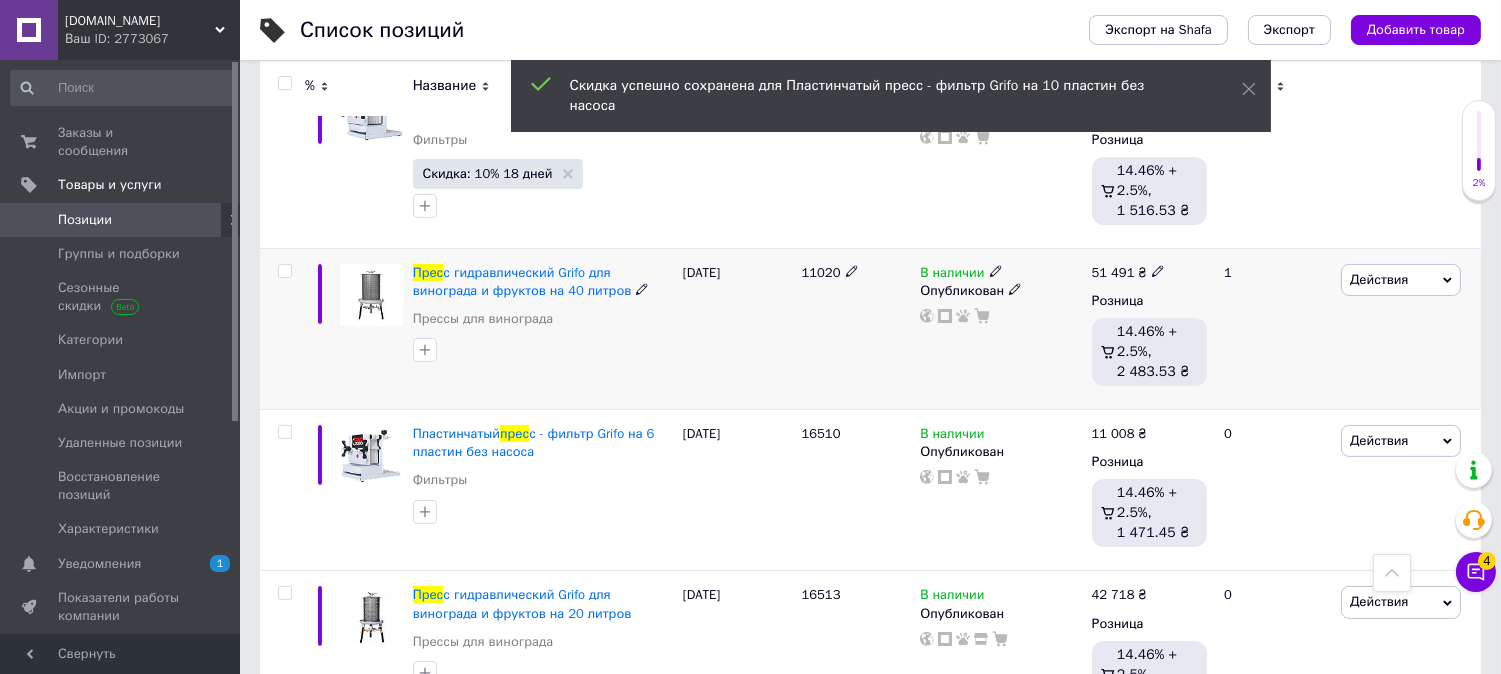 click on "Действия" at bounding box center [1401, 280] 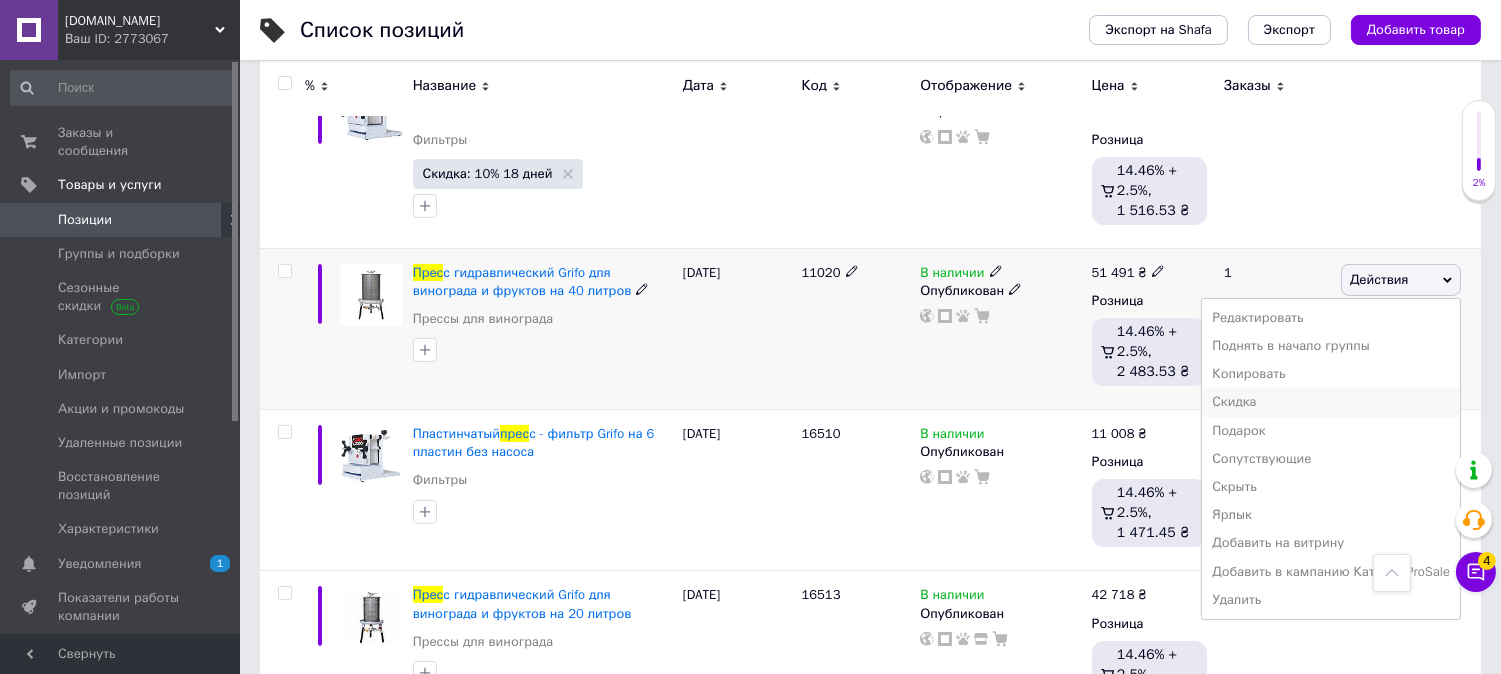 click on "Скидка" at bounding box center [1331, 402] 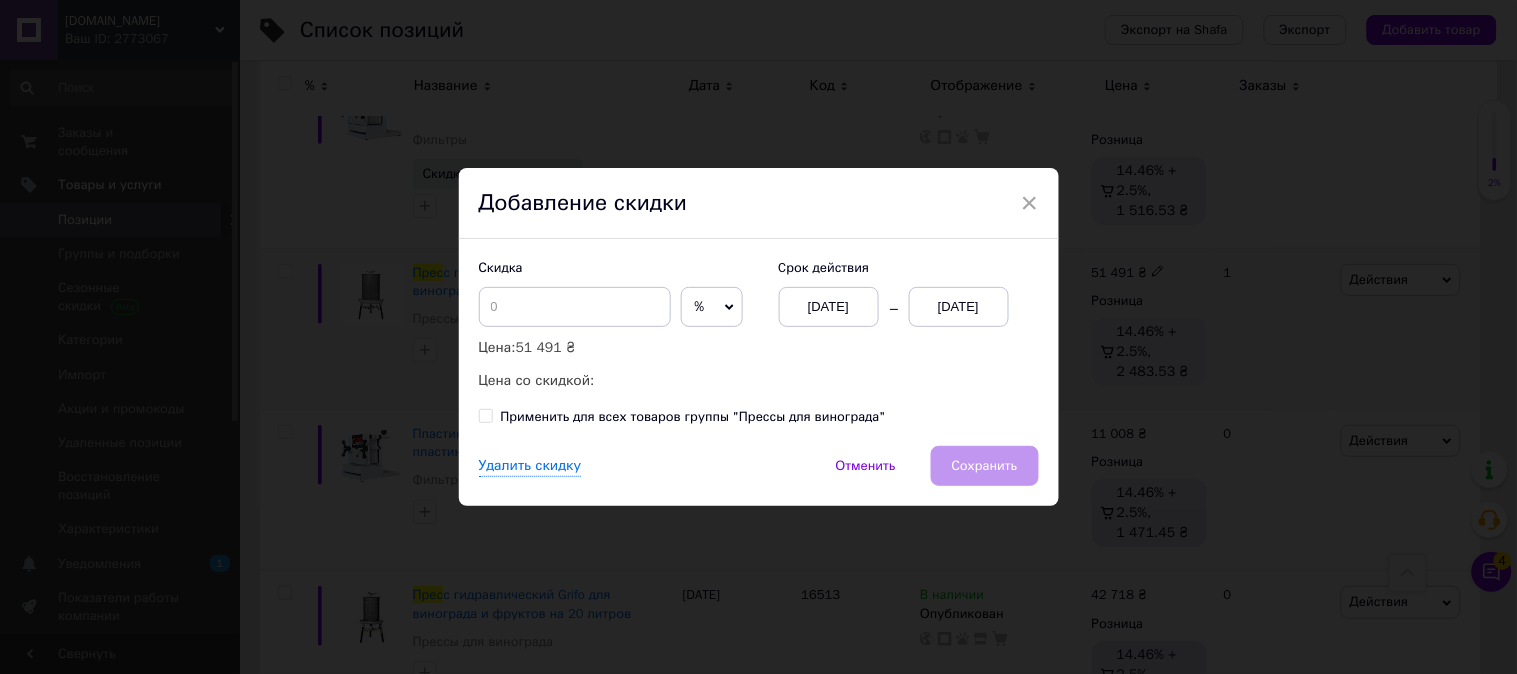 click on "[DATE]" at bounding box center [959, 307] 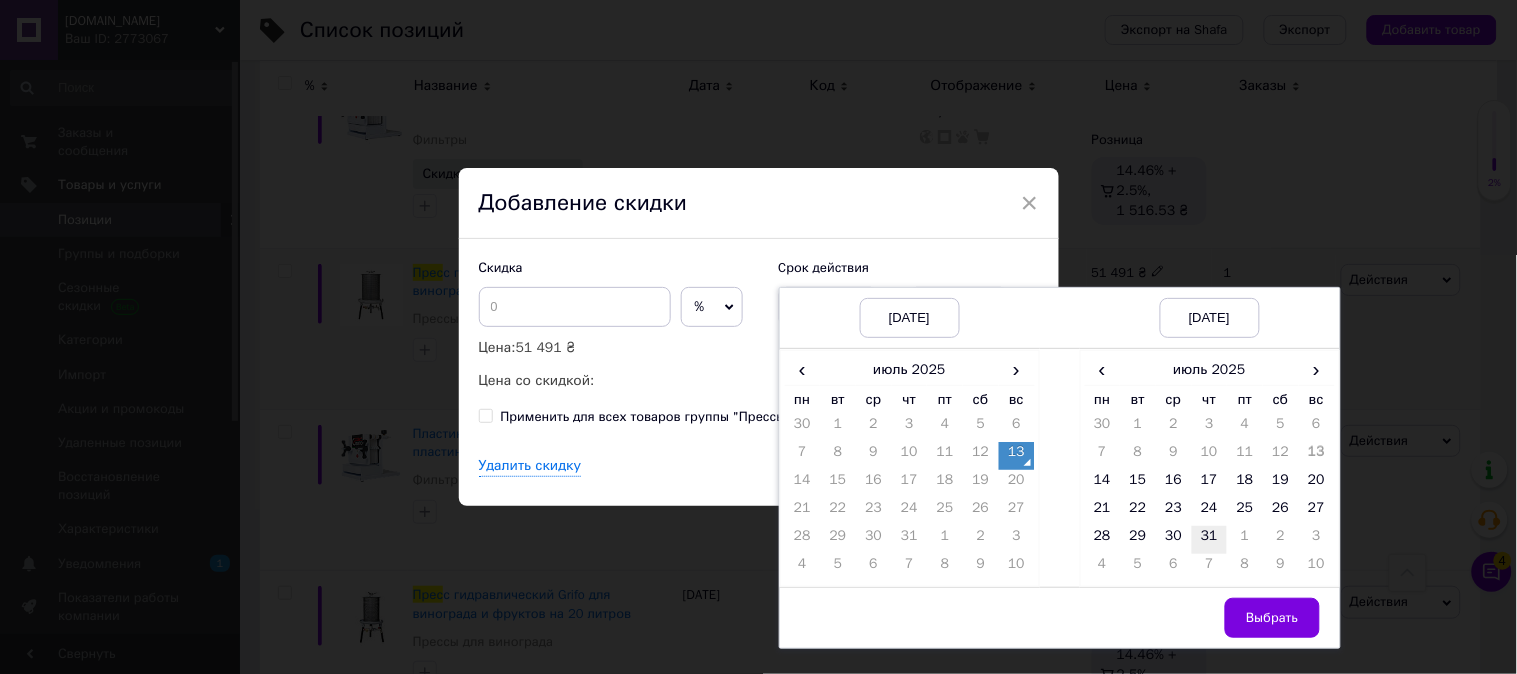 click on "31" at bounding box center (1210, 540) 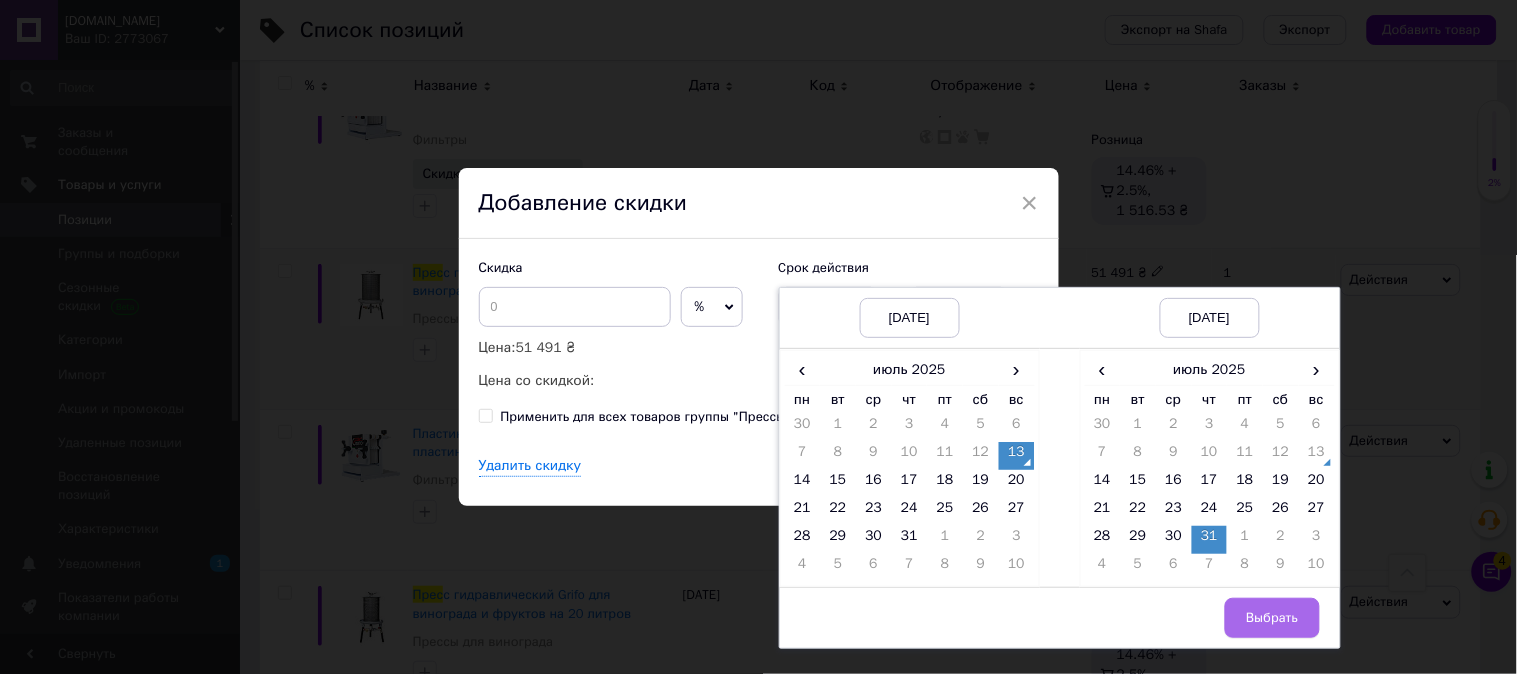 click on "Выбрать" at bounding box center (1272, 618) 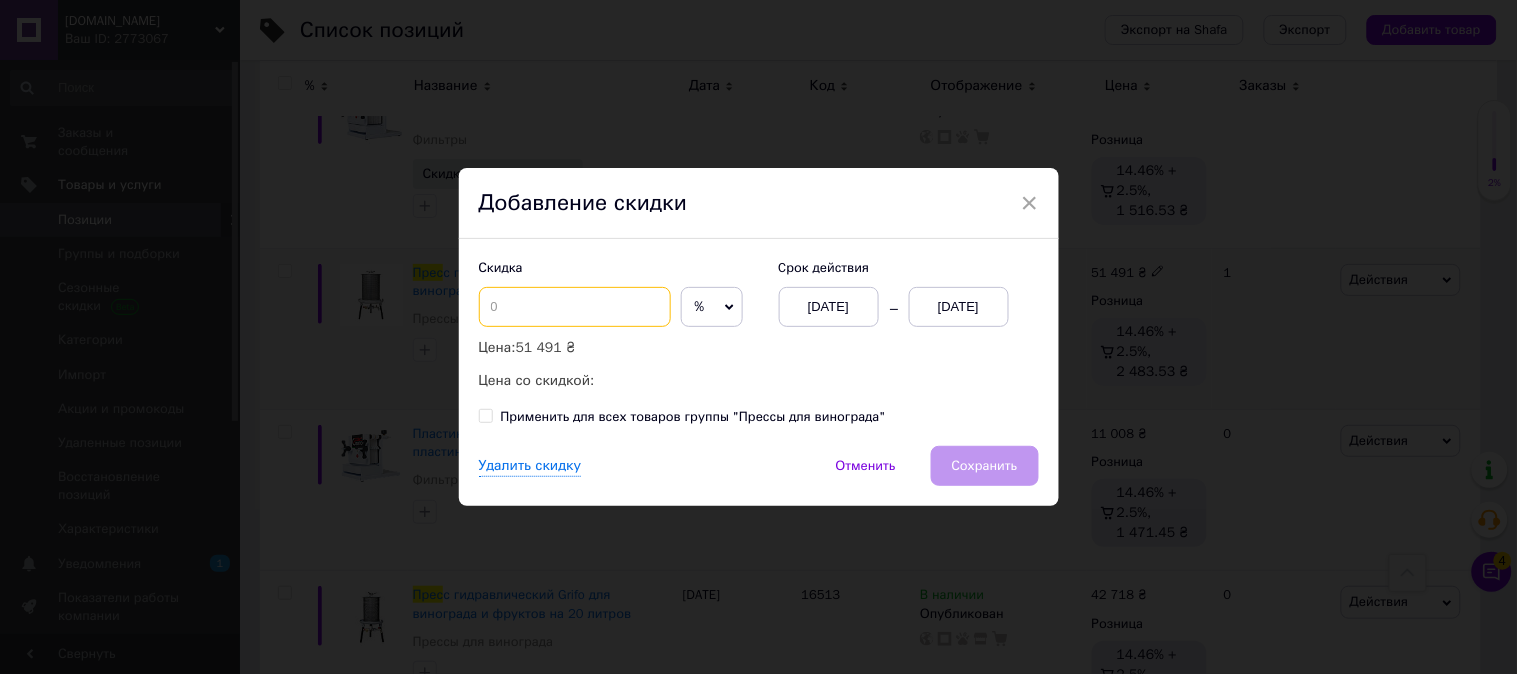 click at bounding box center [575, 307] 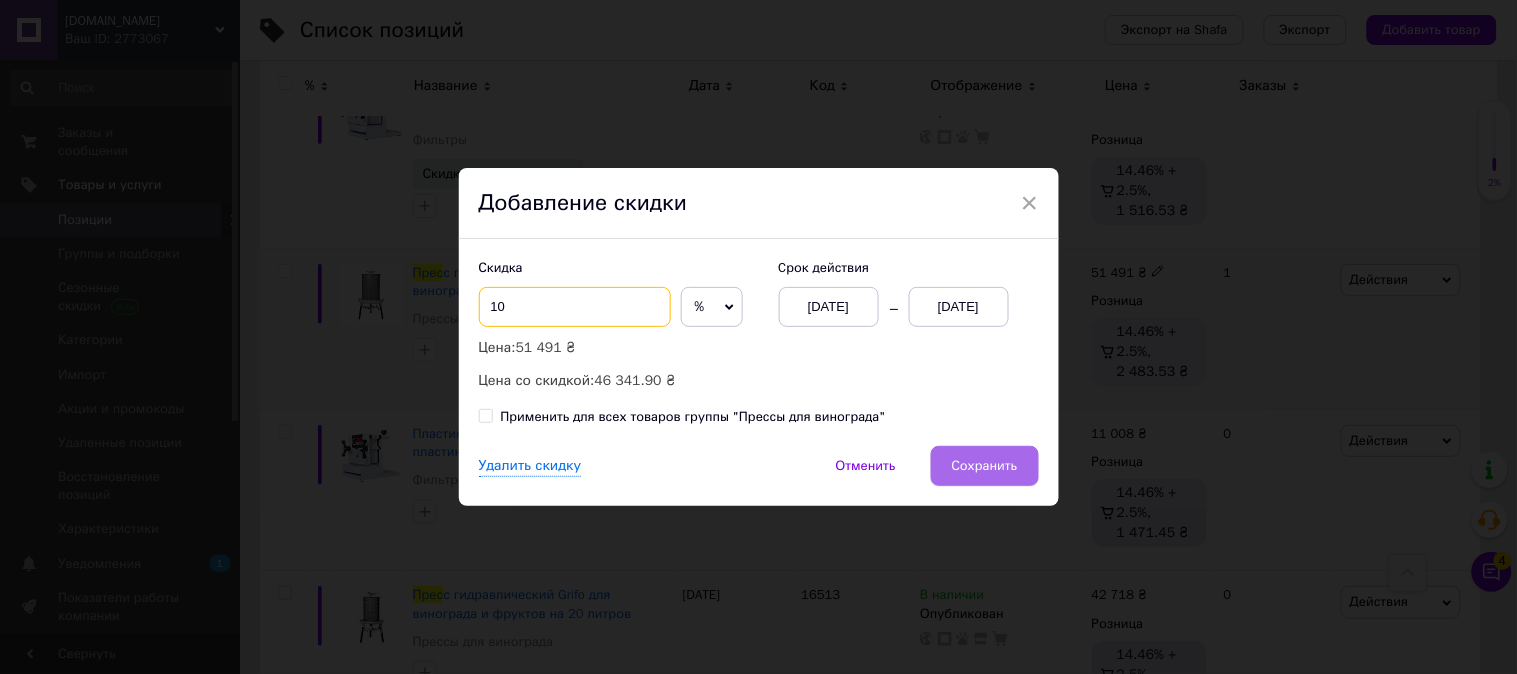 type on "10" 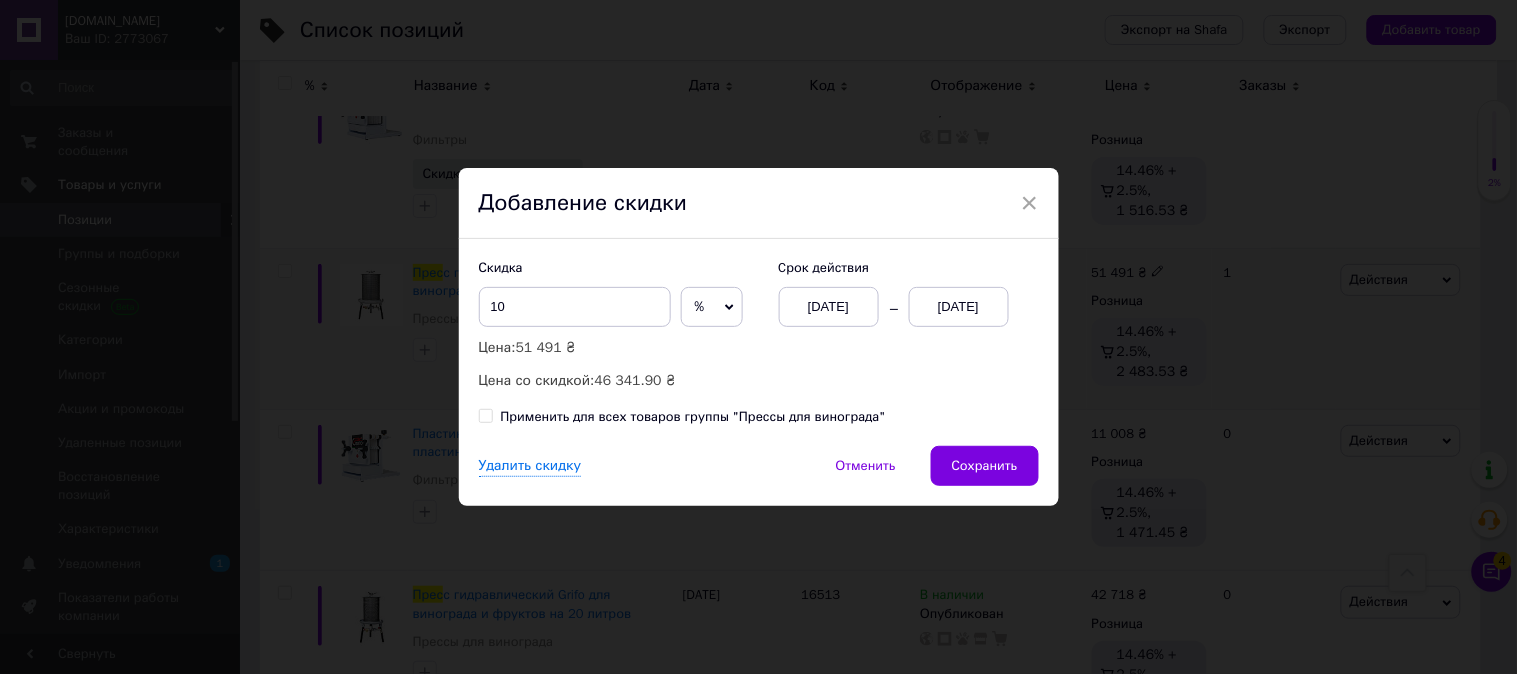 click on "Сохранить" at bounding box center (985, 466) 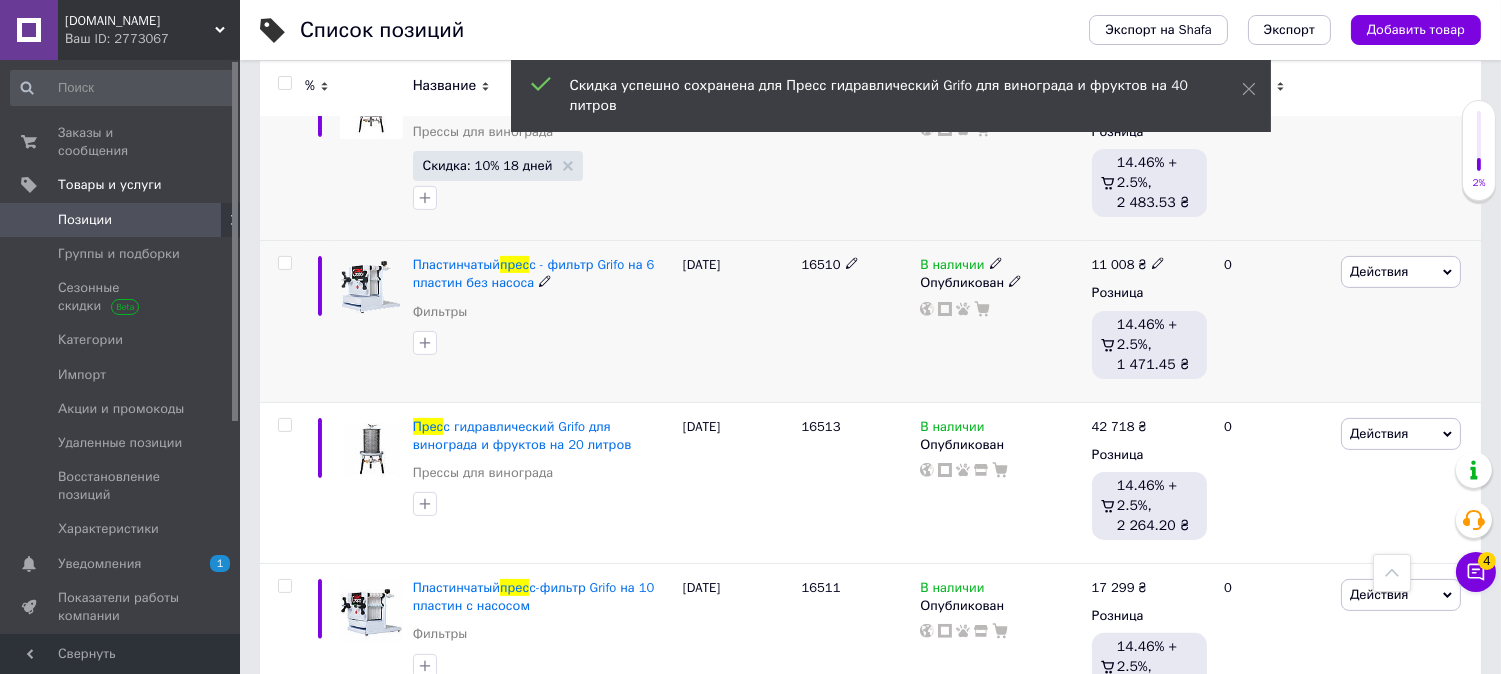 scroll, scrollTop: 1111, scrollLeft: 0, axis: vertical 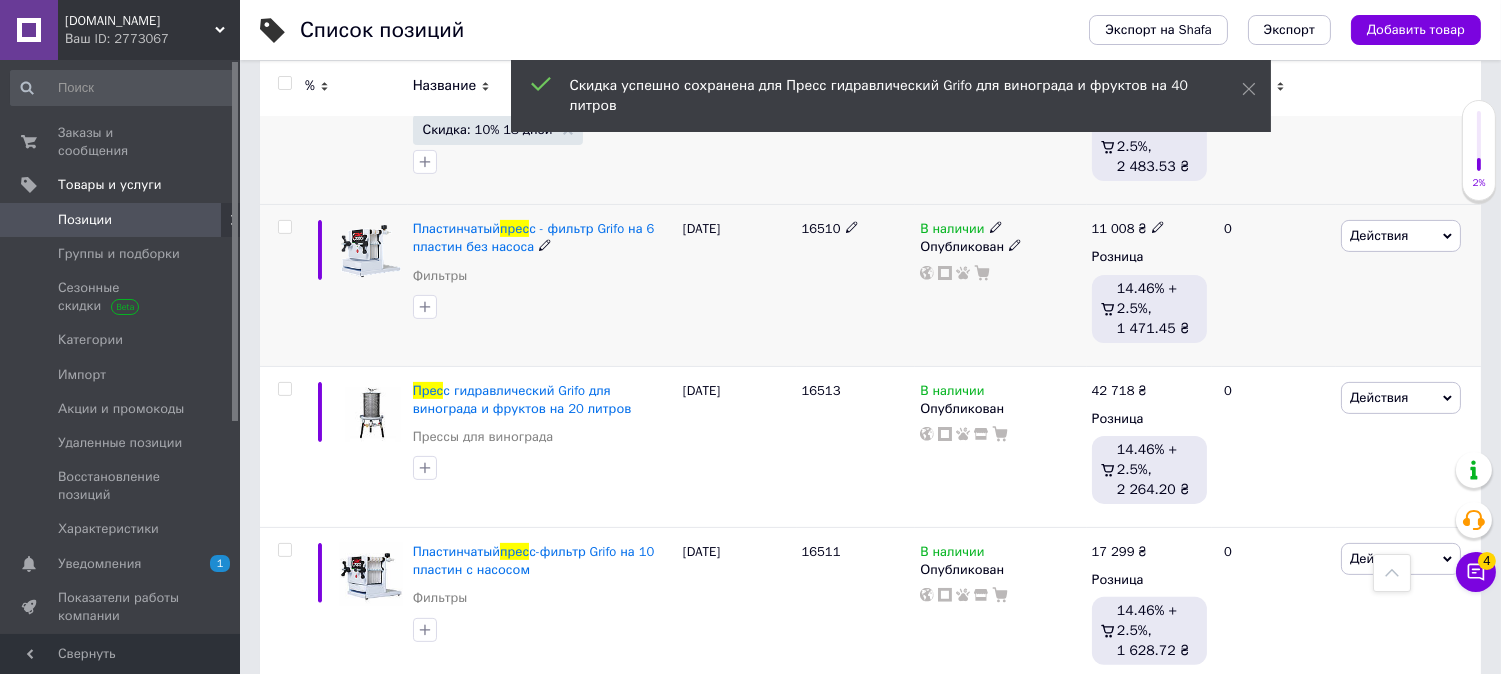 click on "Действия" at bounding box center (1379, 235) 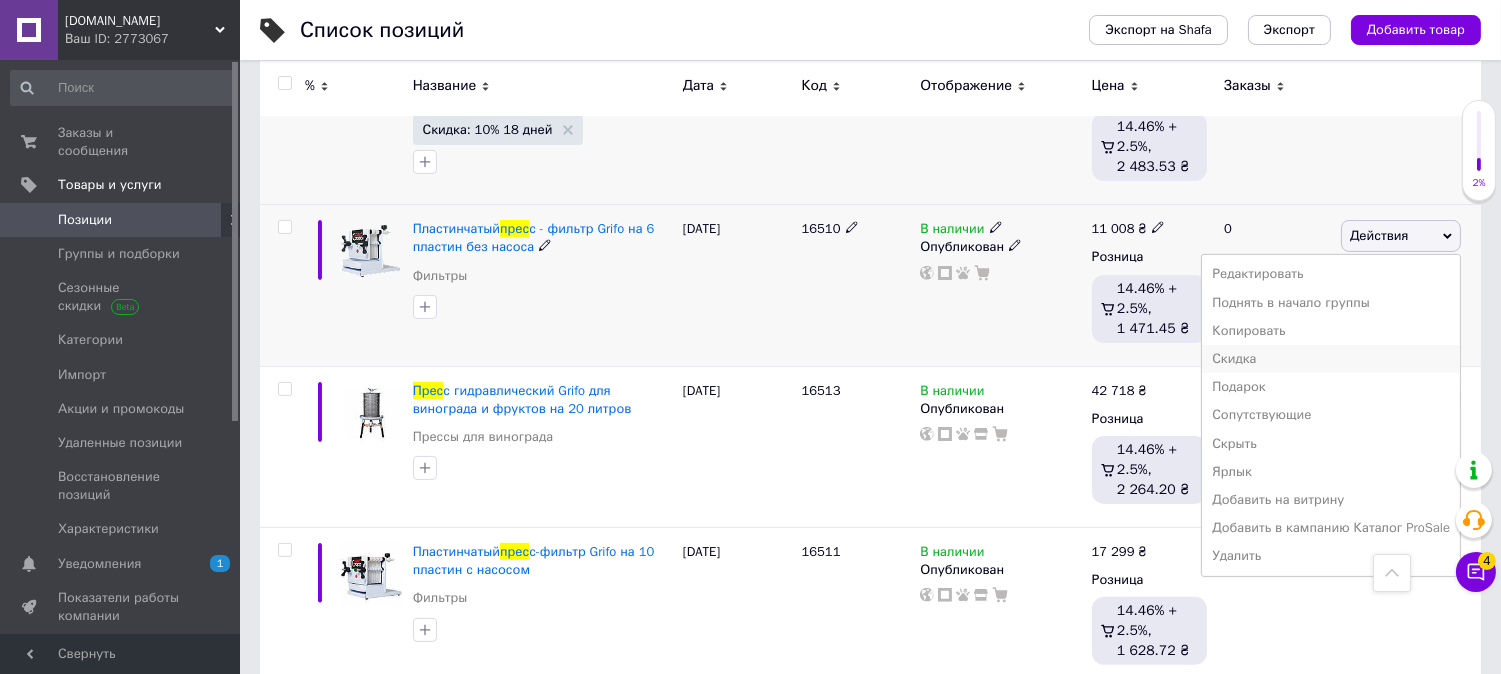 click on "Скидка" at bounding box center (1331, 359) 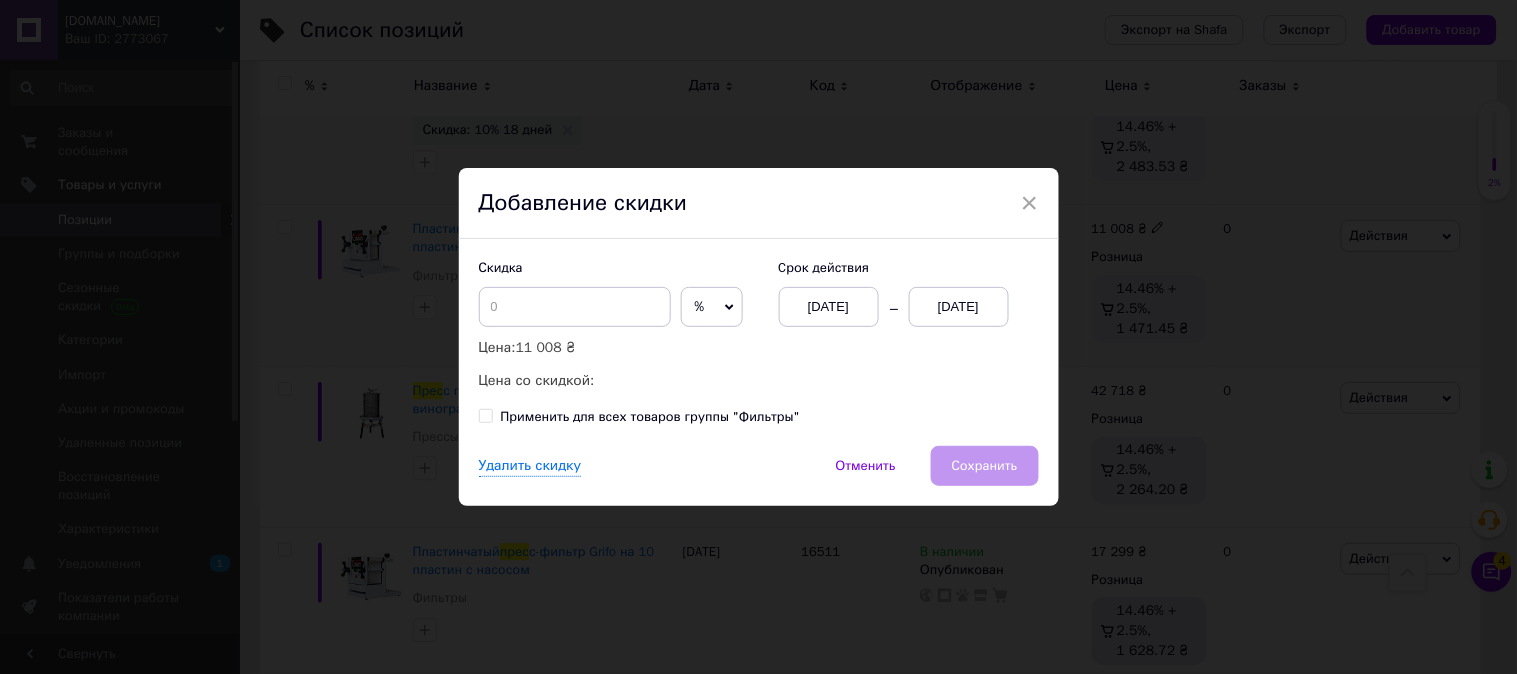 click on "[DATE]" at bounding box center (959, 307) 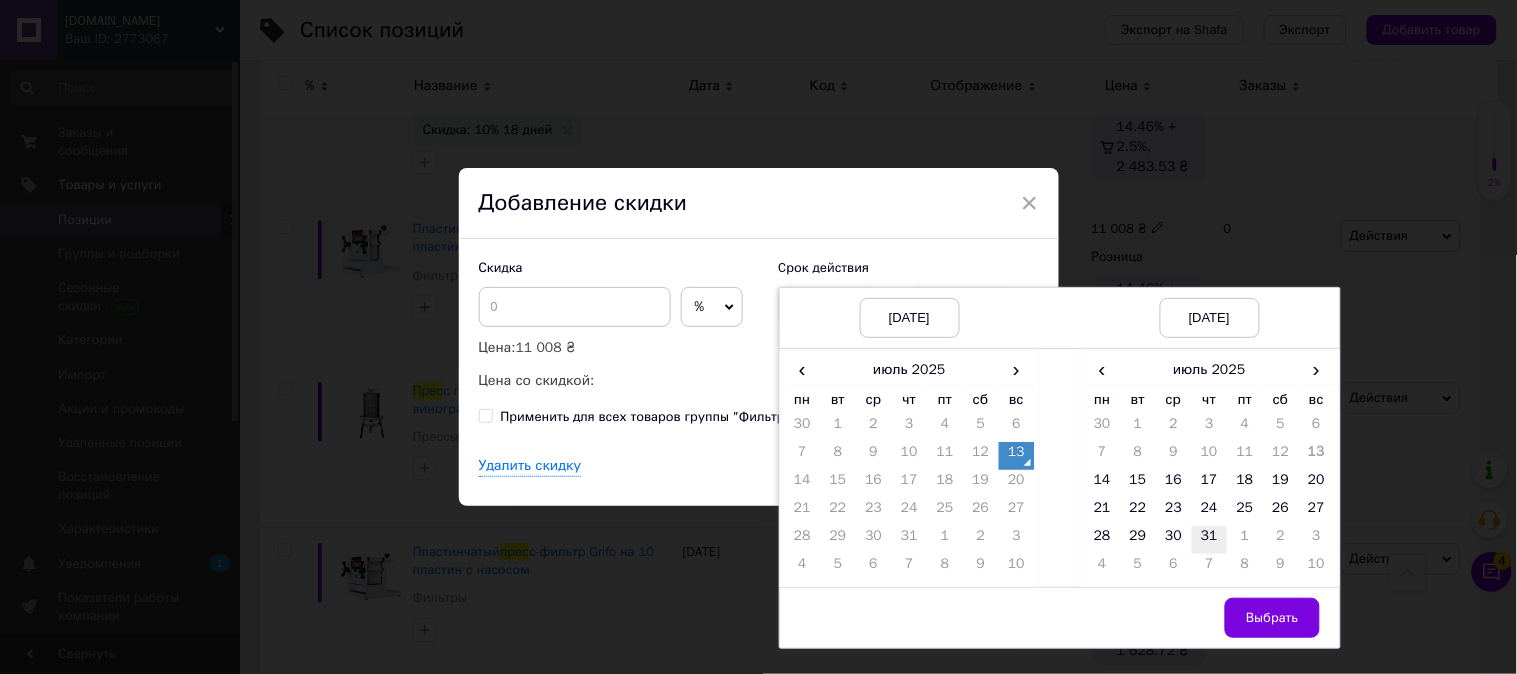click on "31" at bounding box center [1210, 540] 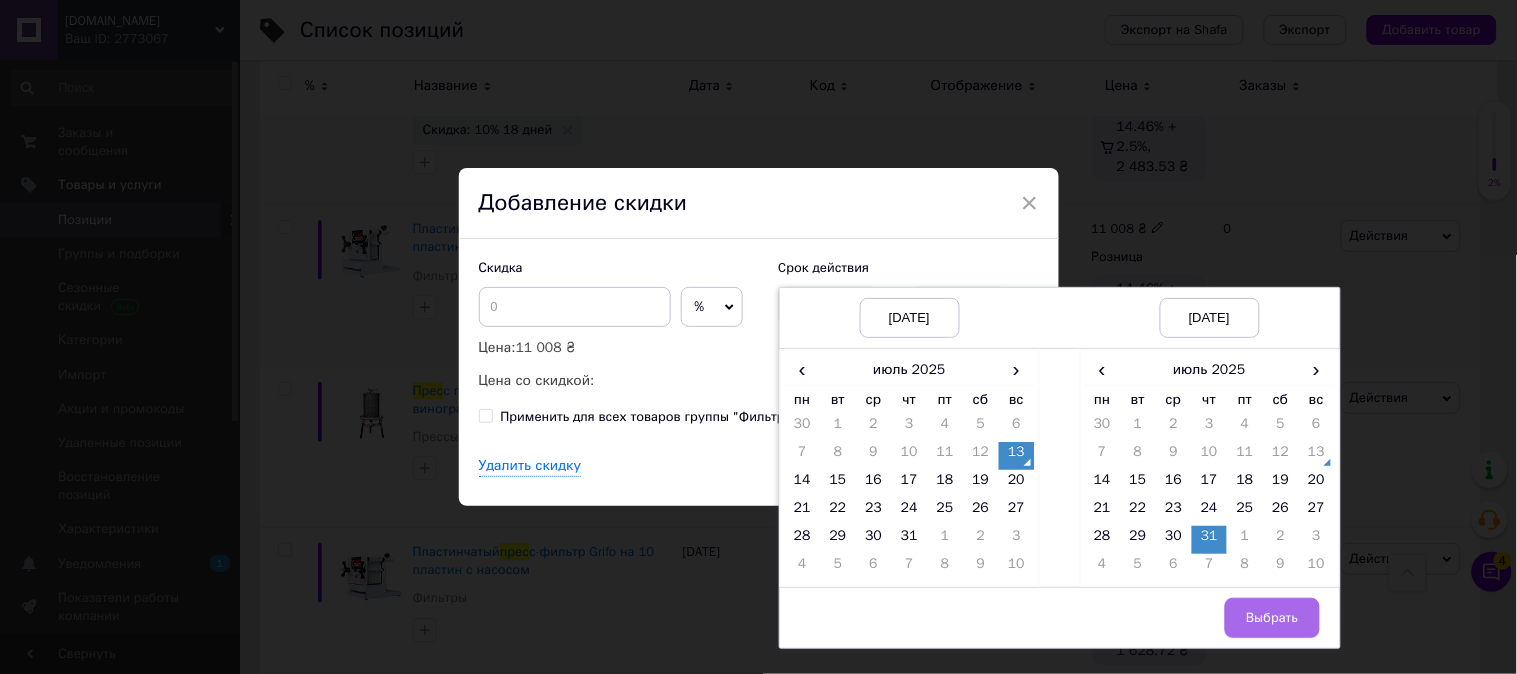 click on "Выбрать" at bounding box center [1272, 618] 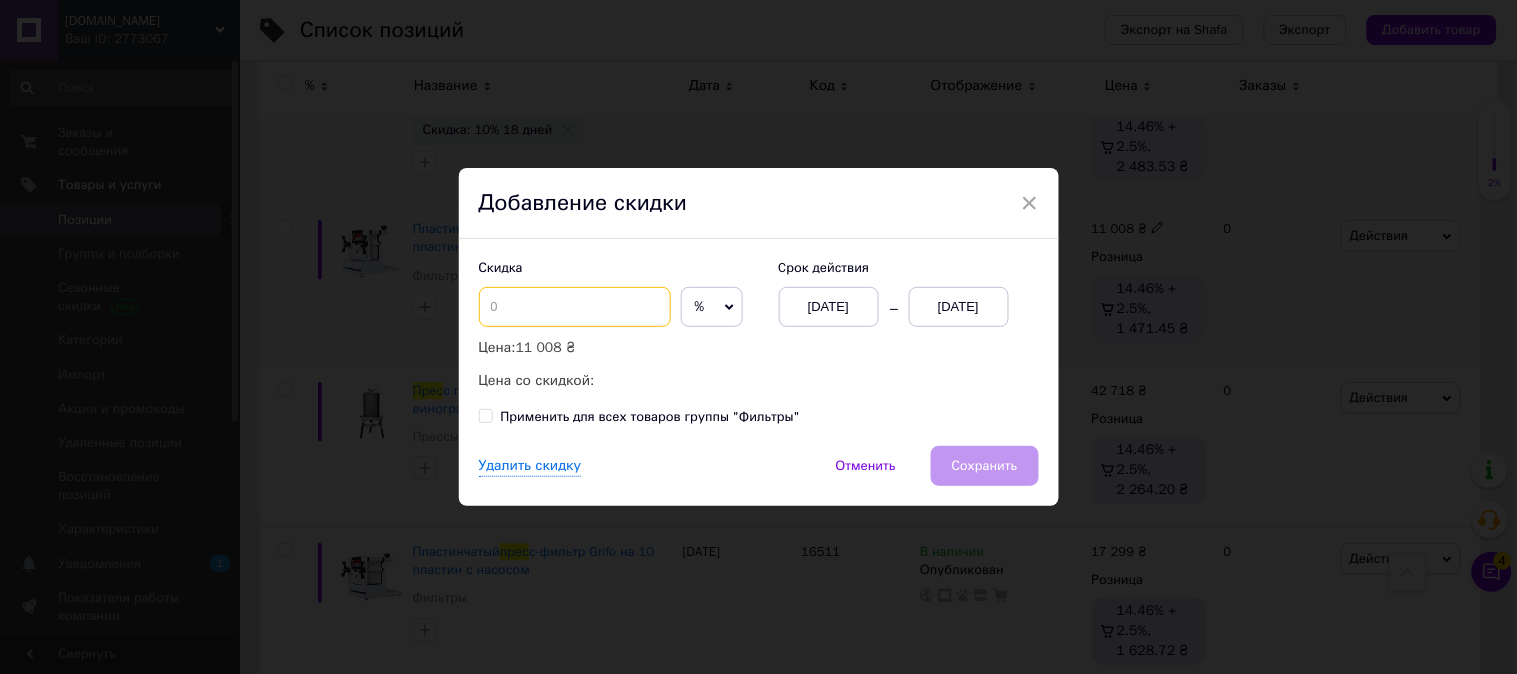 click at bounding box center (575, 307) 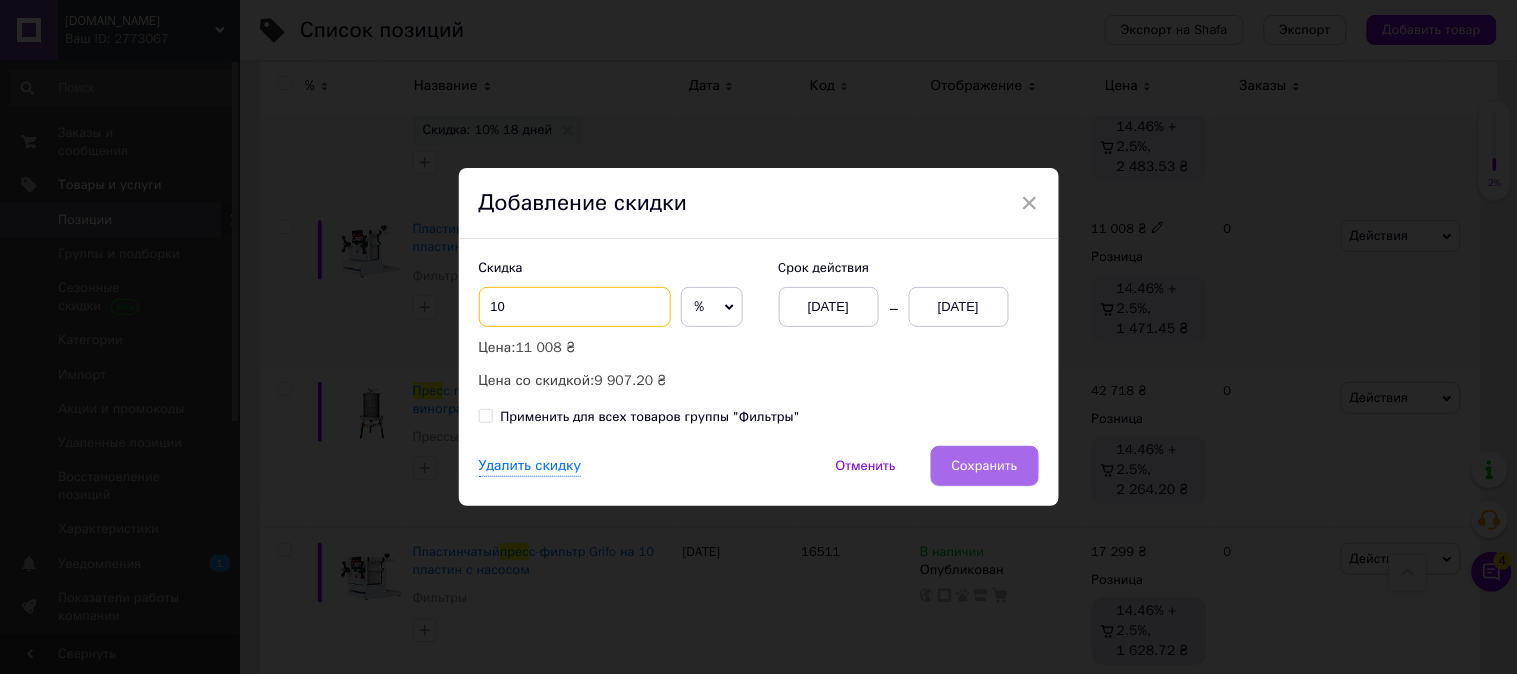 type on "10" 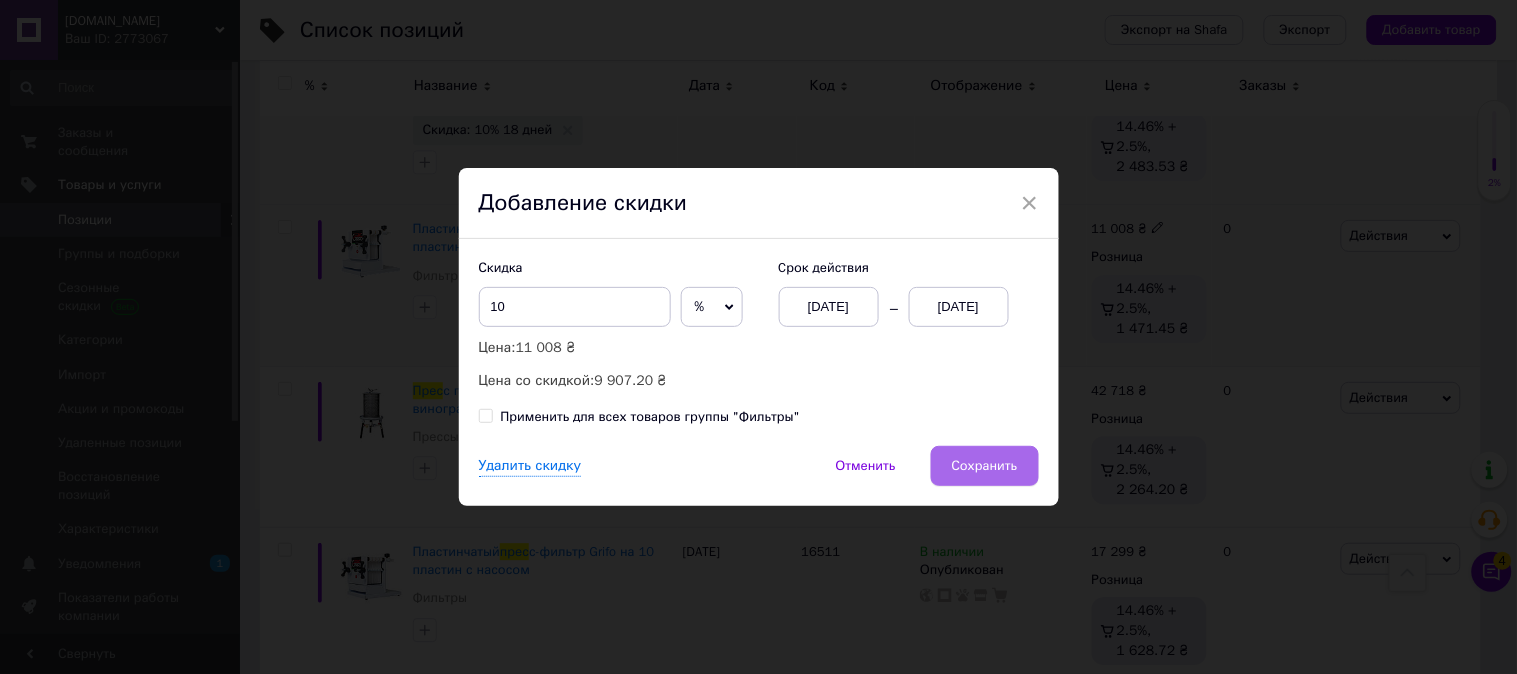 click on "Сохранить" at bounding box center (985, 466) 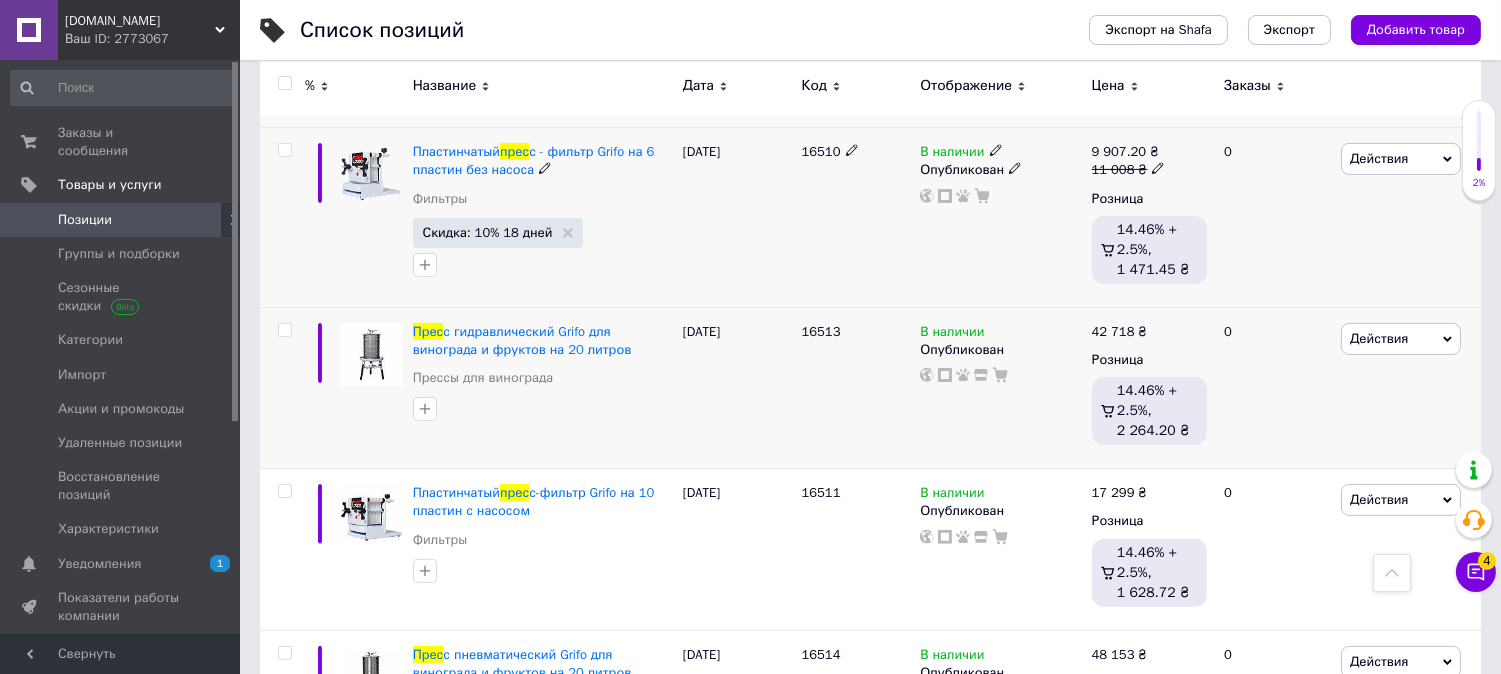 scroll, scrollTop: 1222, scrollLeft: 0, axis: vertical 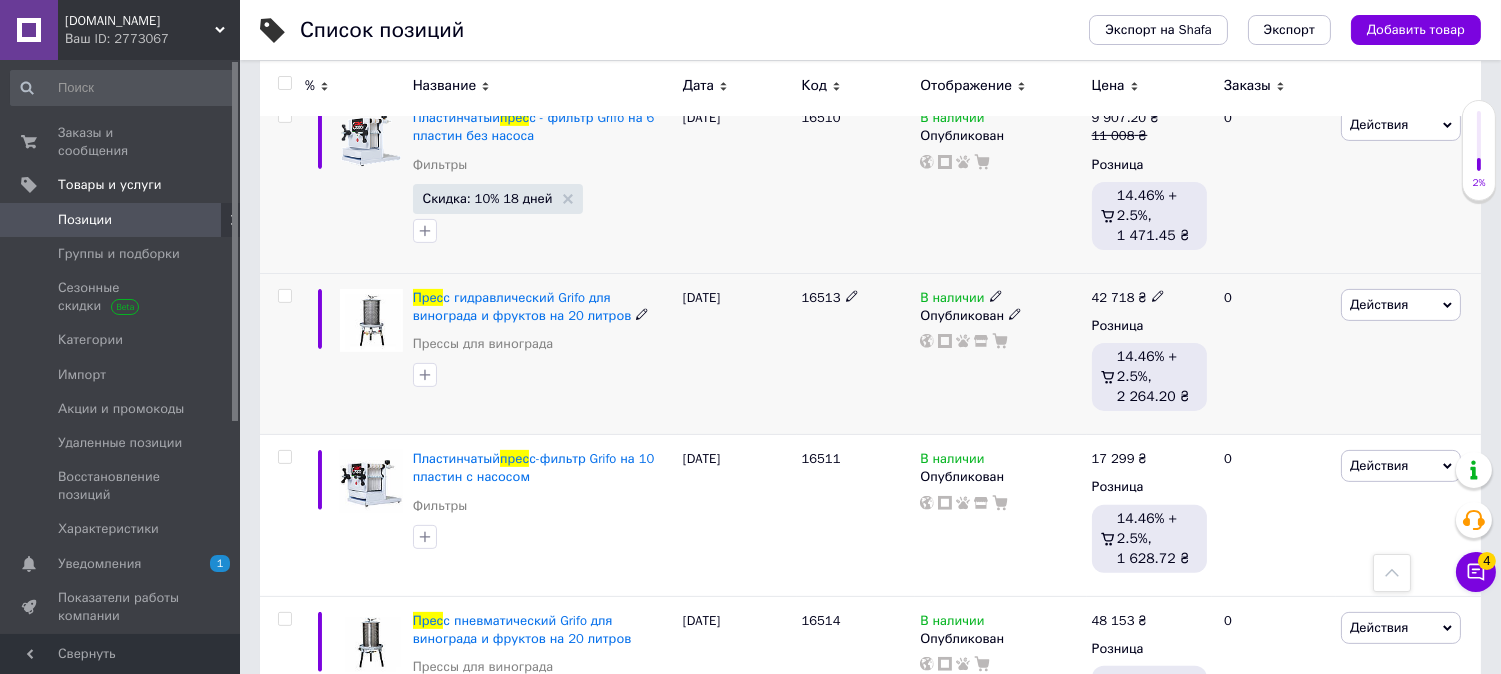 click on "Действия" at bounding box center (1401, 305) 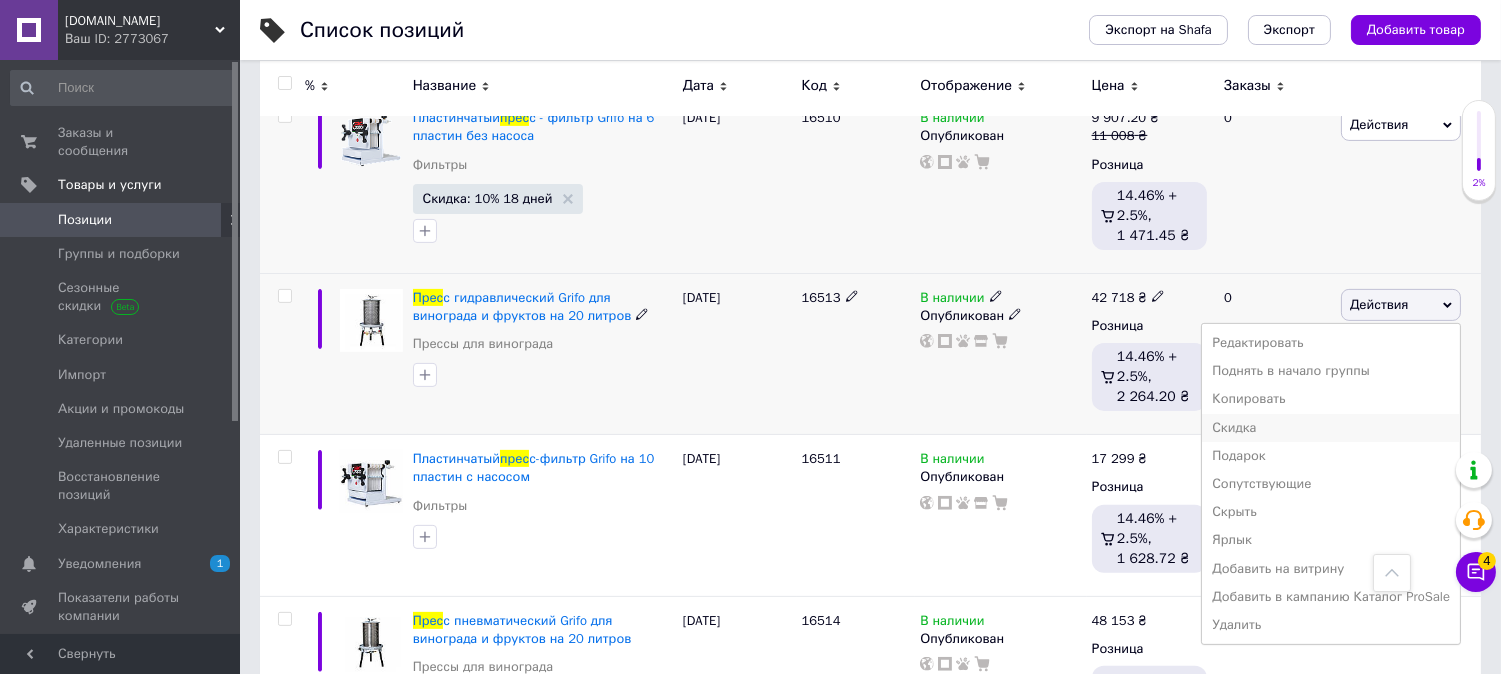 click on "Скидка" at bounding box center (1331, 428) 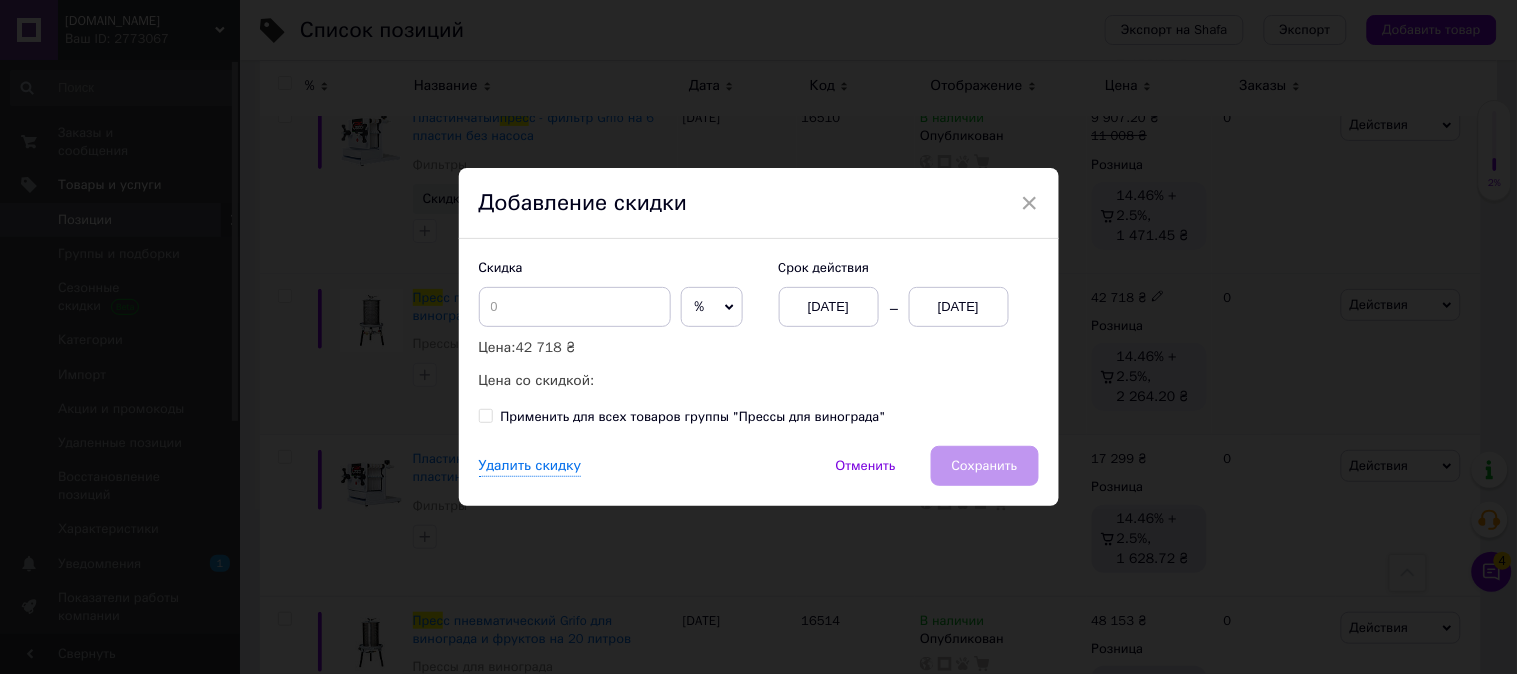 click on "[DATE]" at bounding box center (959, 307) 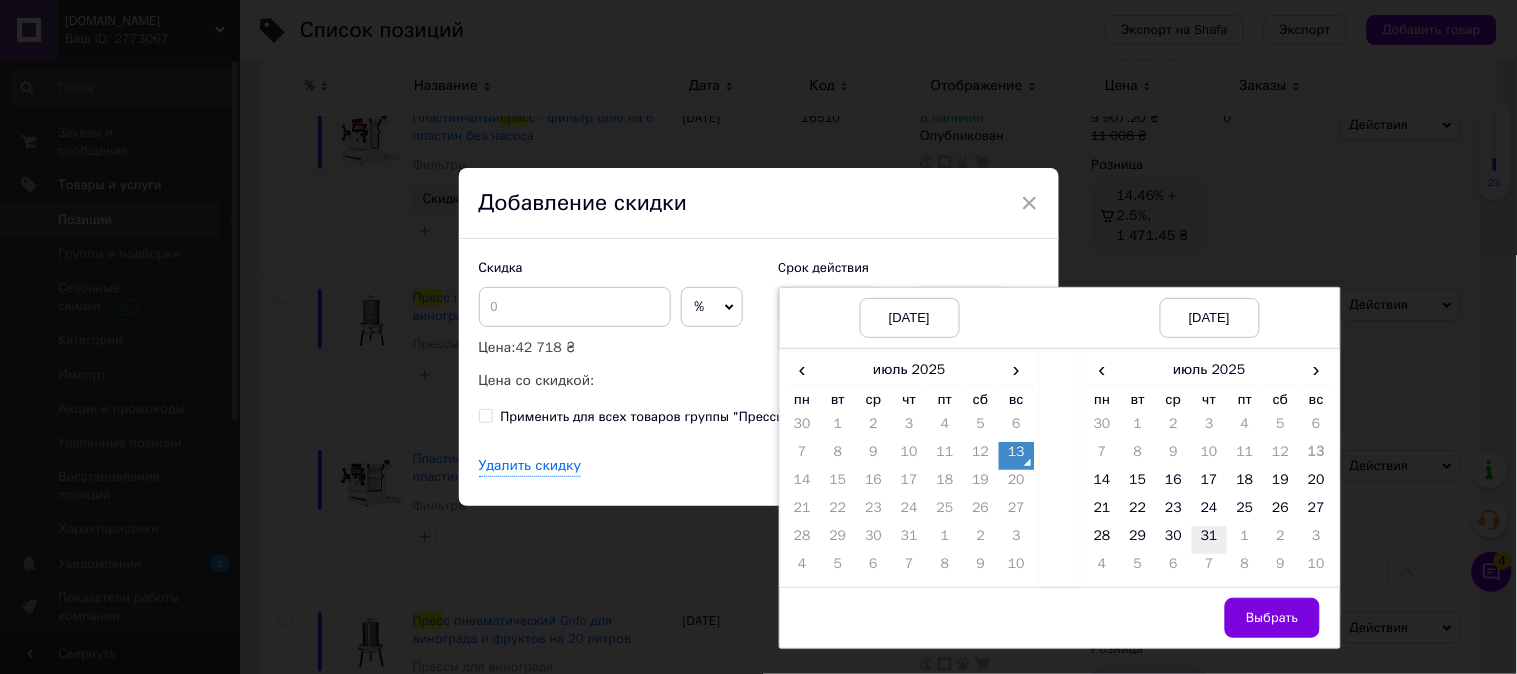 click on "31" at bounding box center (1210, 540) 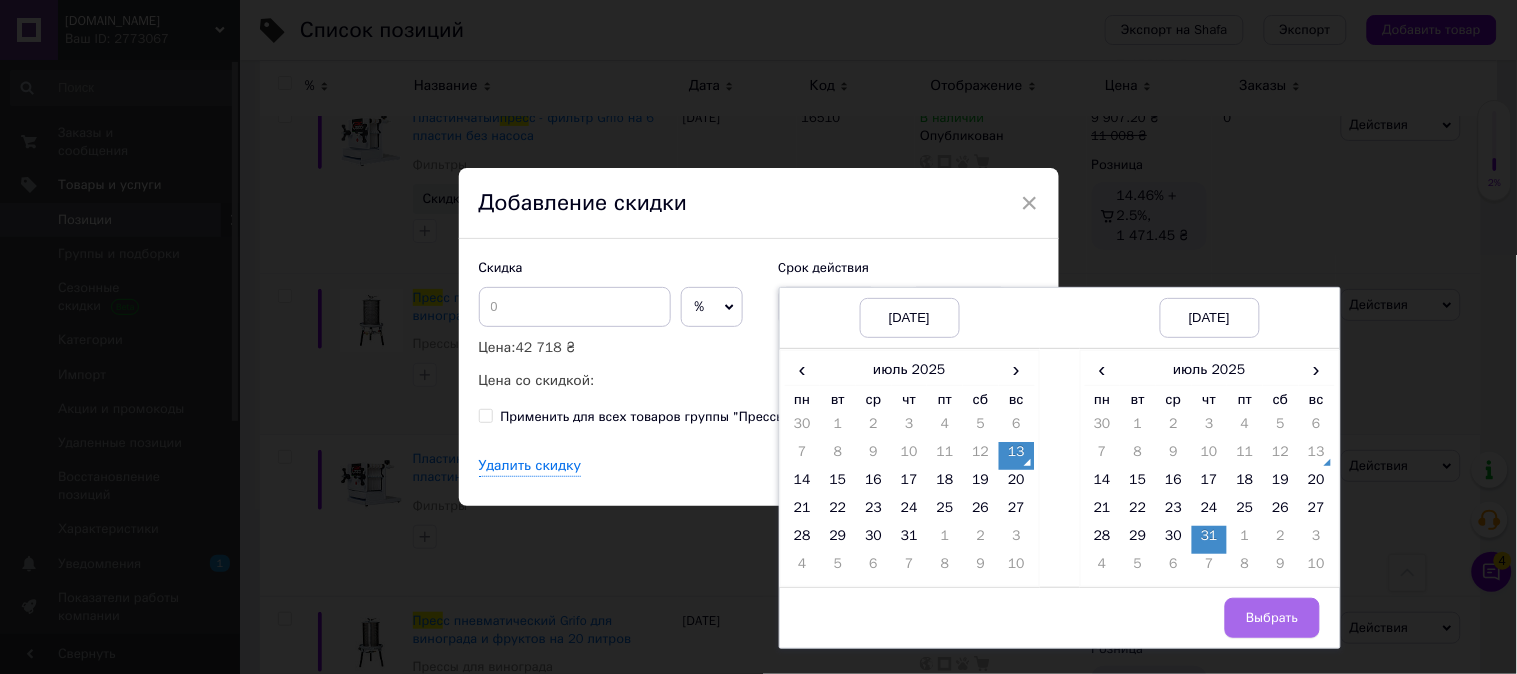 click on "Выбрать" at bounding box center [1272, 618] 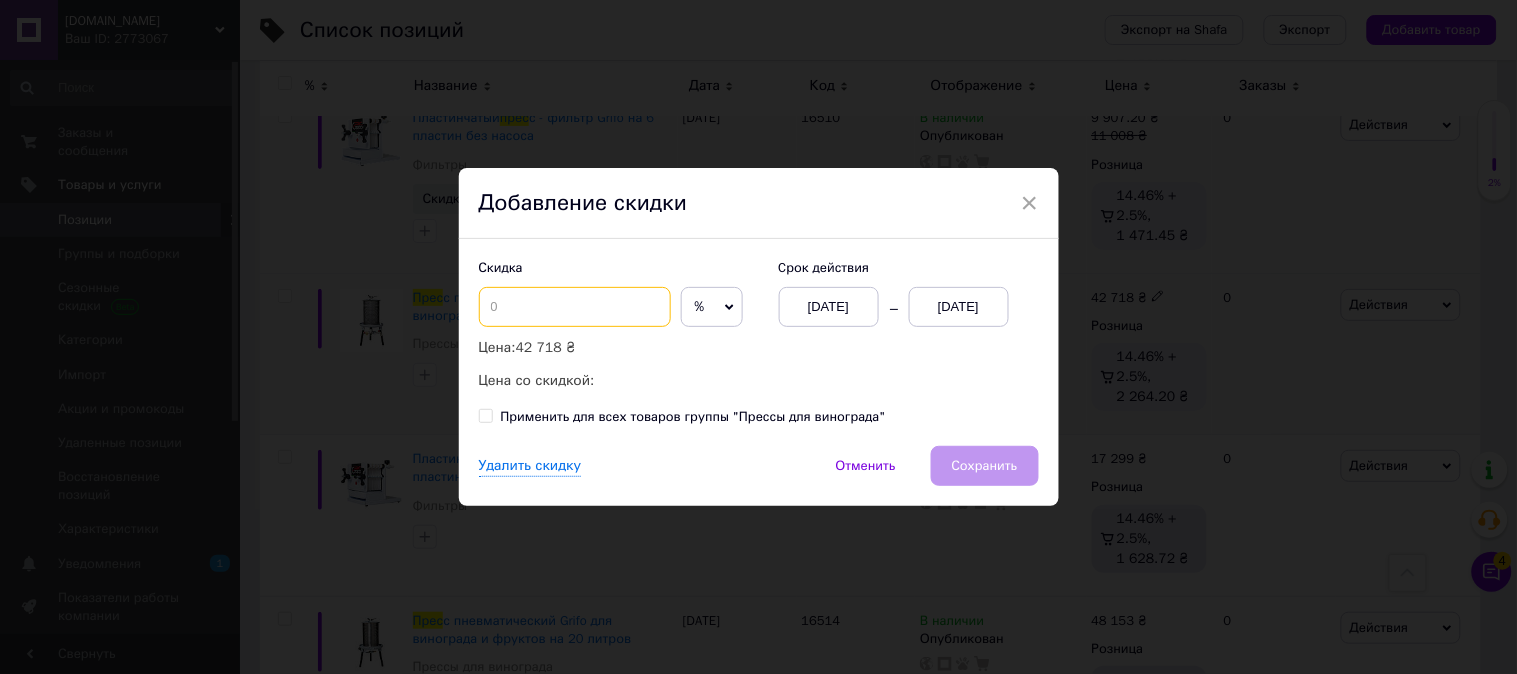 click at bounding box center [575, 307] 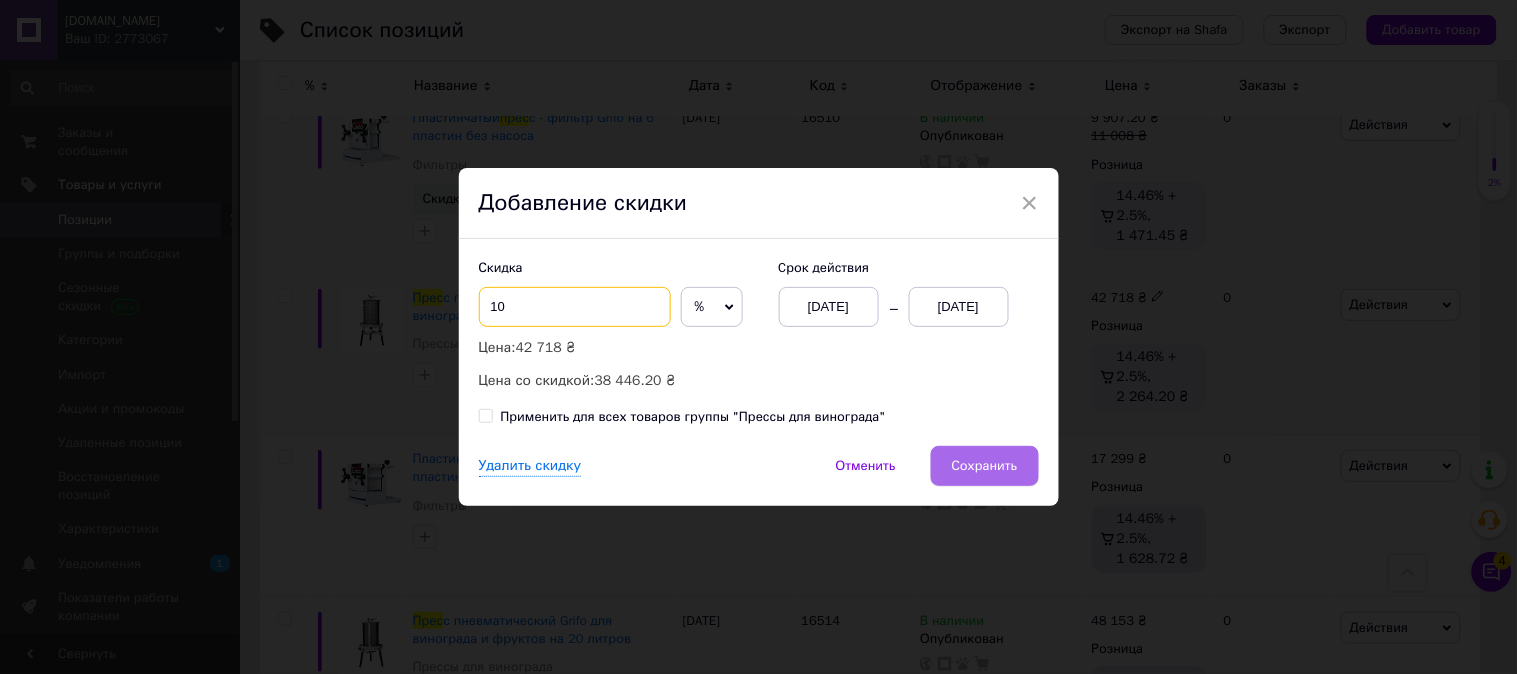 type on "10" 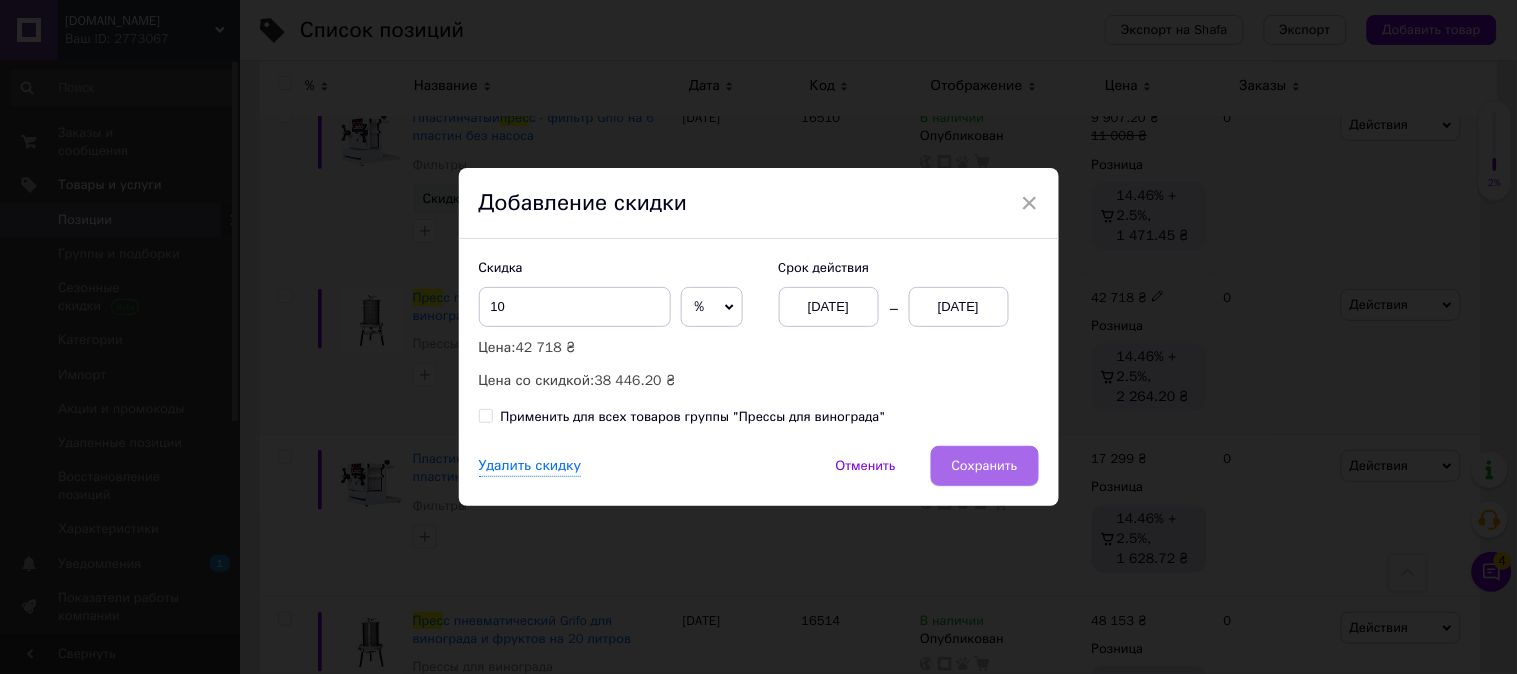click on "Сохранить" at bounding box center (985, 466) 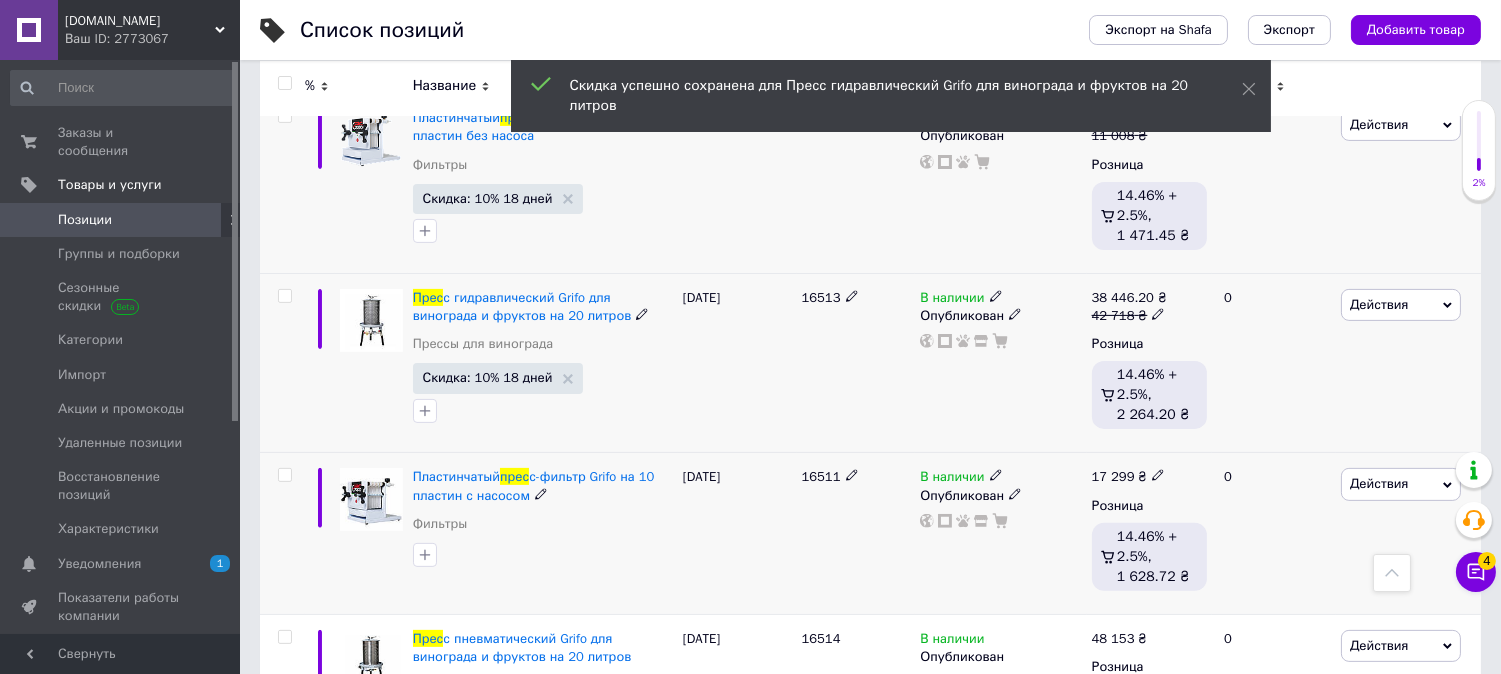 click on "Действия" at bounding box center [1379, 483] 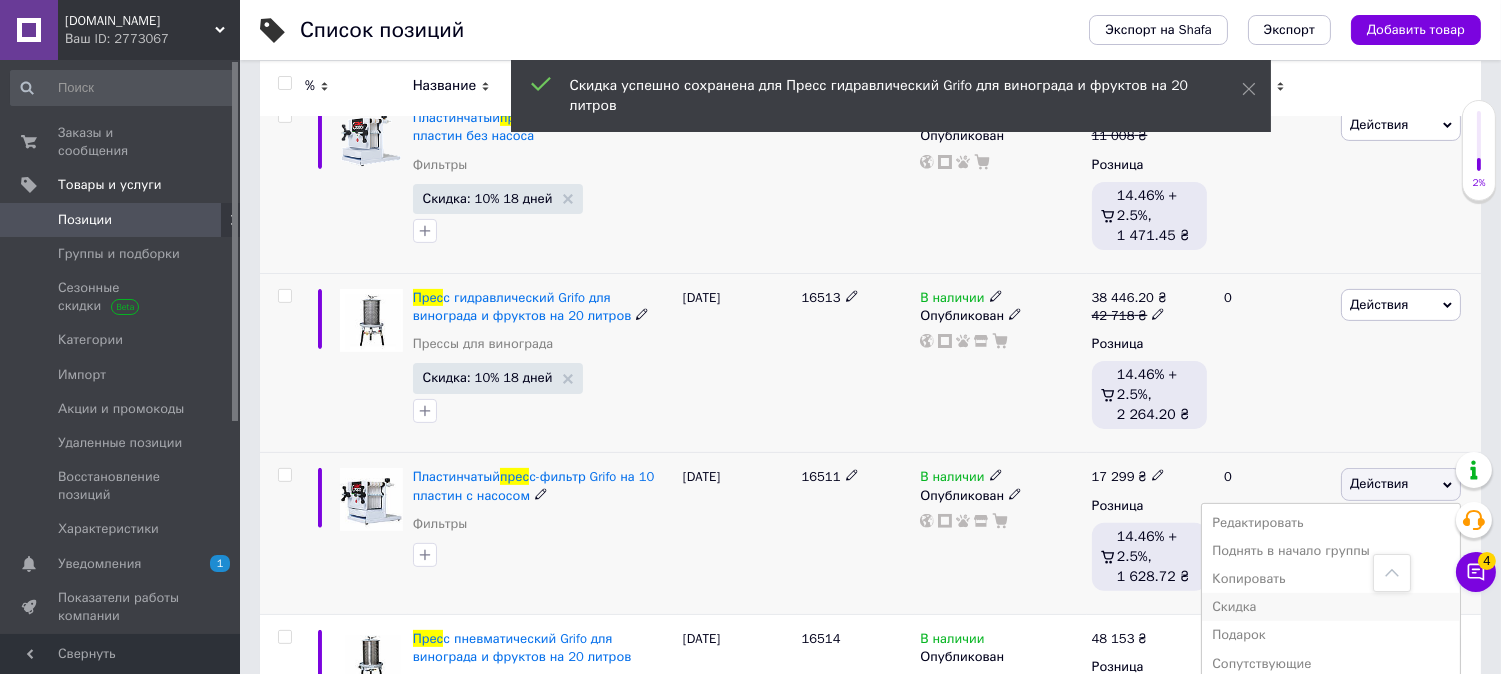 click on "Скидка" at bounding box center [1331, 607] 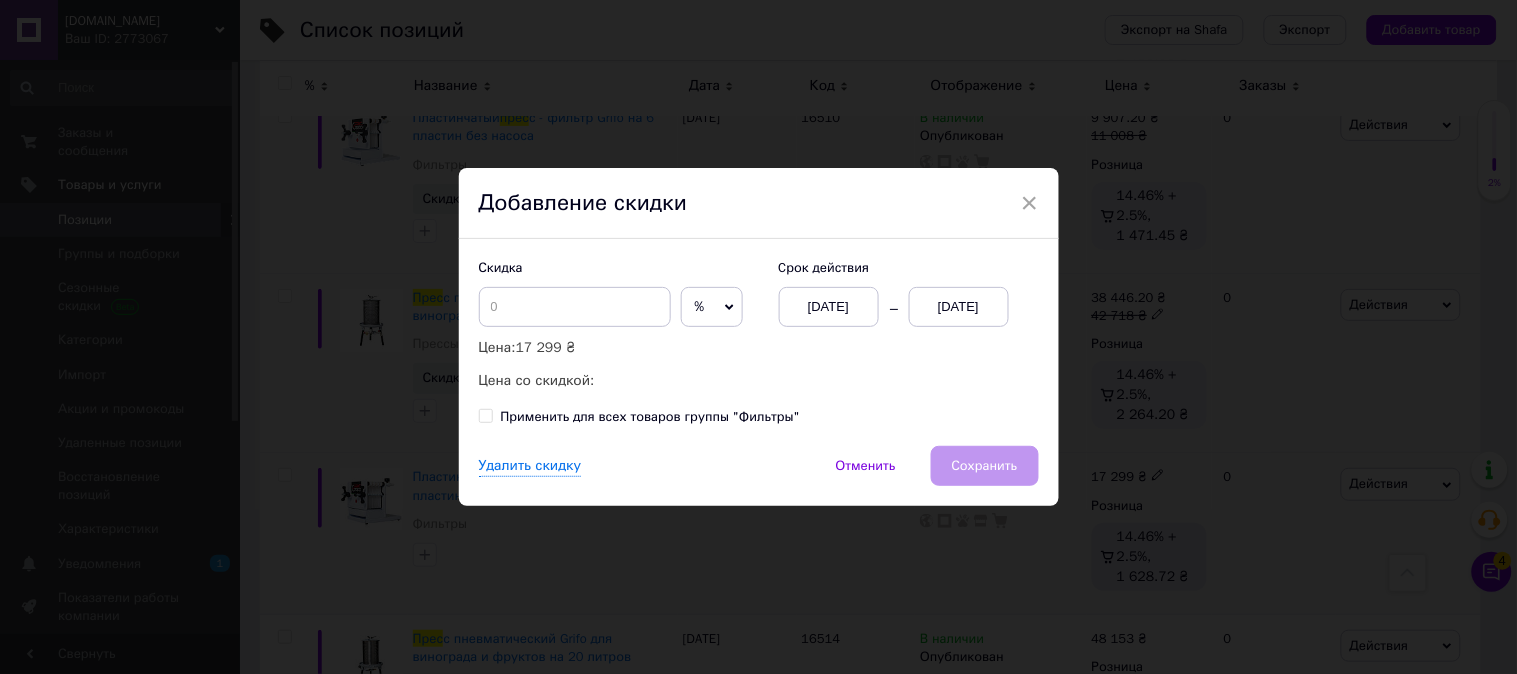 click on "[DATE]" at bounding box center [959, 307] 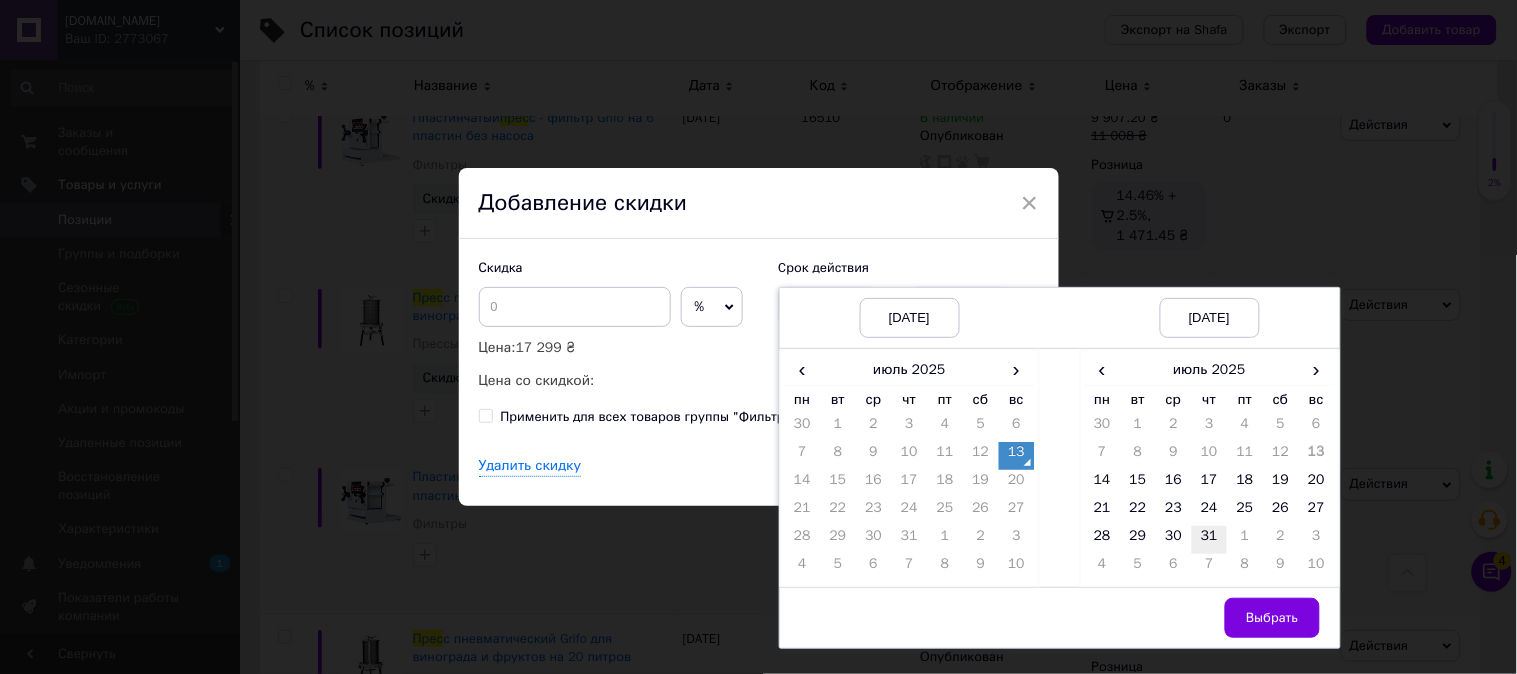 click on "31" at bounding box center [1210, 540] 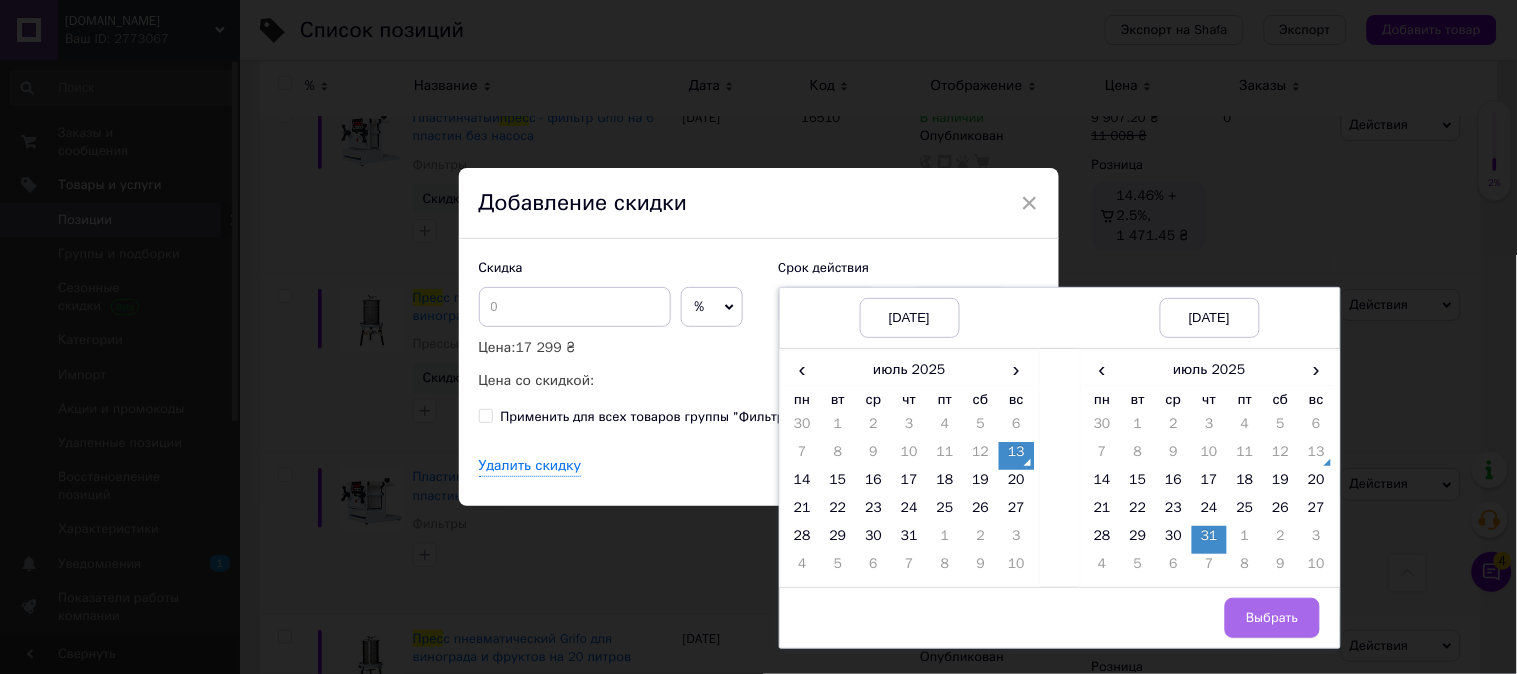 drag, startPoint x: 1255, startPoint y: 614, endPoint x: 1244, endPoint y: 614, distance: 11 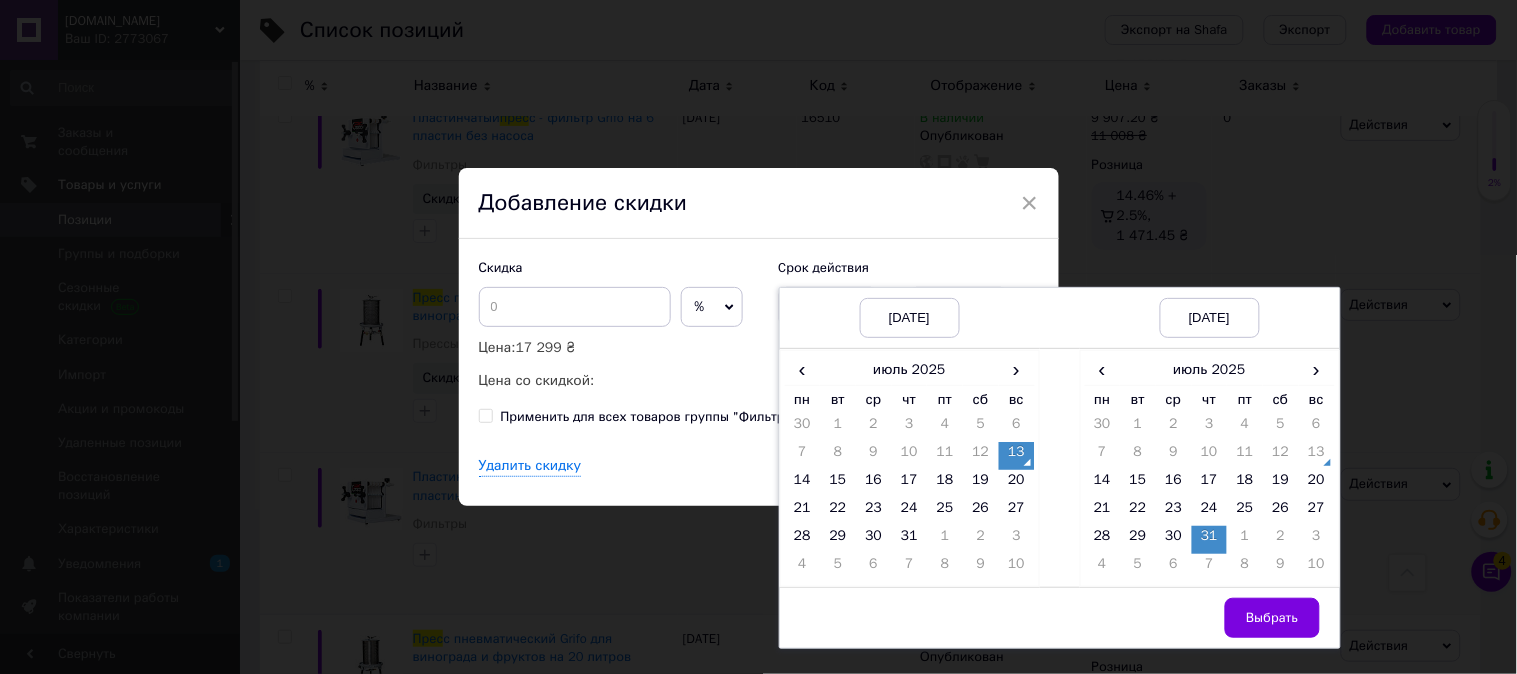 click on "Выбрать" at bounding box center [1272, 618] 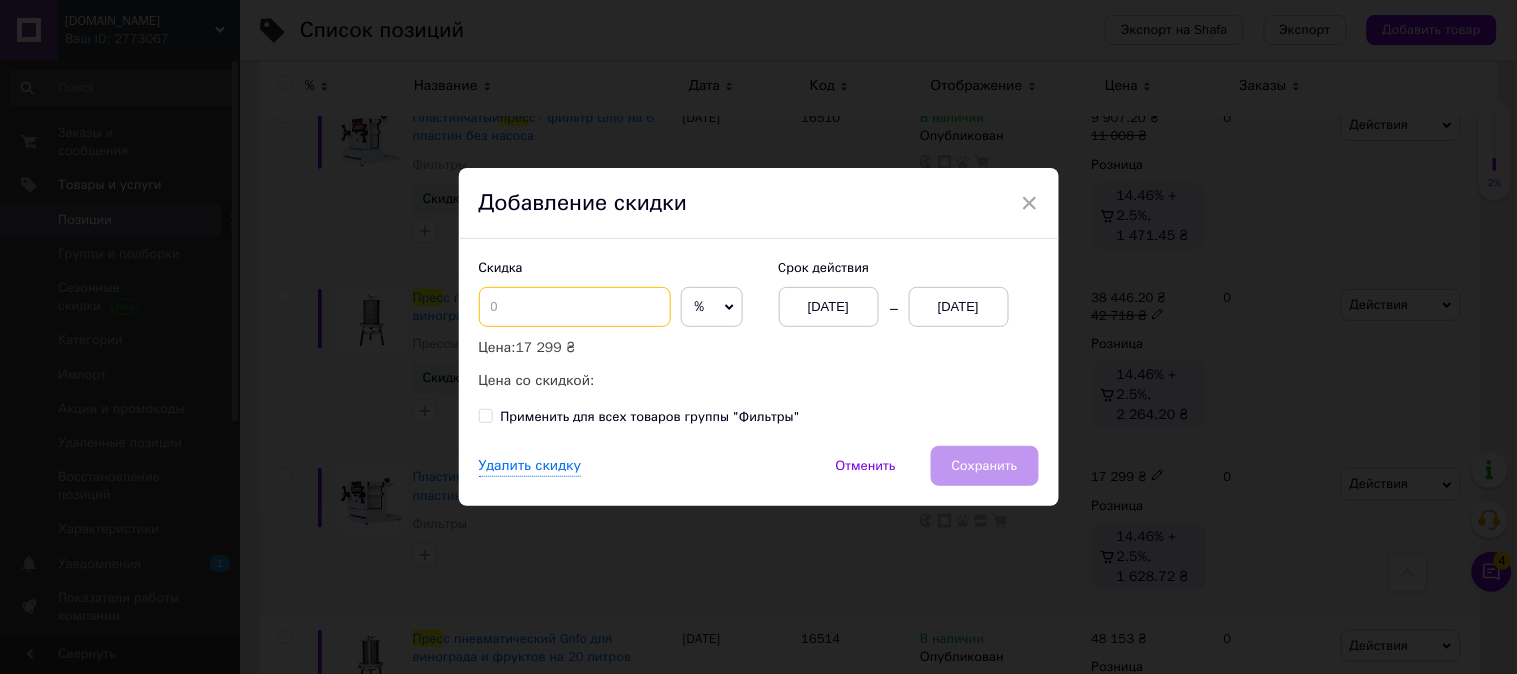 click at bounding box center [575, 307] 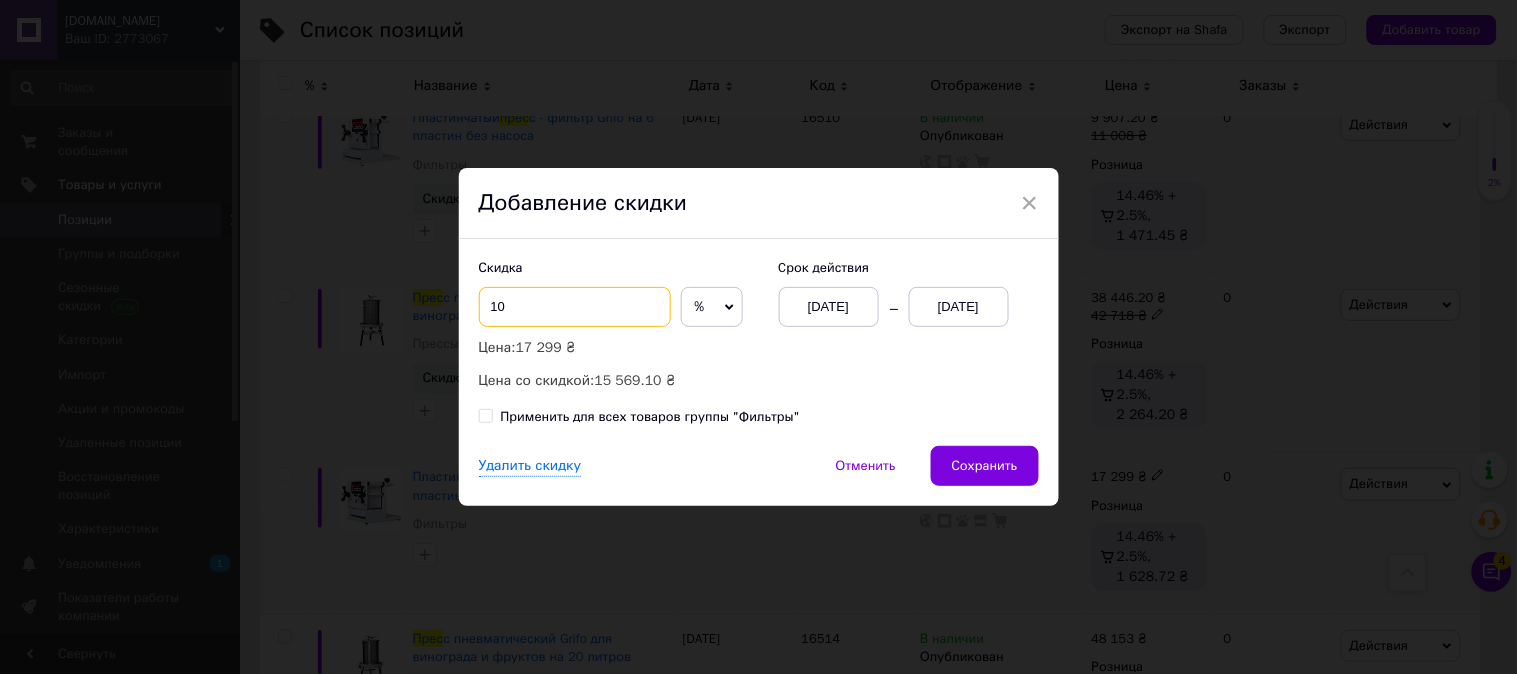 type on "10" 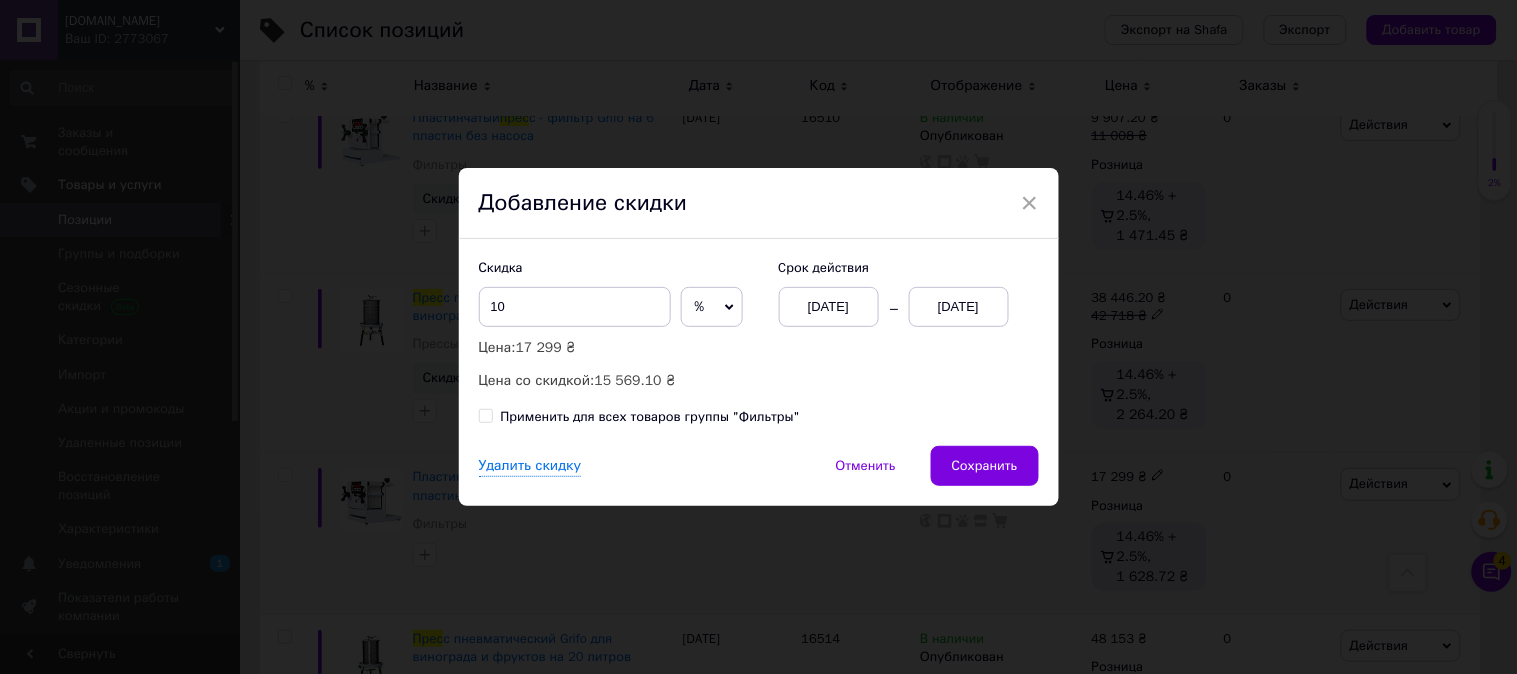 click on "Сохранить" at bounding box center [985, 466] 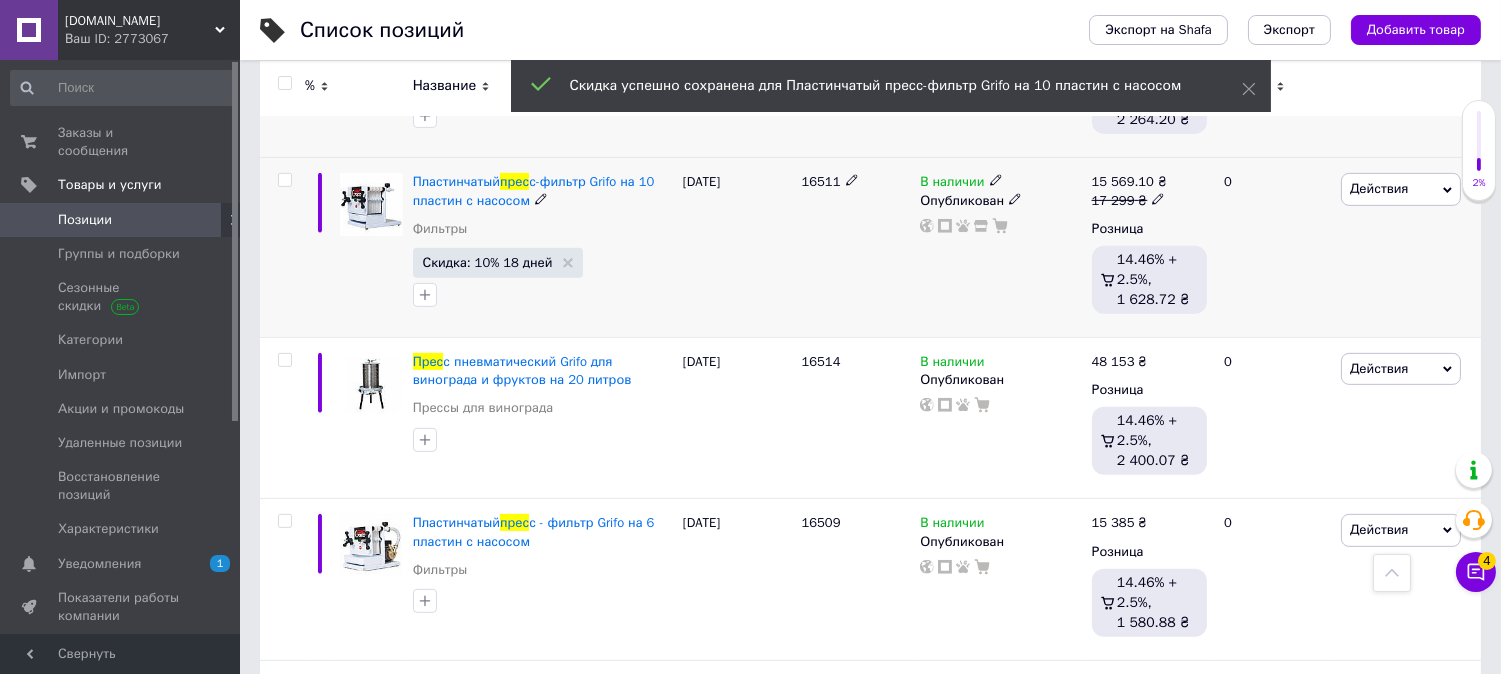 scroll, scrollTop: 1555, scrollLeft: 0, axis: vertical 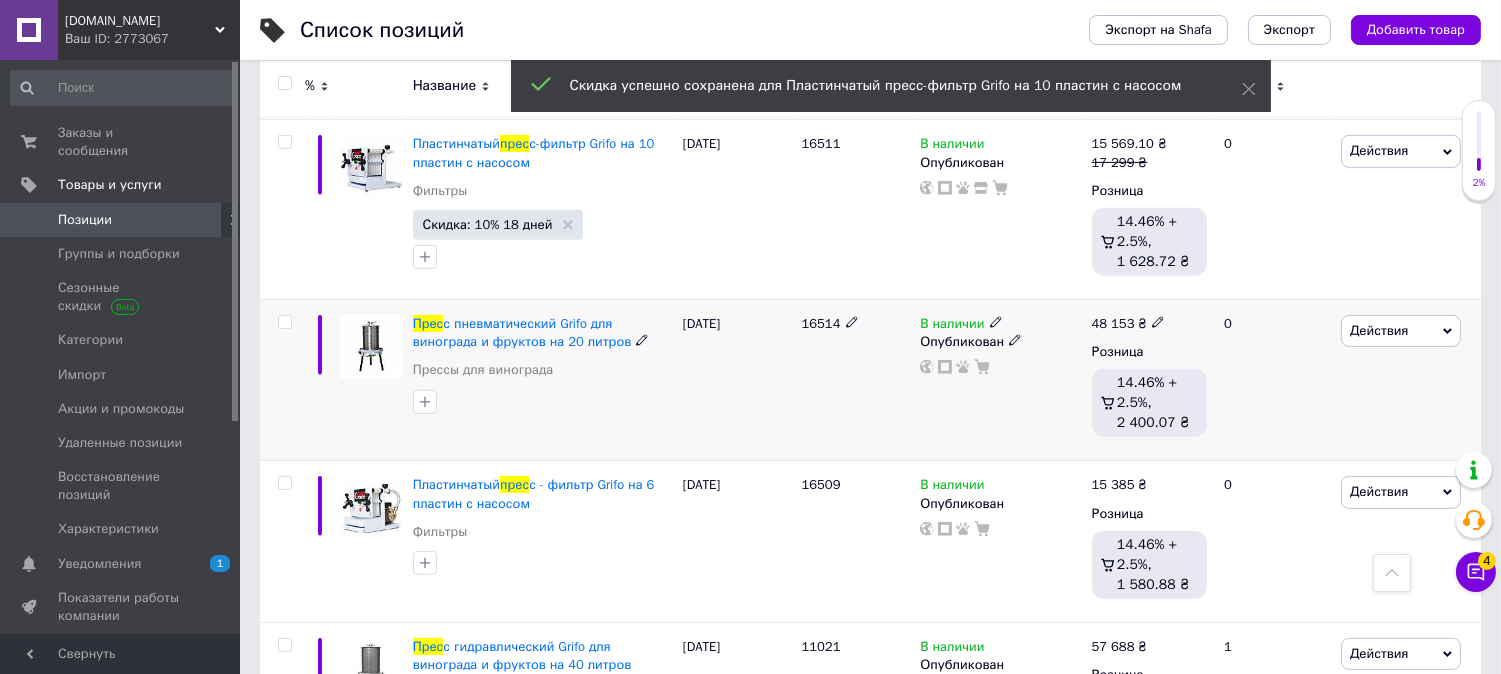click on "Действия" at bounding box center (1379, 330) 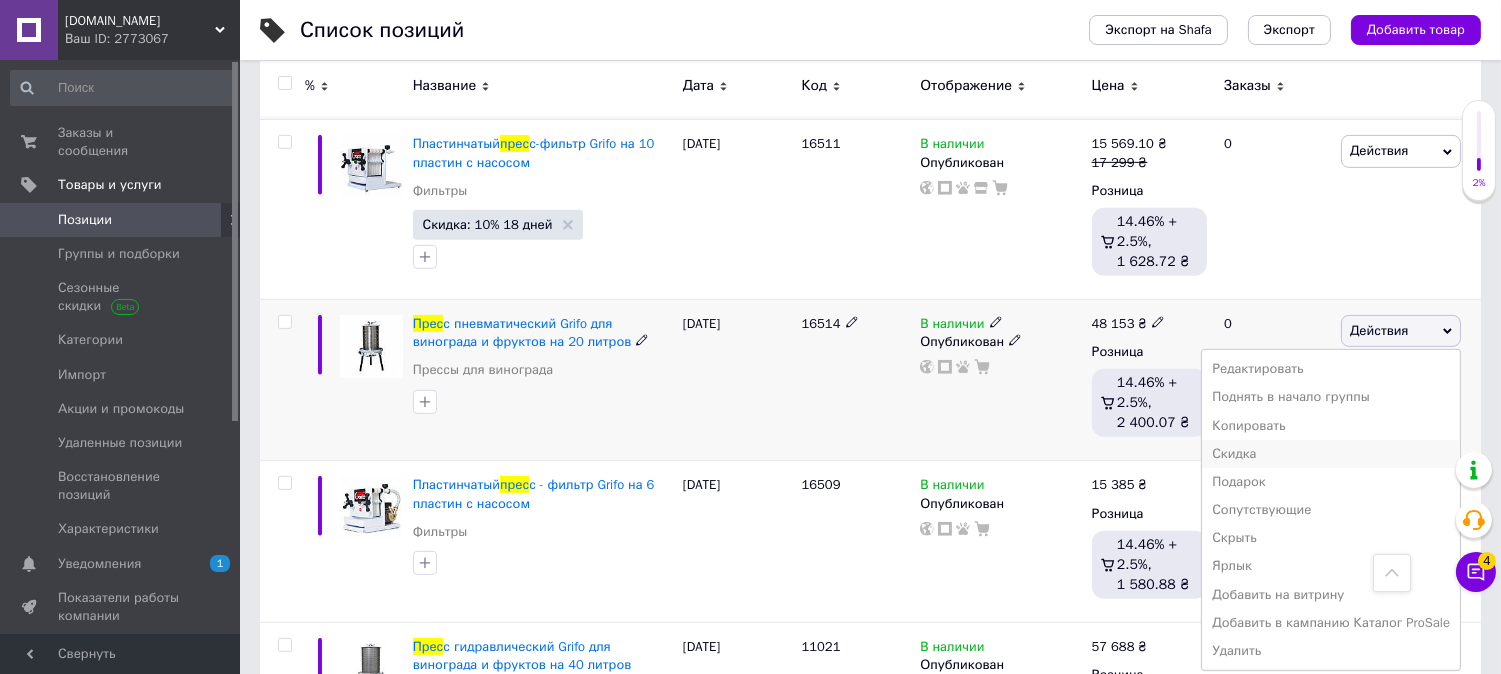 click on "Скидка" at bounding box center (1331, 454) 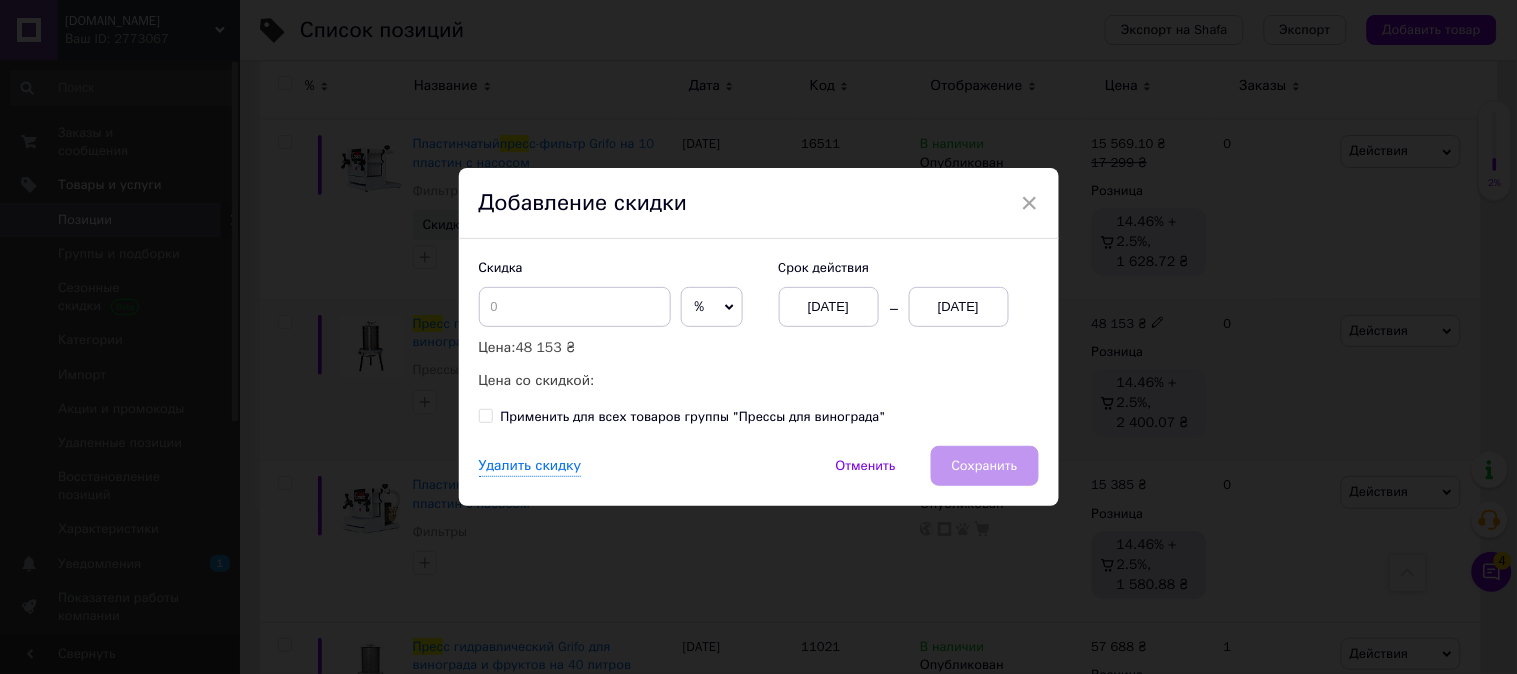 click on "[DATE]" at bounding box center [959, 307] 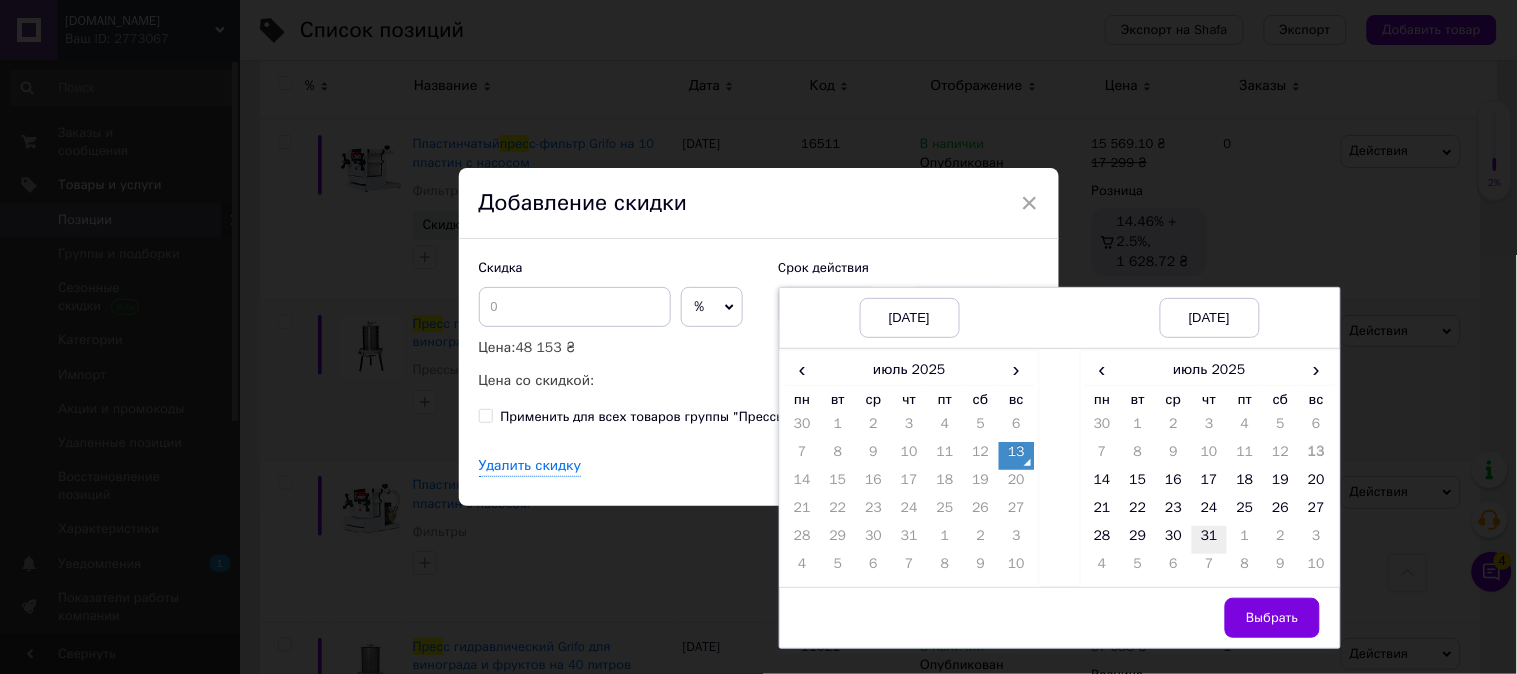 click on "31" at bounding box center [1210, 540] 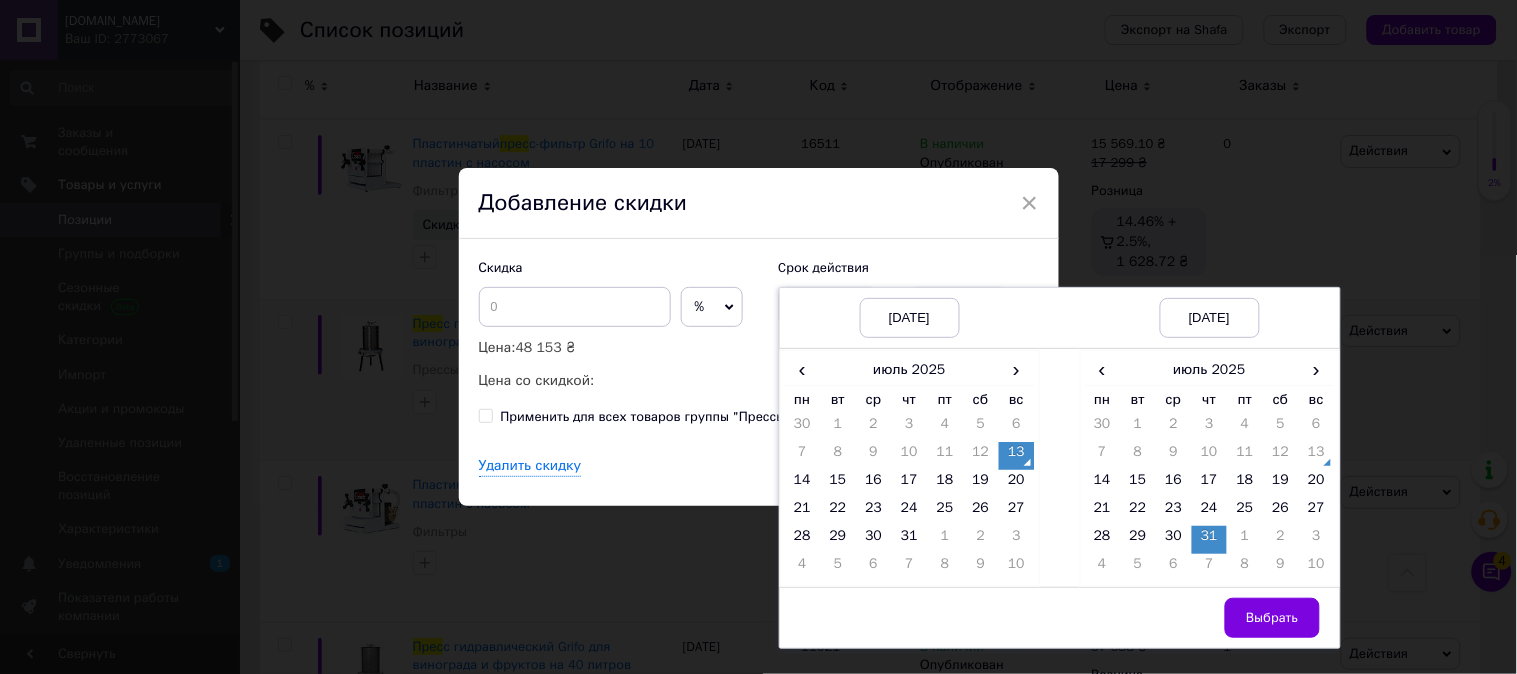 click on "Выбрать" at bounding box center (1272, 618) 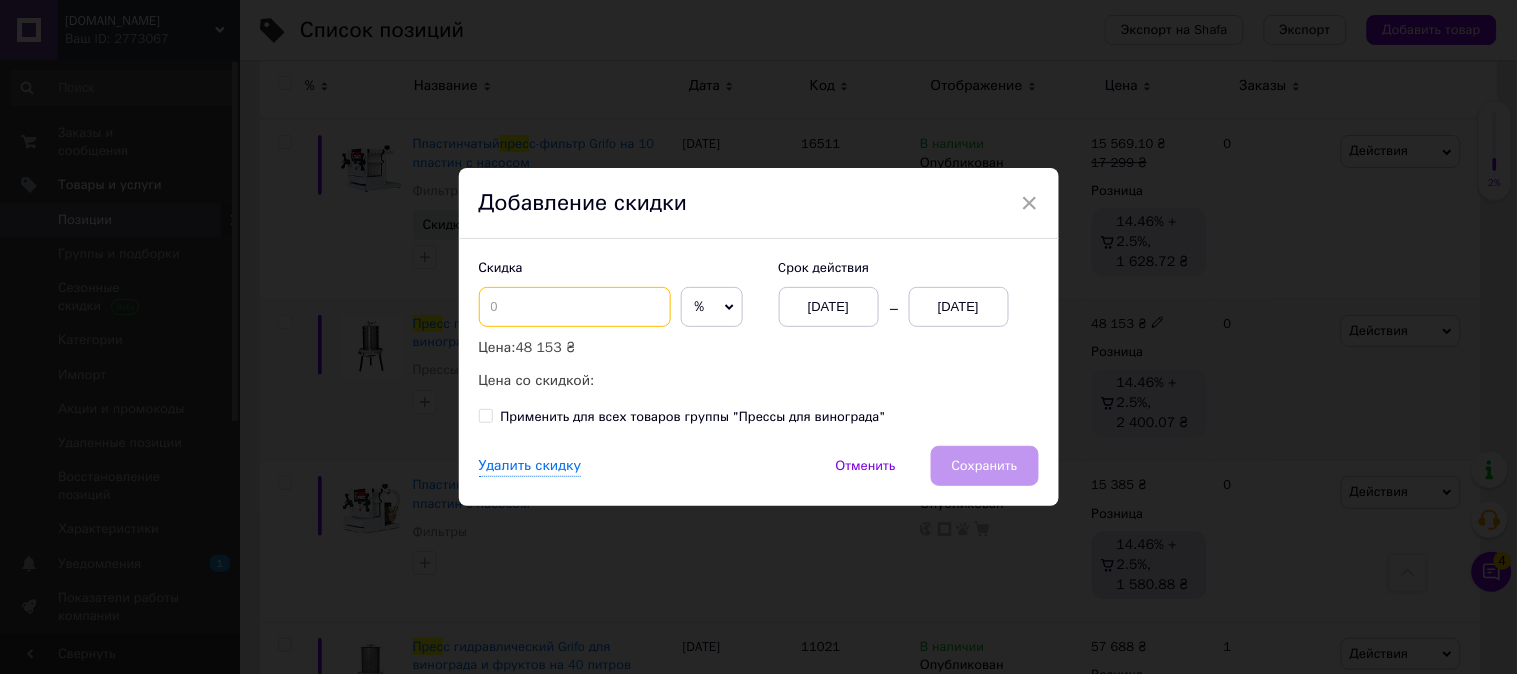 click at bounding box center [575, 307] 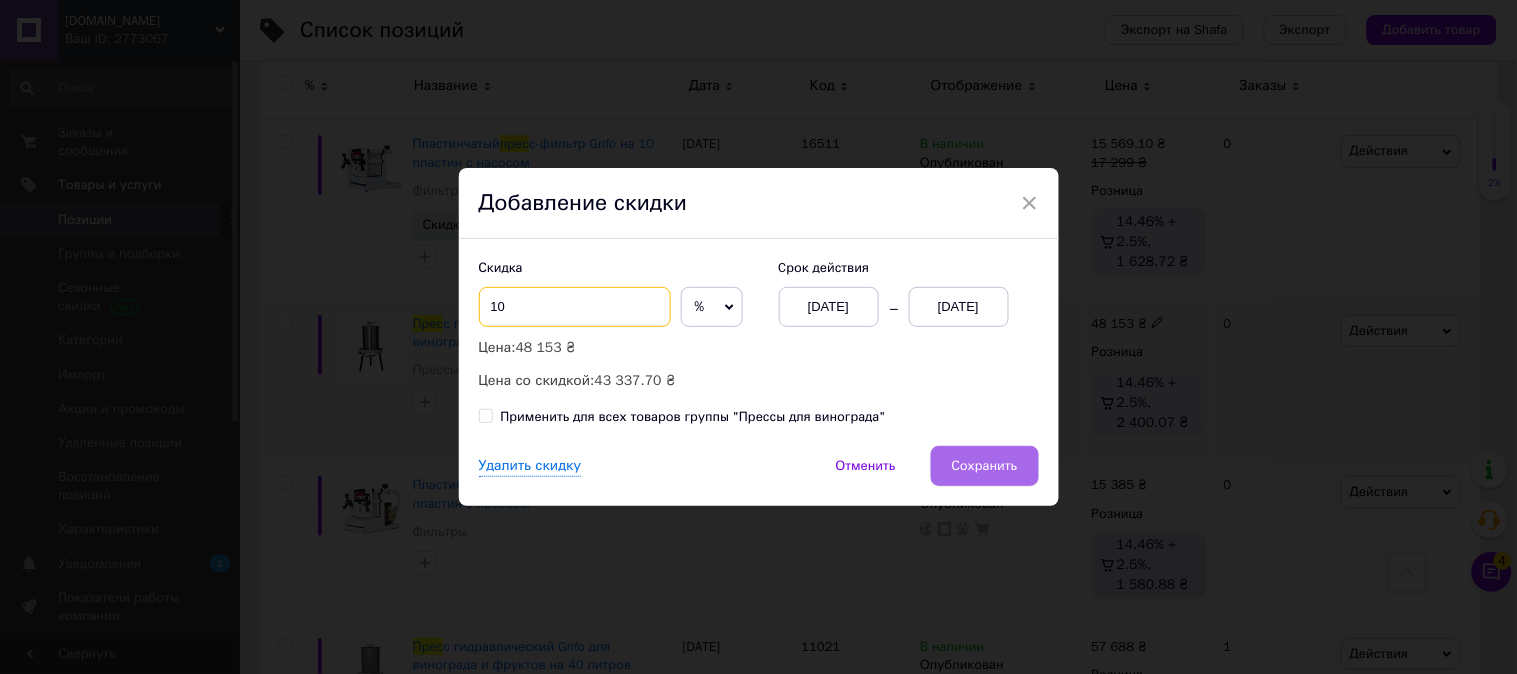 type on "10" 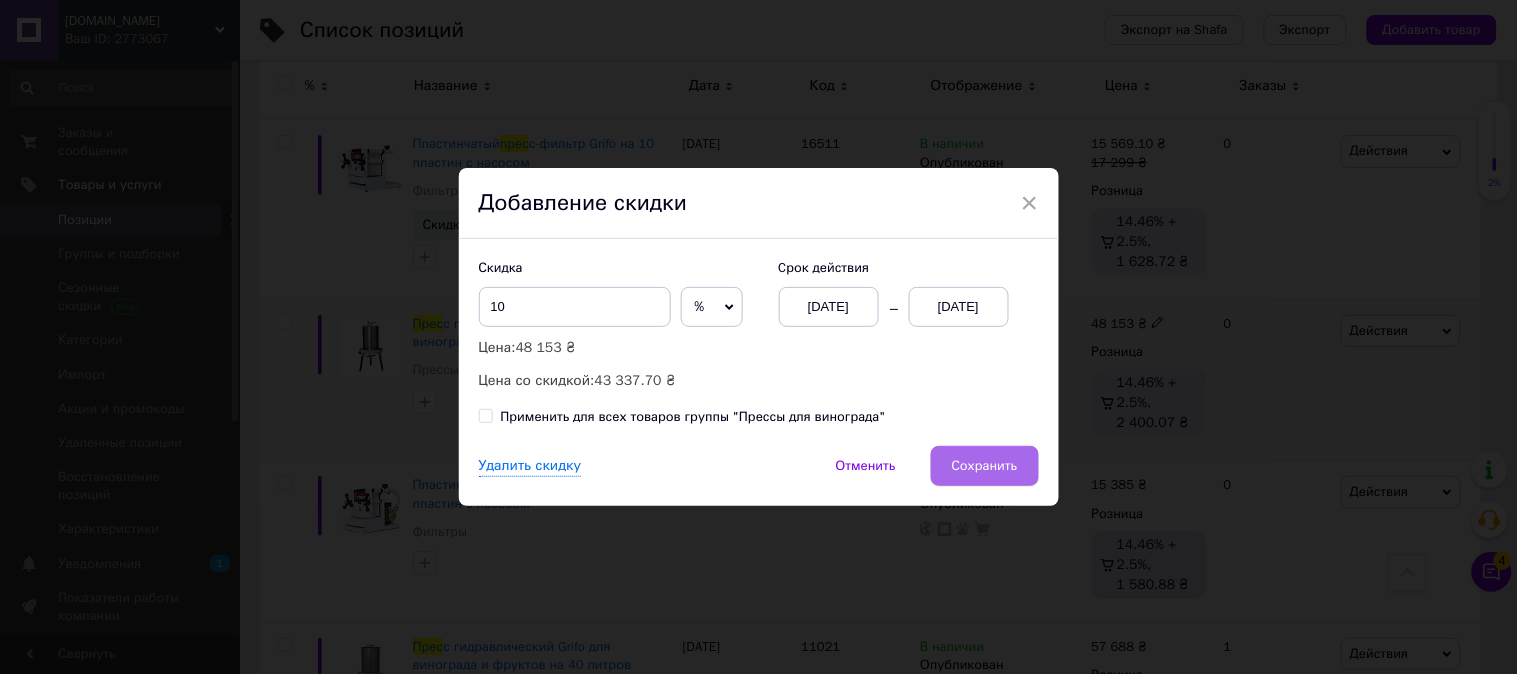 click on "Сохранить" at bounding box center (985, 466) 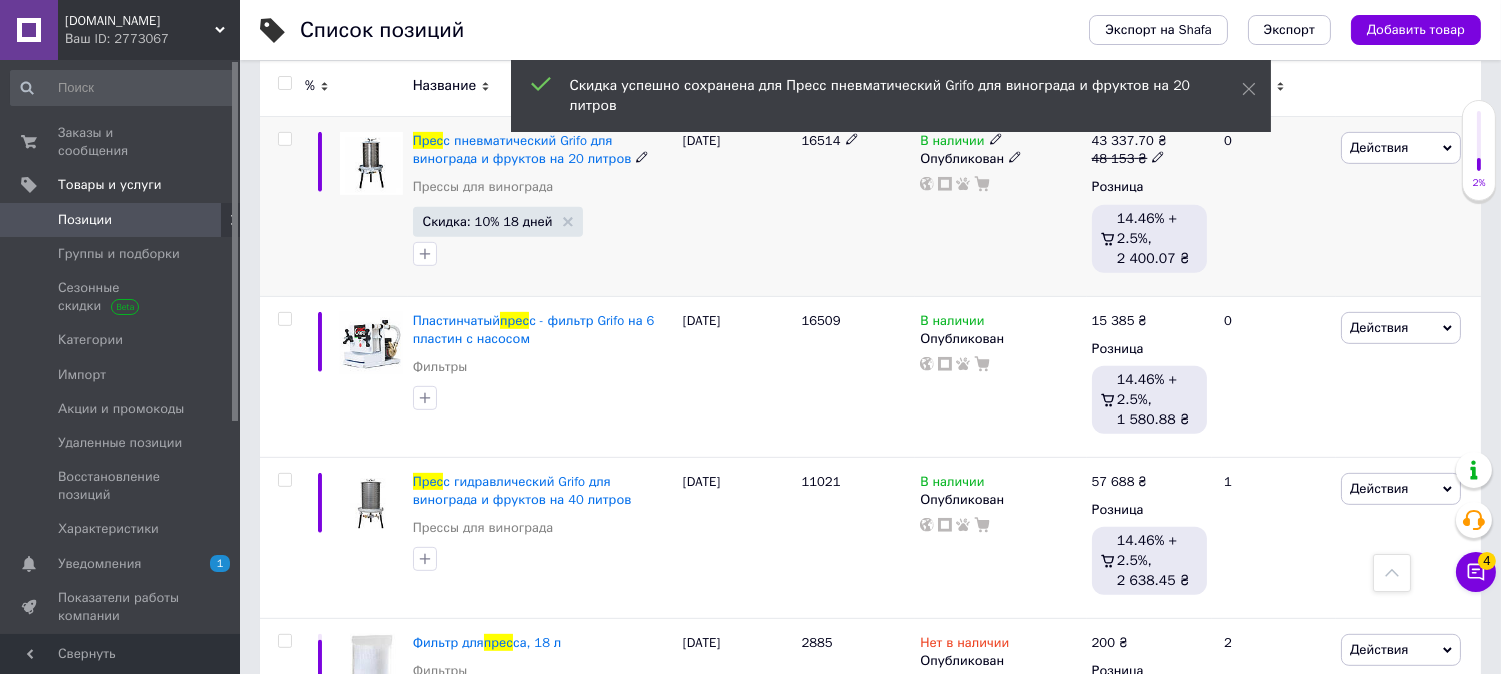 scroll, scrollTop: 1777, scrollLeft: 0, axis: vertical 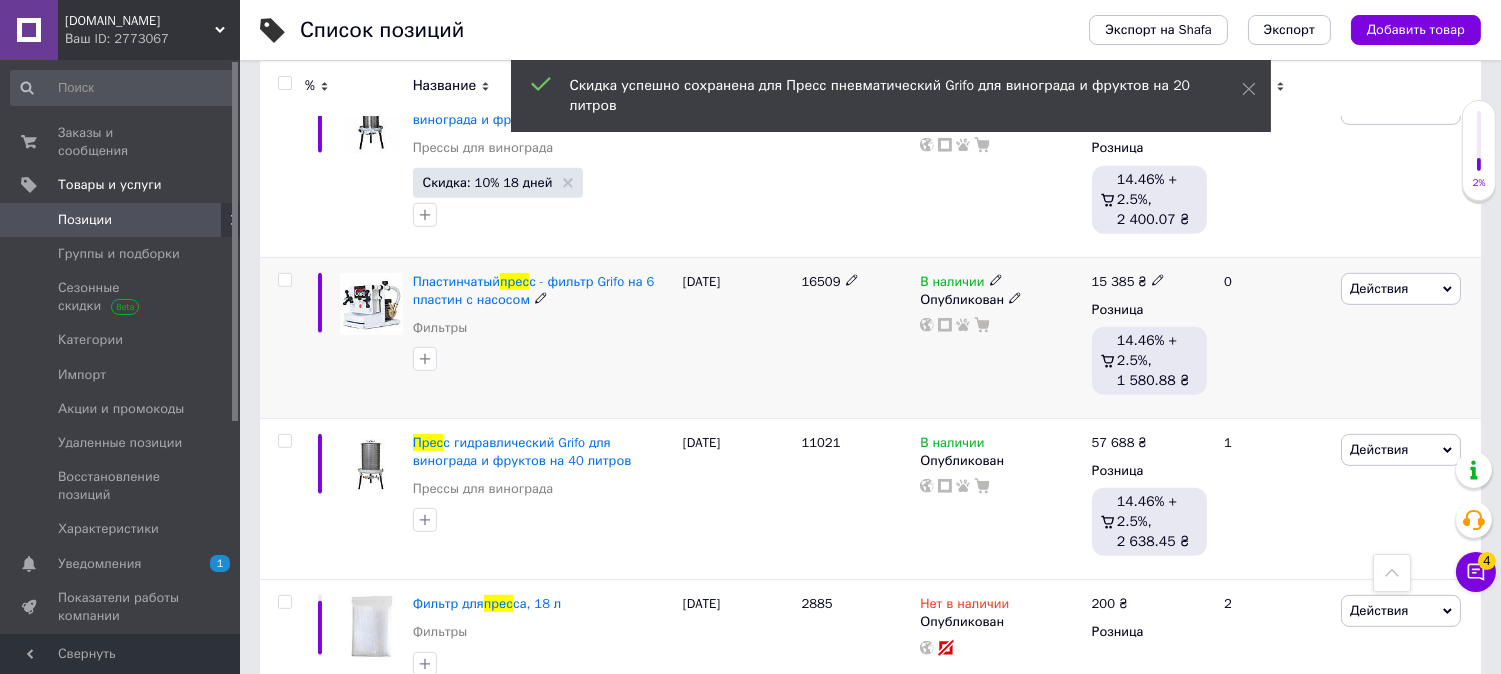 click on "Действия" at bounding box center (1401, 289) 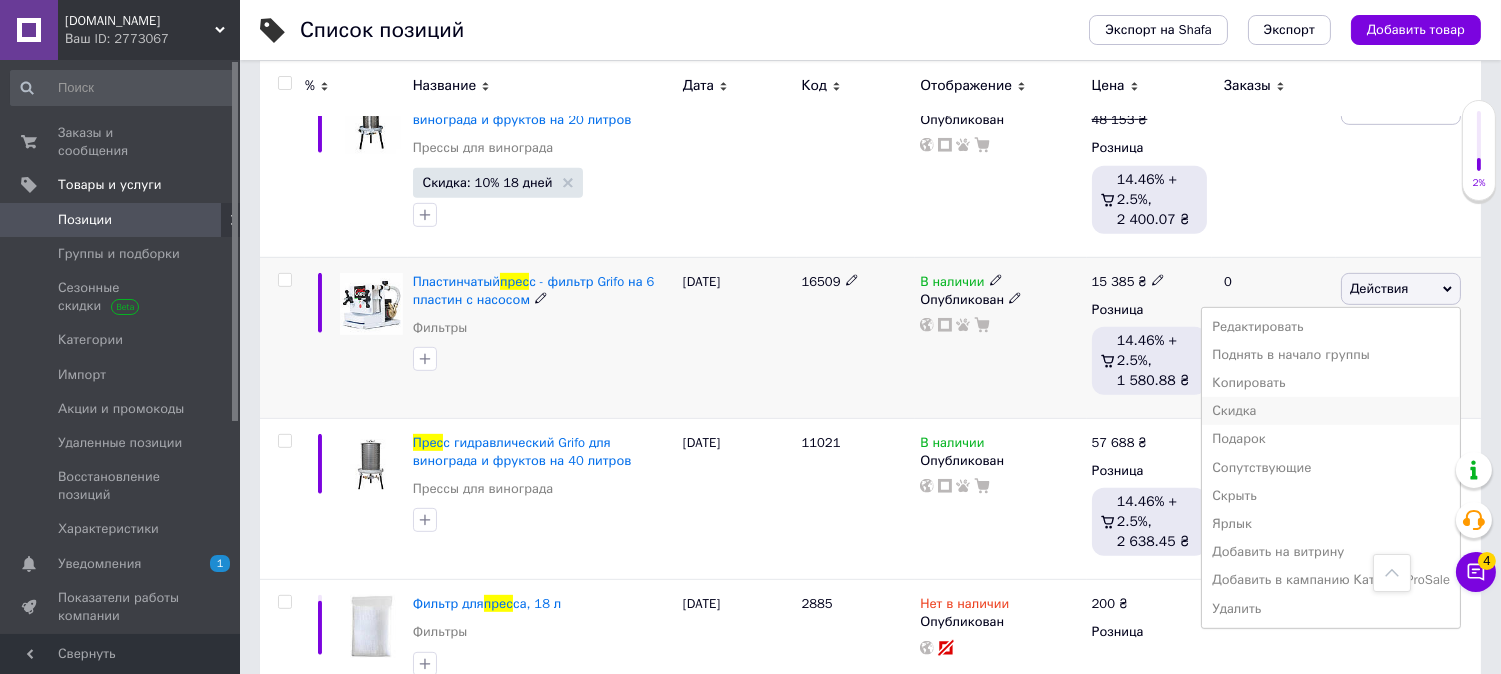 click on "Скидка" at bounding box center (1331, 411) 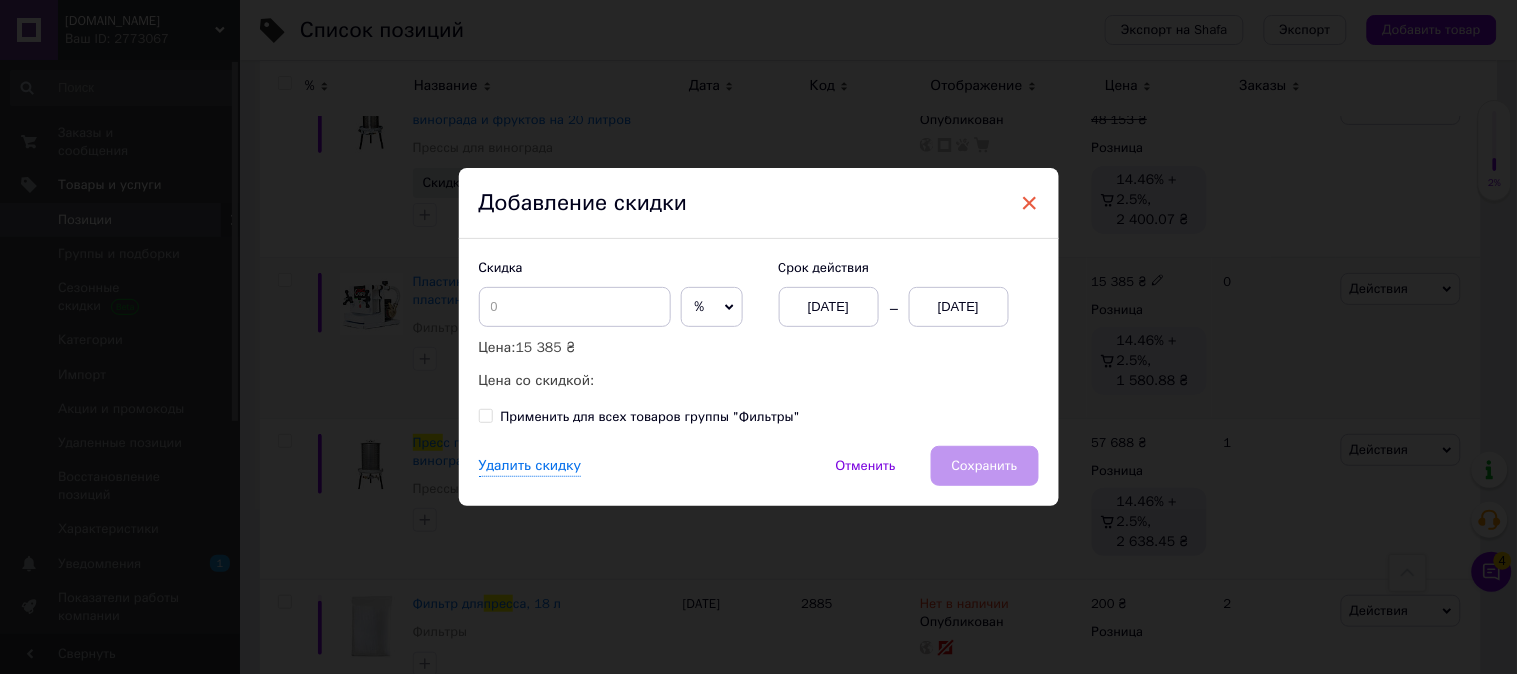 click on "×" at bounding box center [1030, 203] 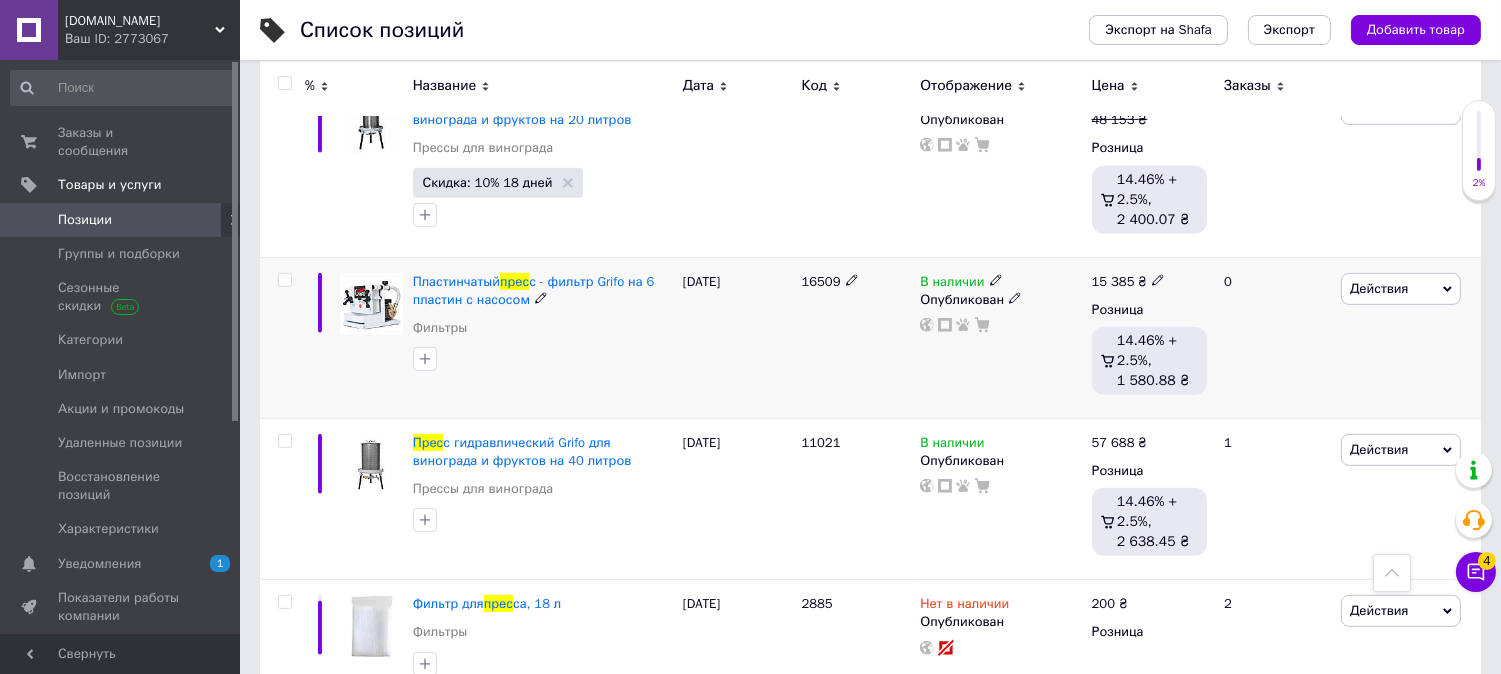 click on "16509" at bounding box center (821, 281) 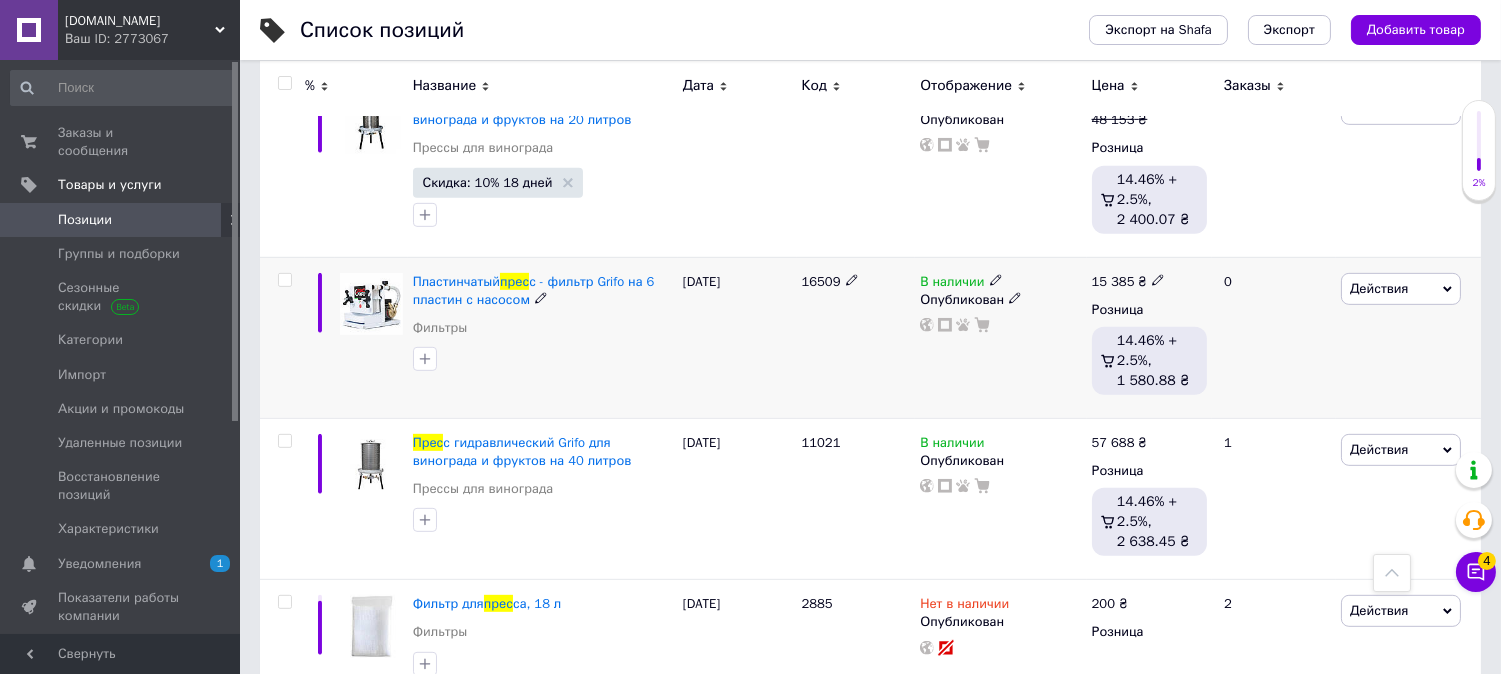 click on "16509" at bounding box center (821, 281) 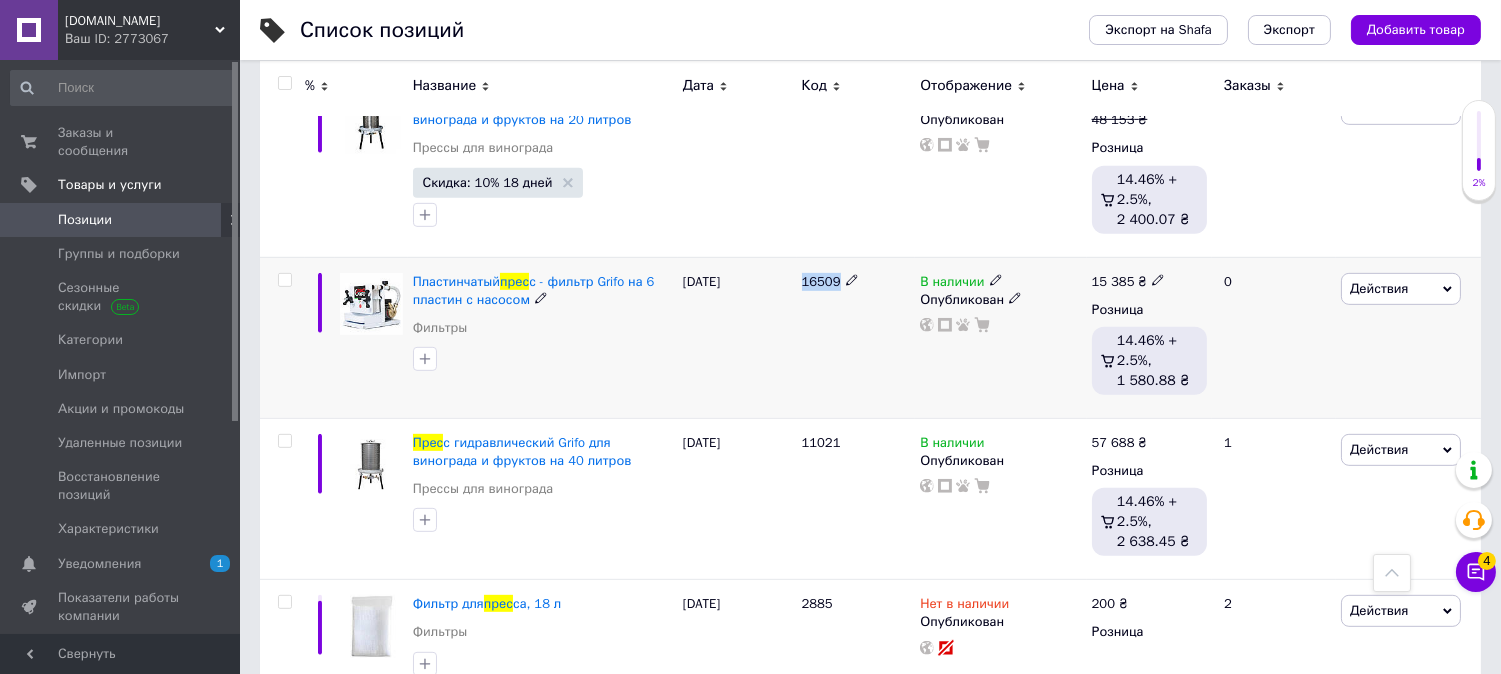 click on "16509" at bounding box center (821, 281) 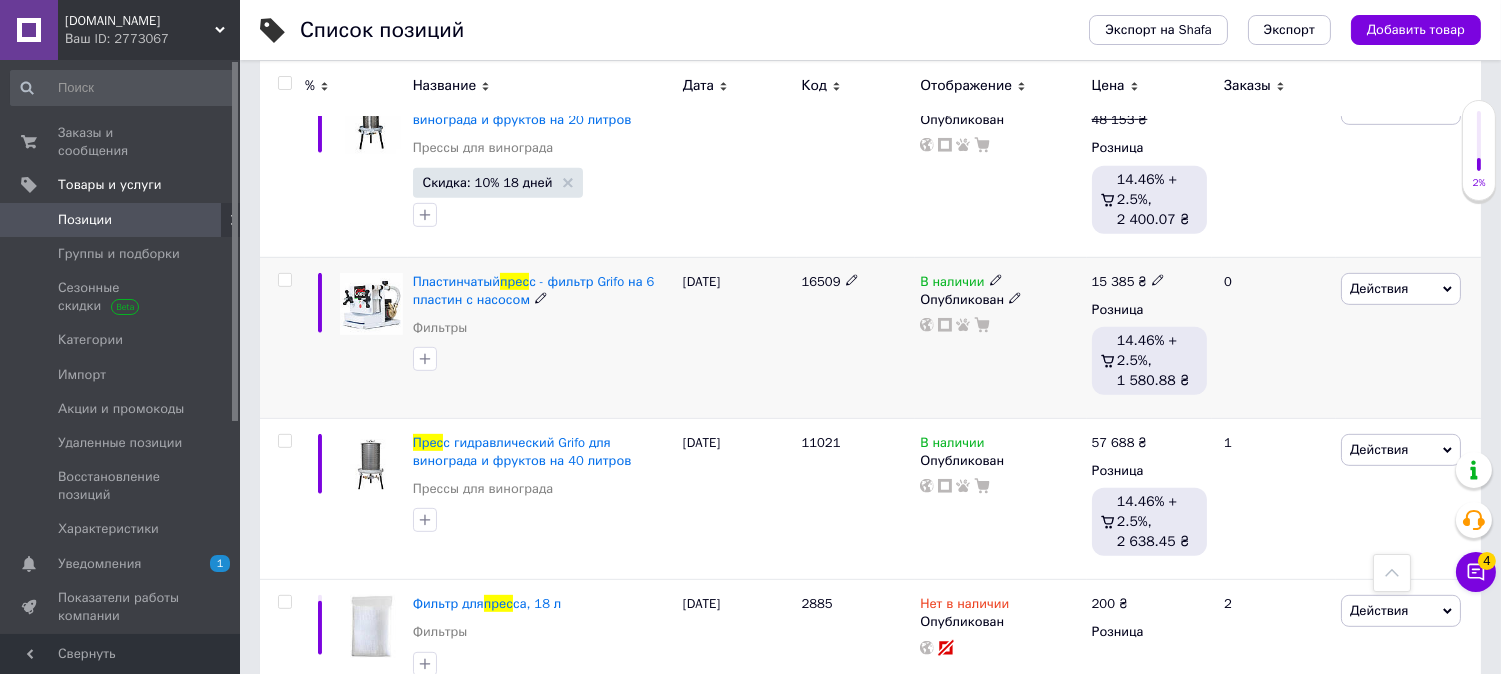 click on "В наличии" at bounding box center (961, 282) 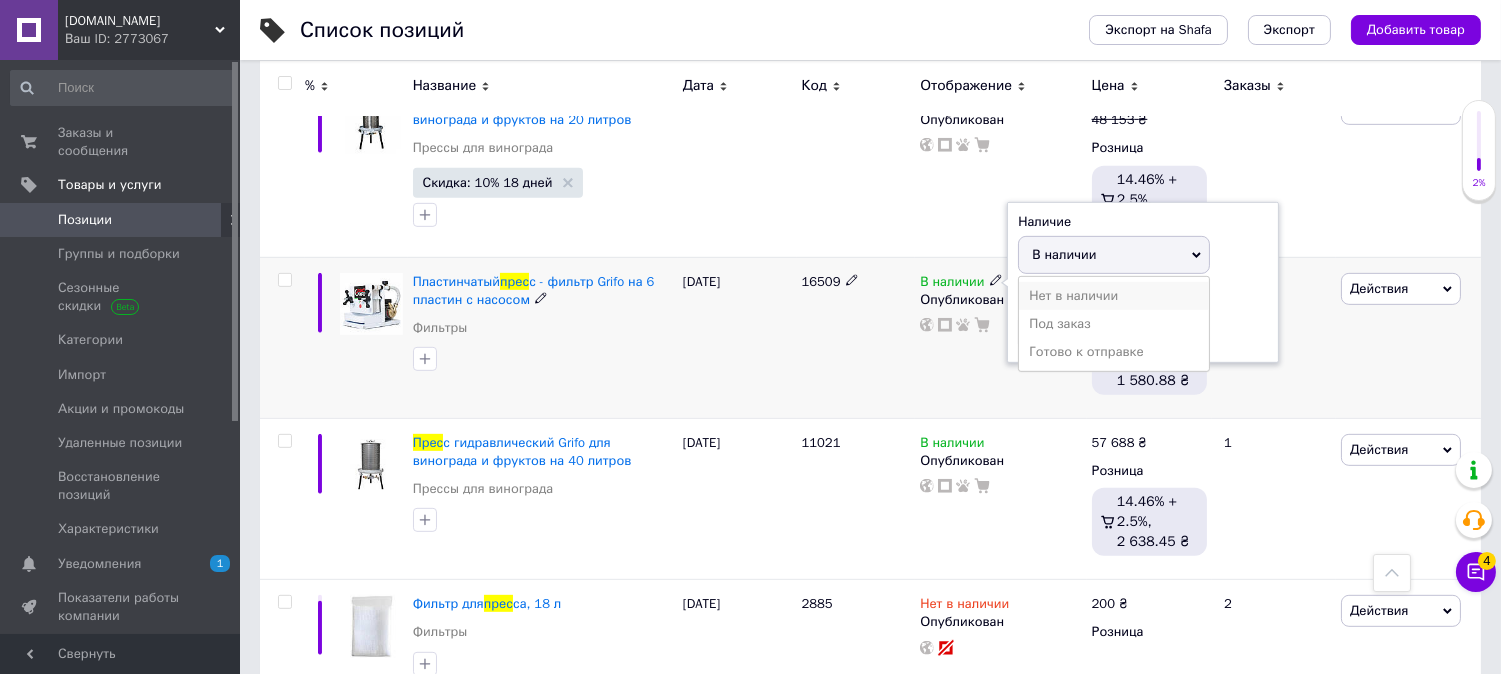 click on "Нет в наличии" at bounding box center [1114, 296] 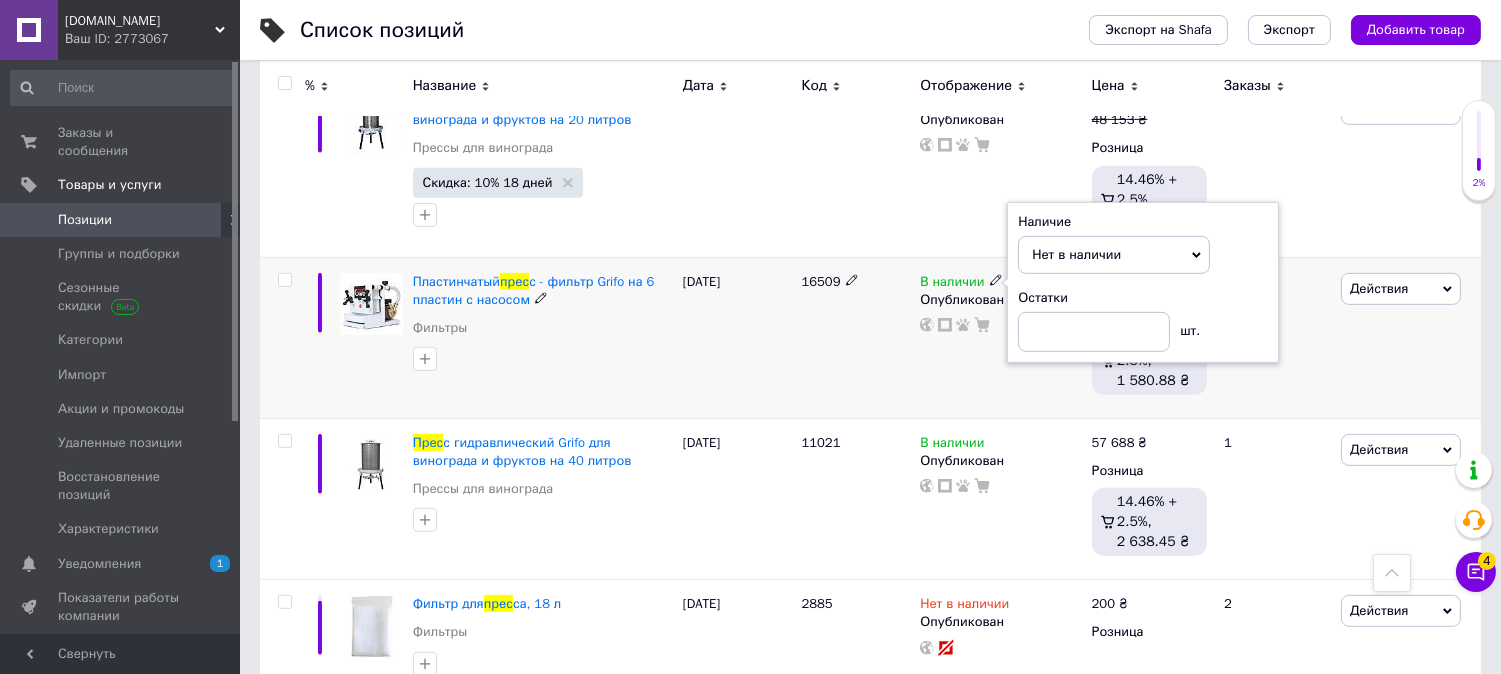 click on "16509" at bounding box center (856, 337) 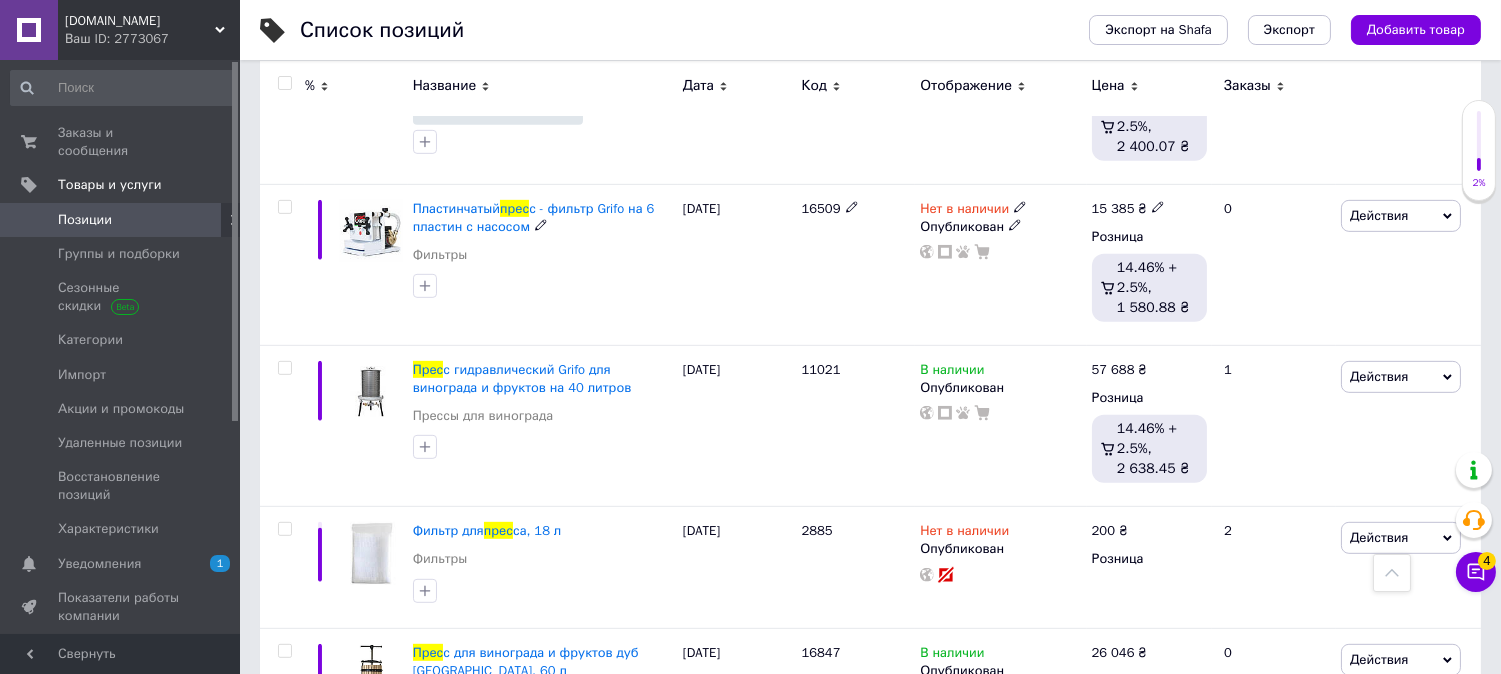 scroll, scrollTop: 1888, scrollLeft: 0, axis: vertical 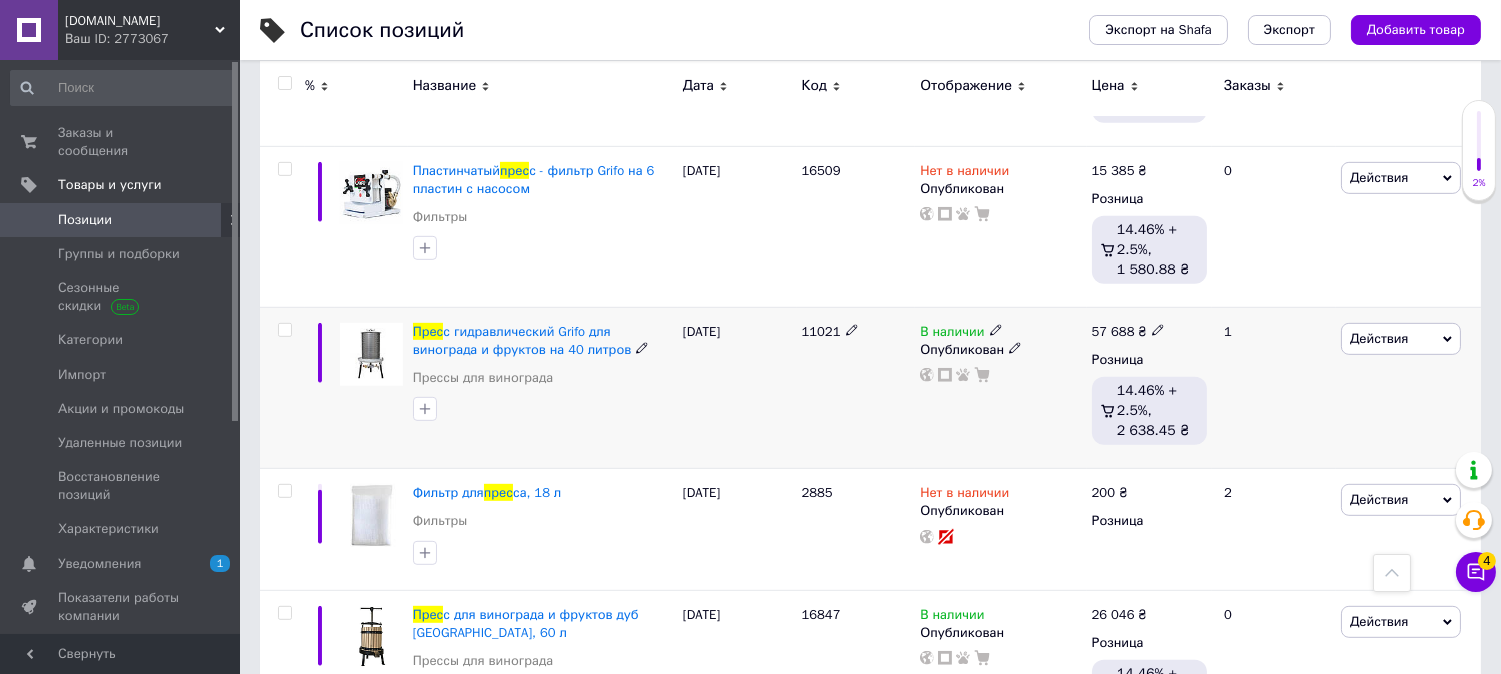 click on "11021" at bounding box center [821, 331] 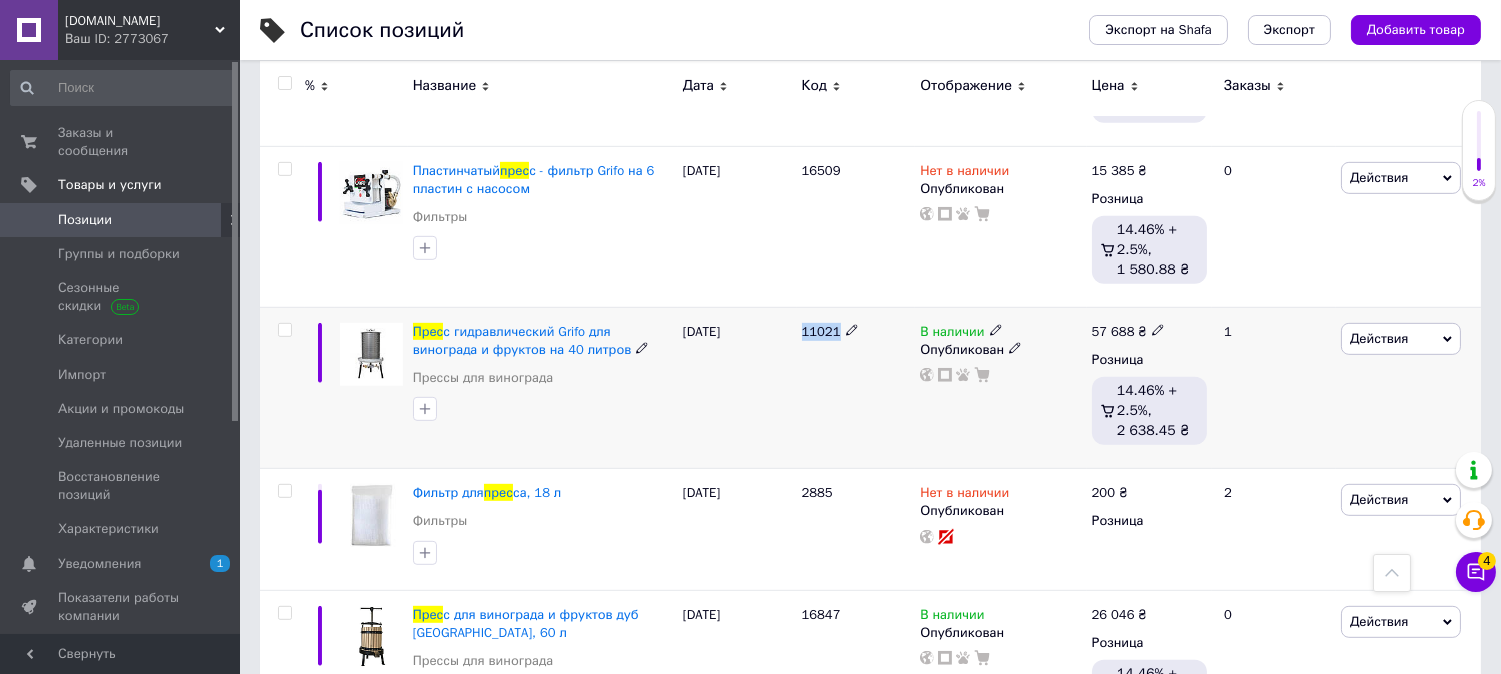 click on "11021" at bounding box center [821, 331] 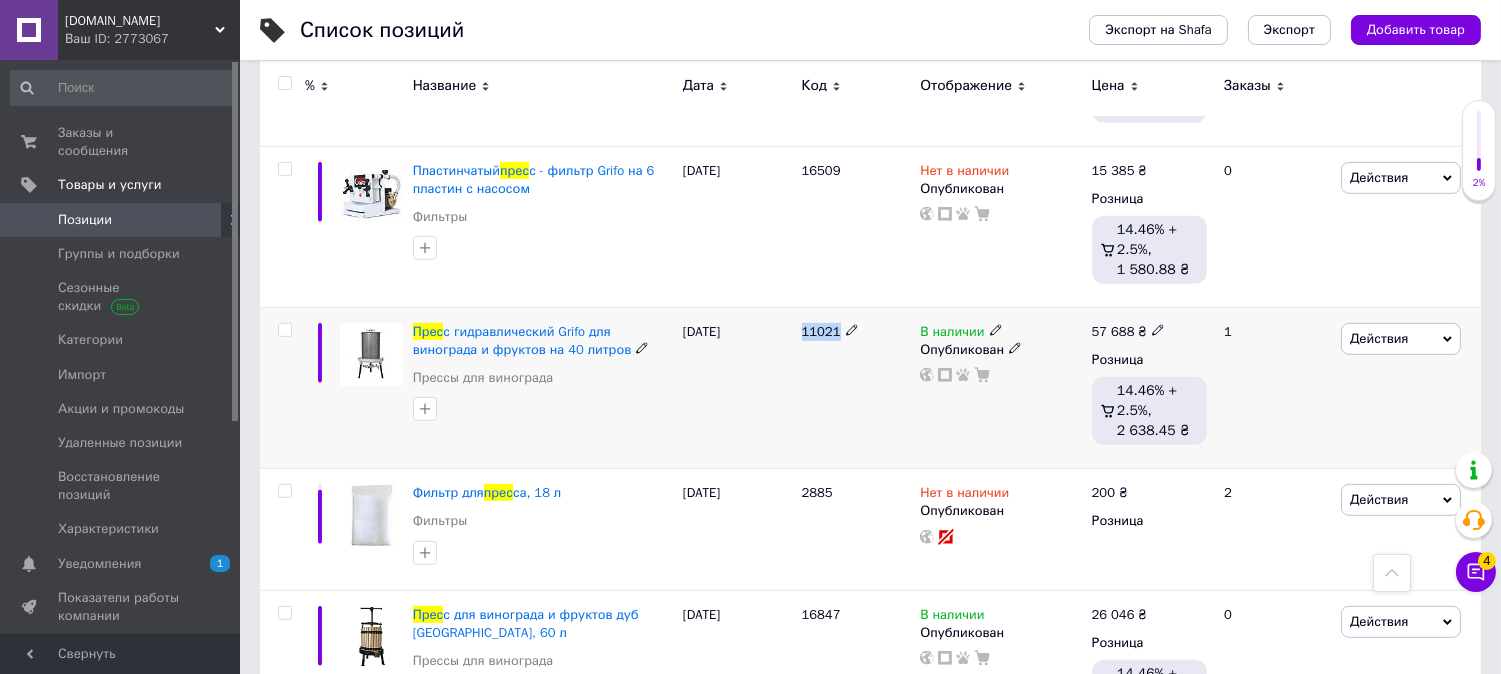 click on "Действия" at bounding box center [1379, 338] 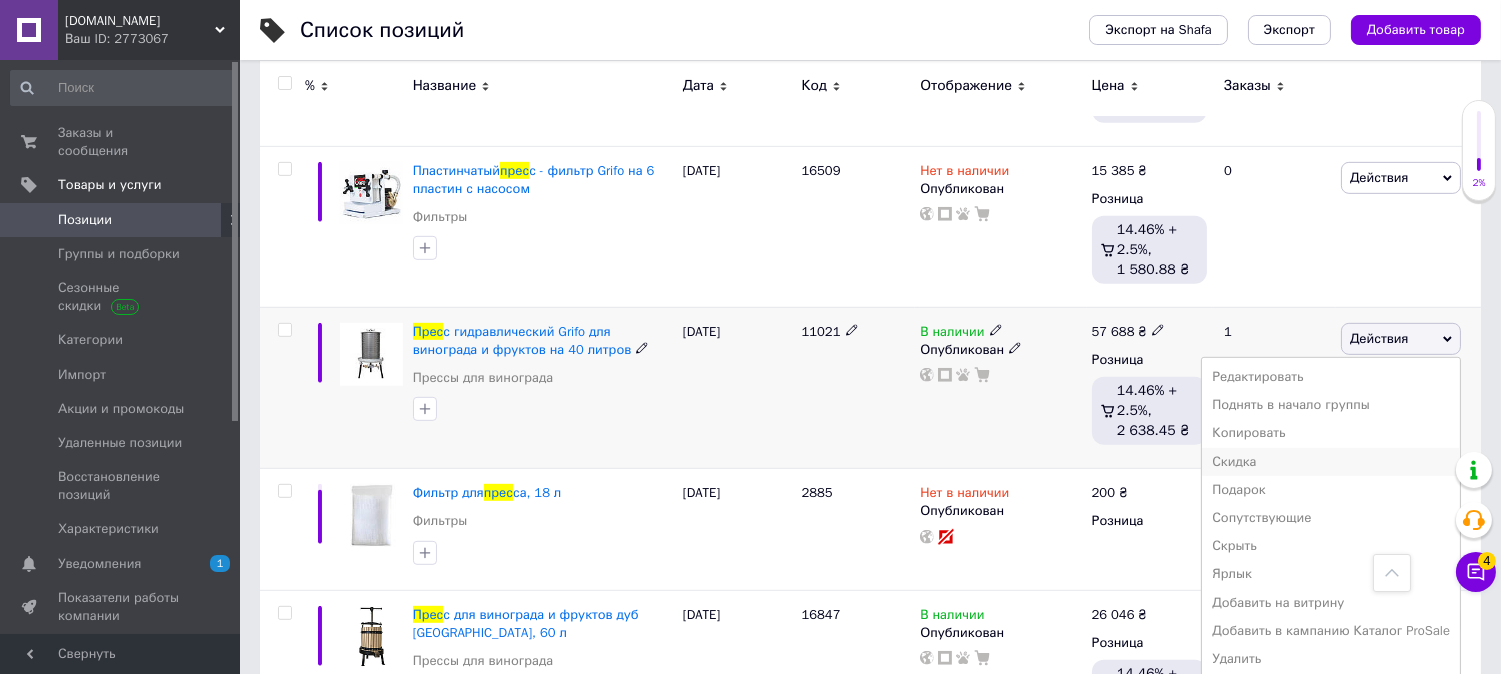 click on "Скидка" at bounding box center [1331, 462] 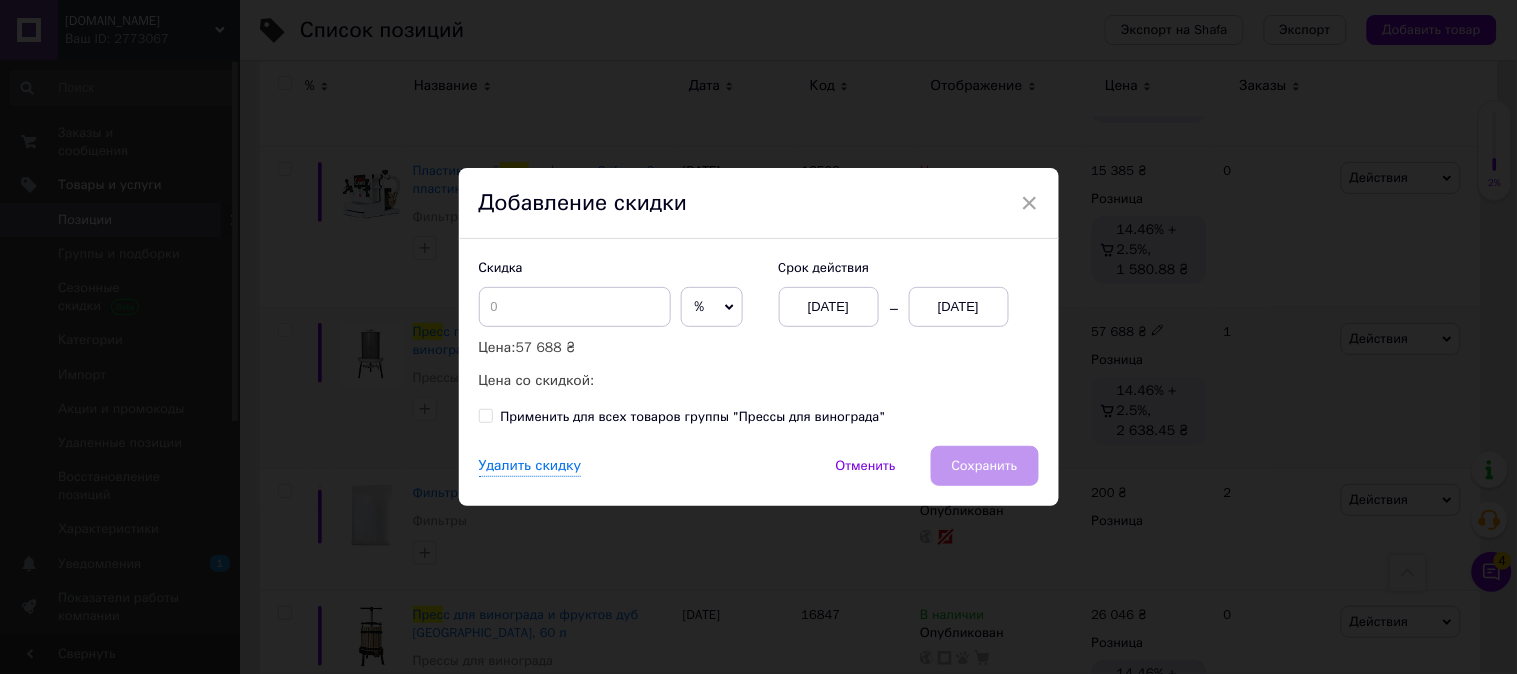 click on "[DATE]" at bounding box center [959, 307] 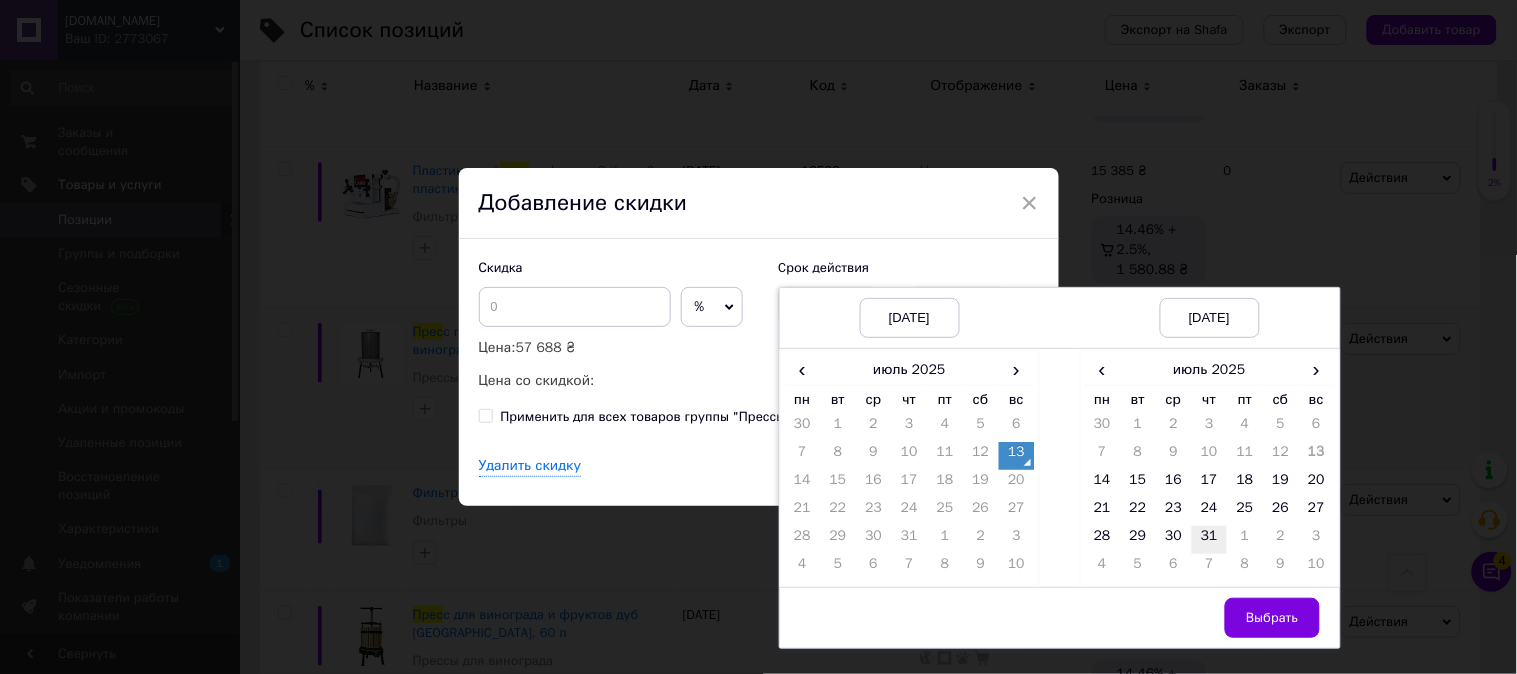 click on "31" at bounding box center [1210, 540] 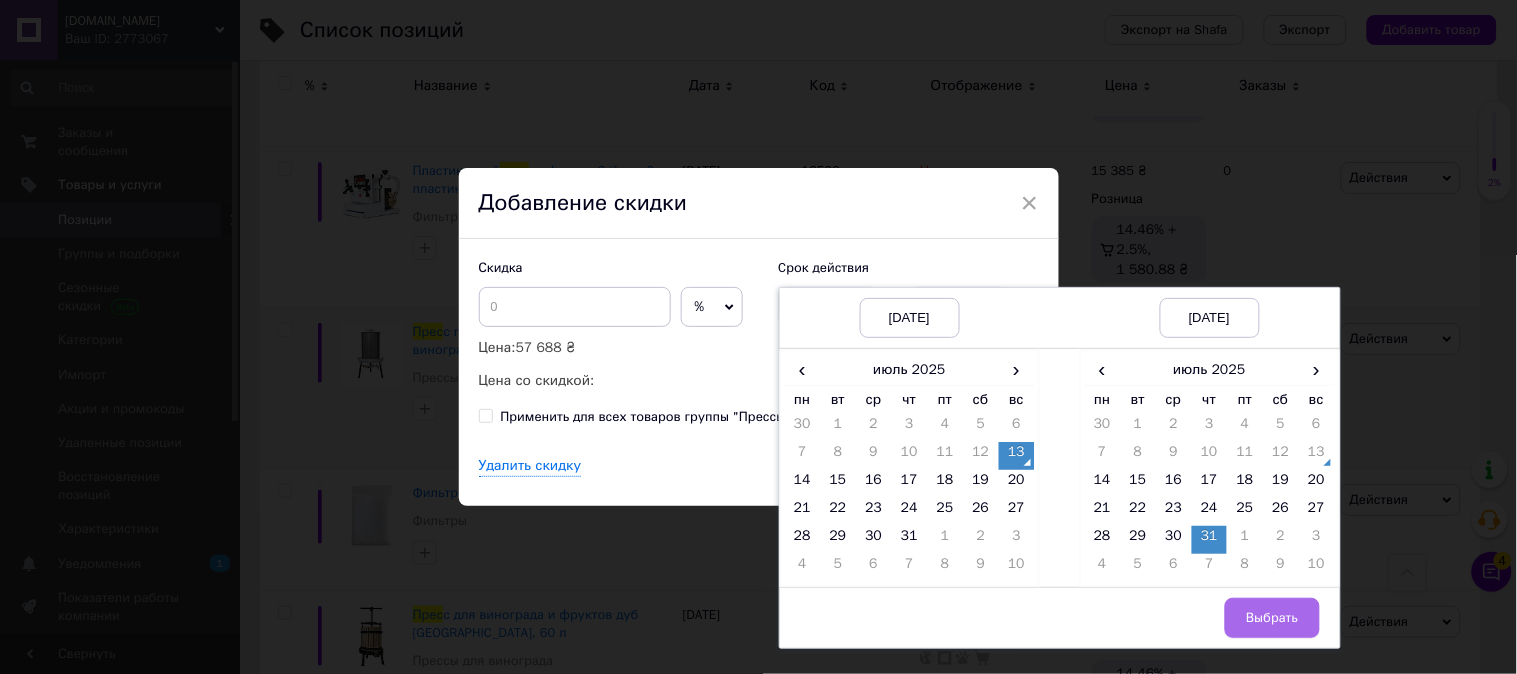 click on "Выбрать" at bounding box center [1272, 618] 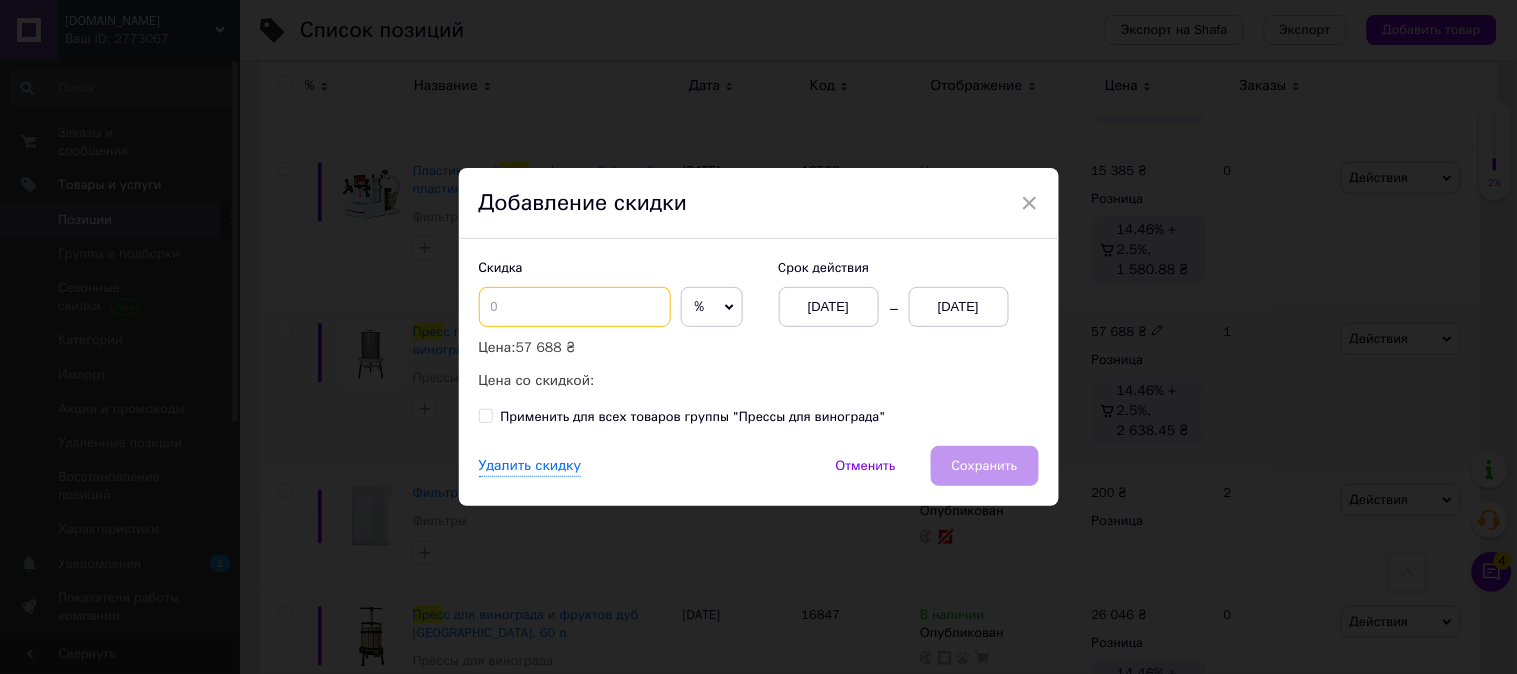 click at bounding box center (575, 307) 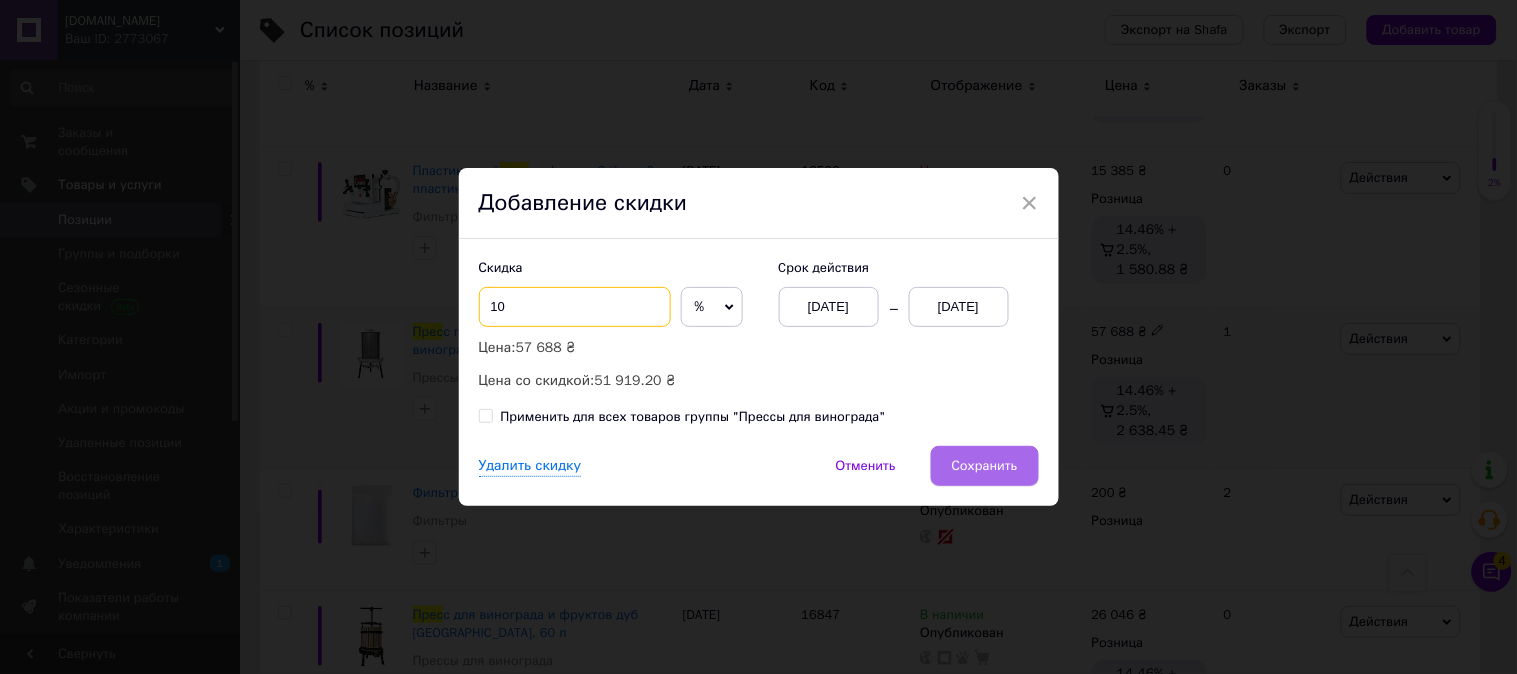 type on "10" 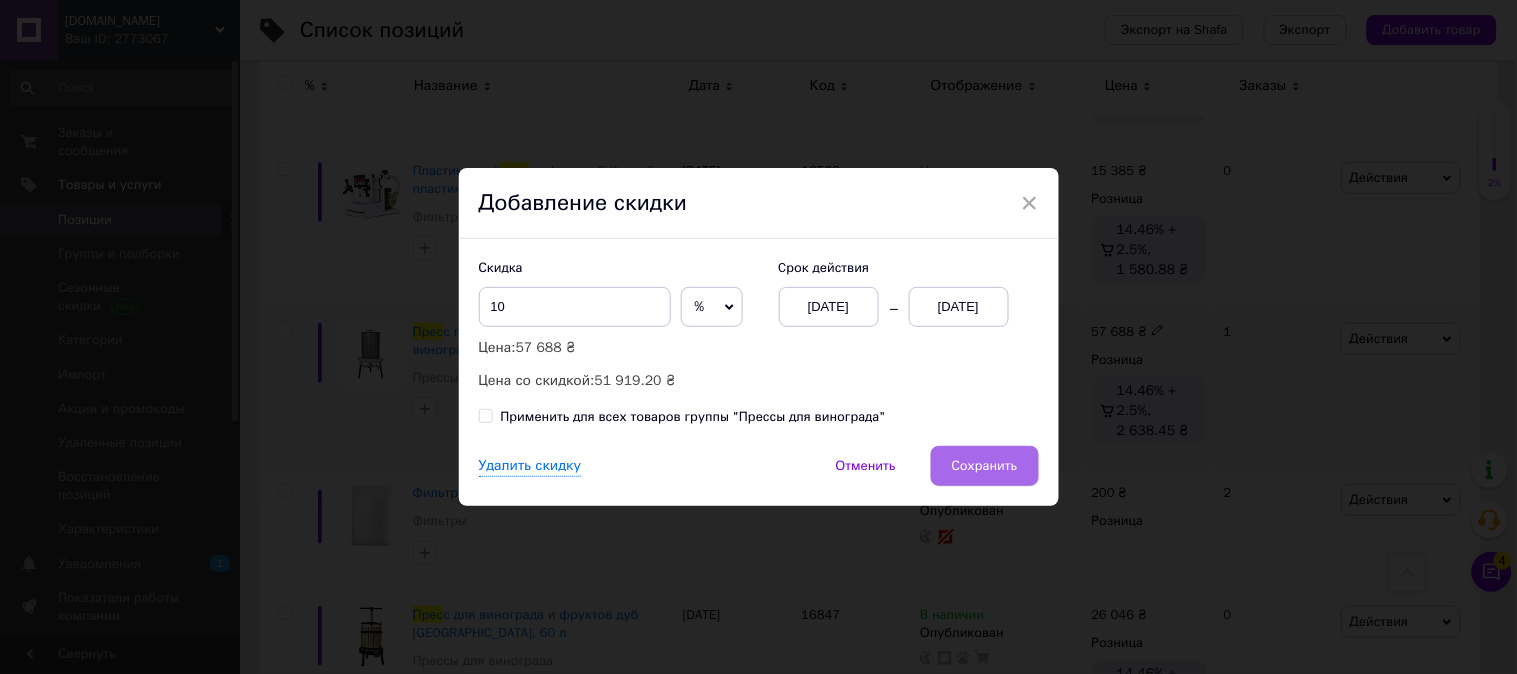 click on "Сохранить" at bounding box center (985, 466) 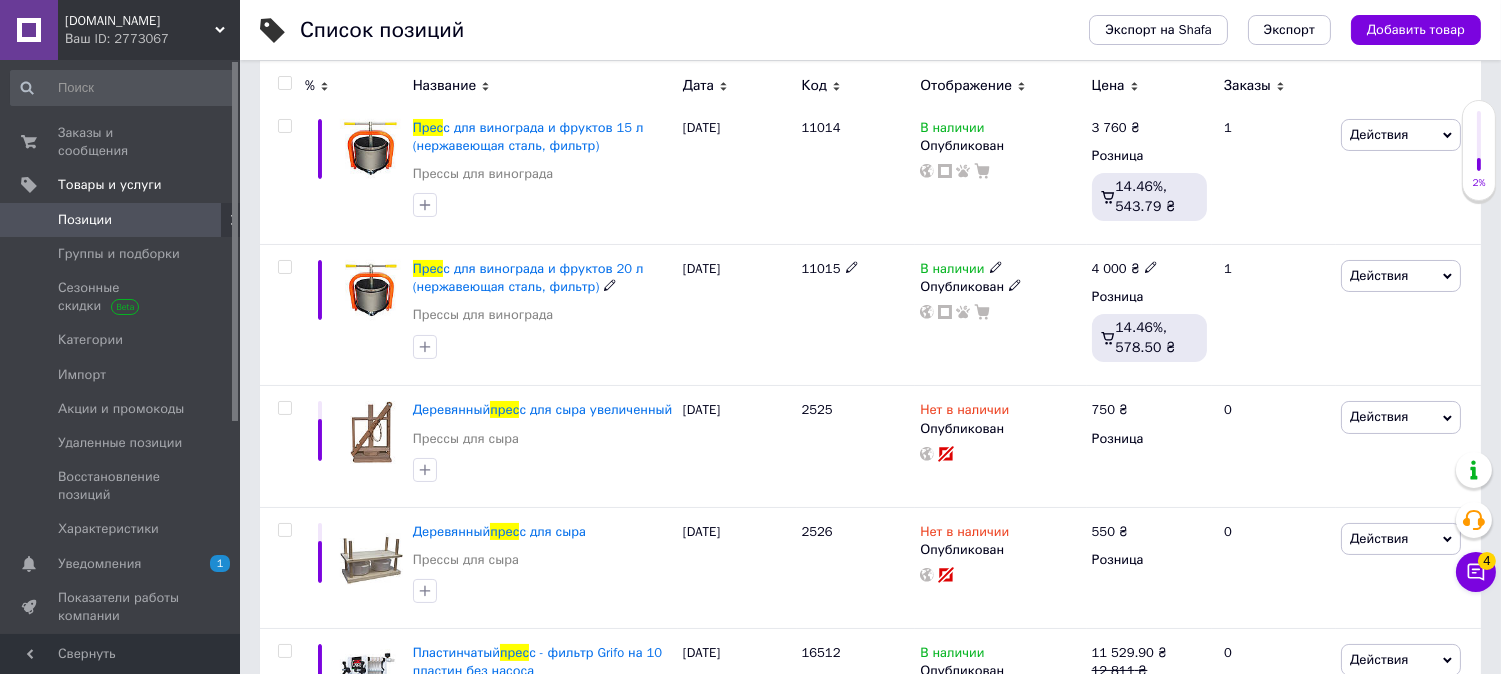 scroll, scrollTop: 0, scrollLeft: 0, axis: both 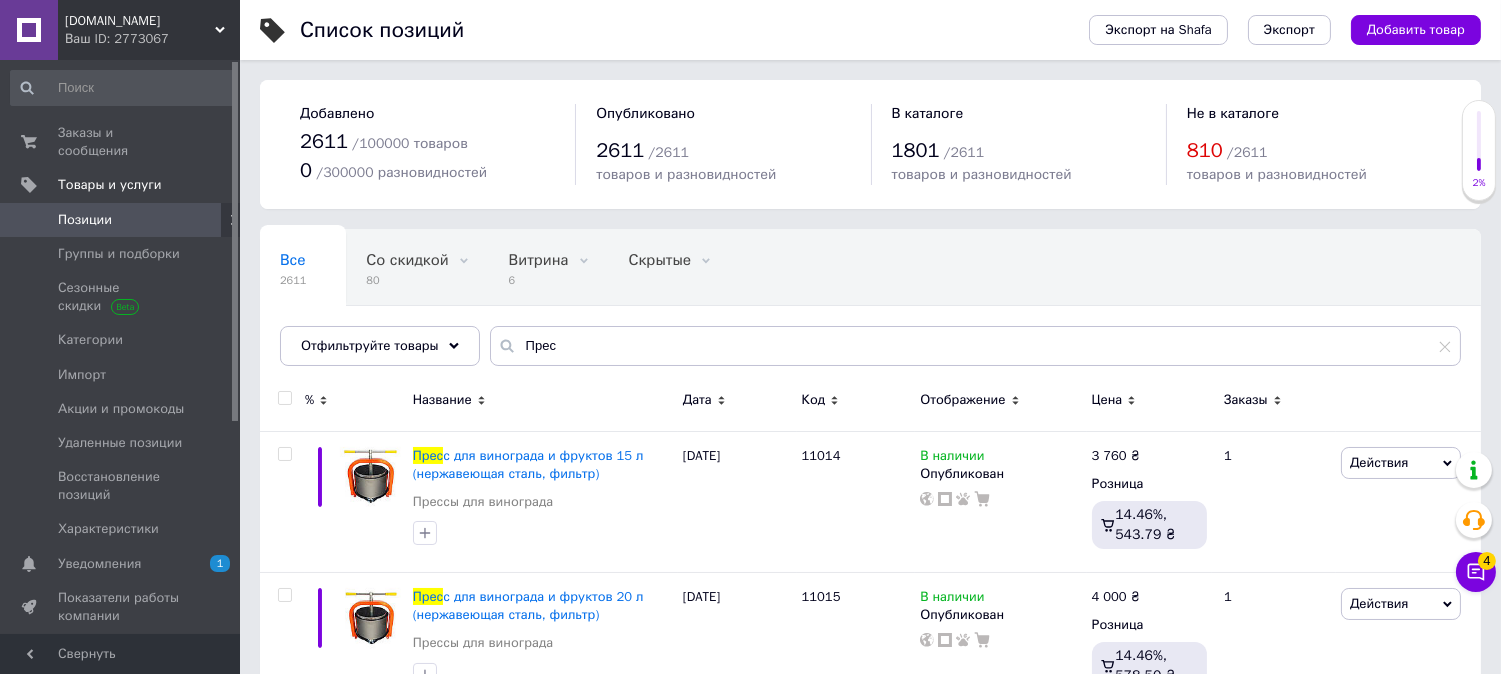 click on "Ваш ID: 2773067" at bounding box center (152, 39) 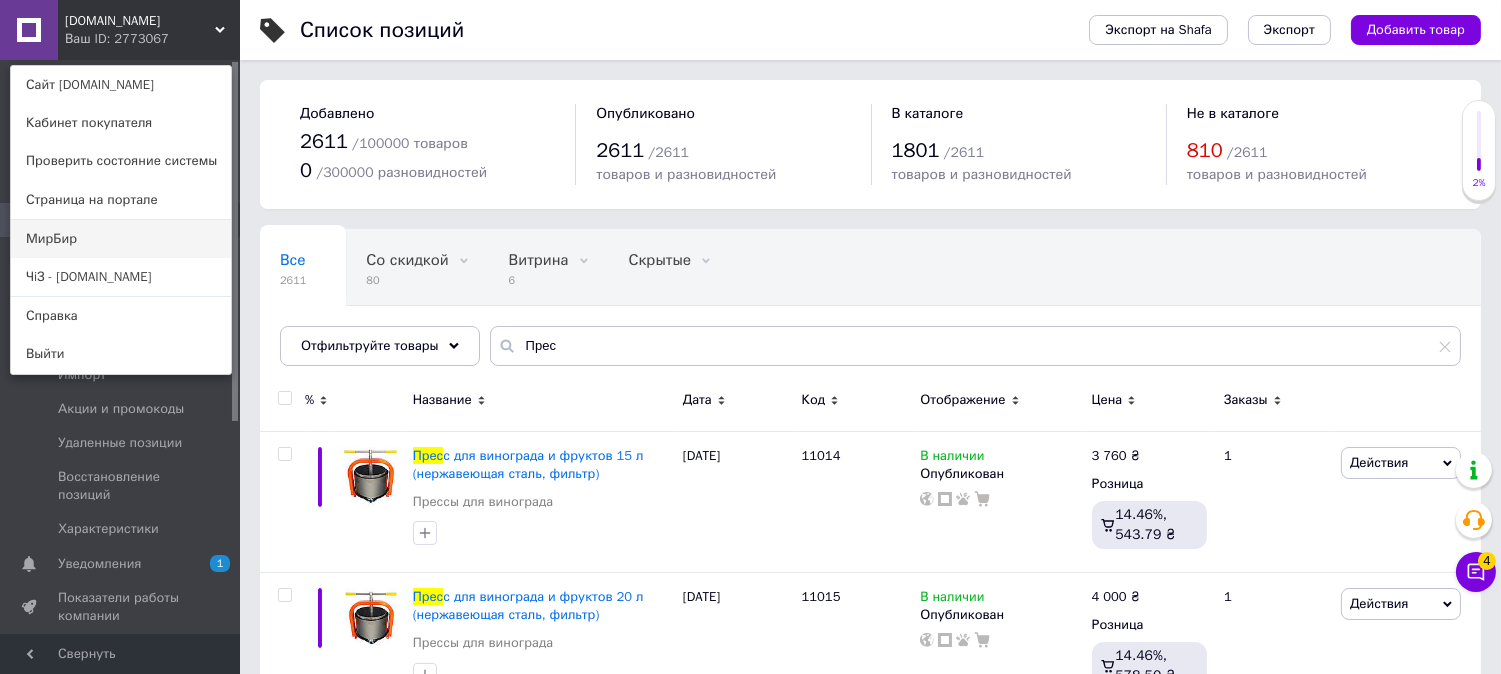 click on "МирБир" at bounding box center [121, 239] 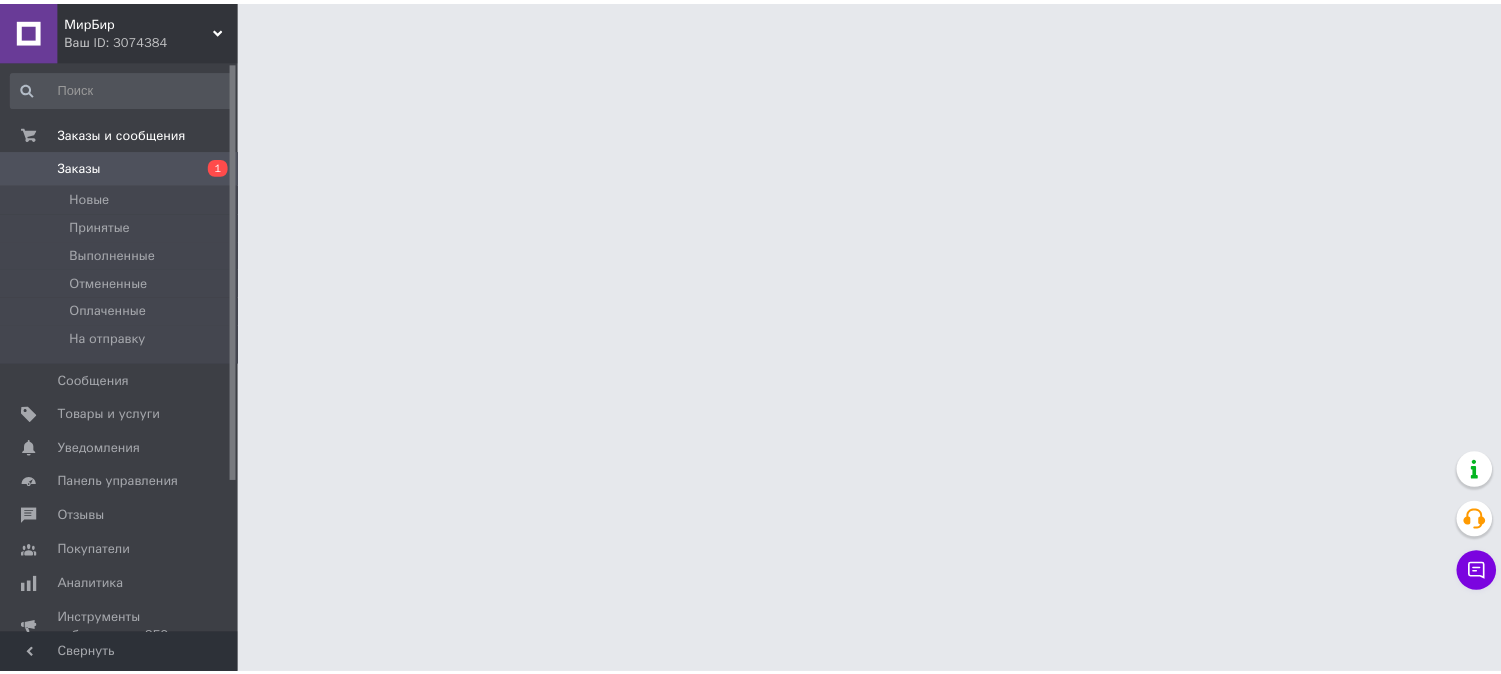 scroll, scrollTop: 0, scrollLeft: 0, axis: both 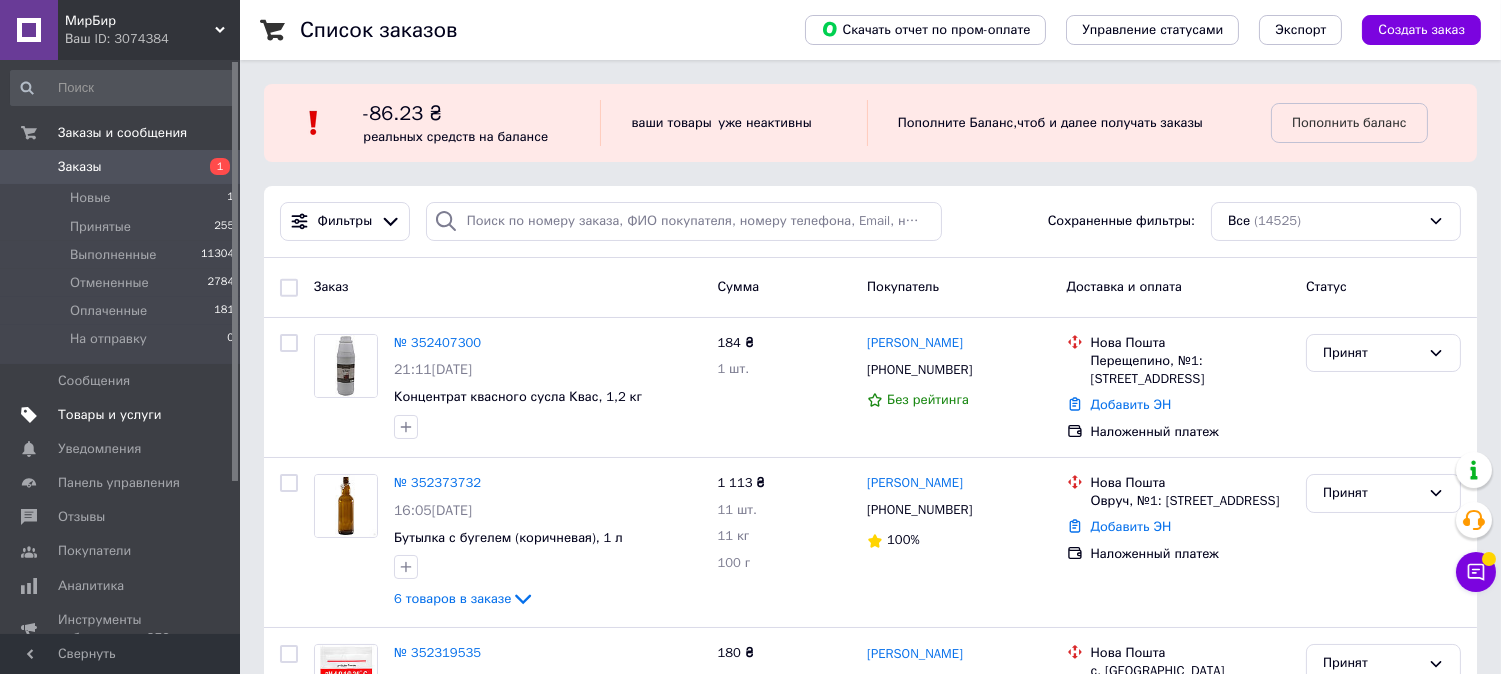 click on "Товары и услуги" at bounding box center [110, 415] 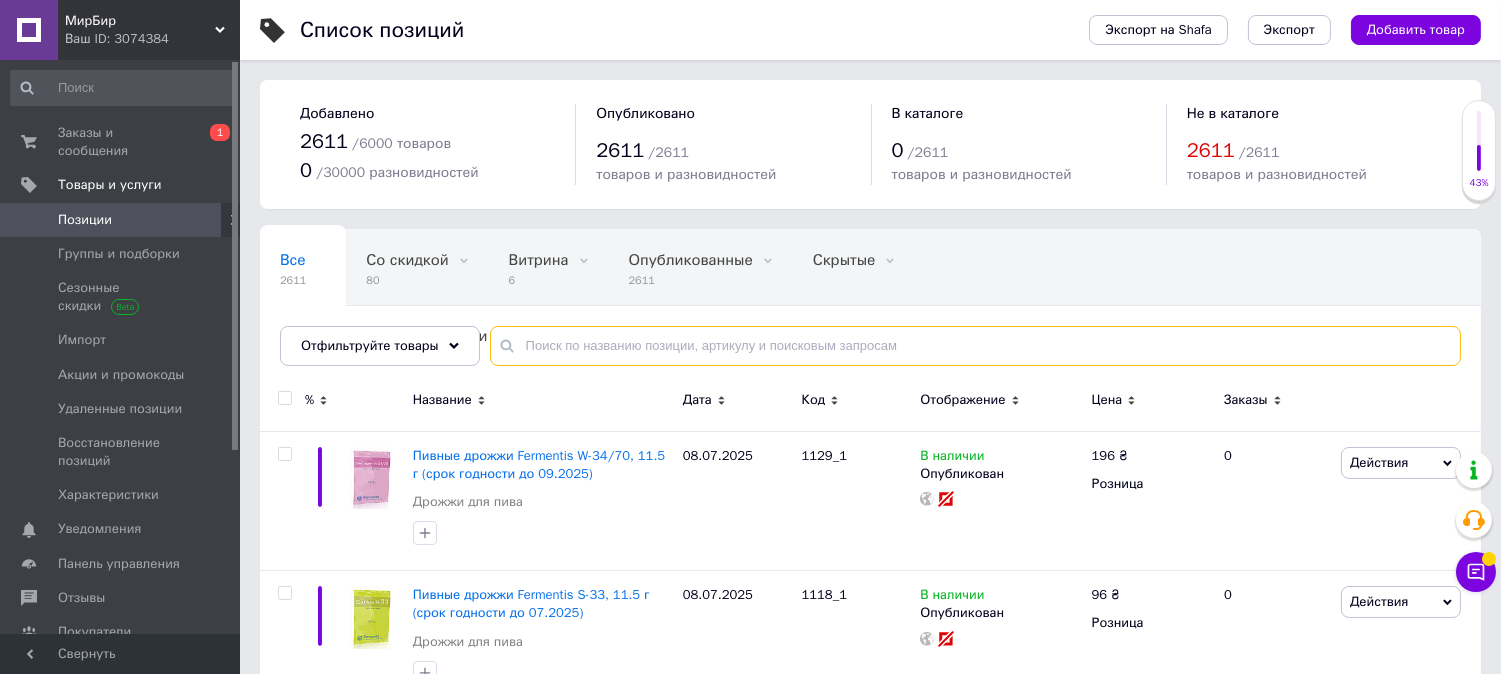 click at bounding box center (975, 346) 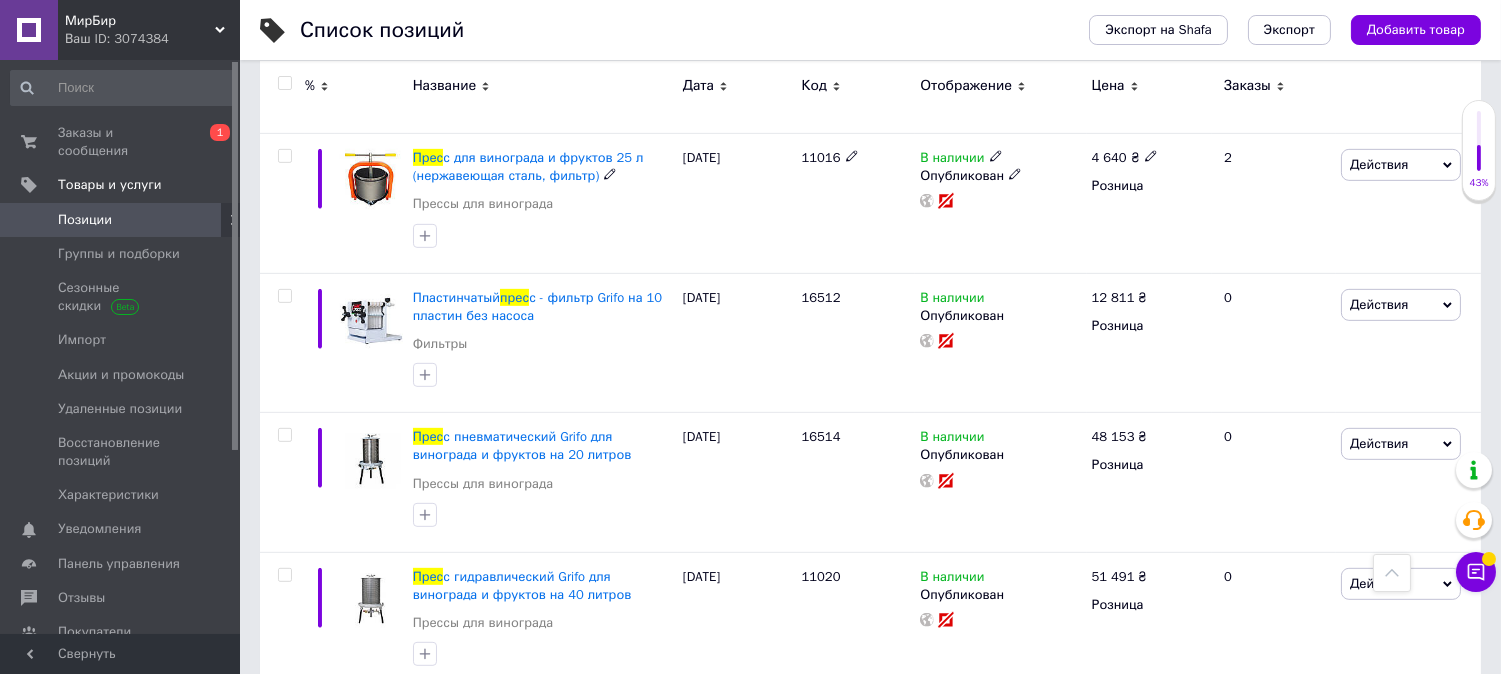 scroll, scrollTop: 1888, scrollLeft: 0, axis: vertical 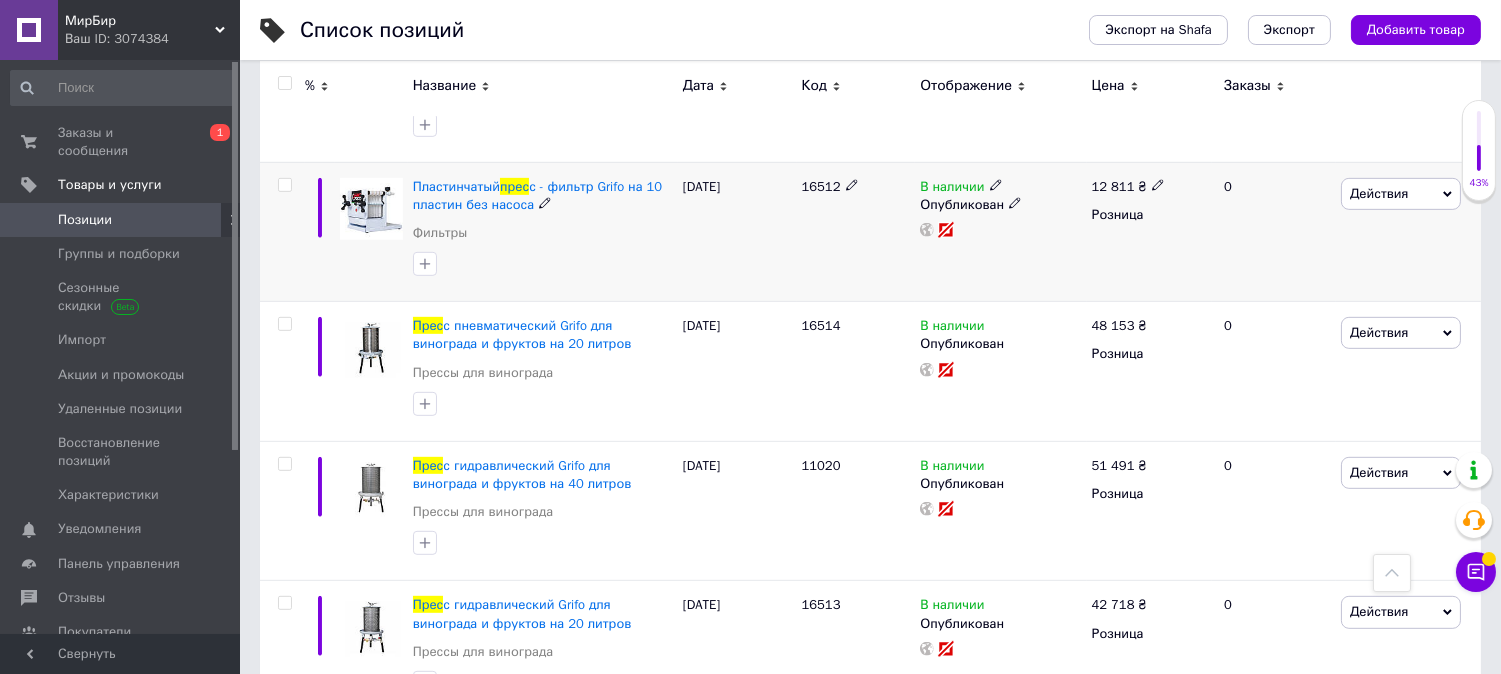 type on "Прес" 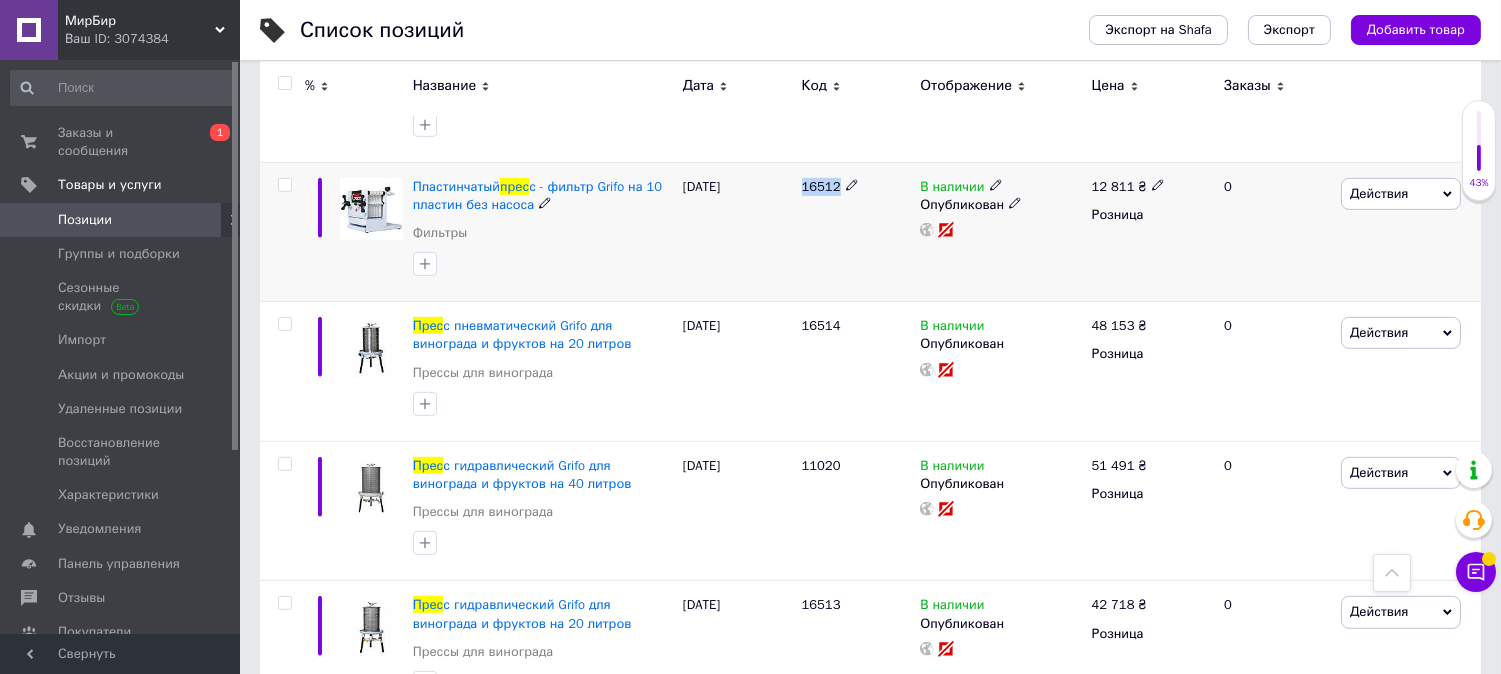 click at bounding box center [284, 185] 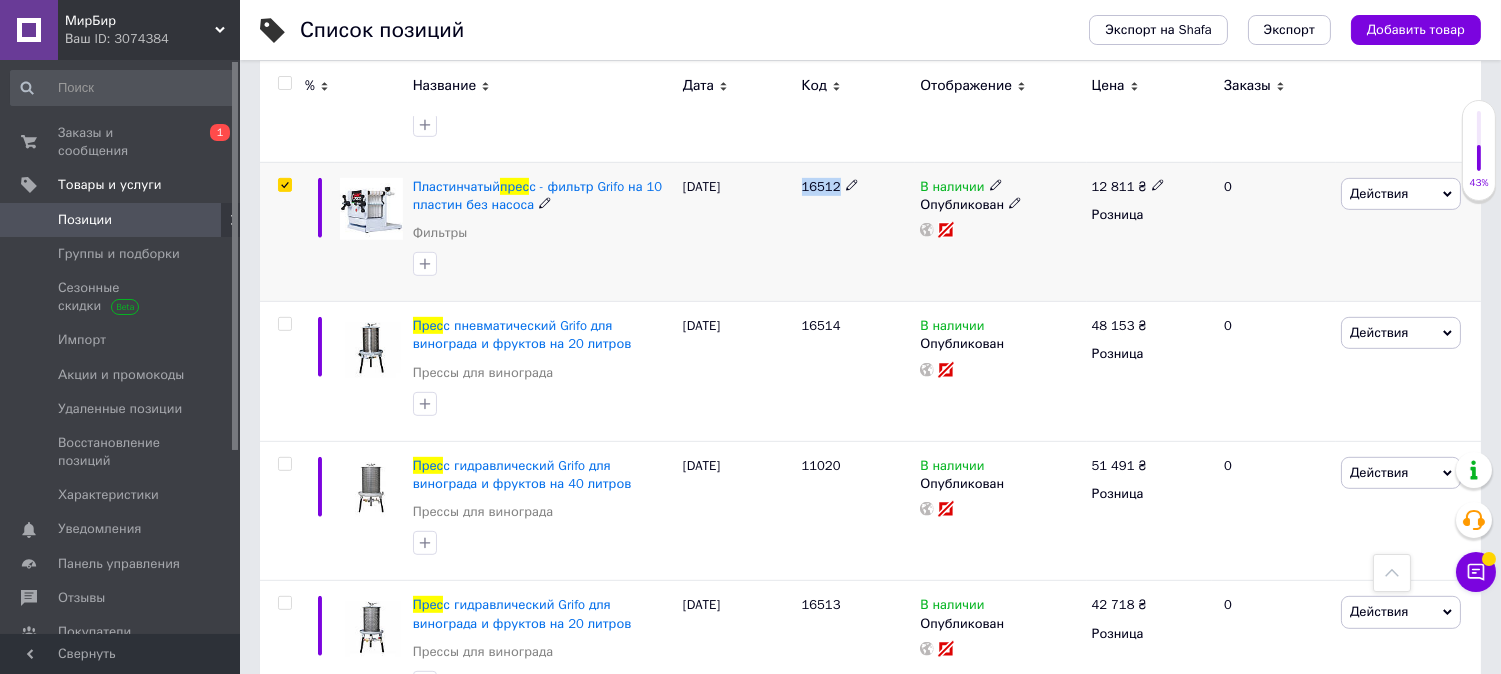 checkbox on "true" 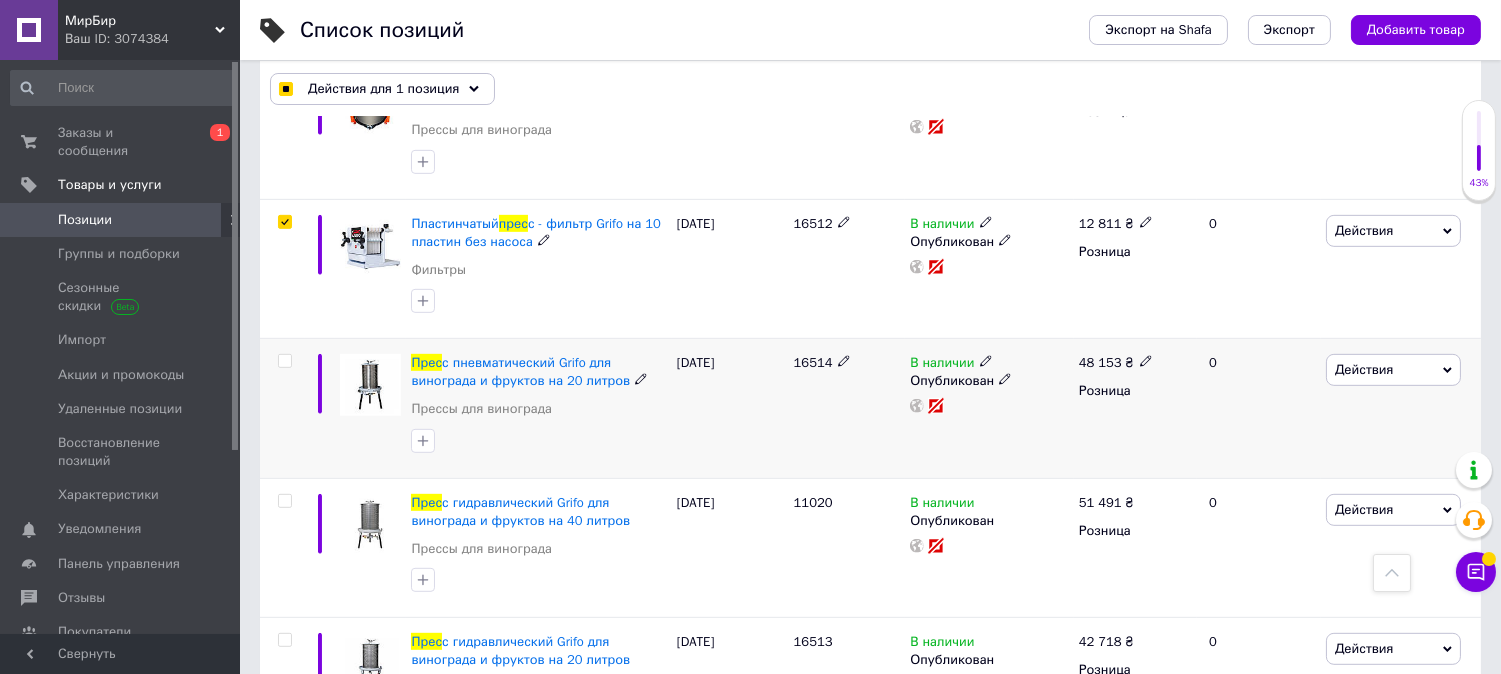 click on "16514" at bounding box center [813, 362] 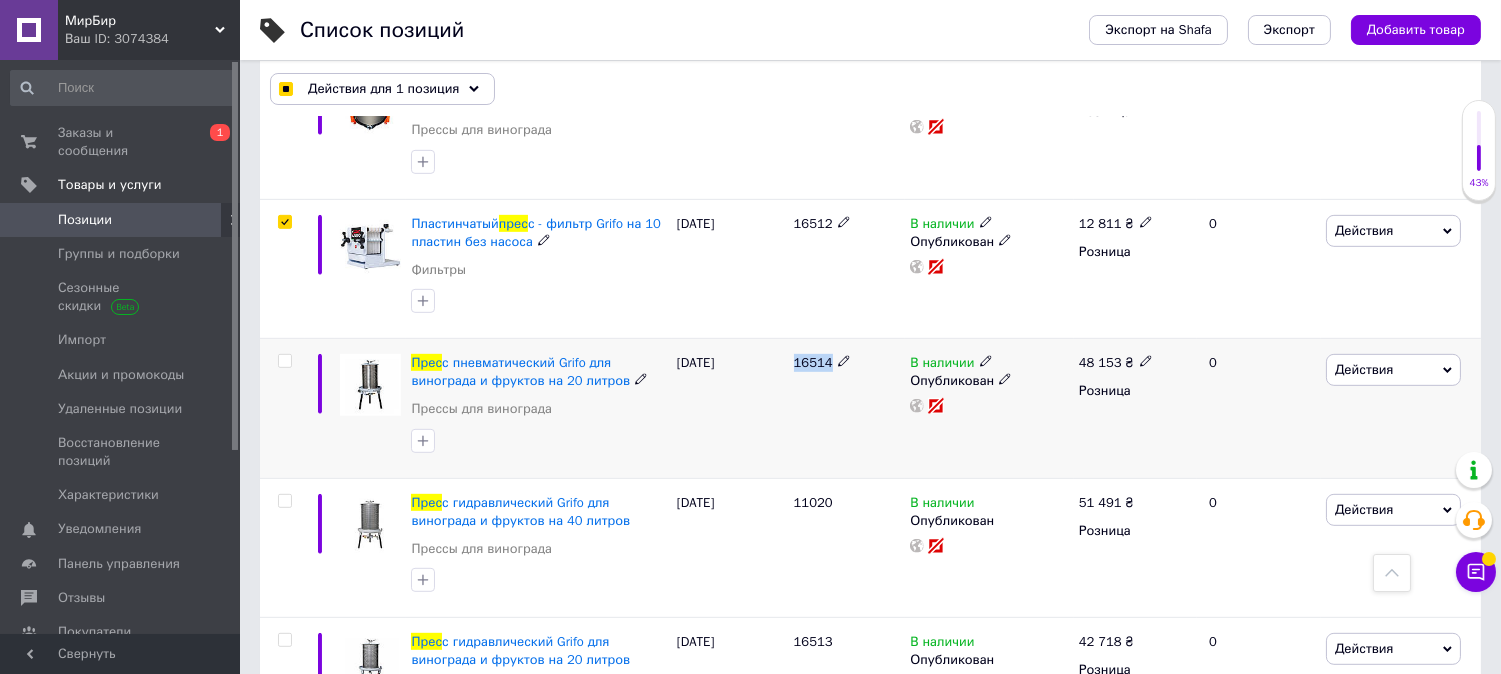 click on "16514" at bounding box center [813, 362] 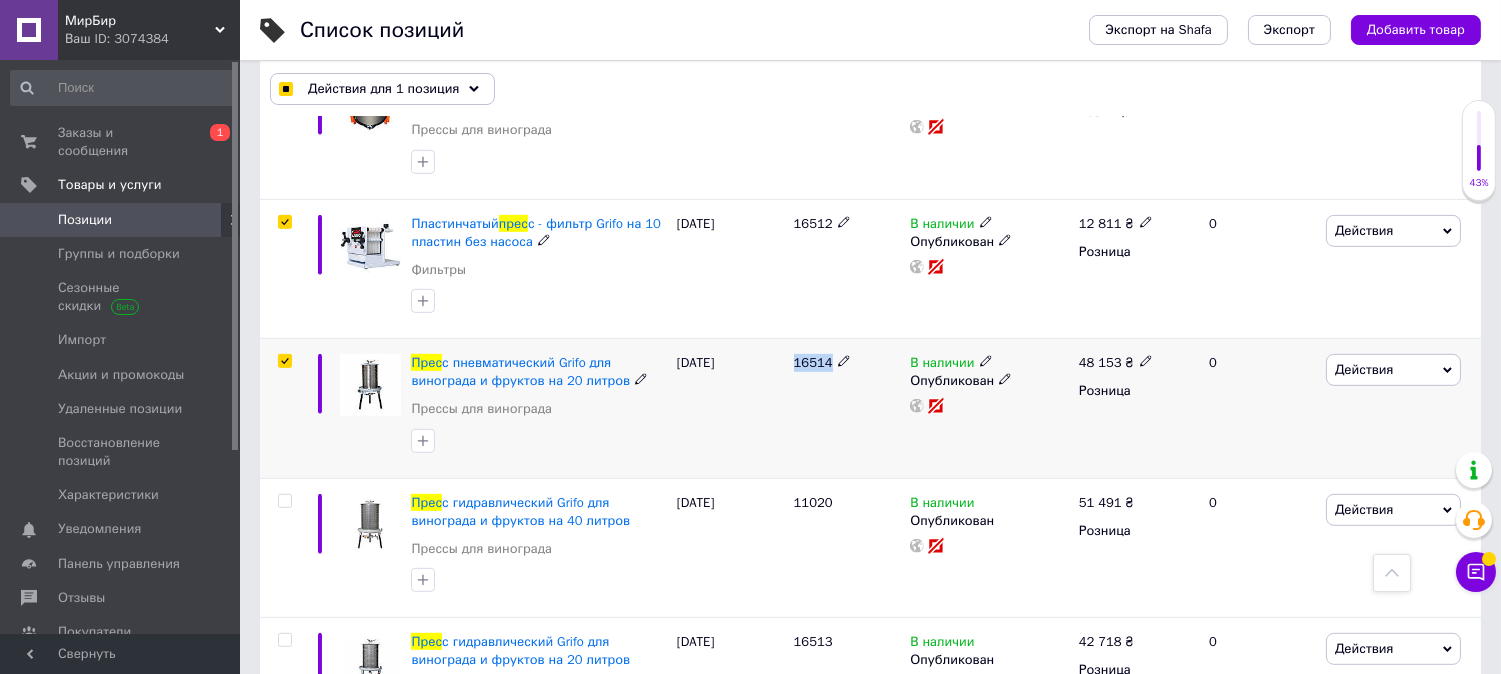 checkbox on "true" 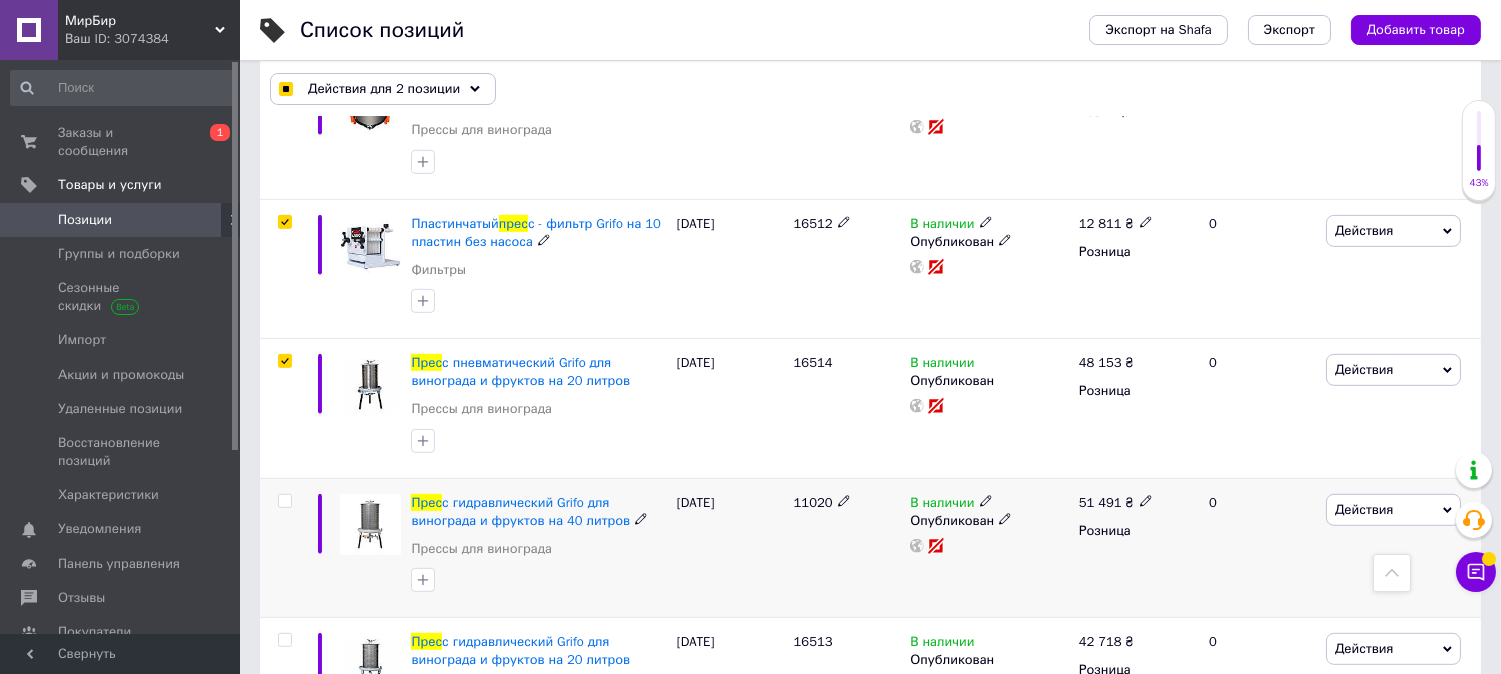 click on "11020" at bounding box center [813, 502] 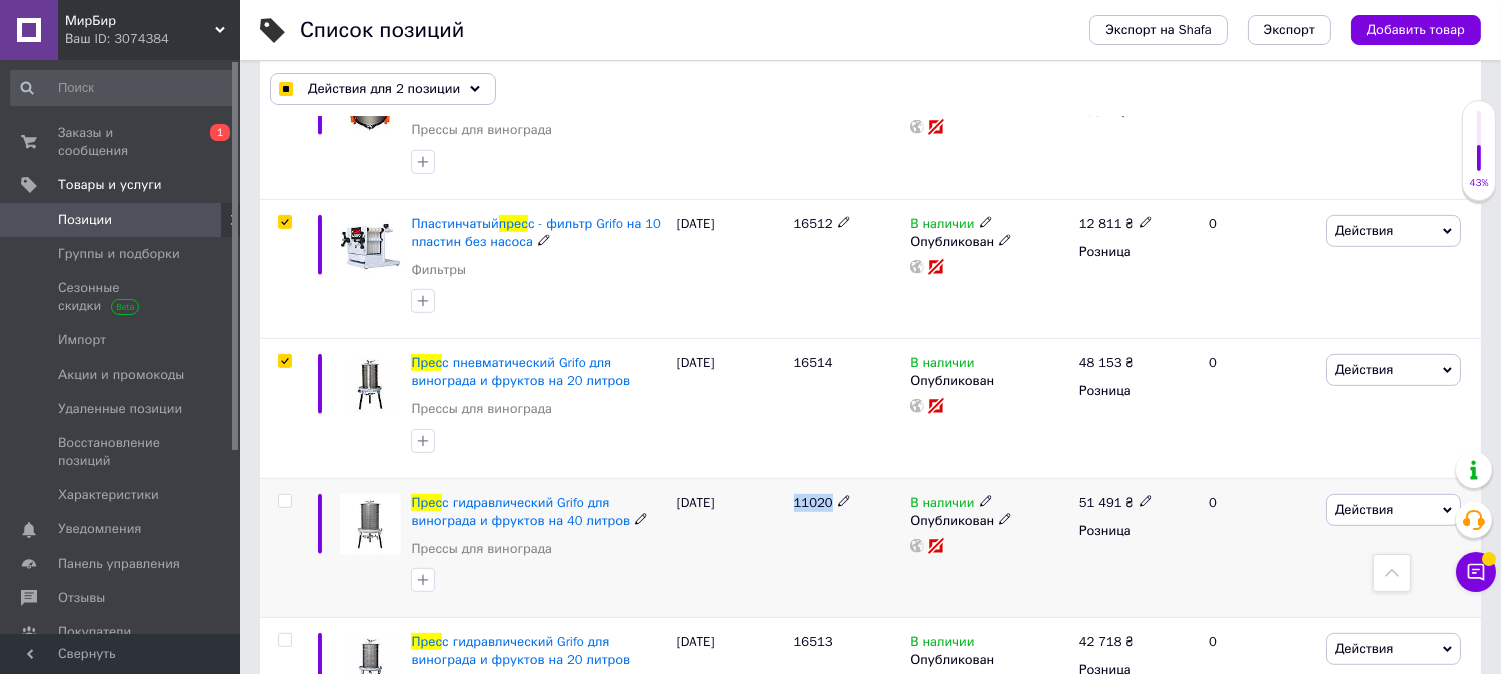 click on "11020" at bounding box center (813, 502) 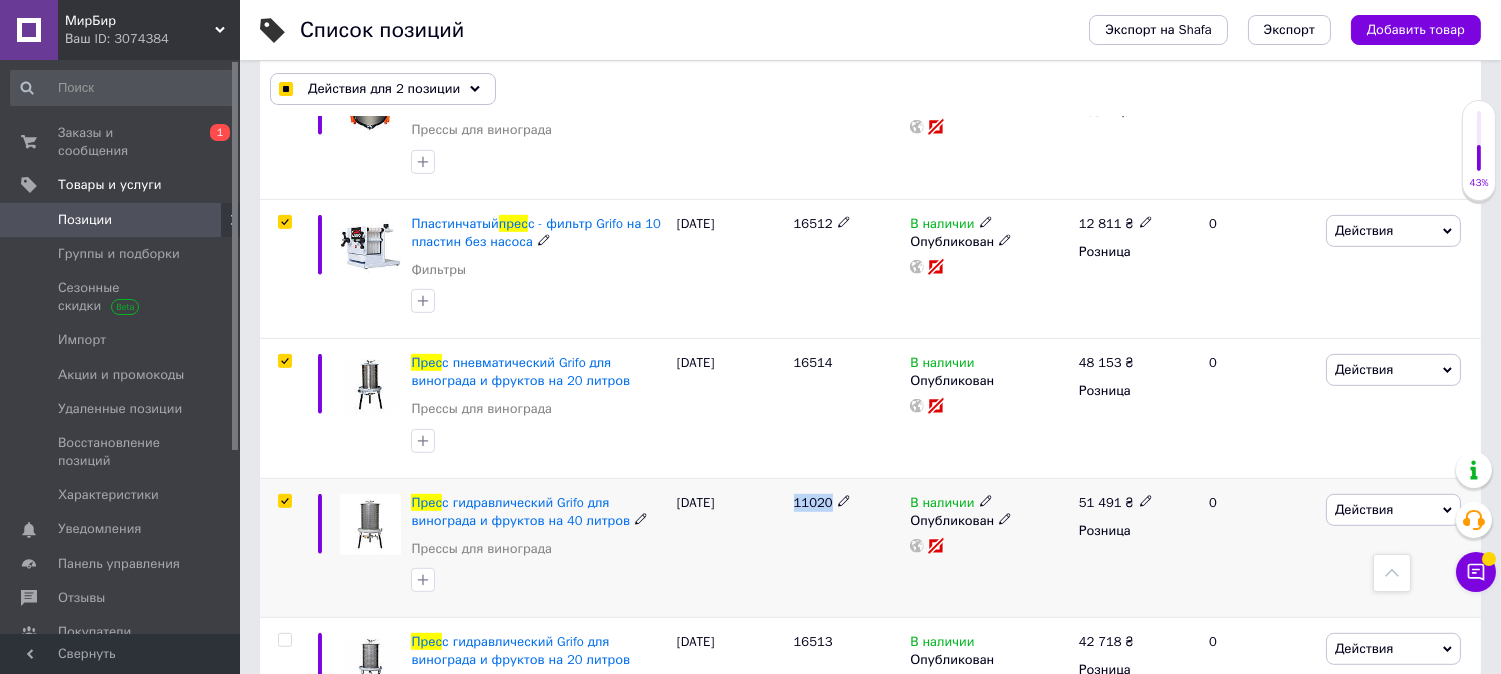 checkbox on "true" 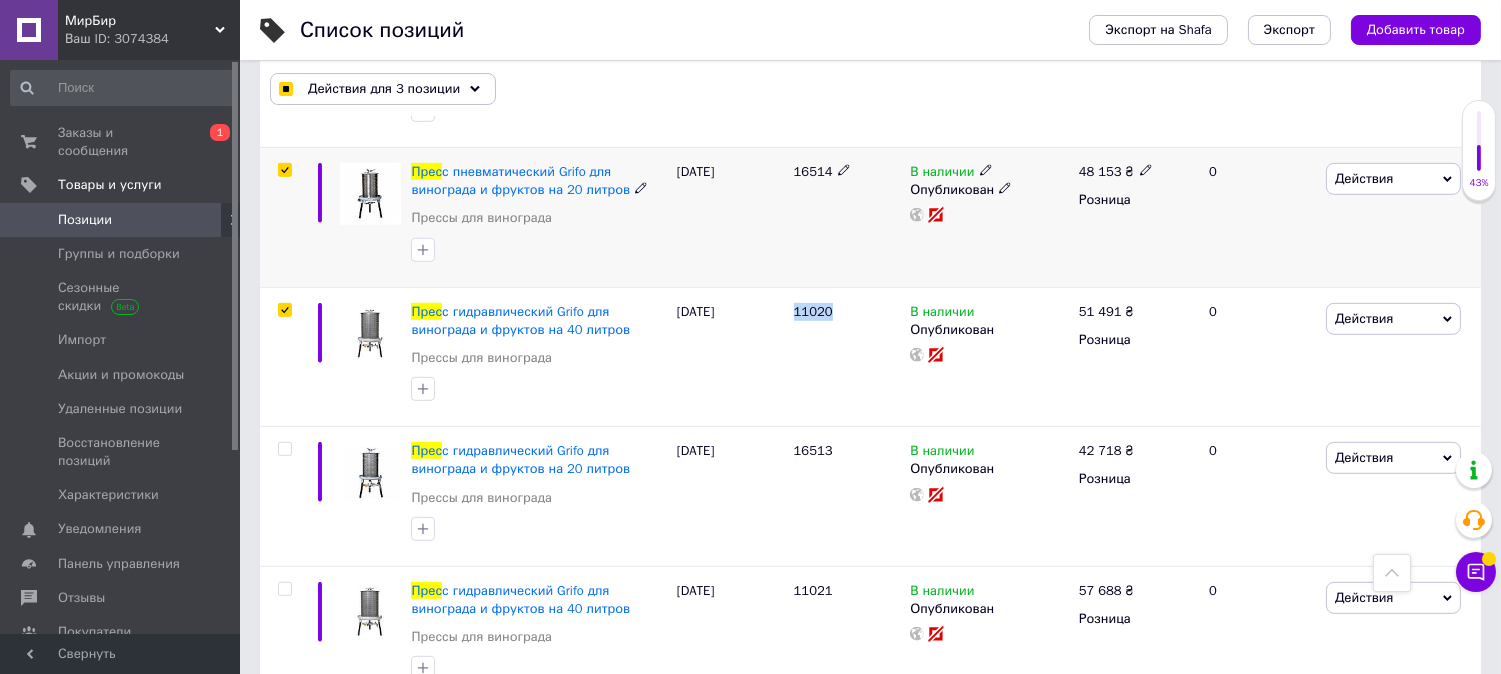 scroll, scrollTop: 2110, scrollLeft: 0, axis: vertical 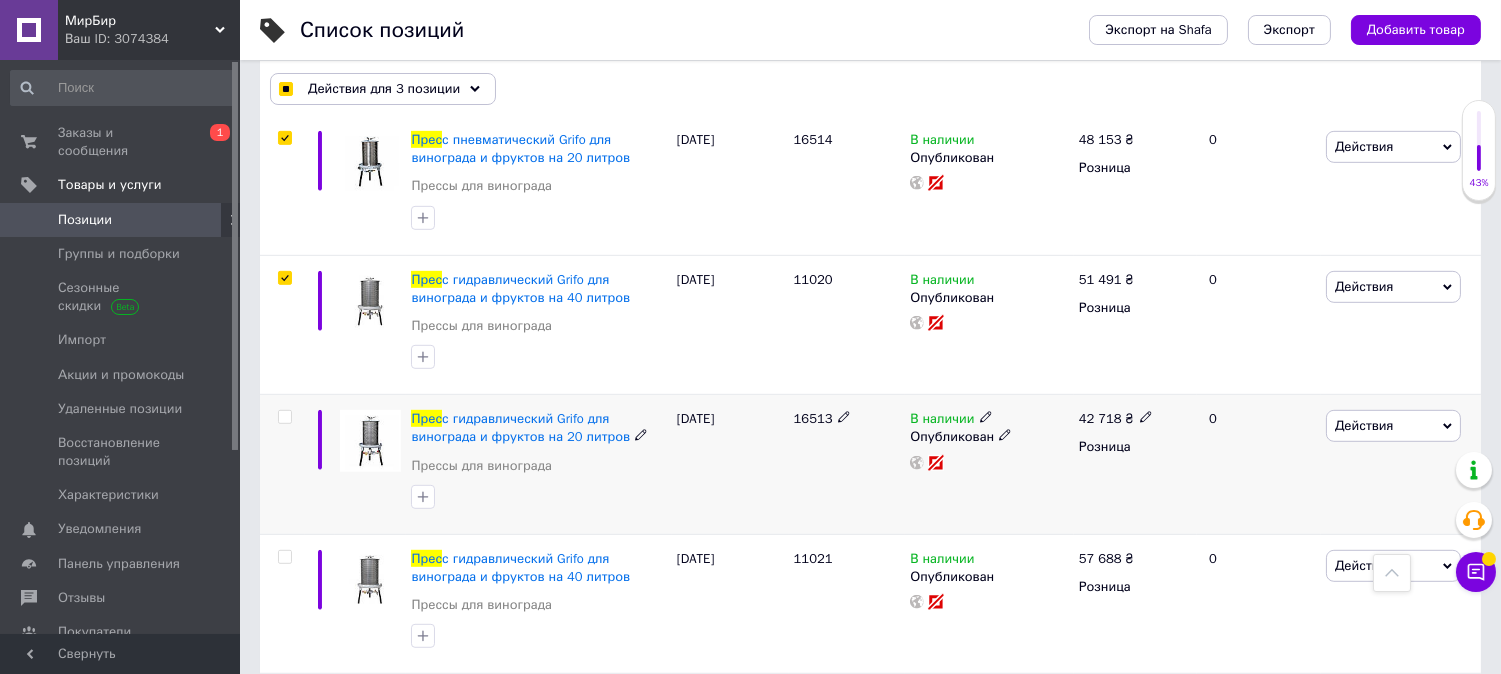 click on "16513" at bounding box center [813, 418] 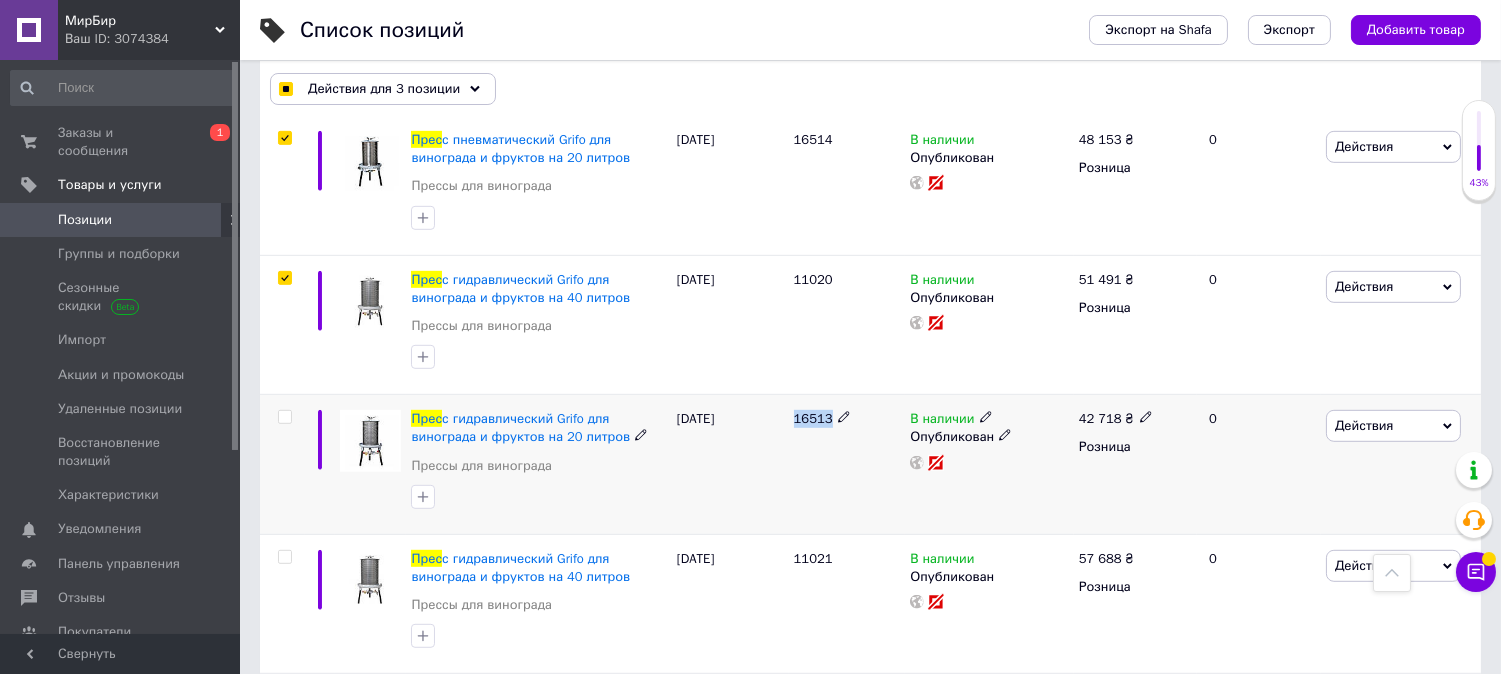 click on "16513" at bounding box center [813, 418] 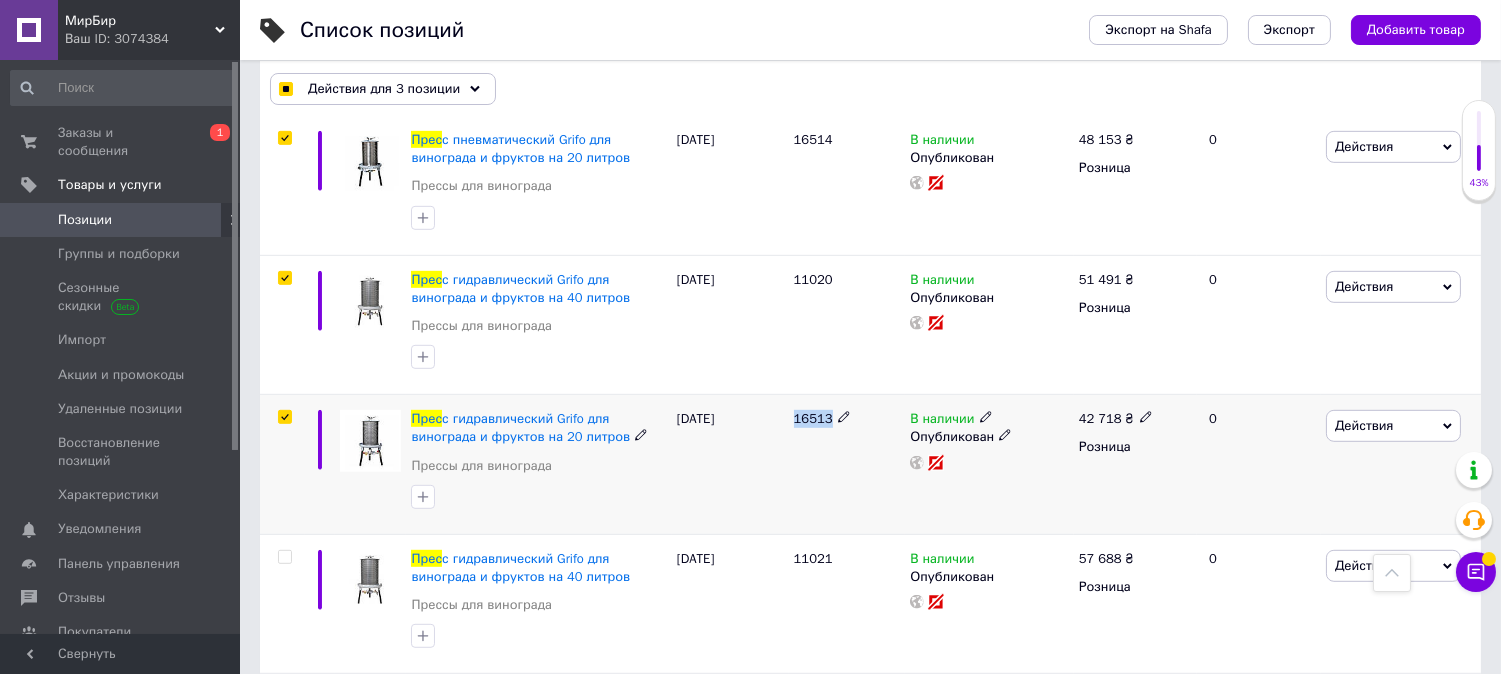 checkbox on "true" 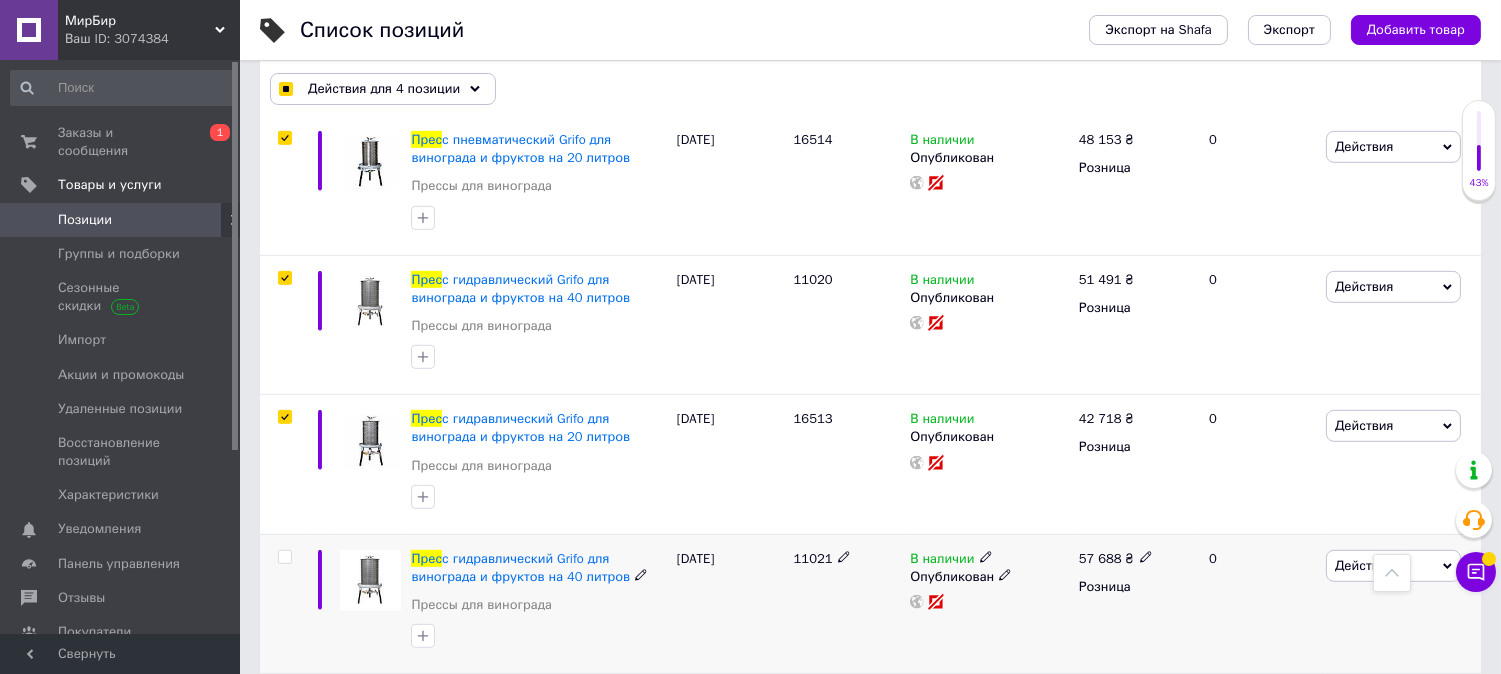 click on "11021" at bounding box center [813, 558] 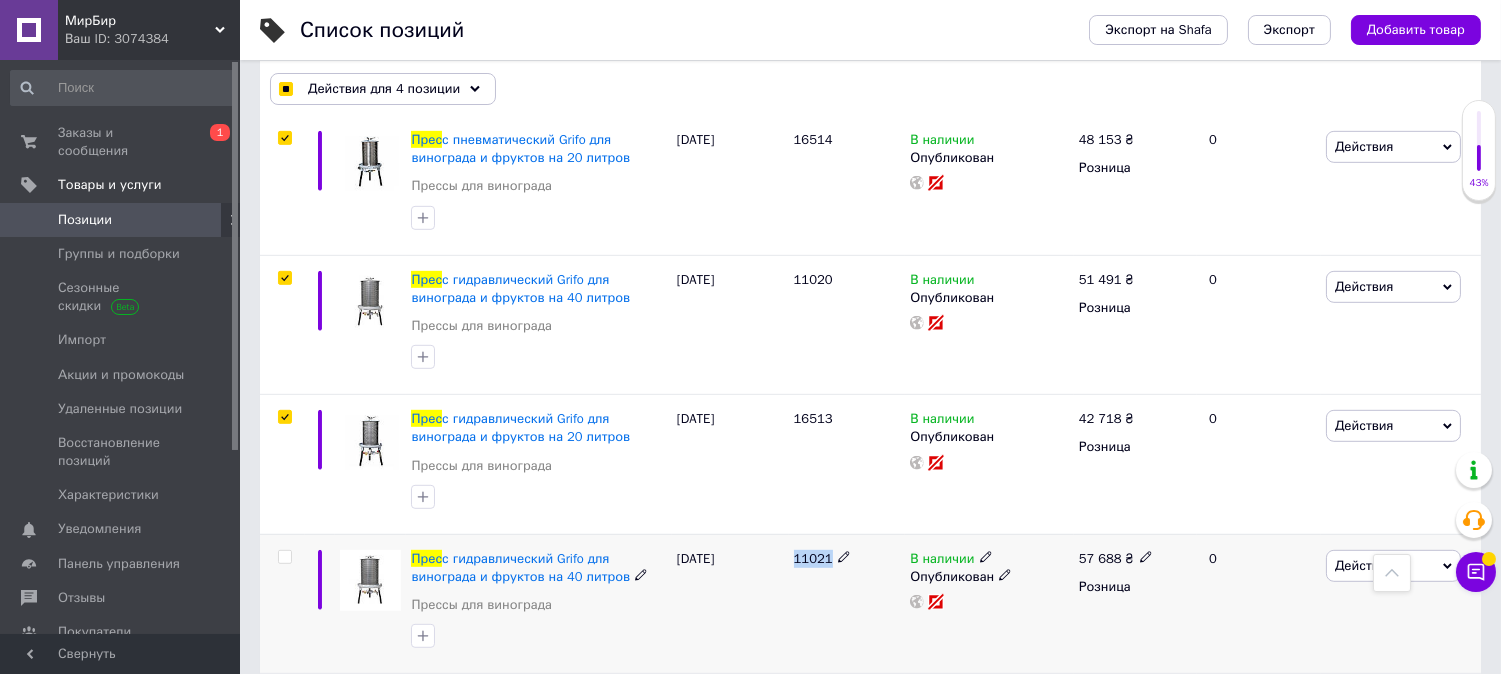 click on "11021" at bounding box center [813, 558] 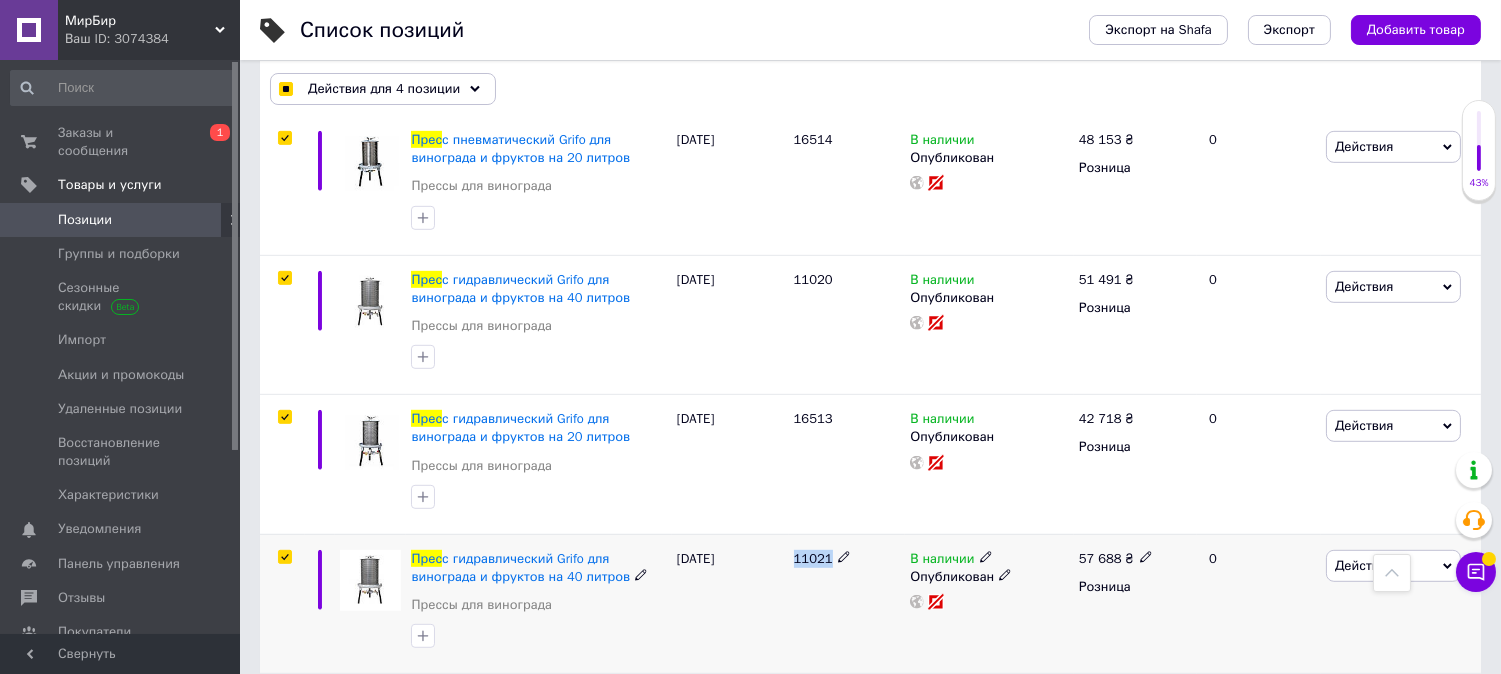 checkbox on "true" 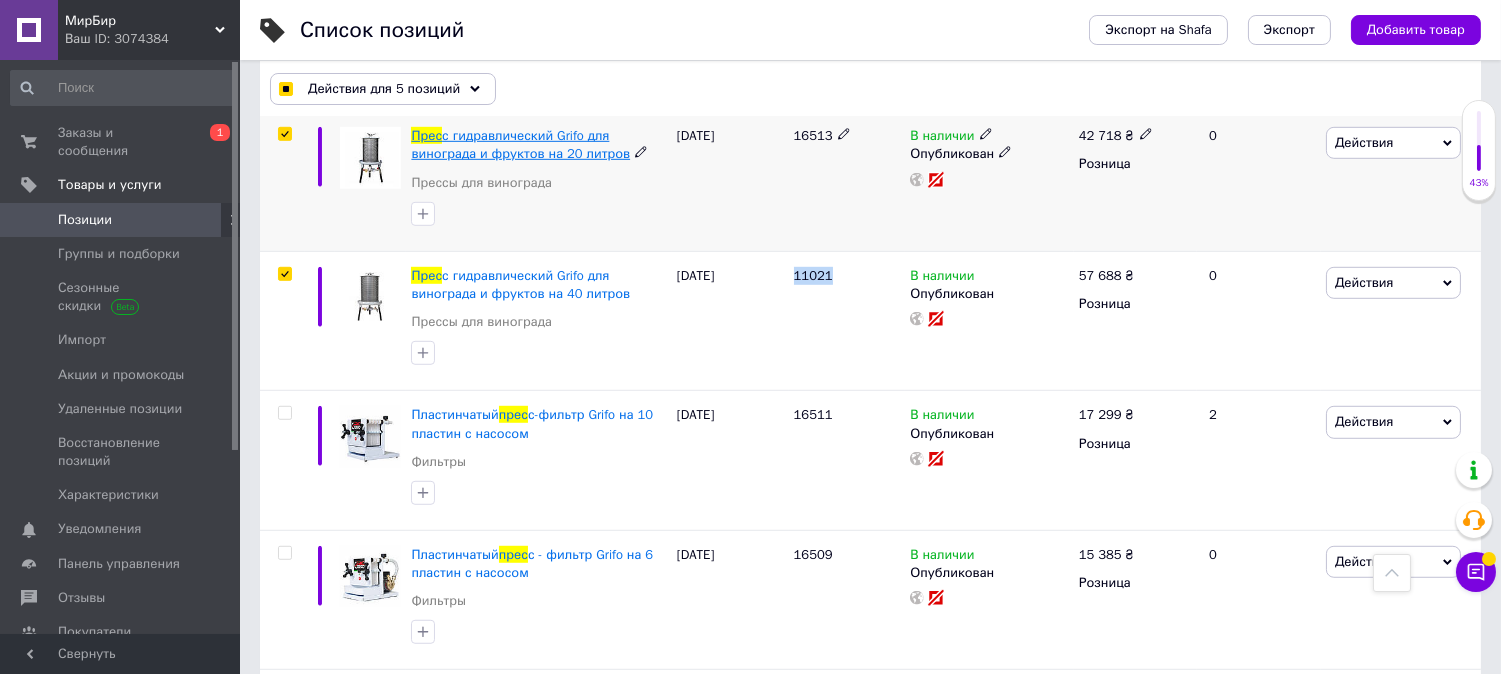 scroll, scrollTop: 2443, scrollLeft: 0, axis: vertical 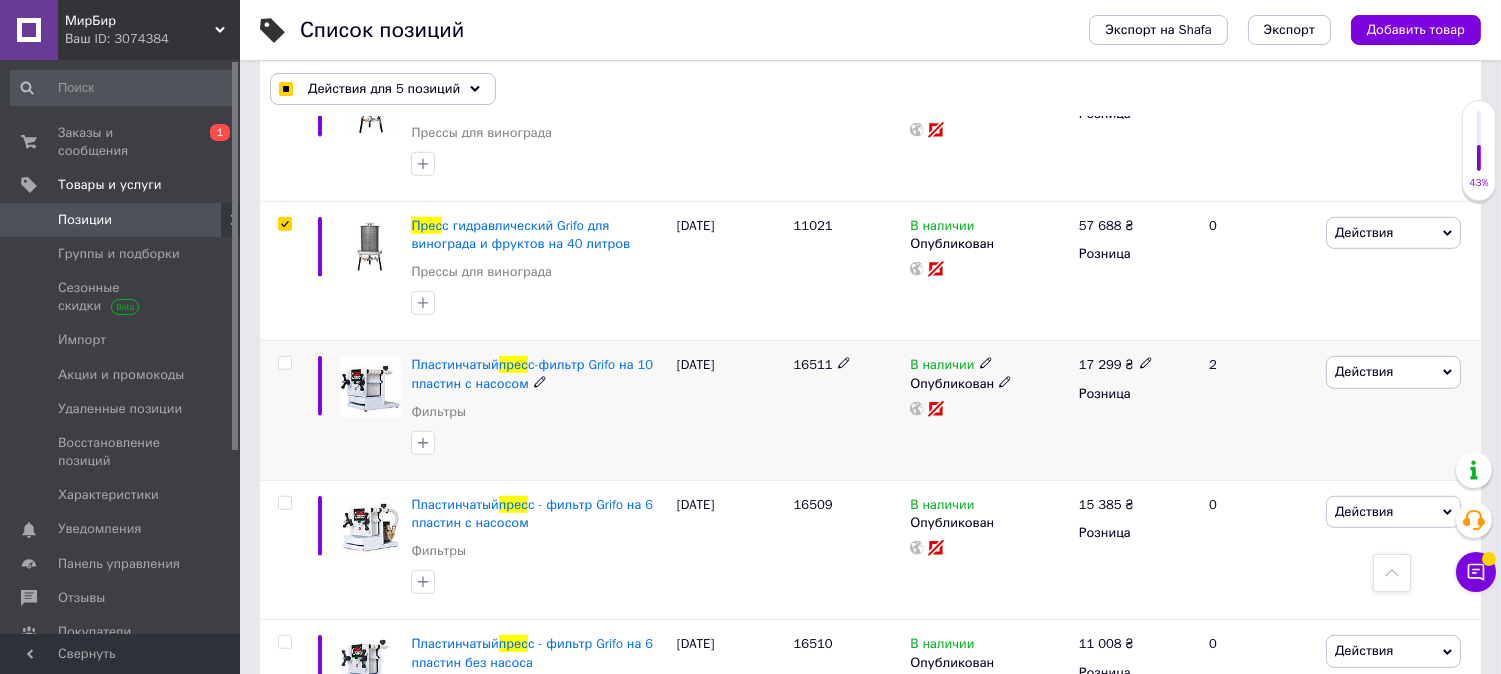 click on "16511" at bounding box center [813, 364] 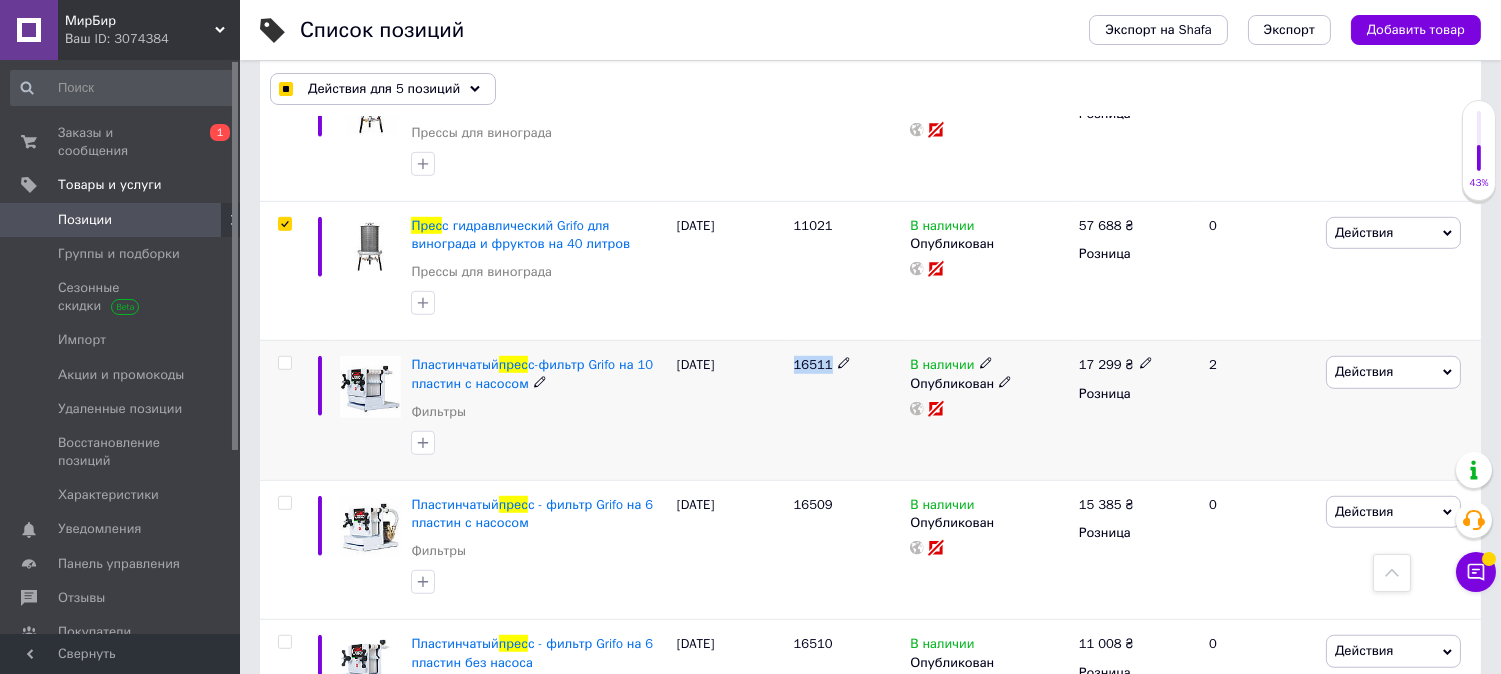 click on "16511" at bounding box center (813, 364) 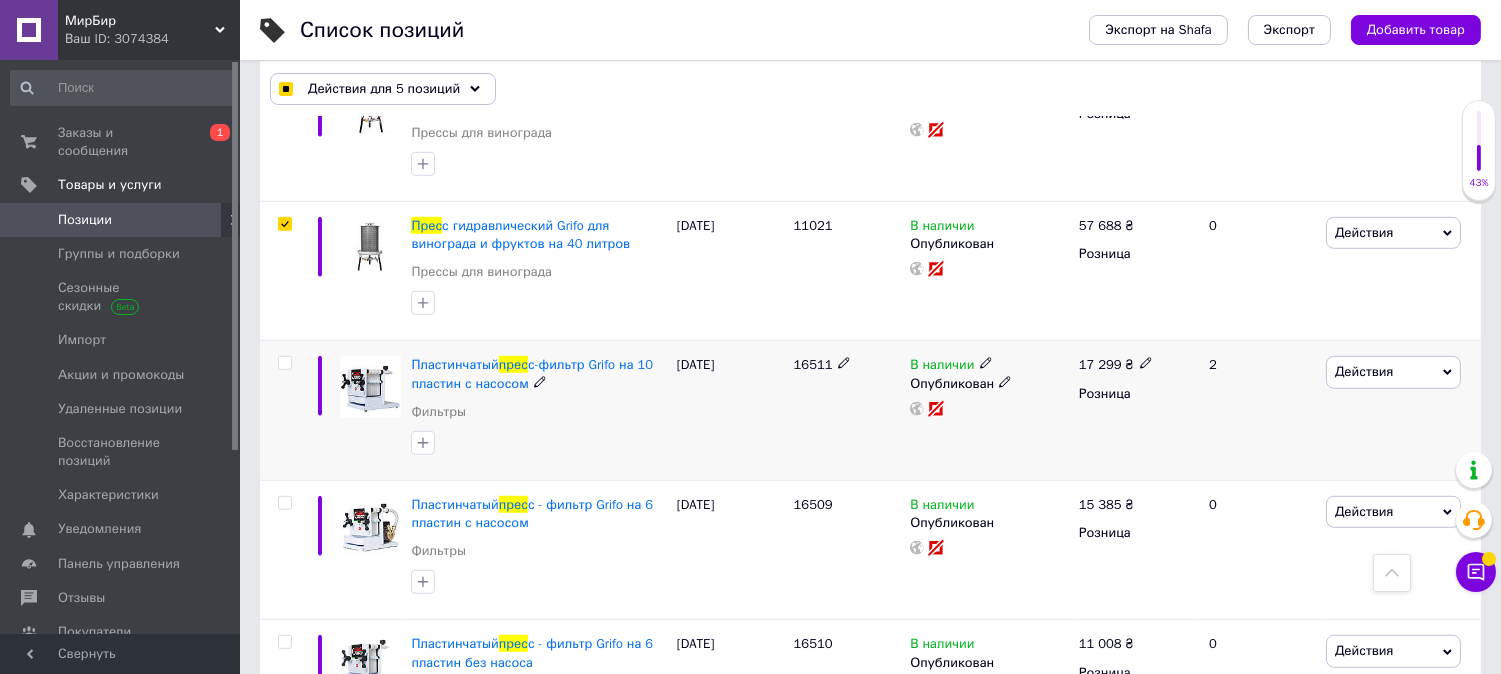 click on "В наличии" at bounding box center (942, 367) 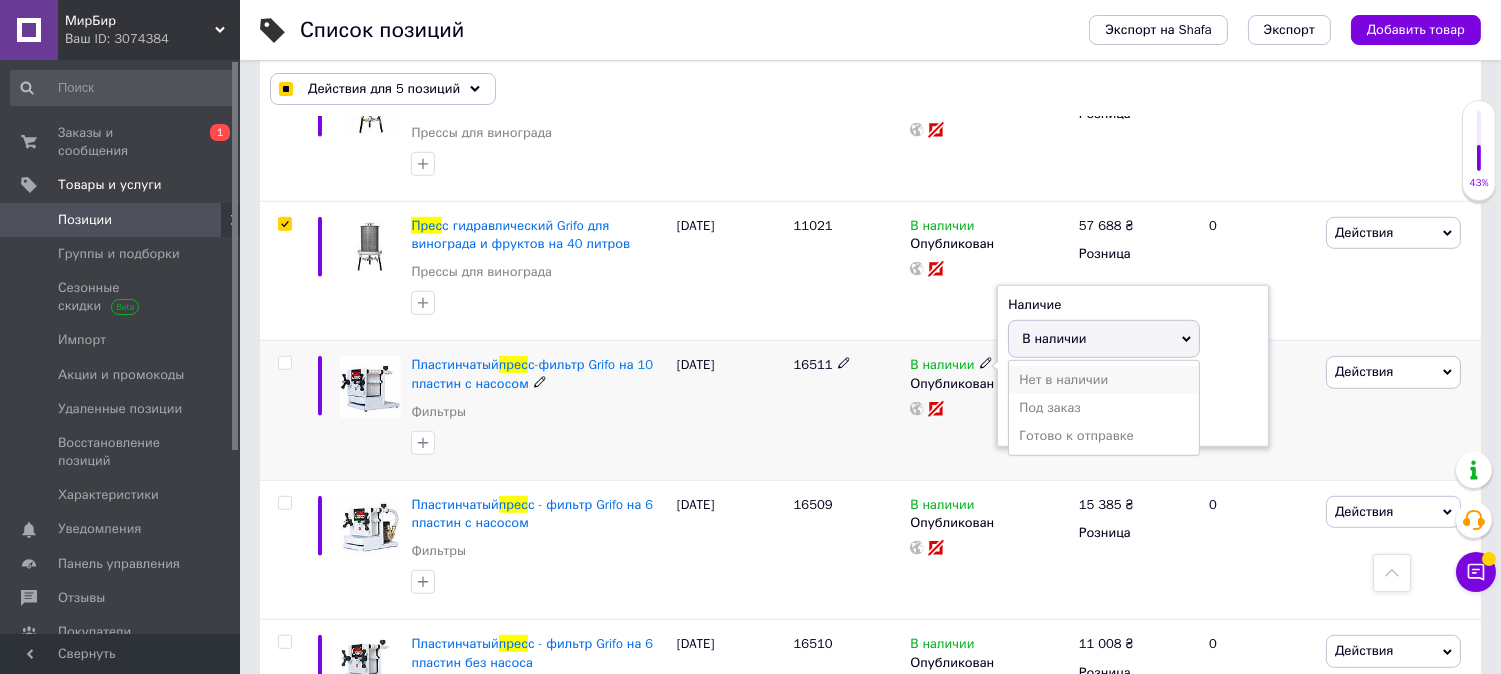 click on "Нет в наличии" at bounding box center [1104, 380] 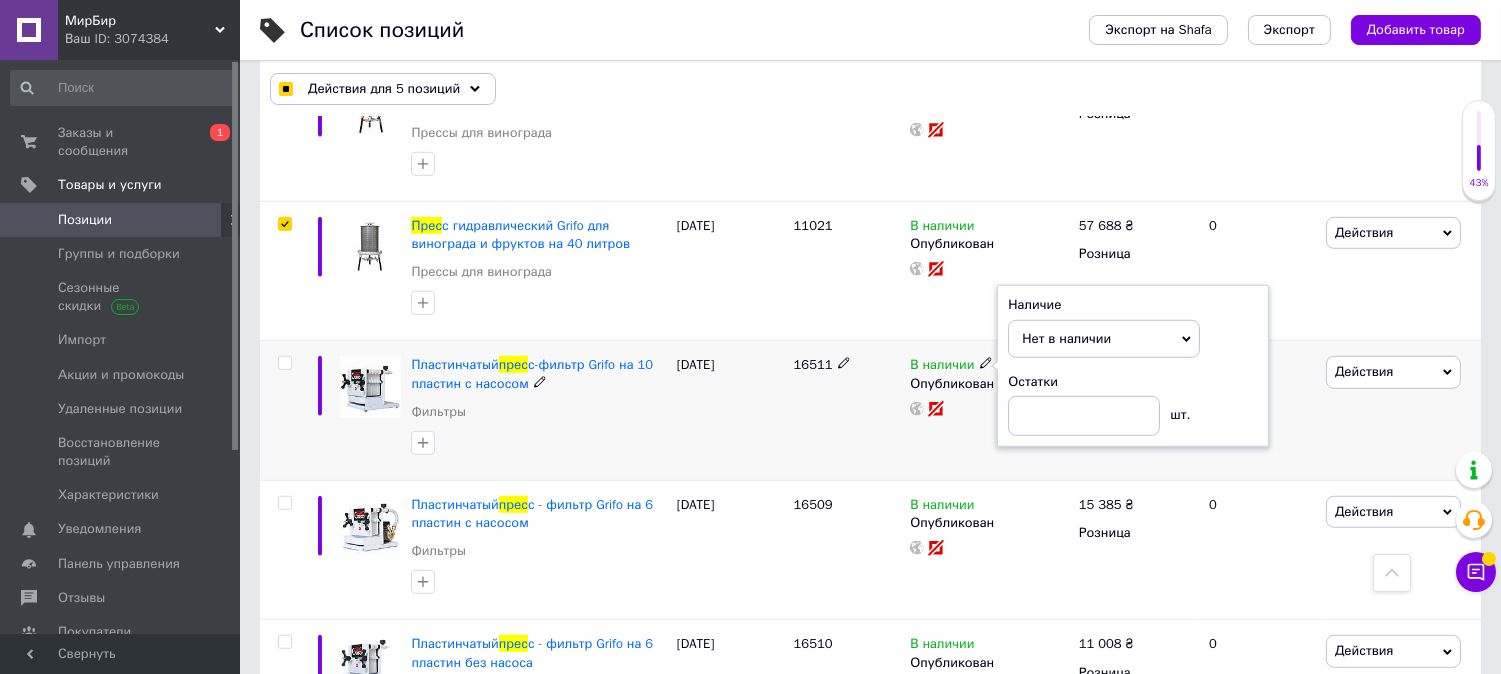 click on "16511" at bounding box center [847, 411] 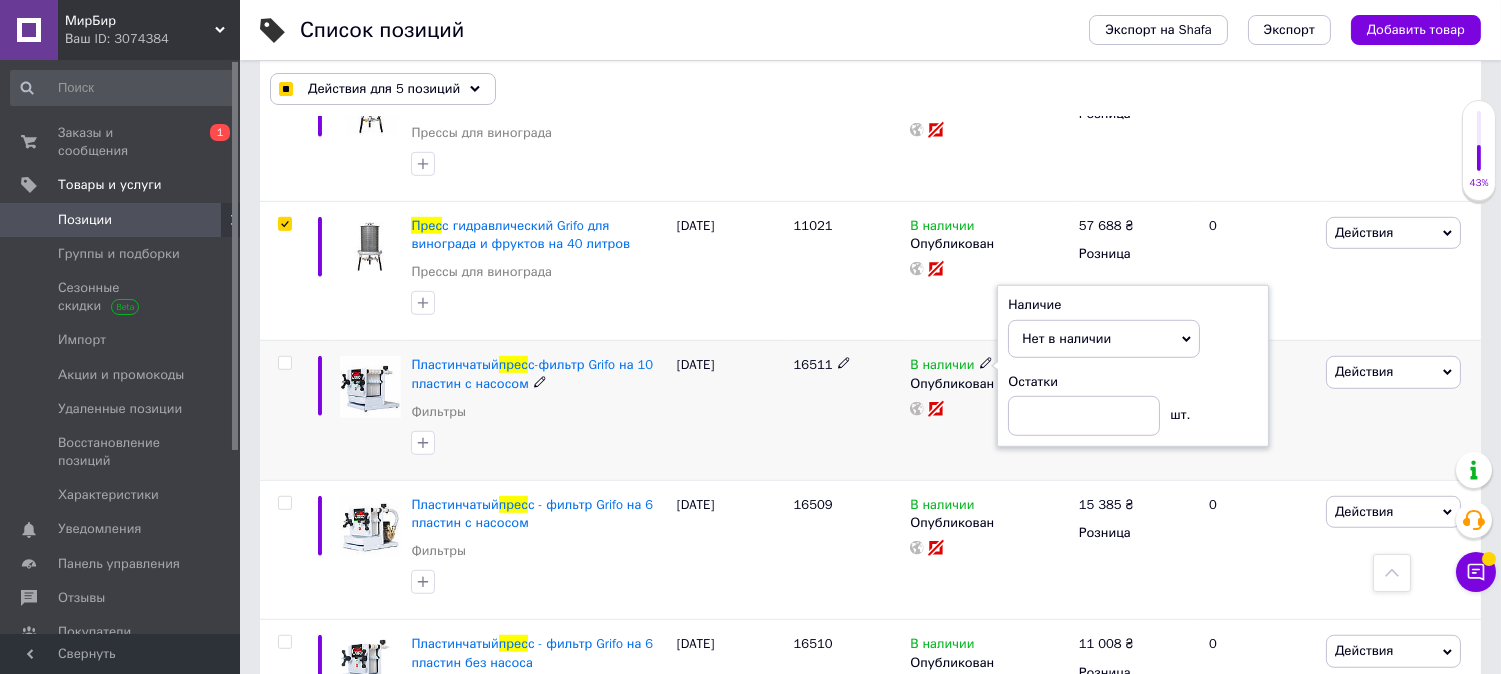 checkbox on "true" 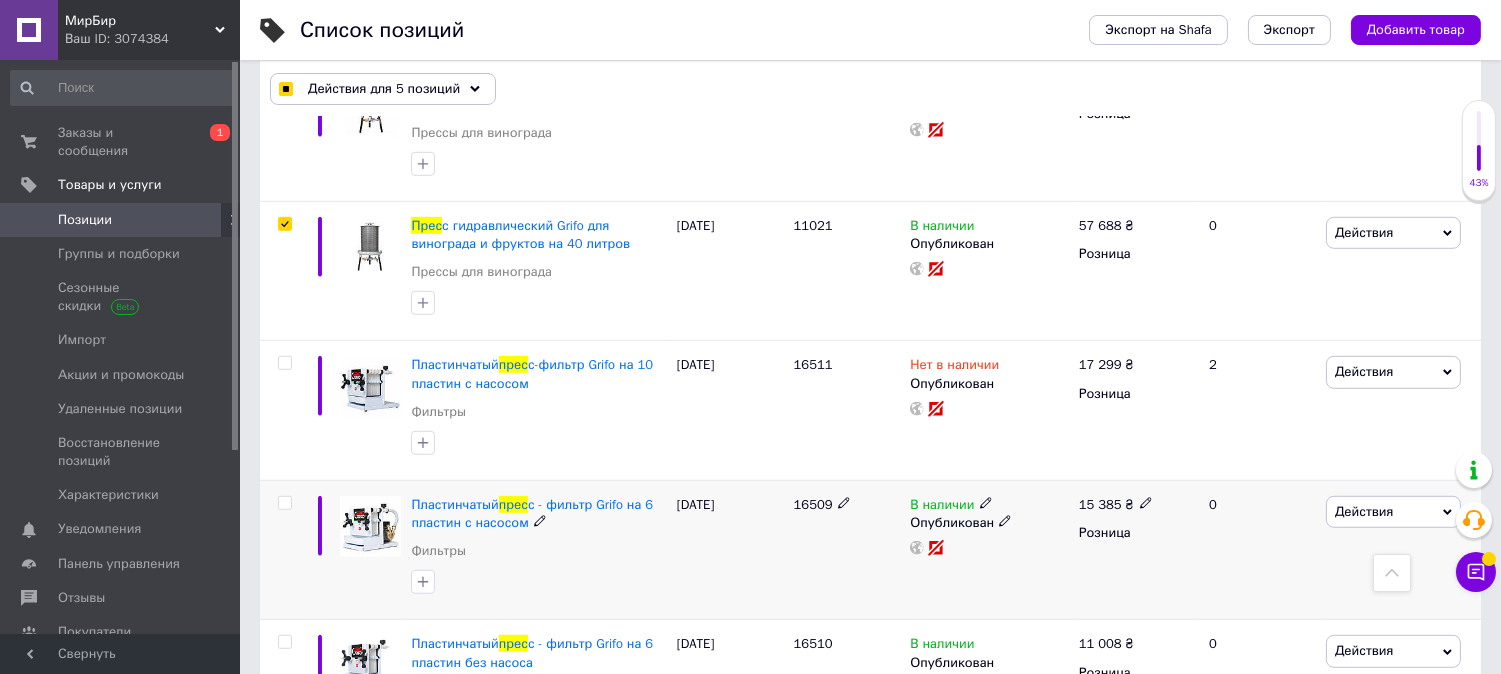 click on "16509" at bounding box center [813, 504] 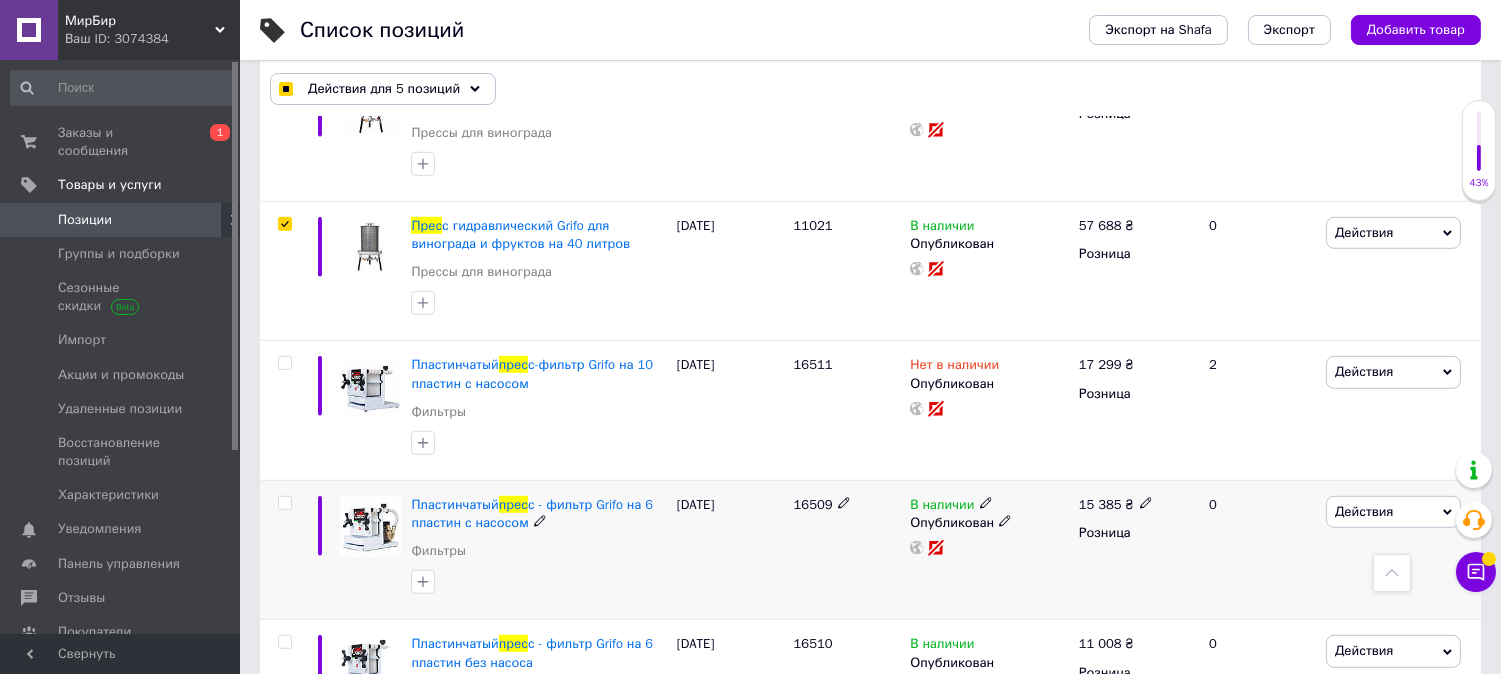 checkbox on "true" 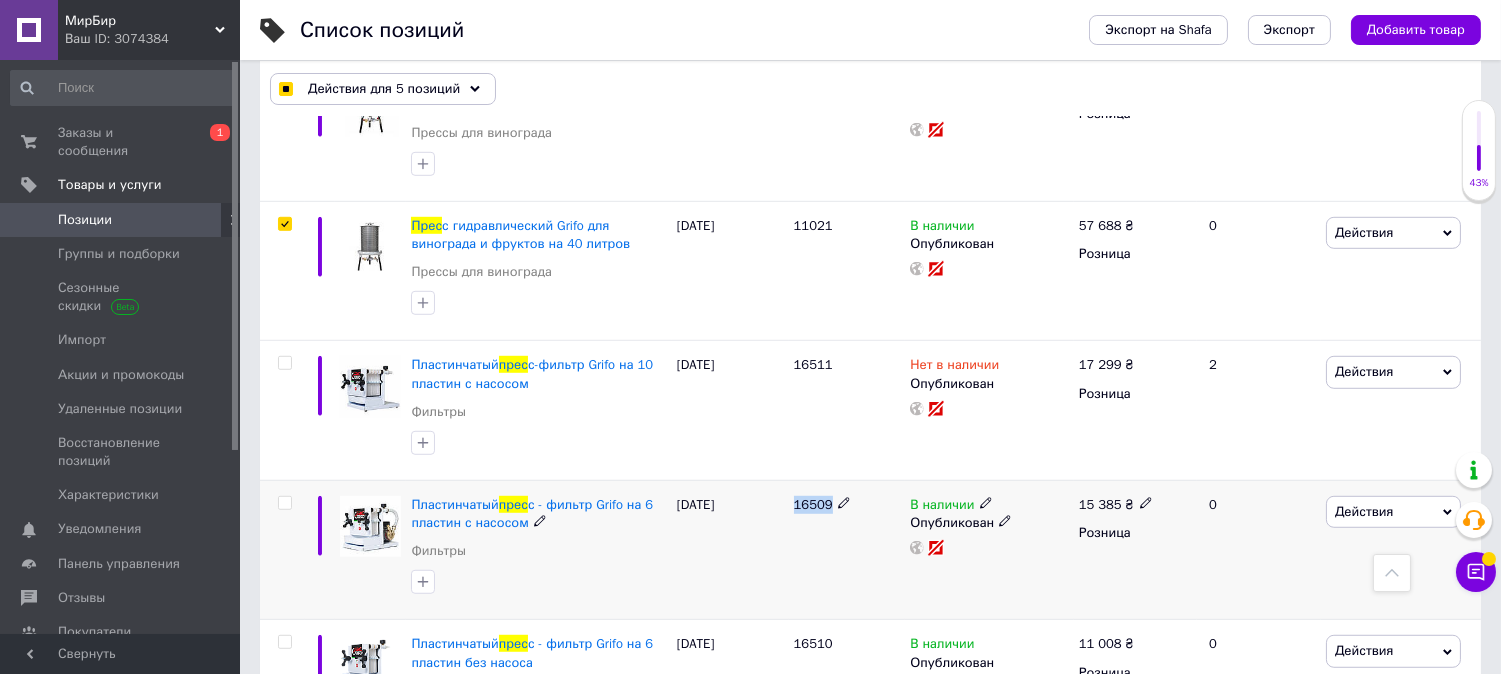 click on "16509" at bounding box center (813, 504) 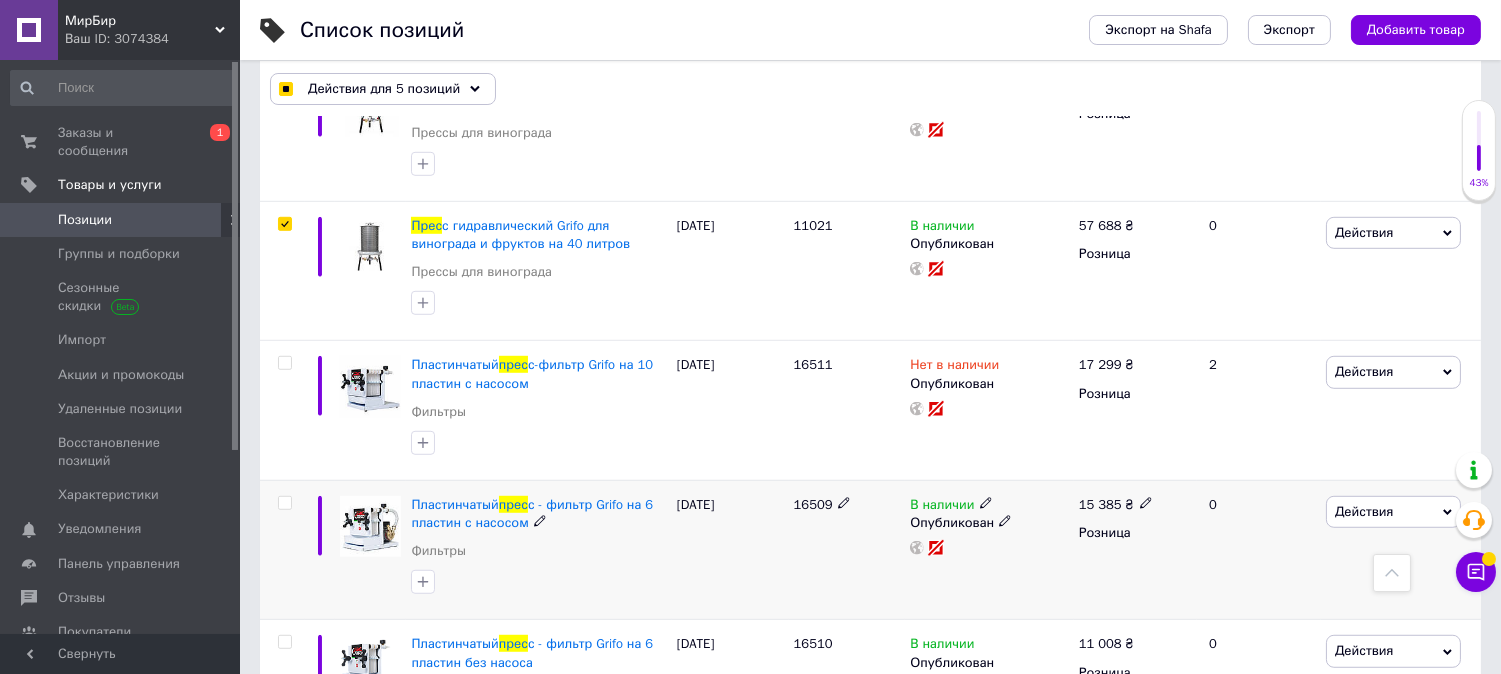 click on "В наличии" at bounding box center [942, 507] 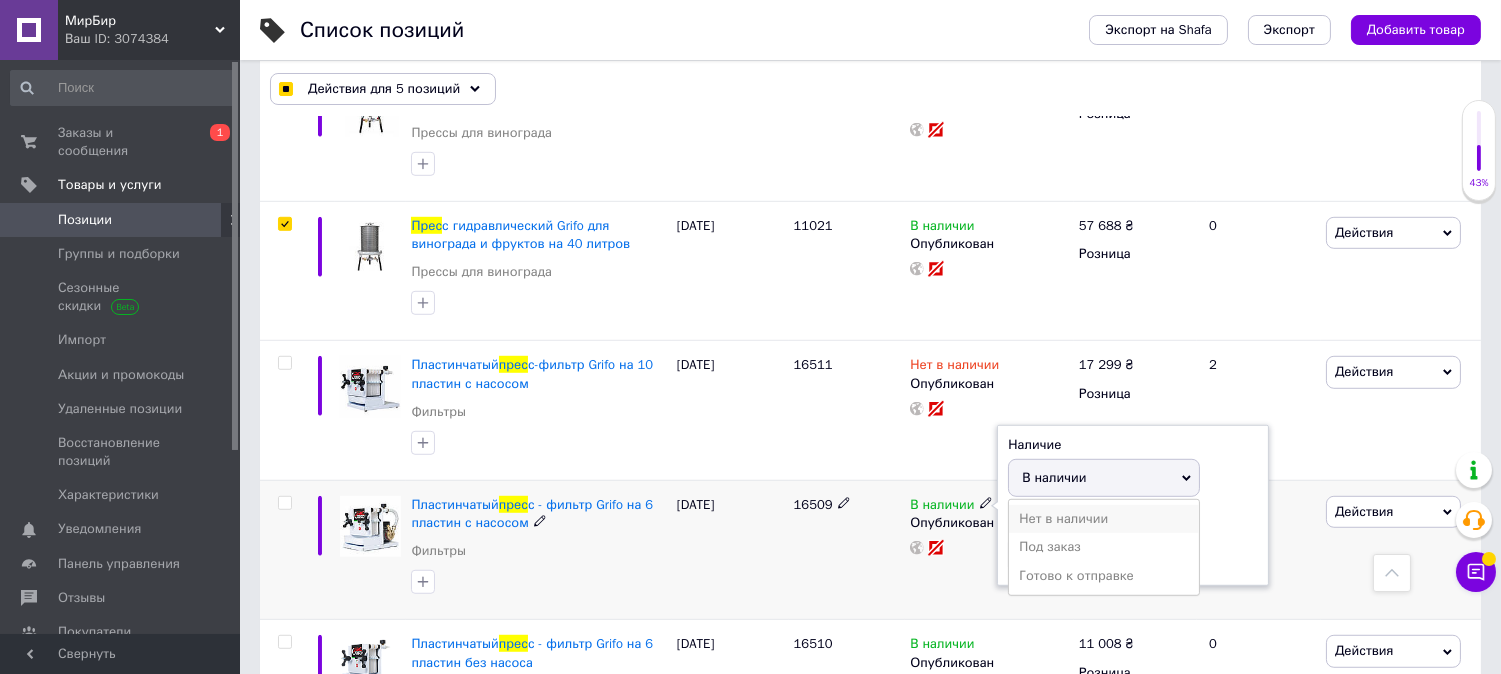 click on "Нет в наличии" at bounding box center (1104, 519) 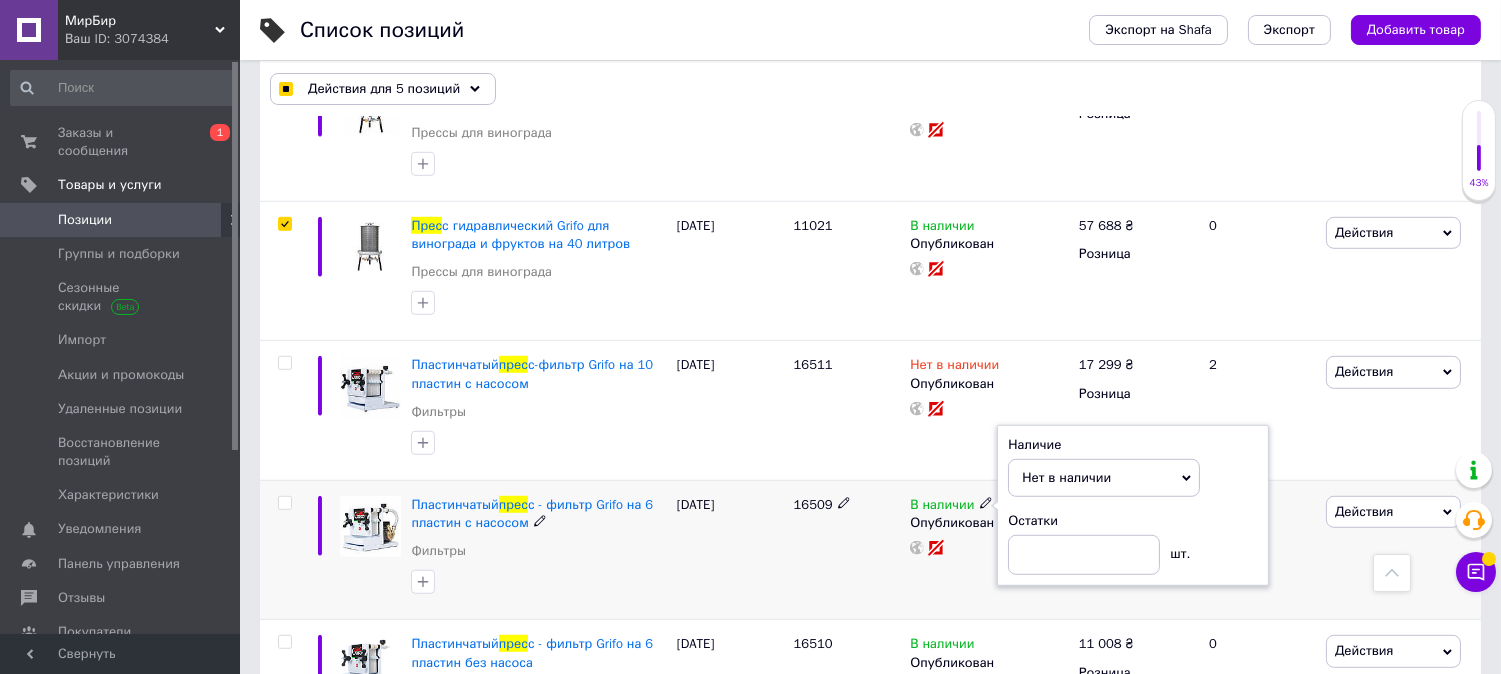 click on "16509" at bounding box center (847, 550) 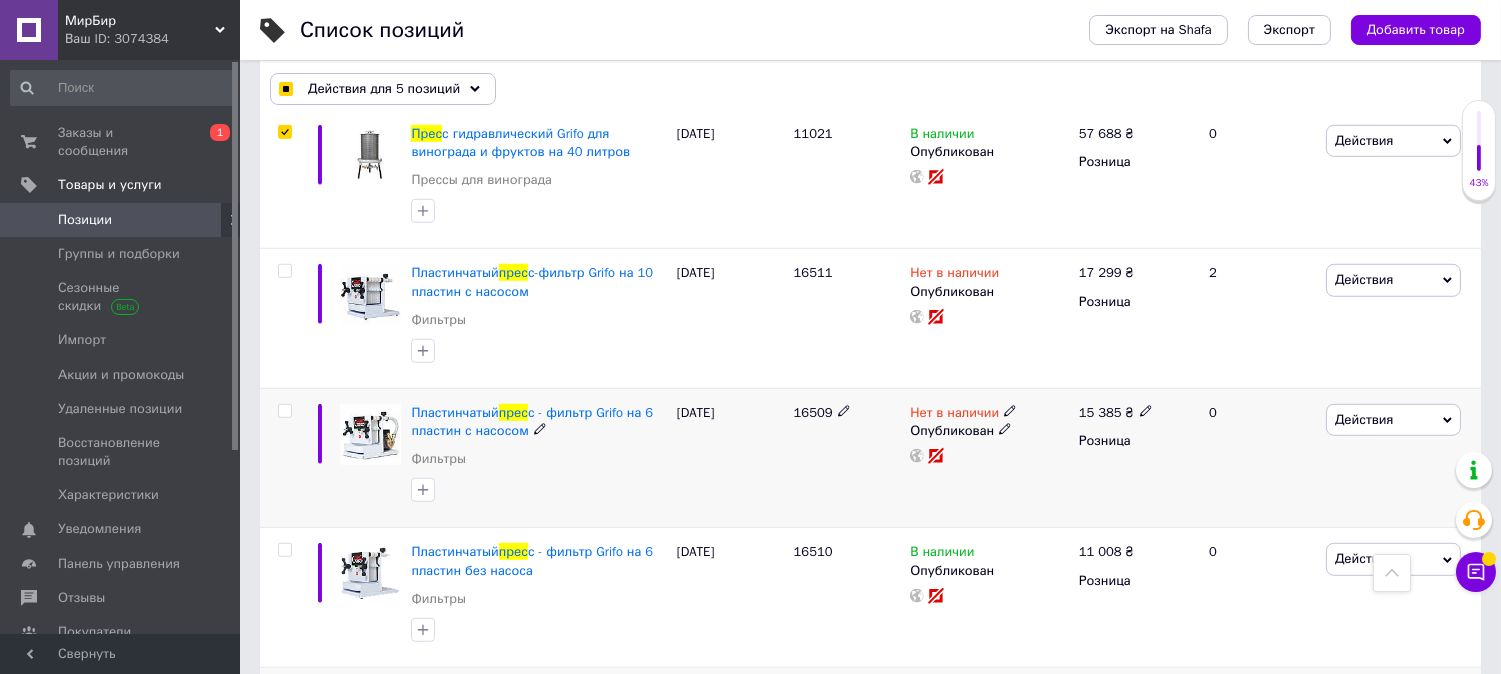 scroll, scrollTop: 2714, scrollLeft: 0, axis: vertical 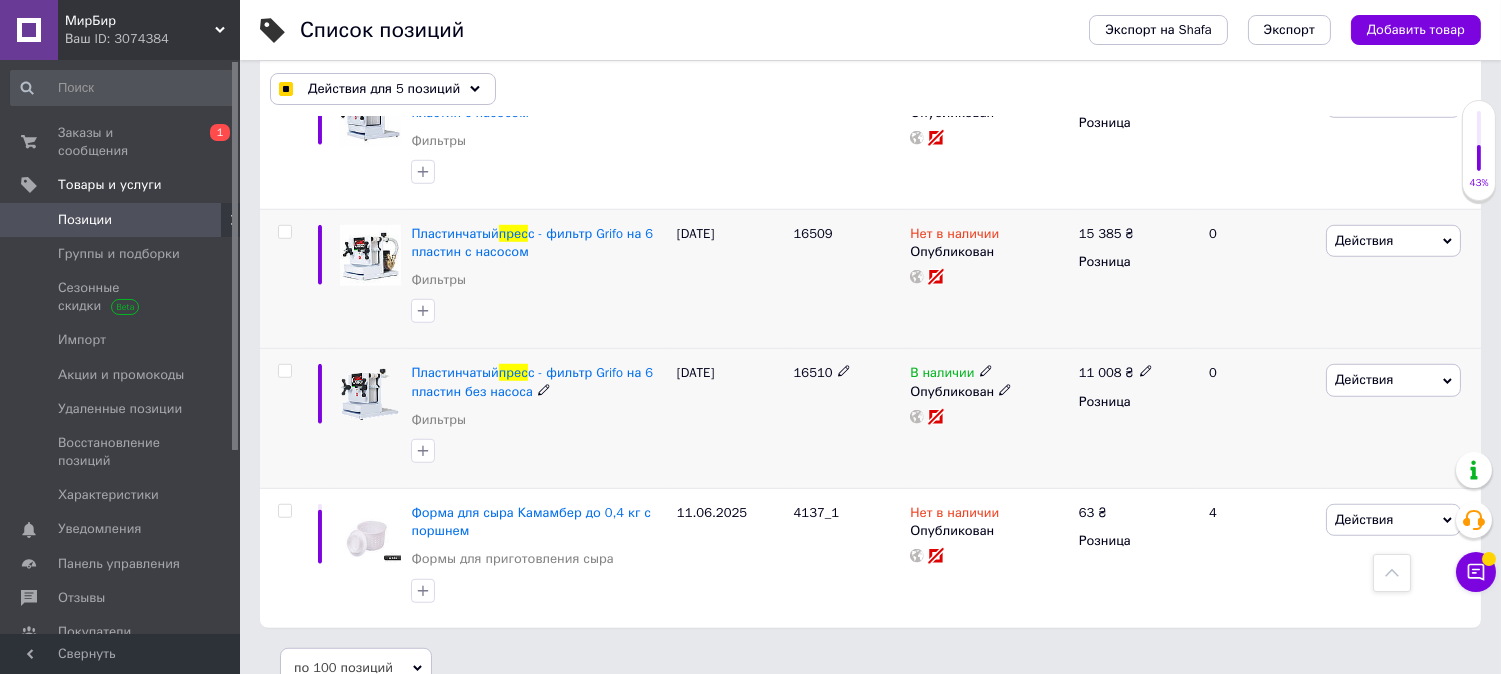 click on "16510" at bounding box center [813, 372] 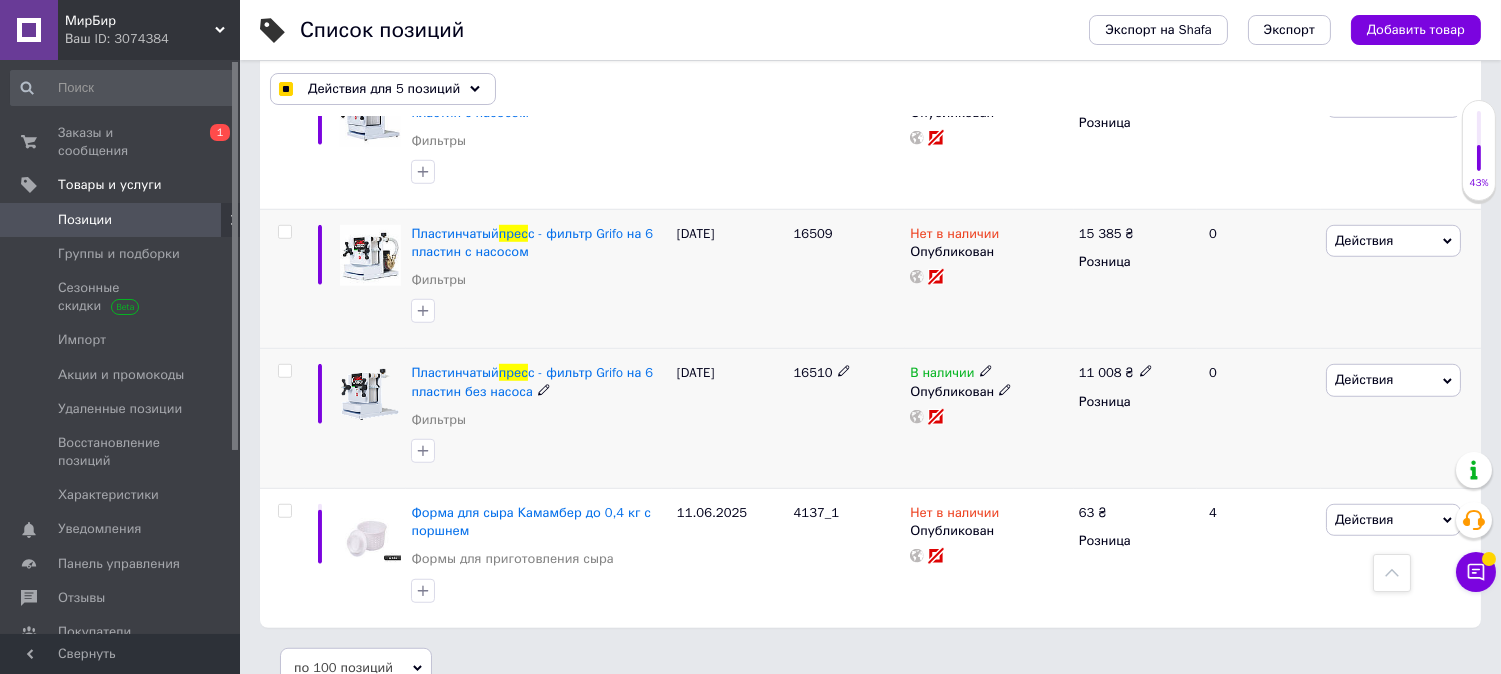 checkbox on "true" 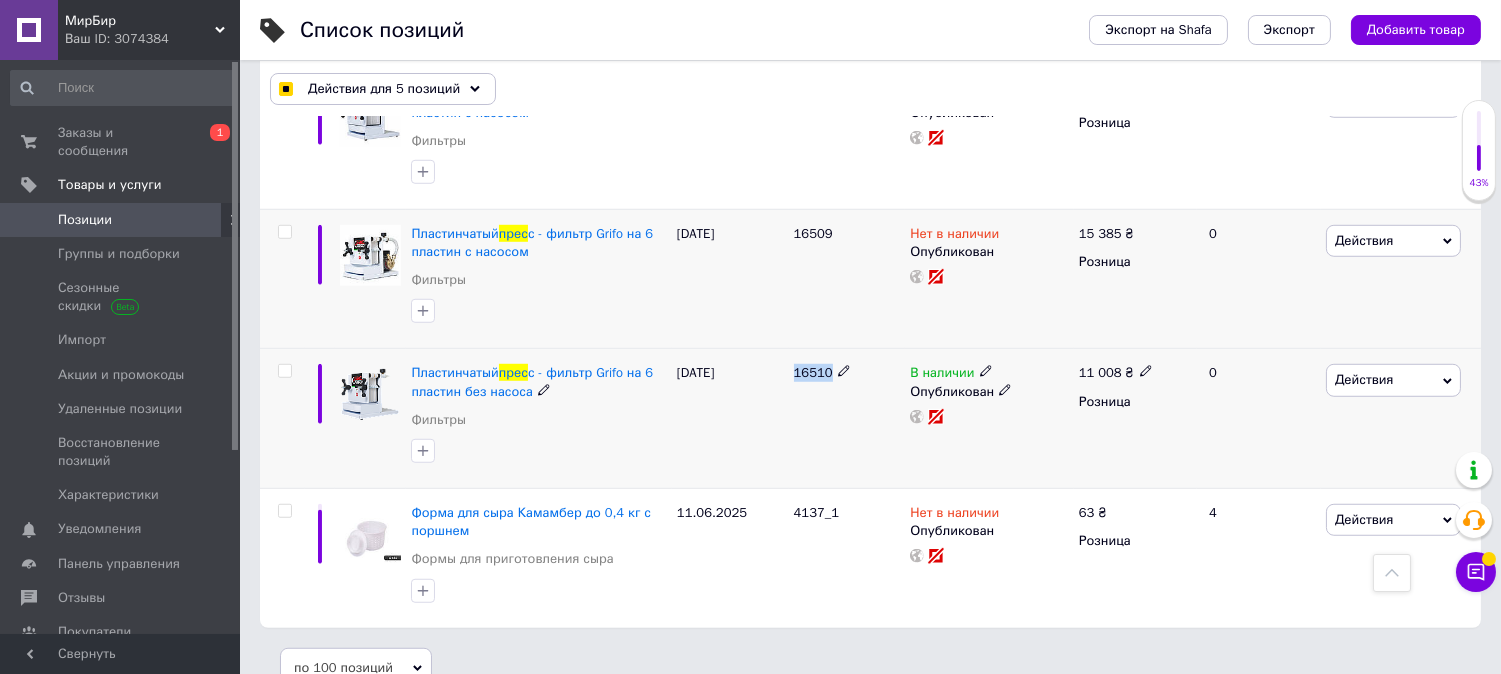 click on "16510" at bounding box center (813, 372) 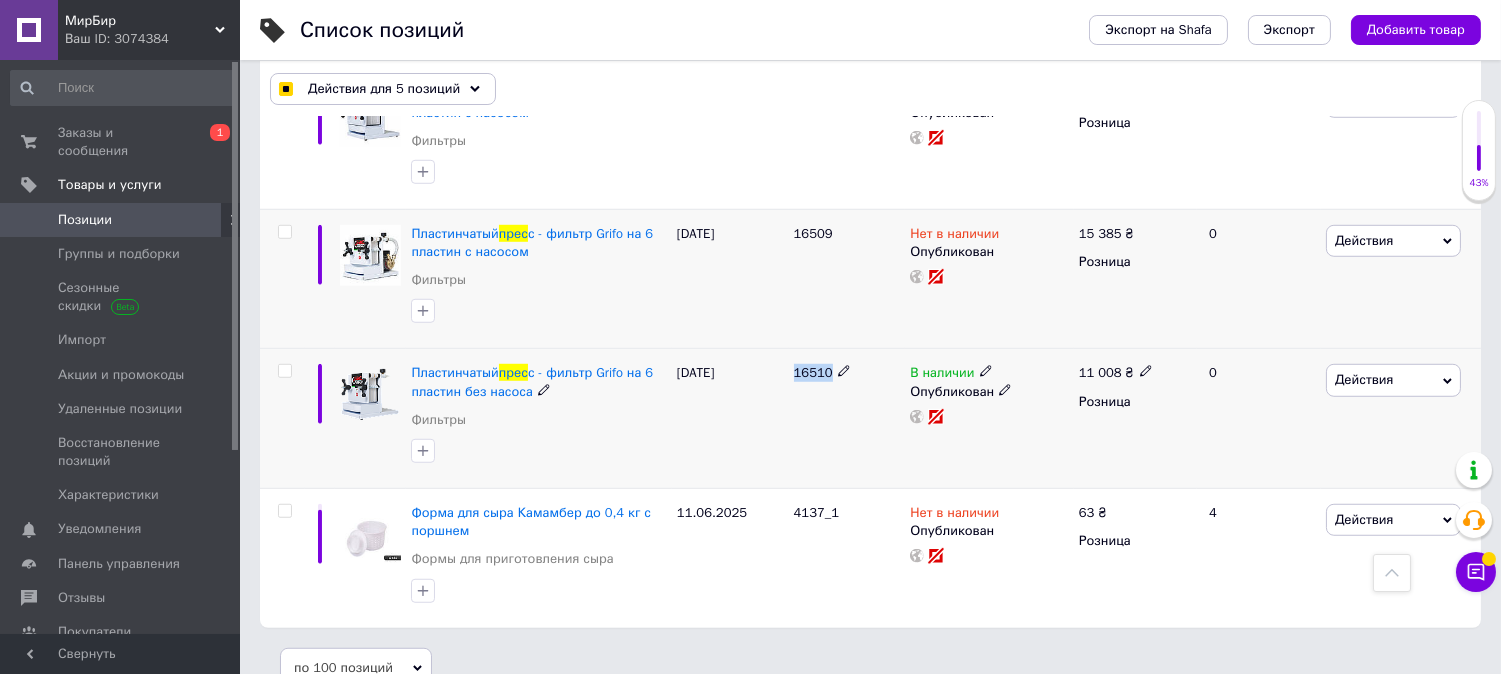 click at bounding box center [284, 371] 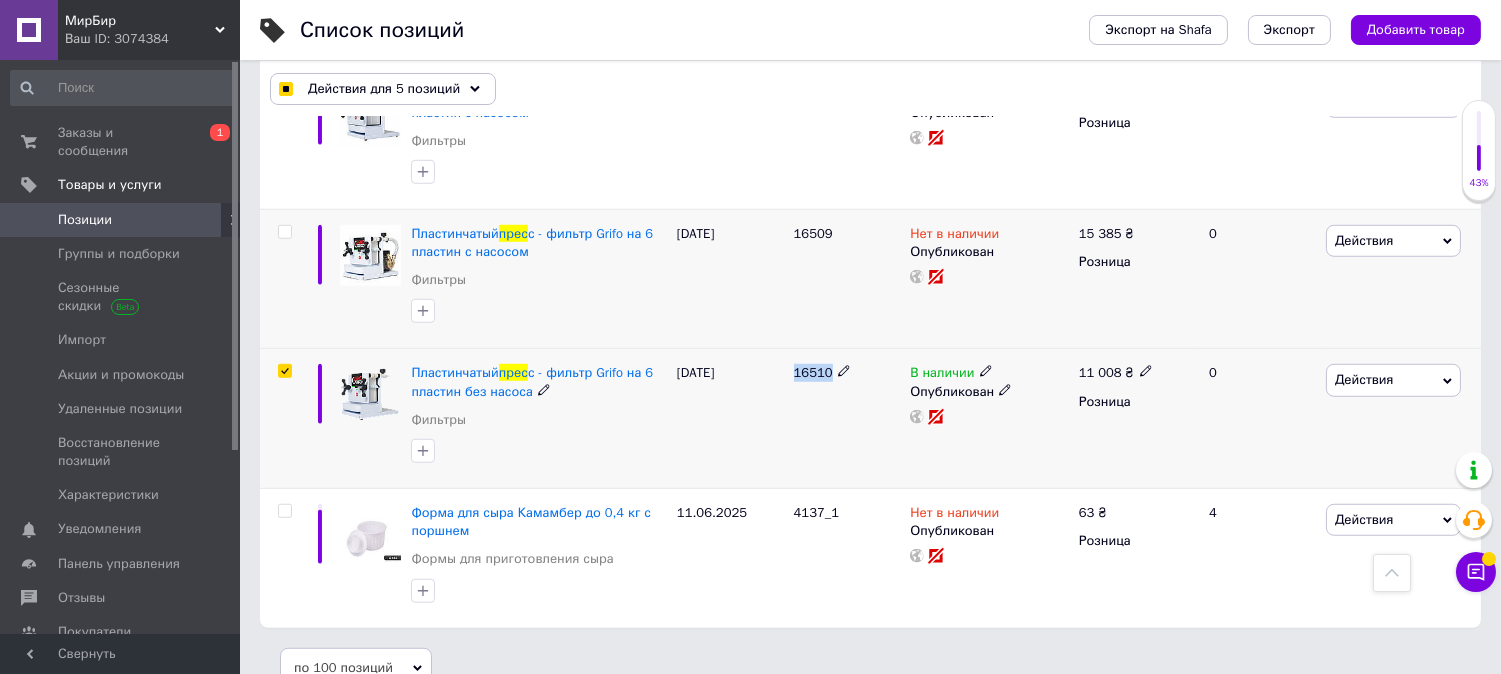 checkbox on "true" 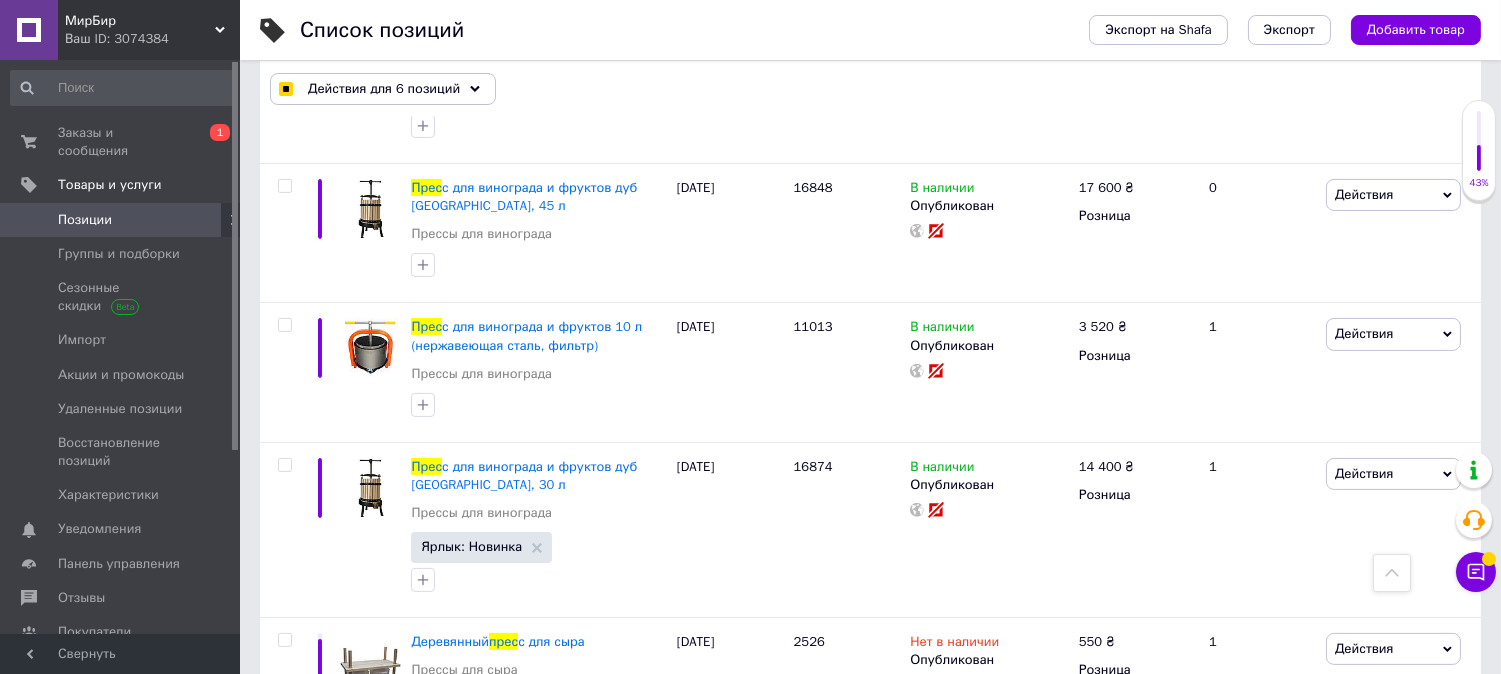 scroll, scrollTop: 825, scrollLeft: 0, axis: vertical 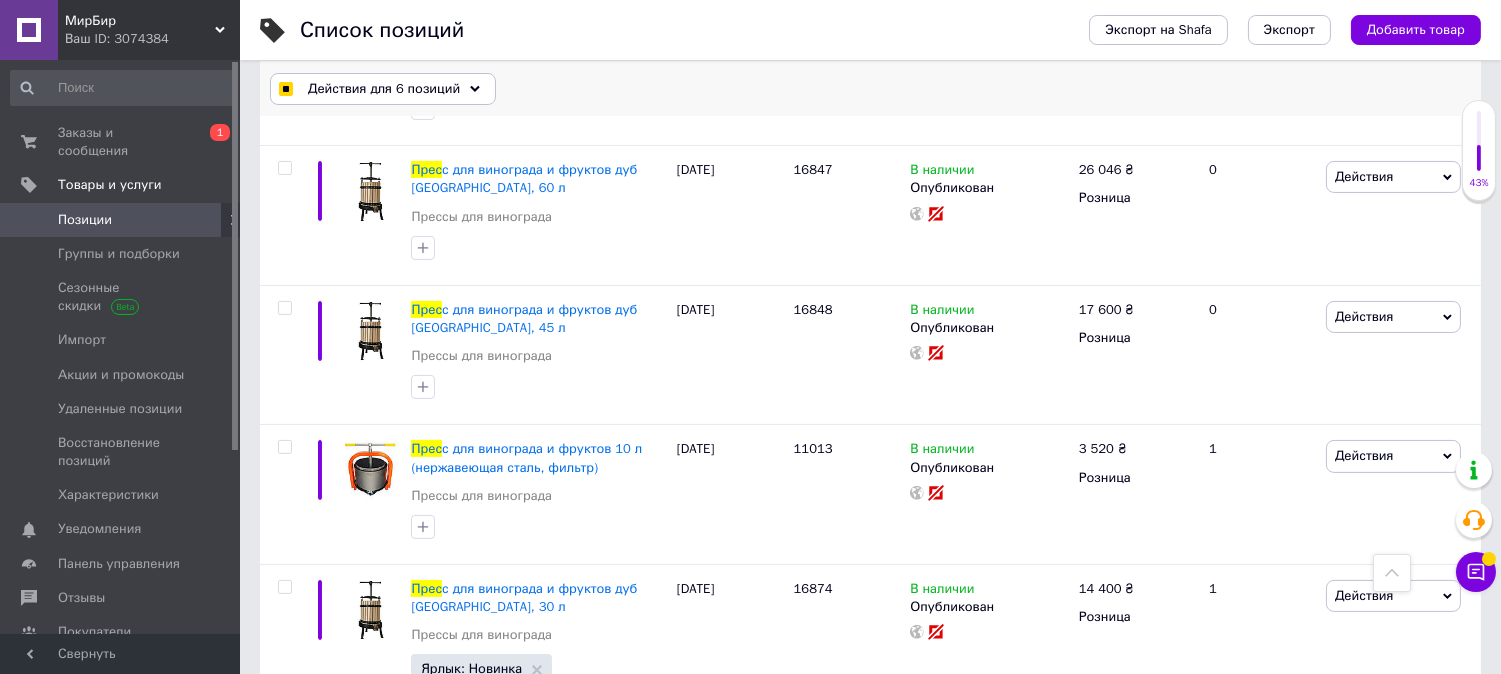 click on "Действия для 6 позиций" at bounding box center [384, 89] 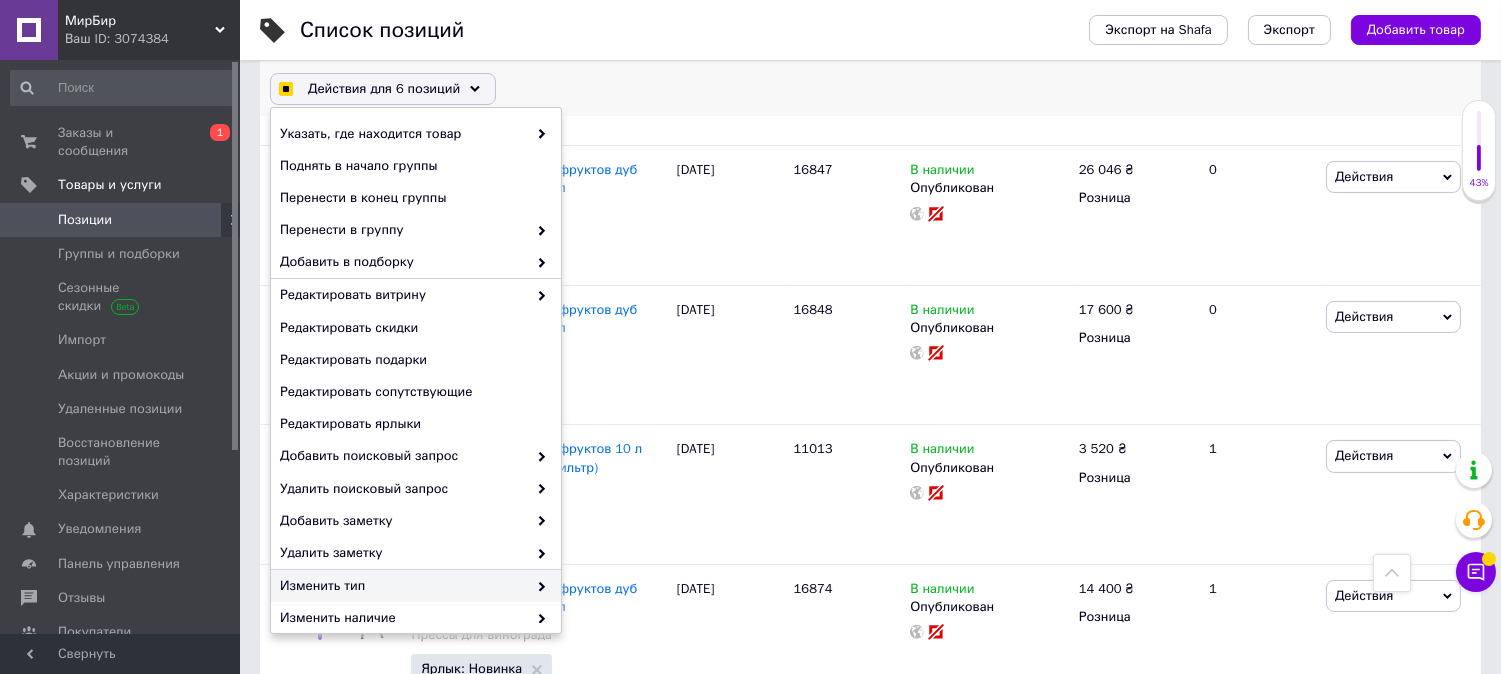 checkbox on "true" 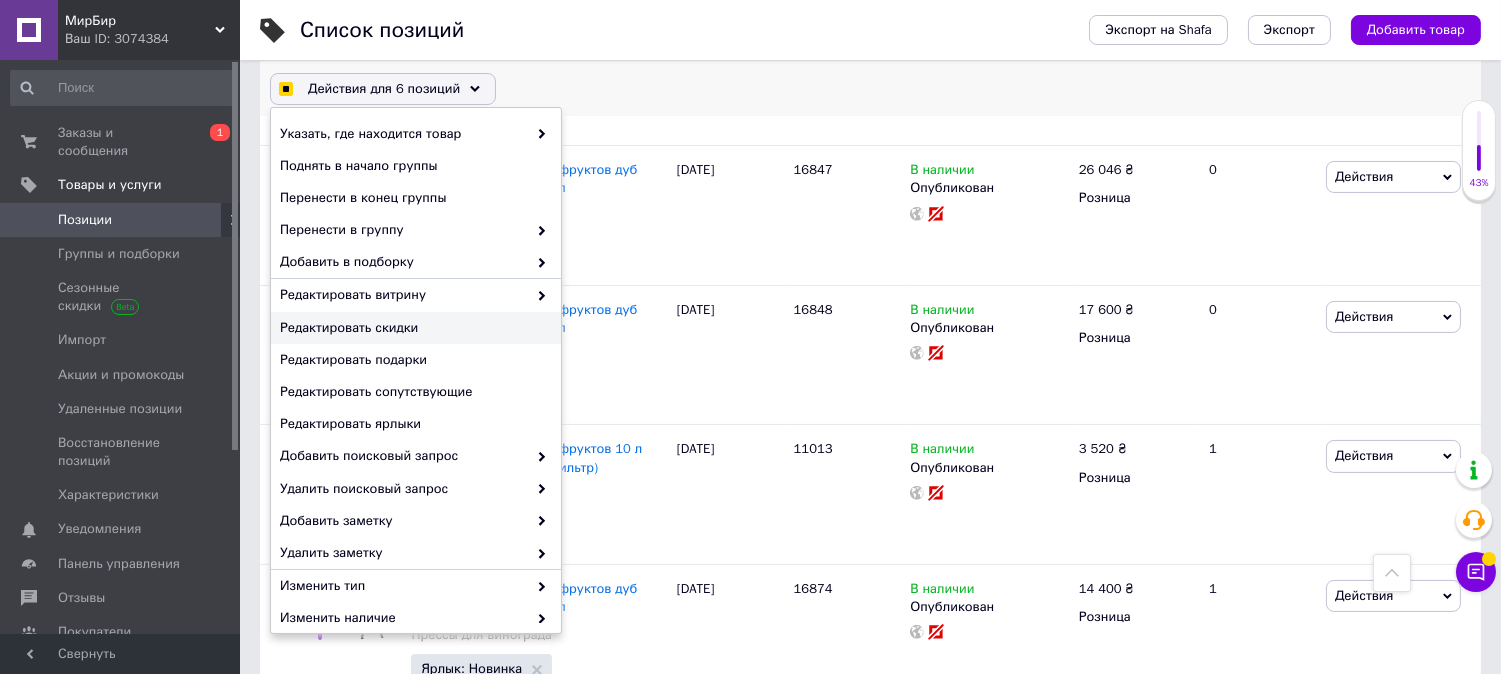 checkbox on "true" 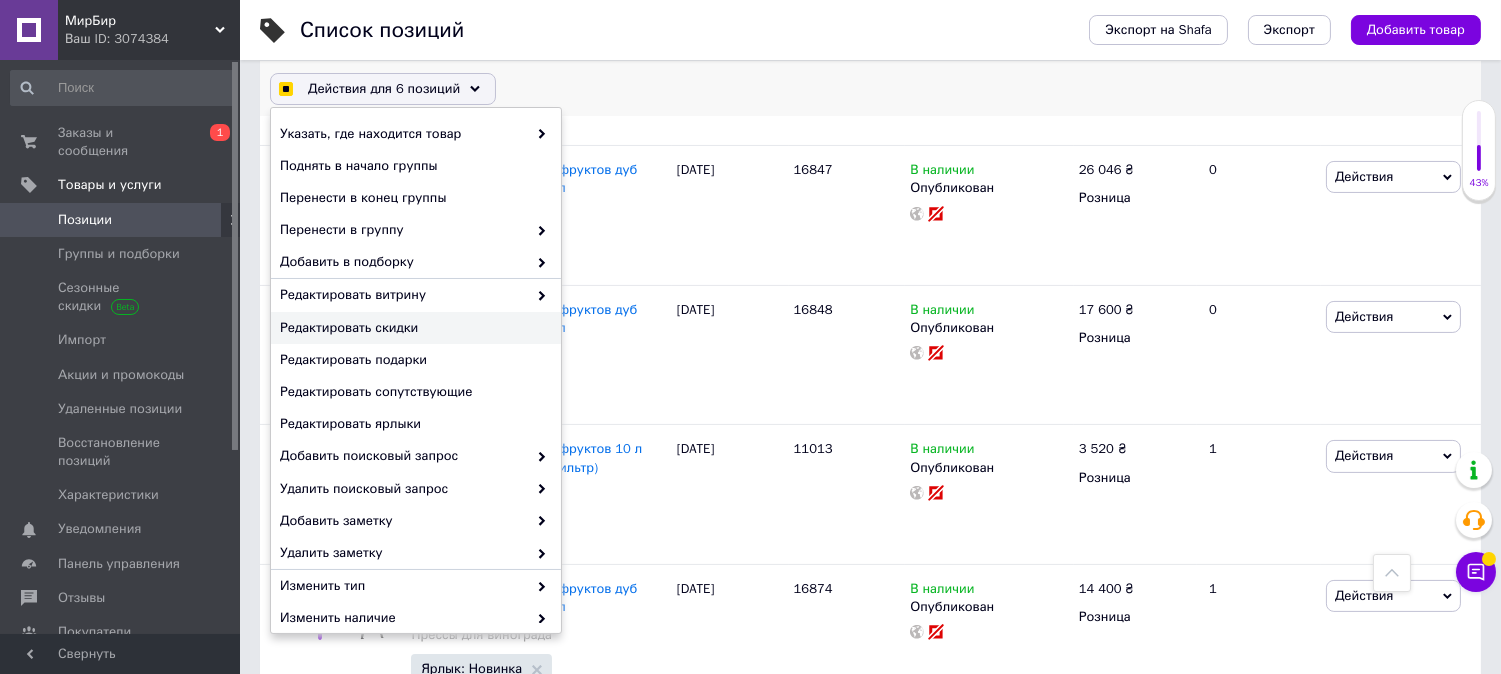 checkbox on "true" 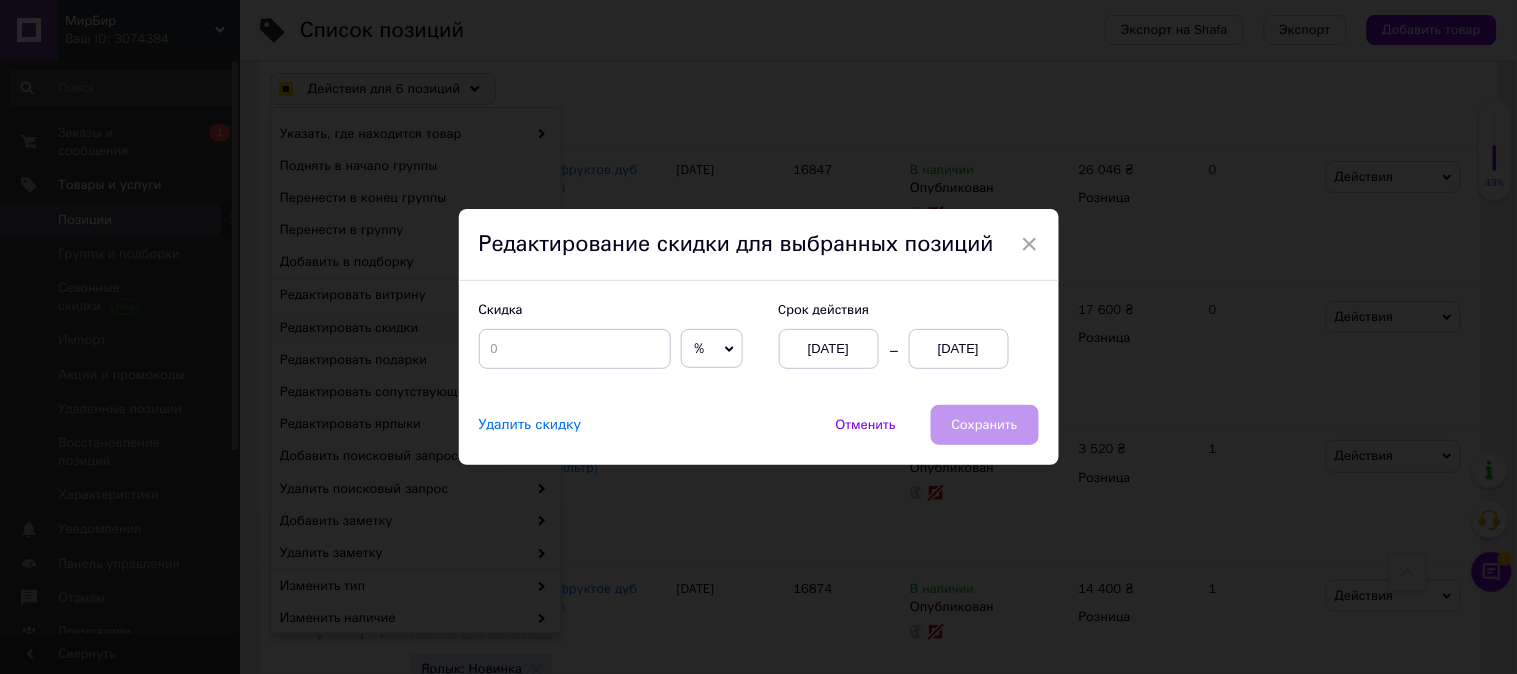 click on "[DATE]" at bounding box center (959, 349) 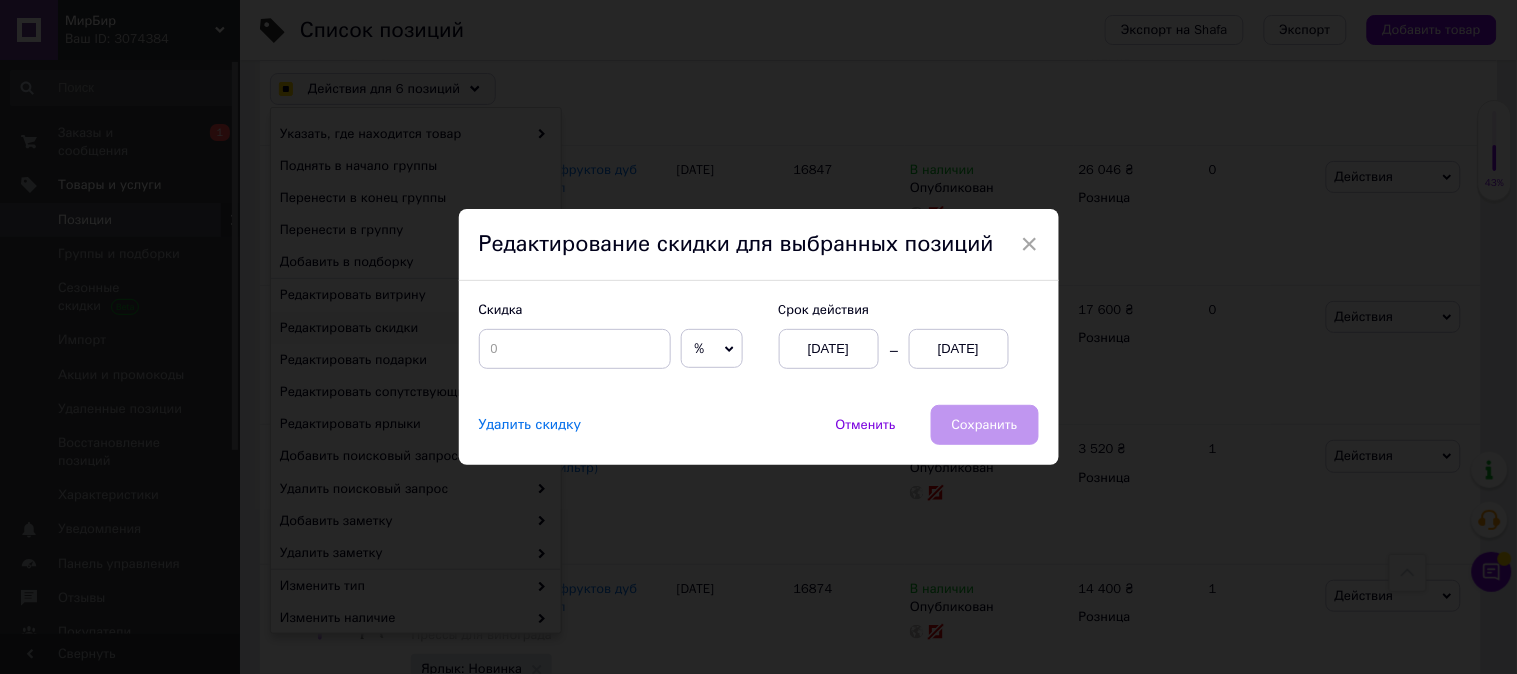 checkbox on "true" 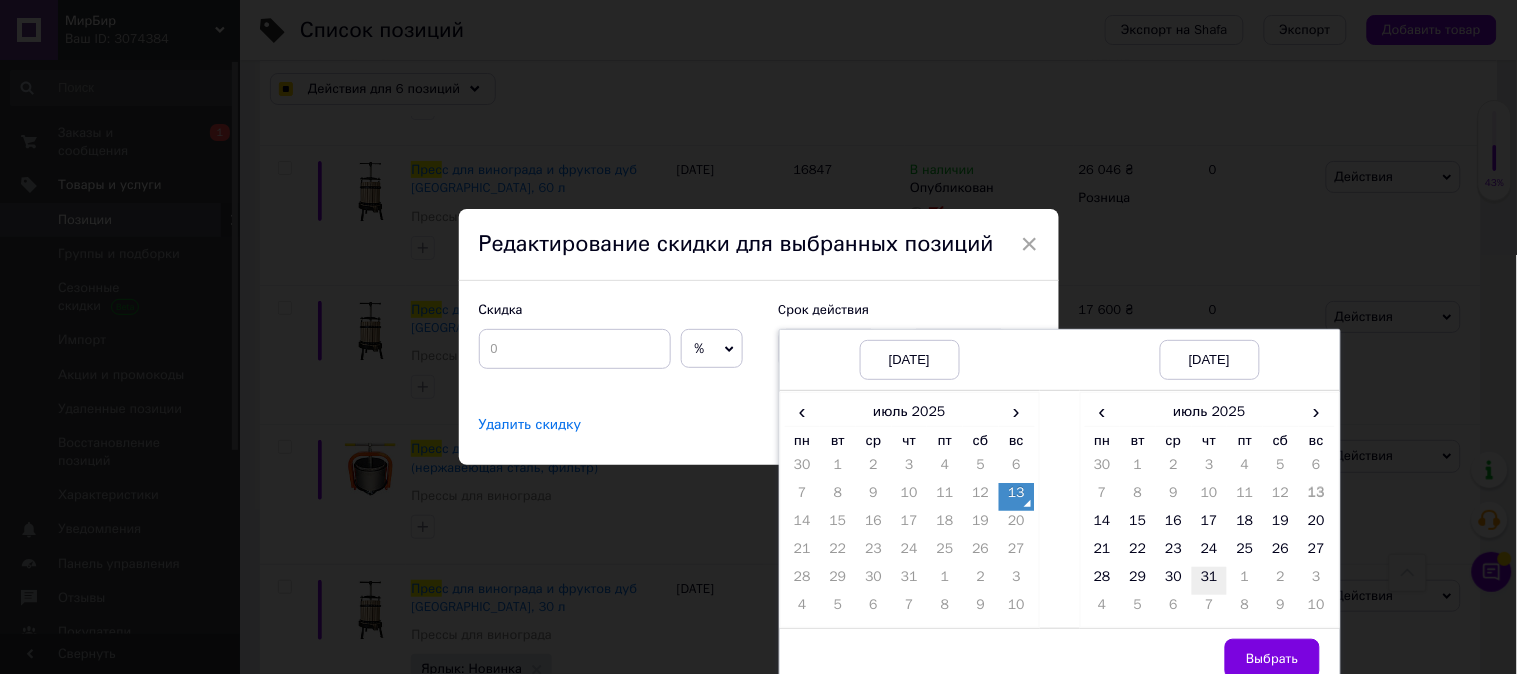click on "31" at bounding box center [1210, 581] 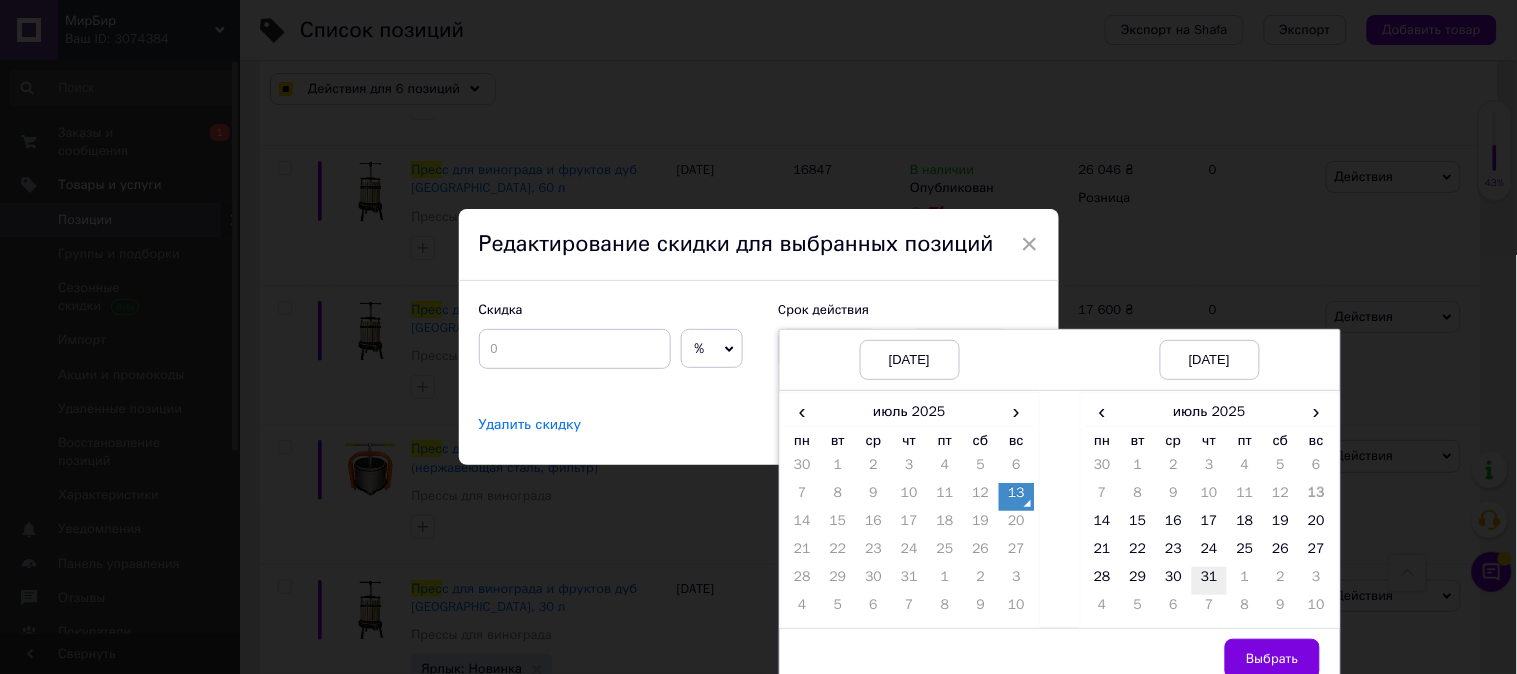 checkbox on "true" 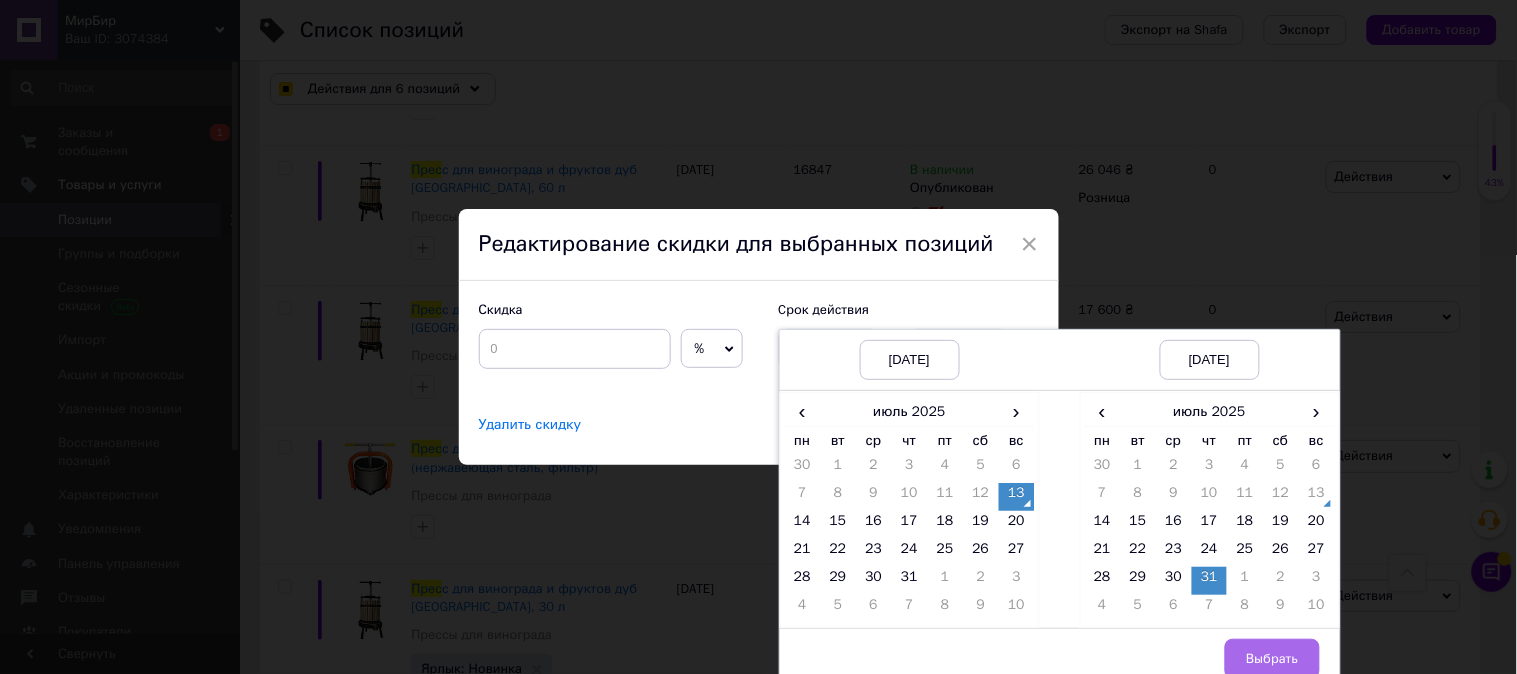 click on "Выбрать" at bounding box center [1272, 659] 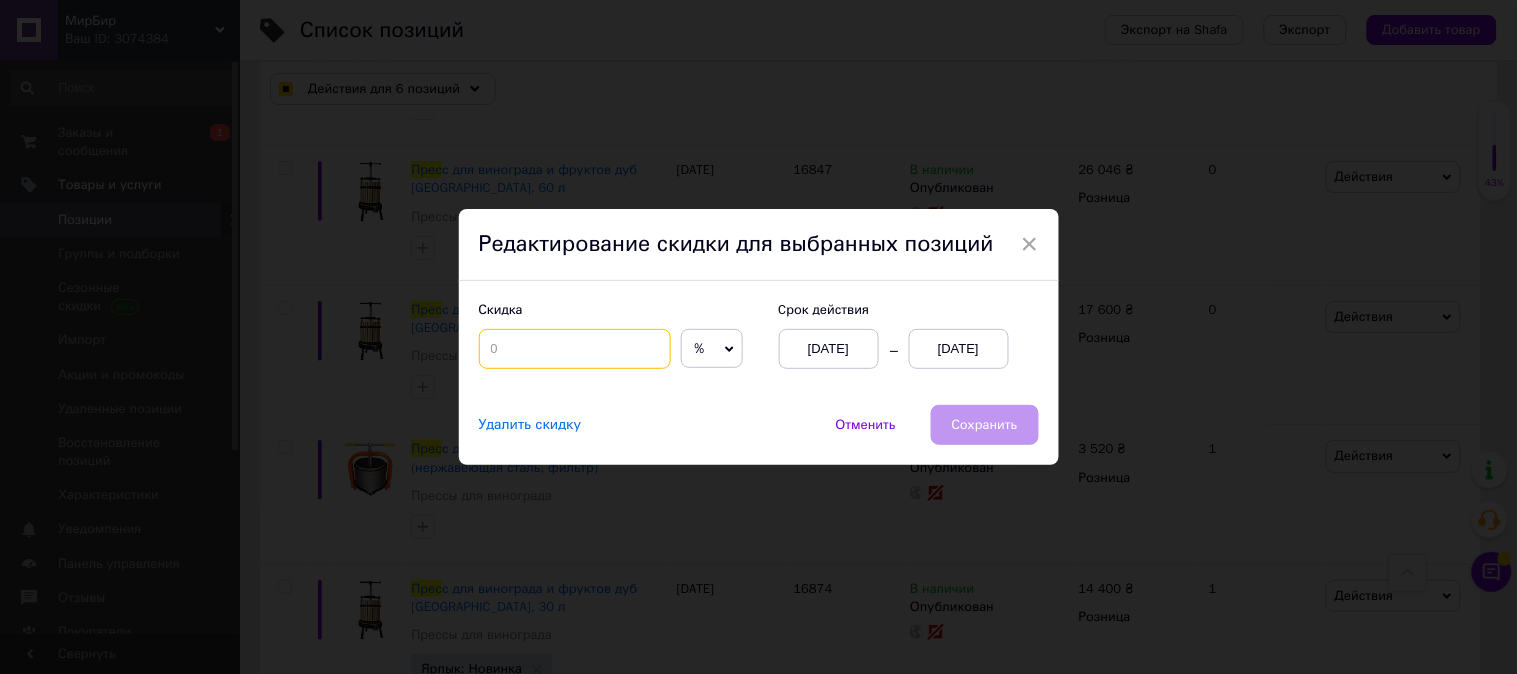 click at bounding box center [575, 349] 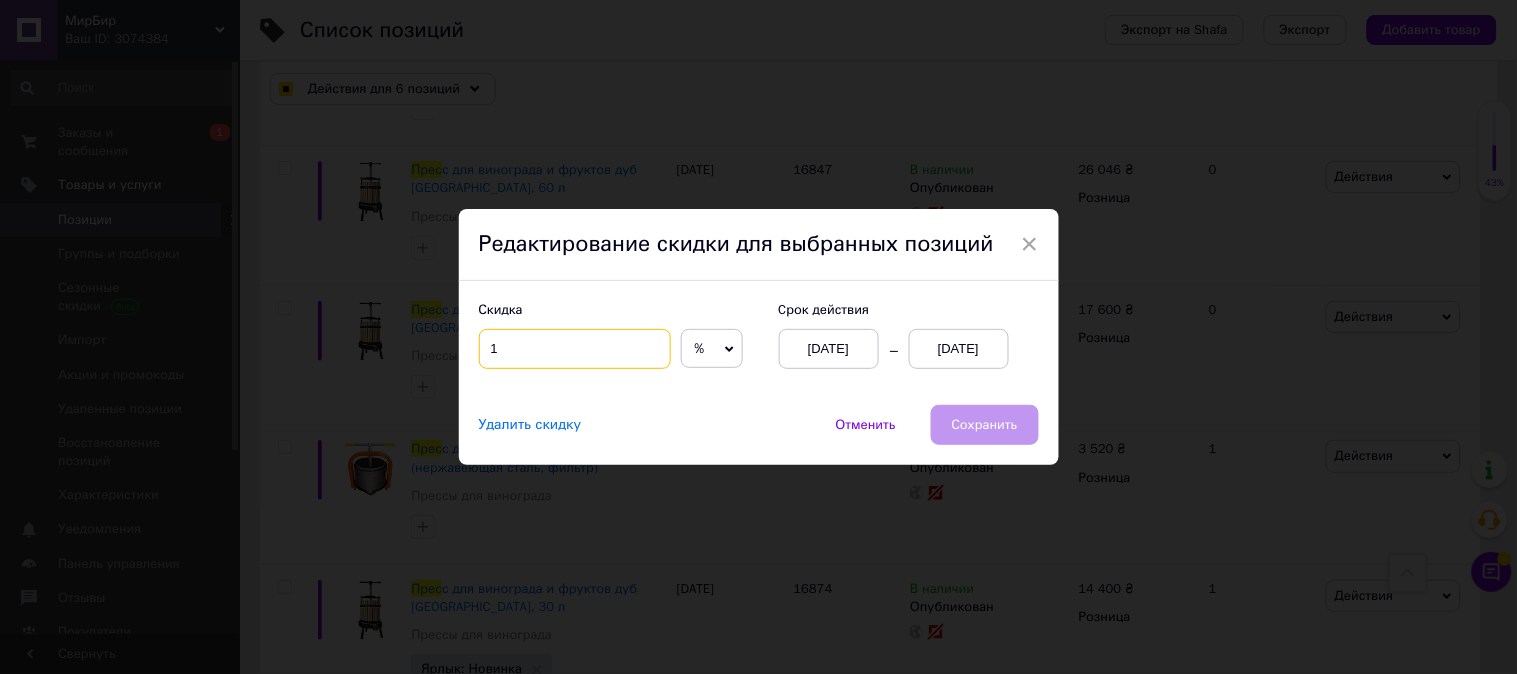 checkbox on "true" 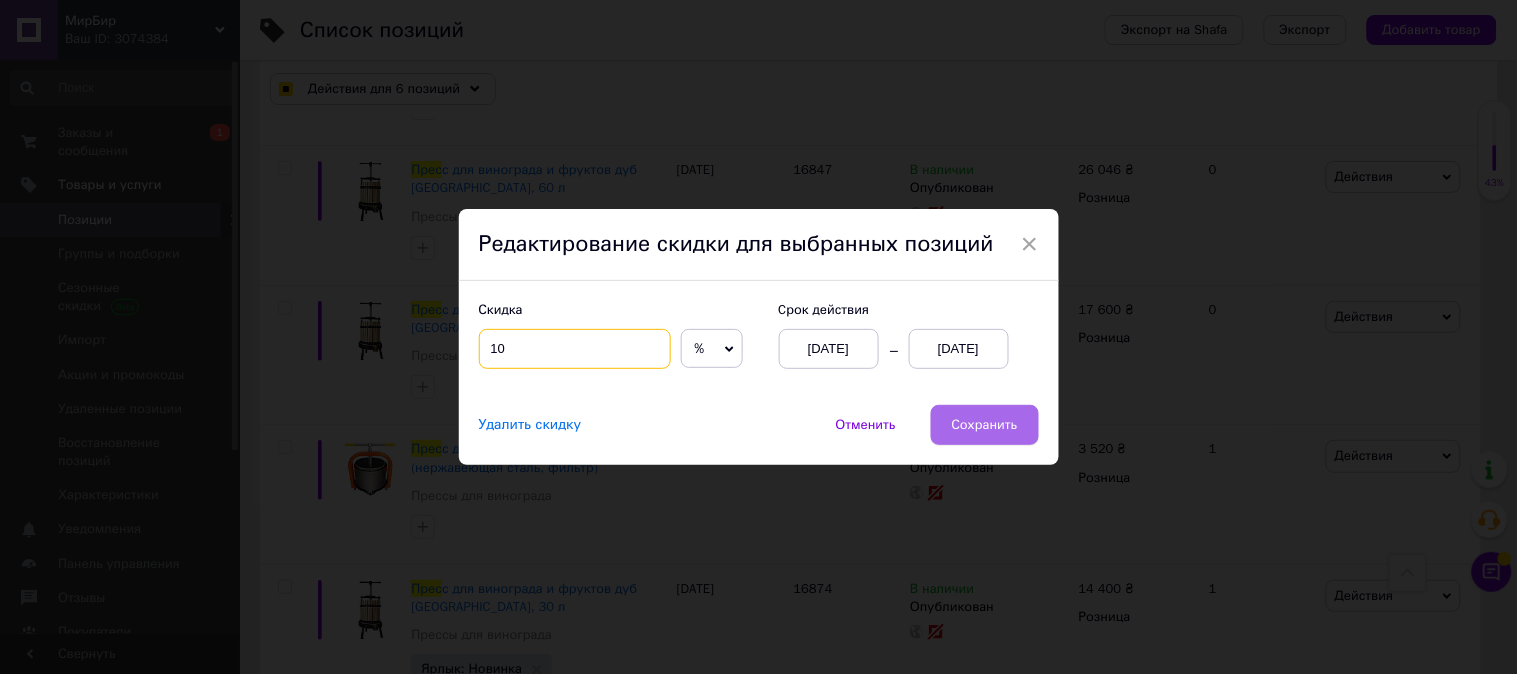 type on "10" 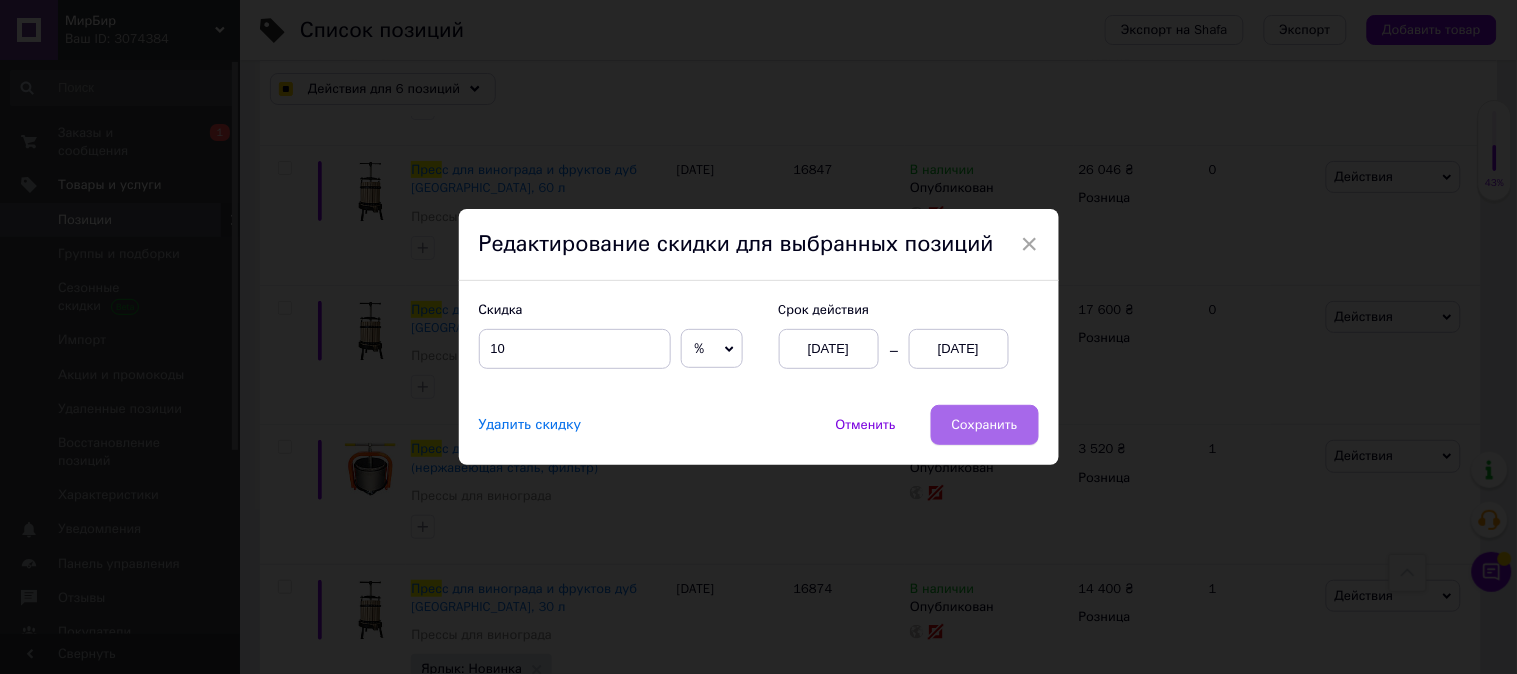 click on "Сохранить" at bounding box center [985, 425] 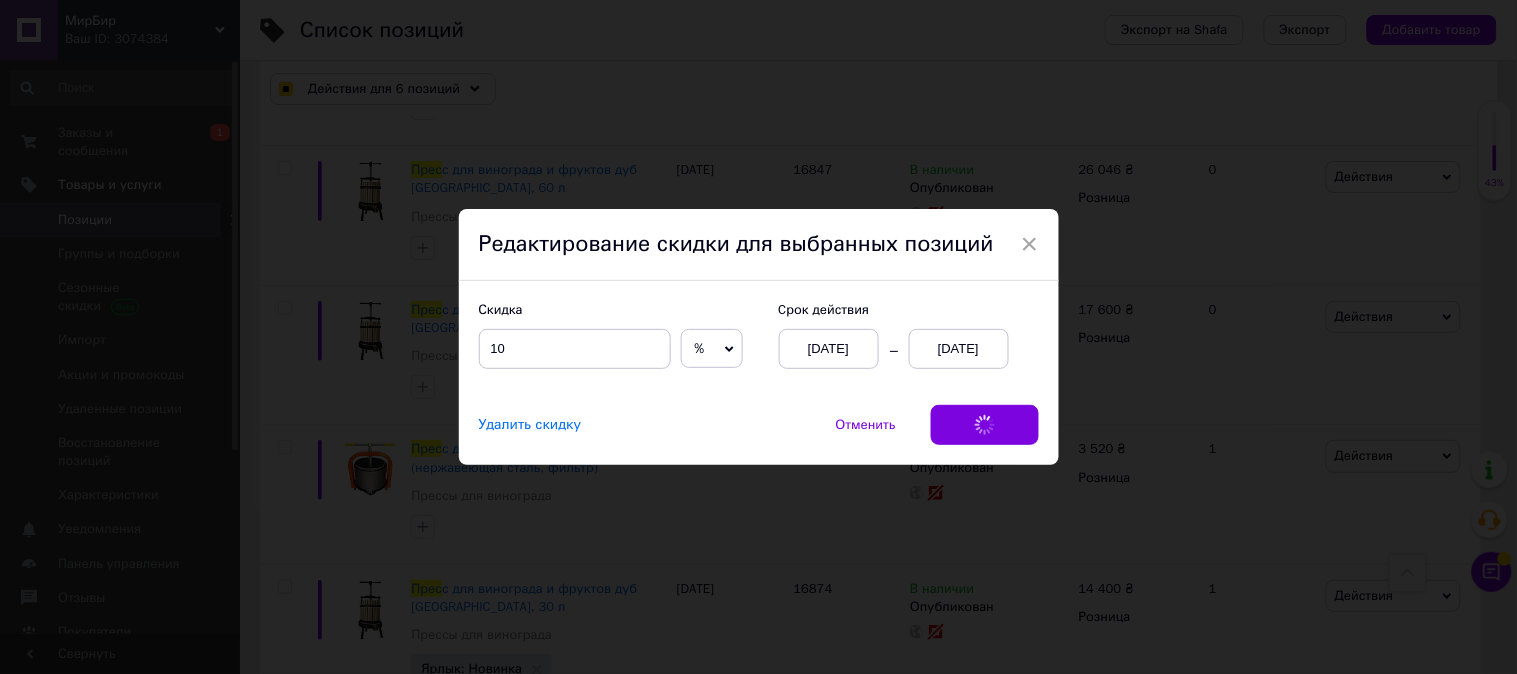 checkbox on "true" 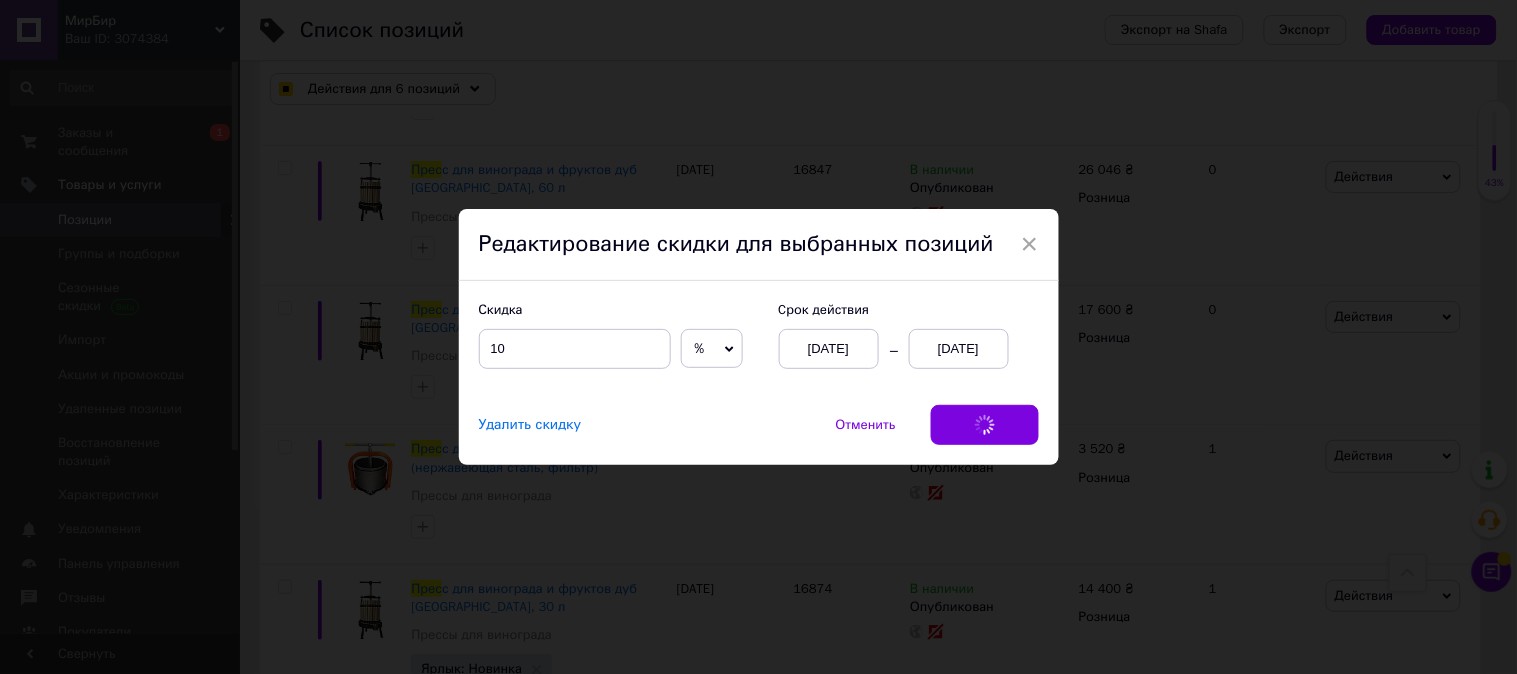 checkbox on "true" 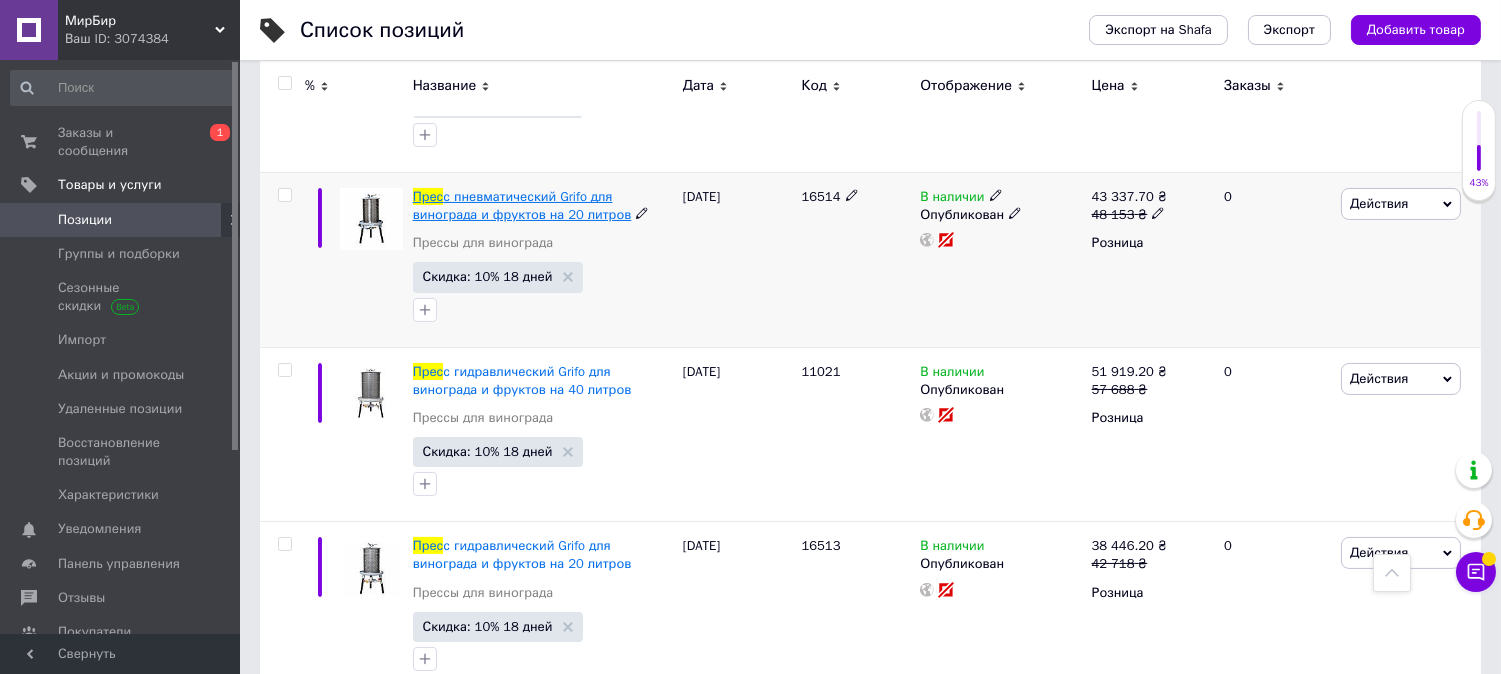 scroll, scrollTop: 0, scrollLeft: 0, axis: both 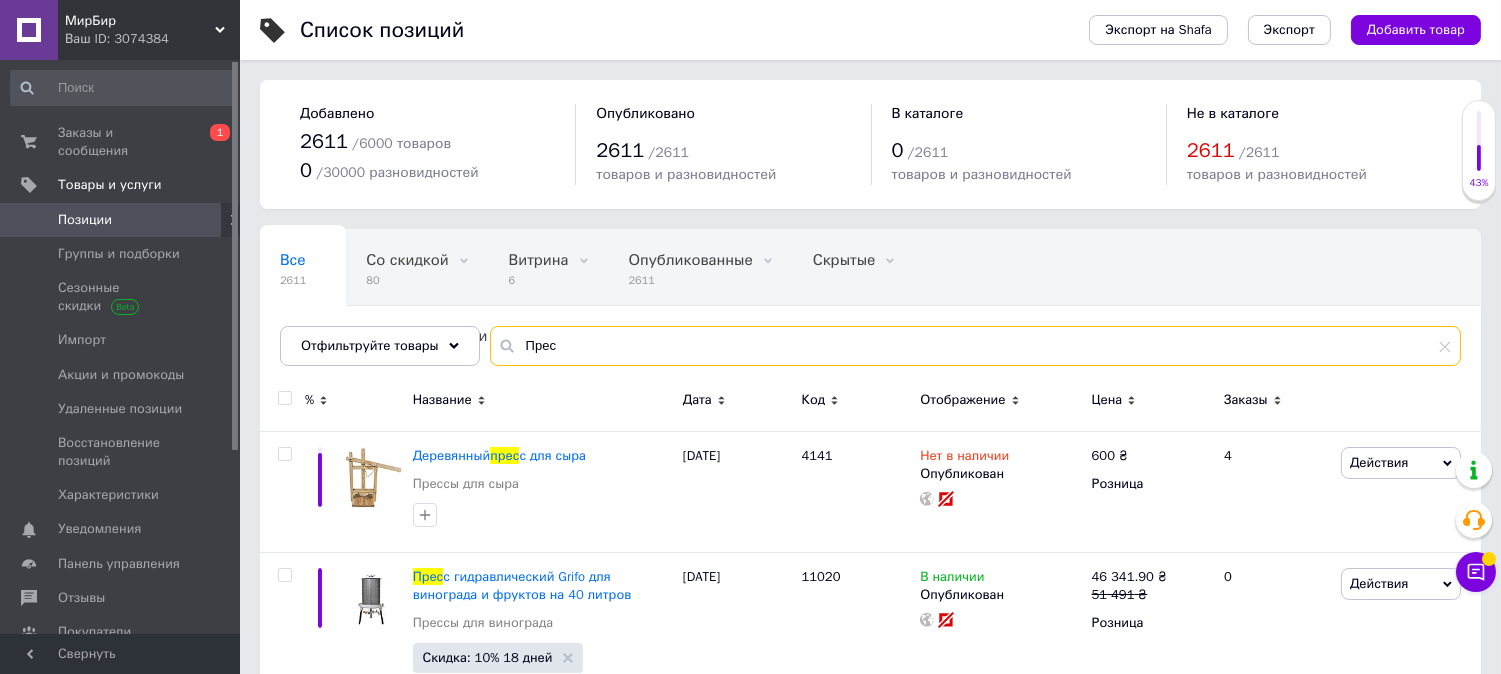 click on "Прес" at bounding box center [975, 346] 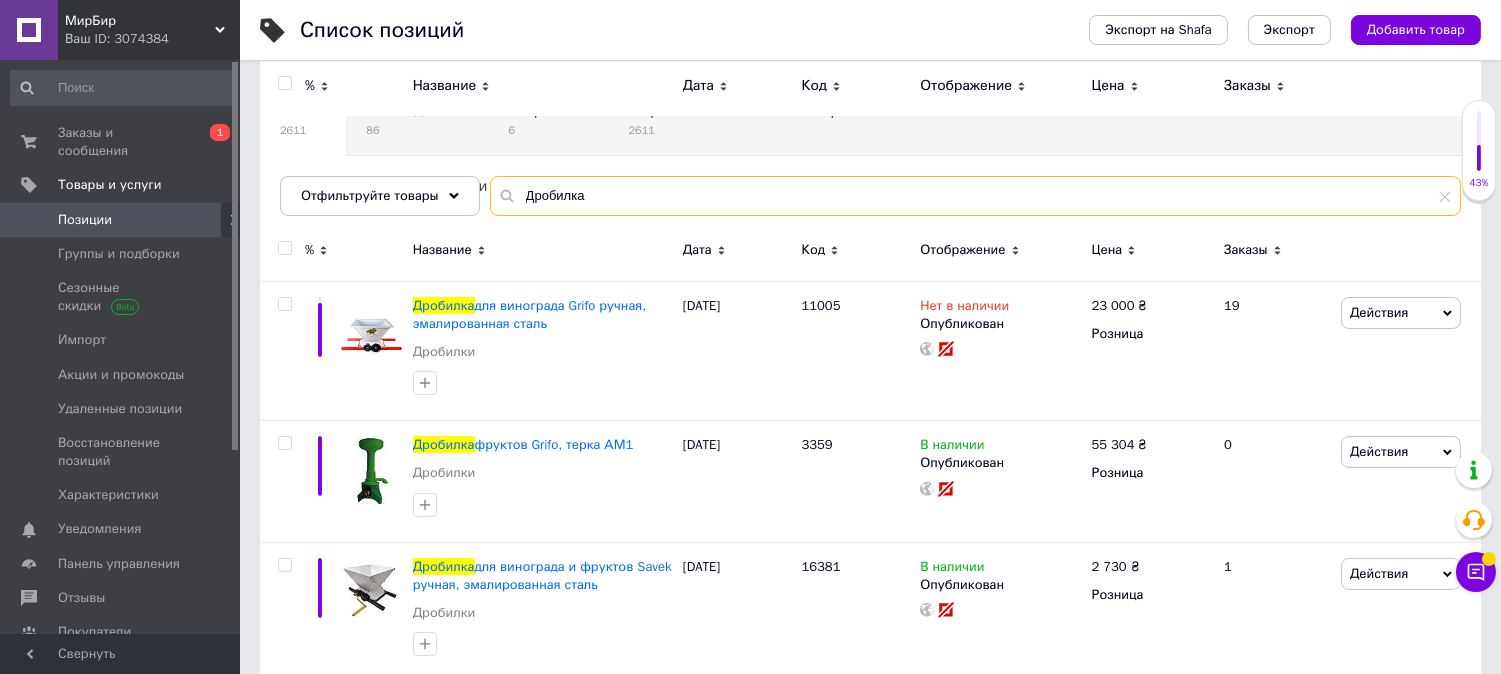 scroll, scrollTop: 111, scrollLeft: 0, axis: vertical 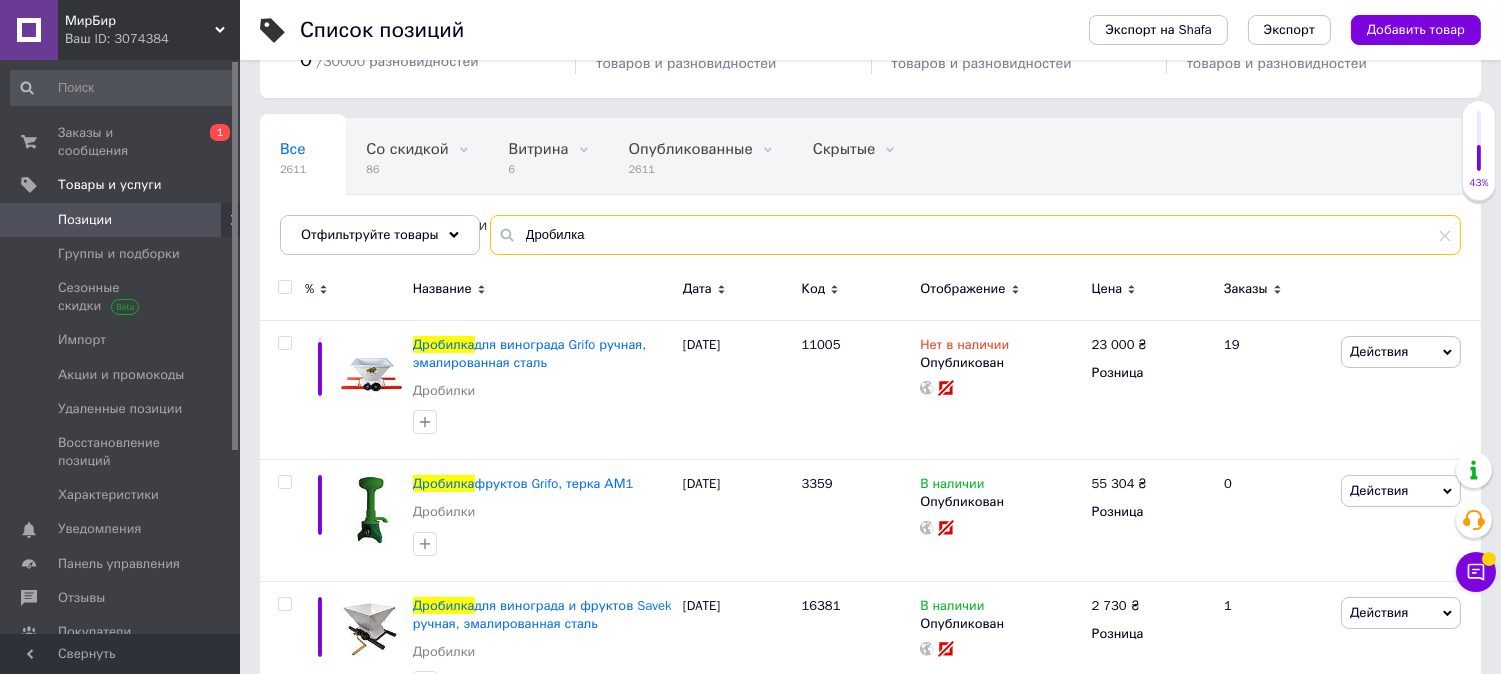 click on "Дробилка" at bounding box center [975, 235] 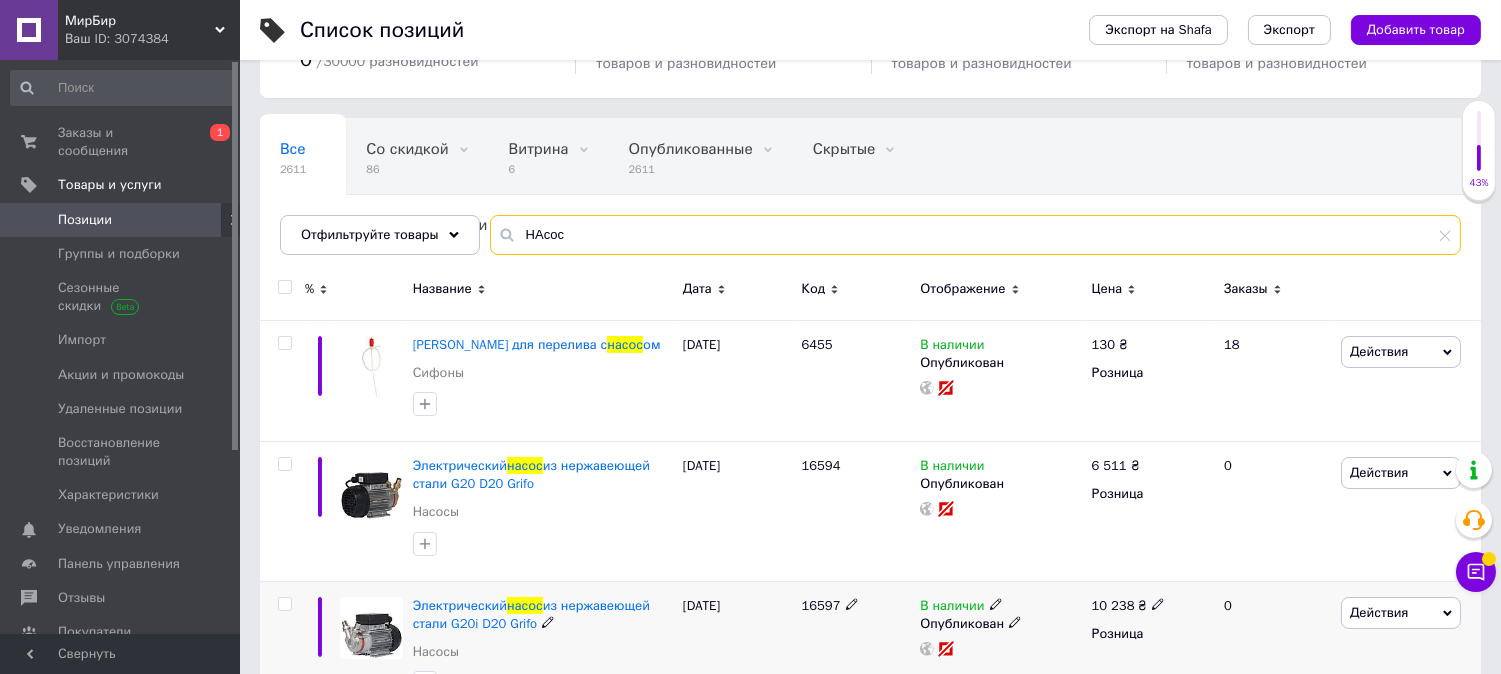 type on "НАсос" 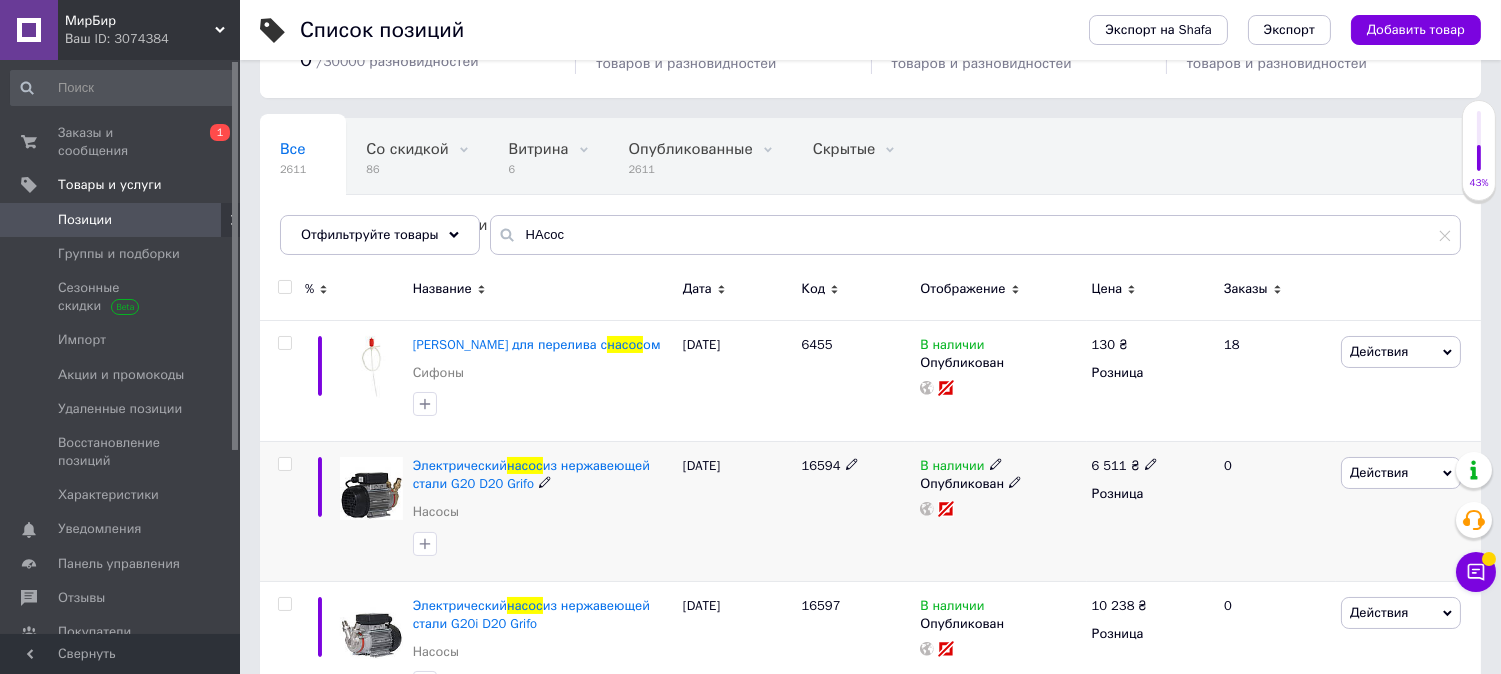 click at bounding box center [284, 464] 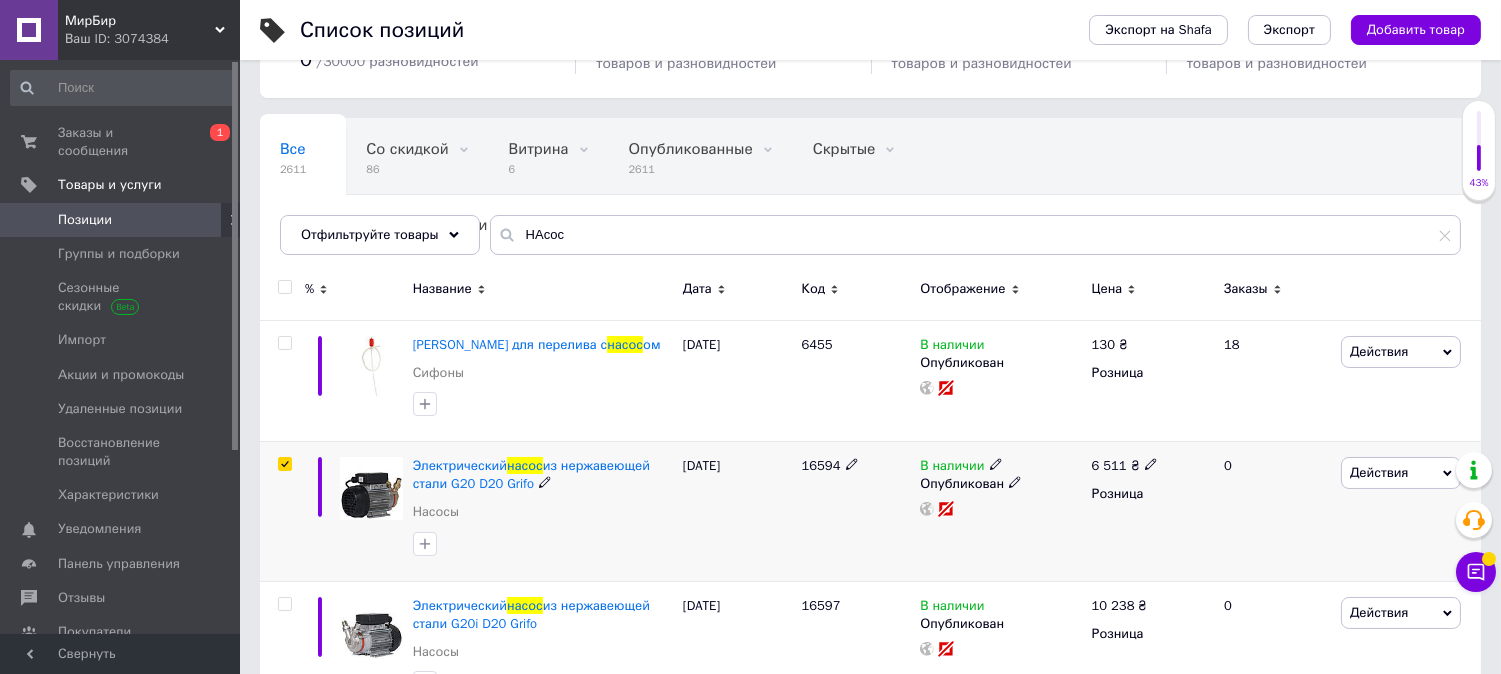 checkbox on "true" 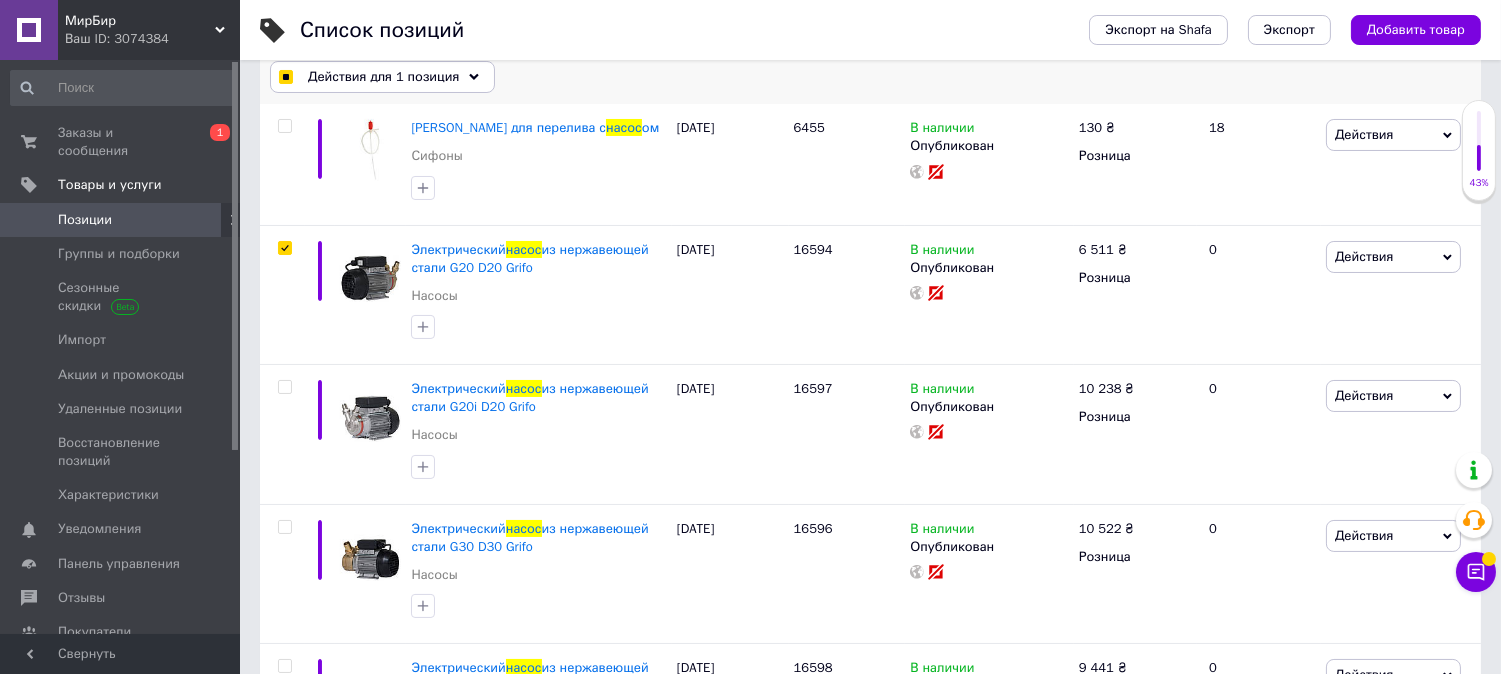 scroll, scrollTop: 333, scrollLeft: 0, axis: vertical 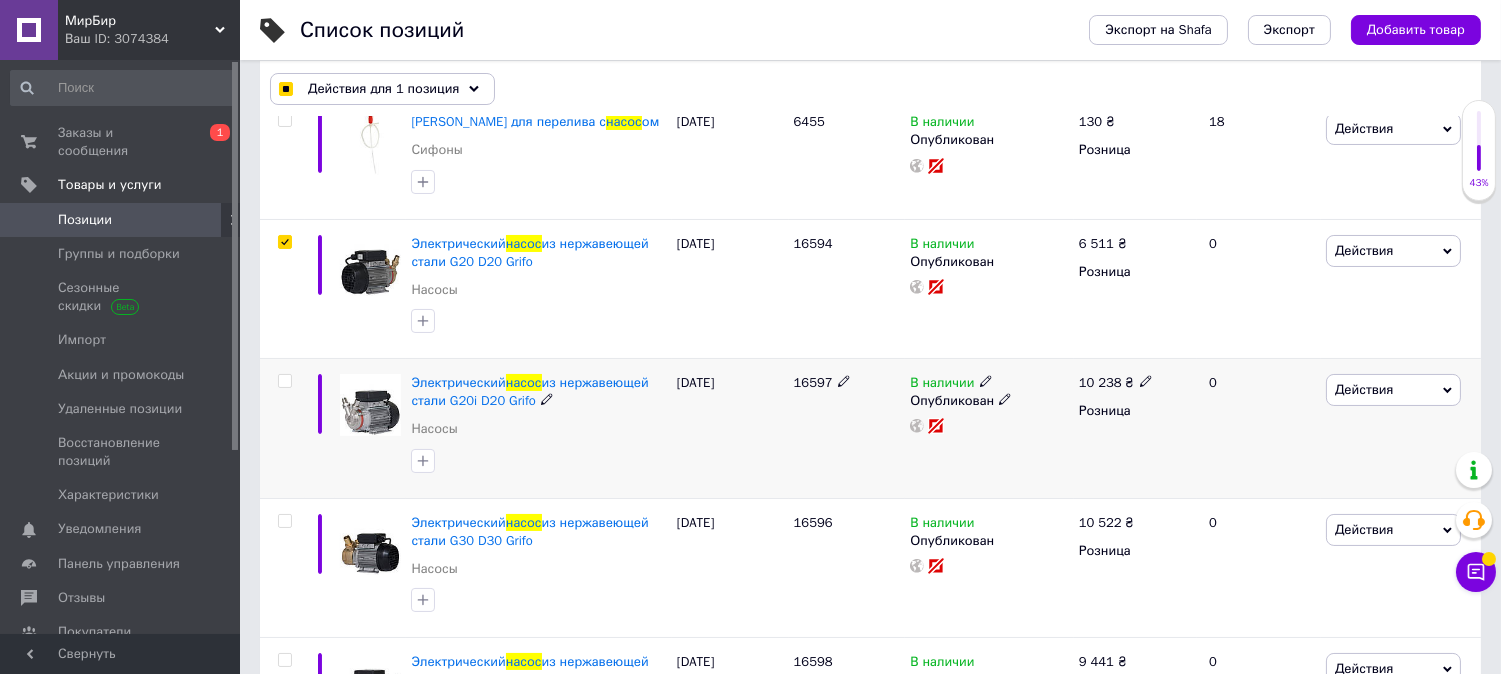 click at bounding box center [284, 381] 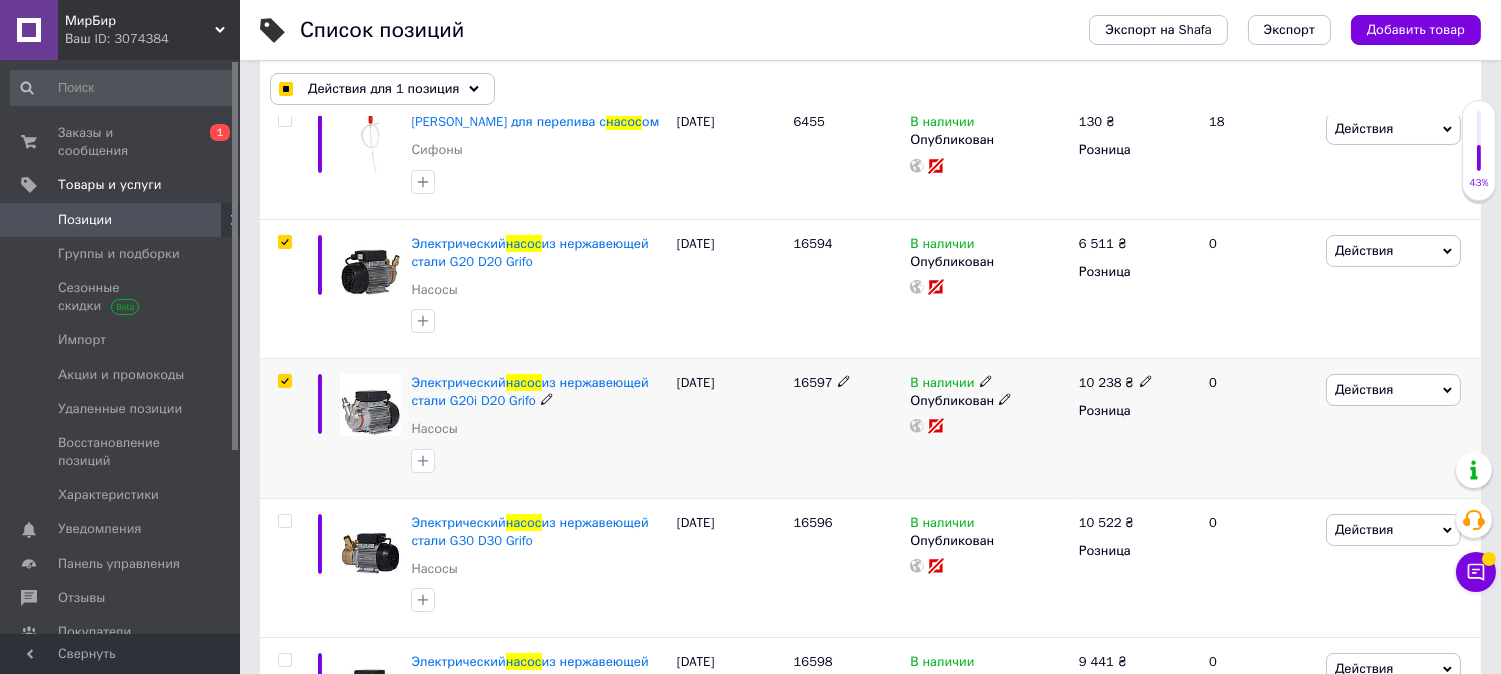 checkbox on "true" 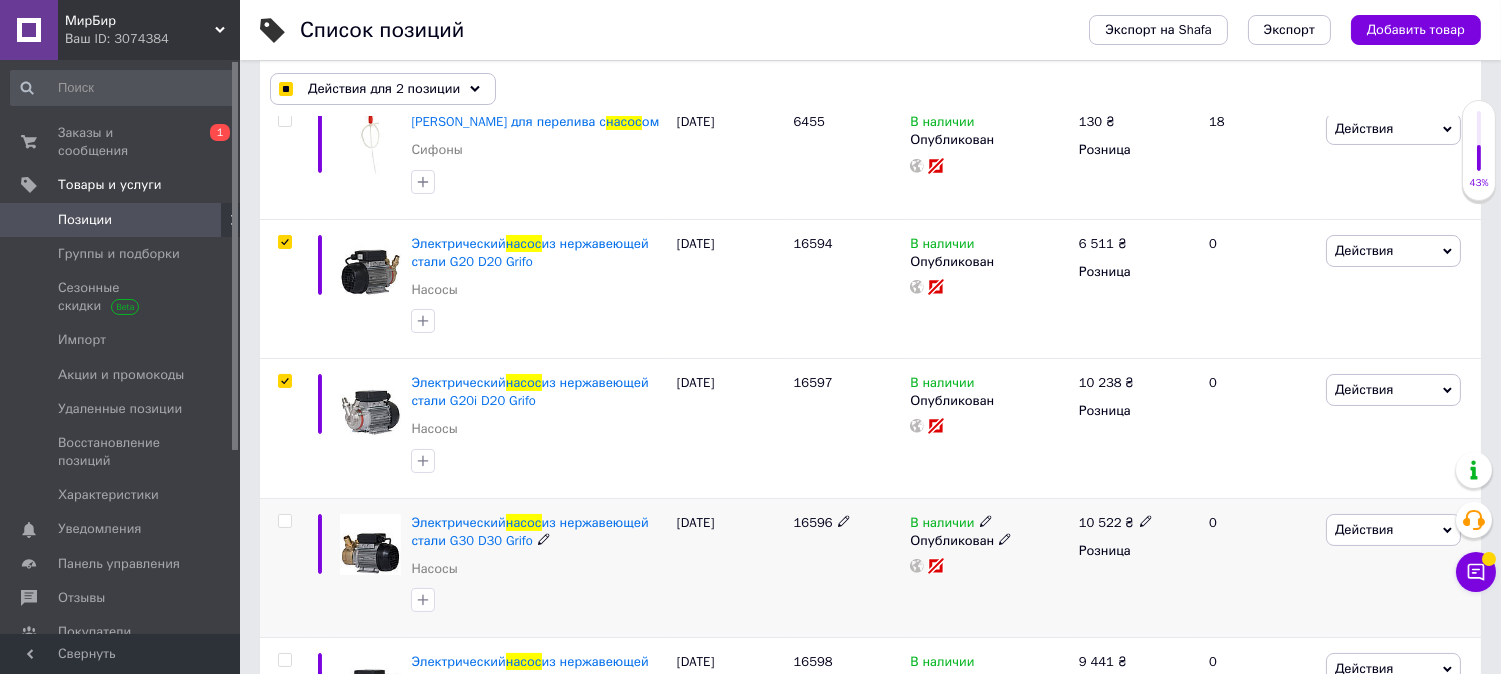 click at bounding box center (284, 521) 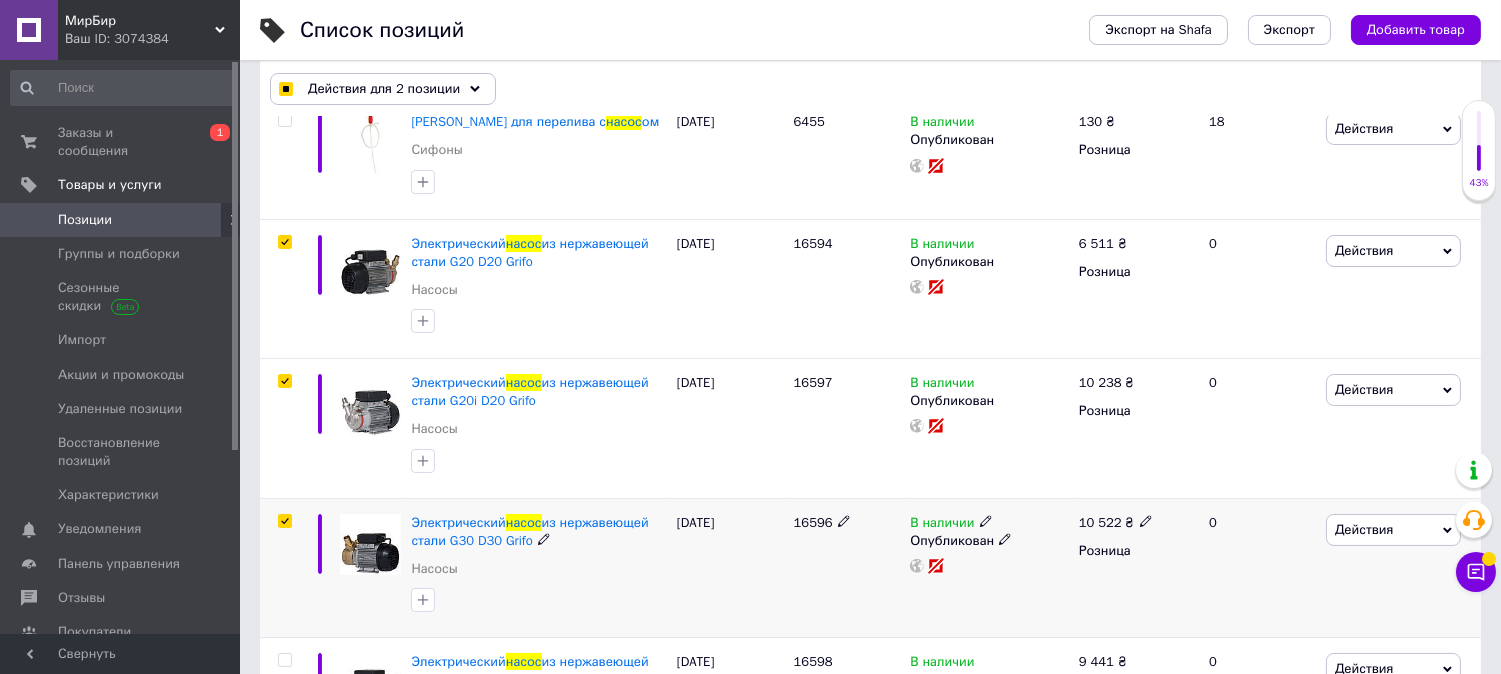 checkbox on "true" 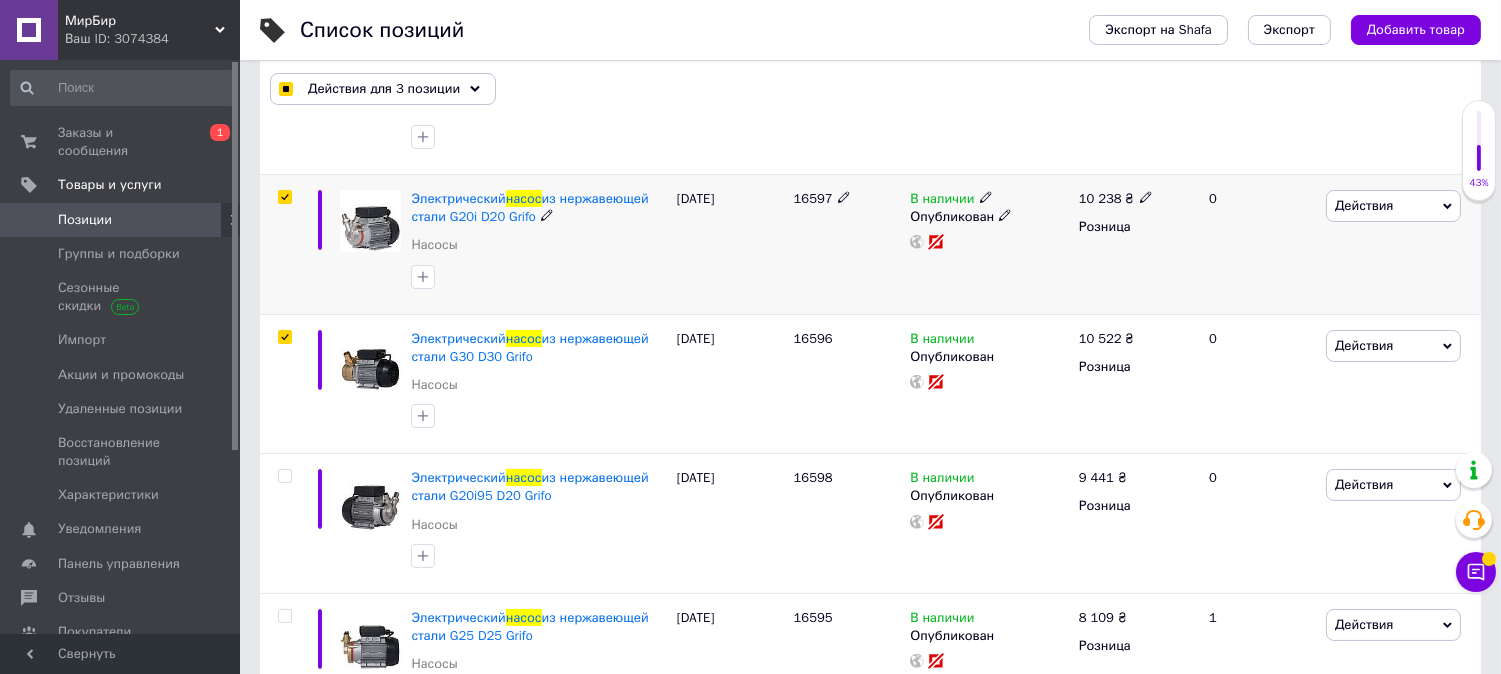 scroll, scrollTop: 555, scrollLeft: 0, axis: vertical 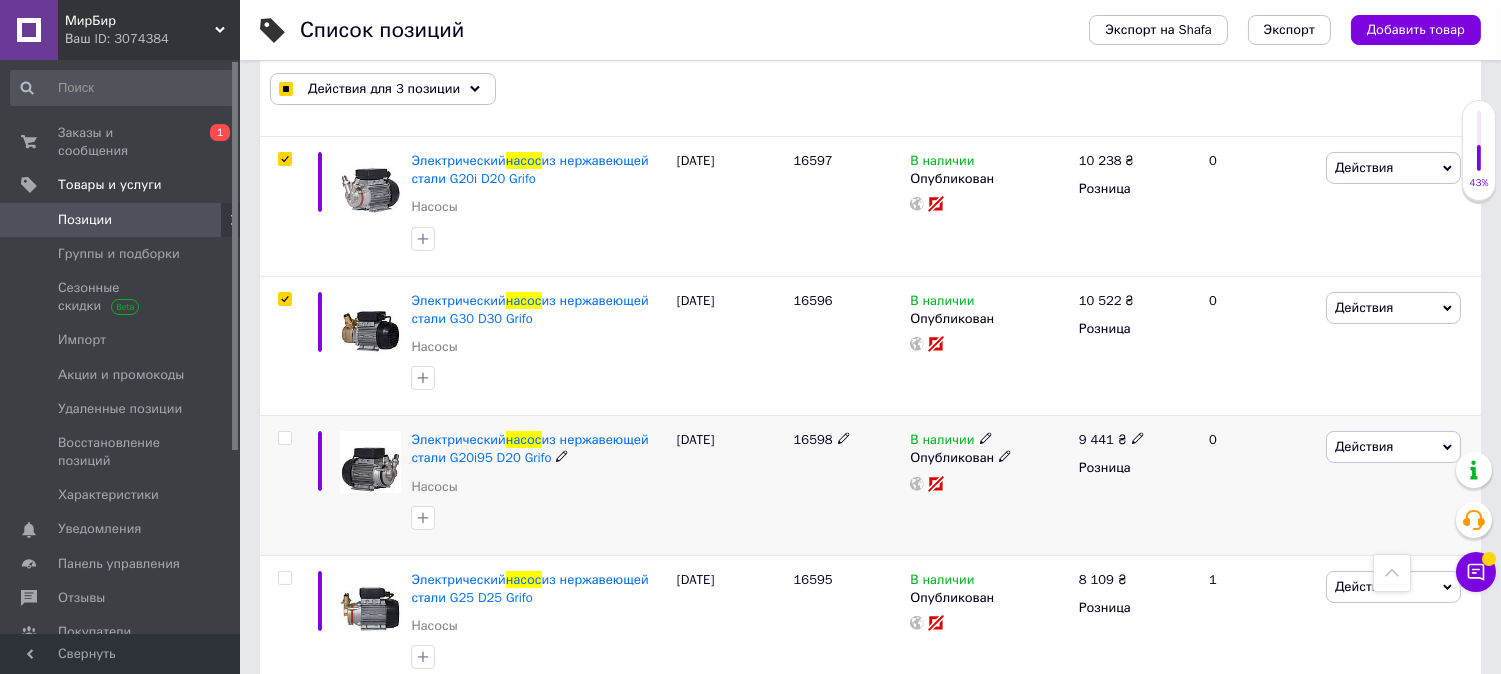 click at bounding box center [284, 438] 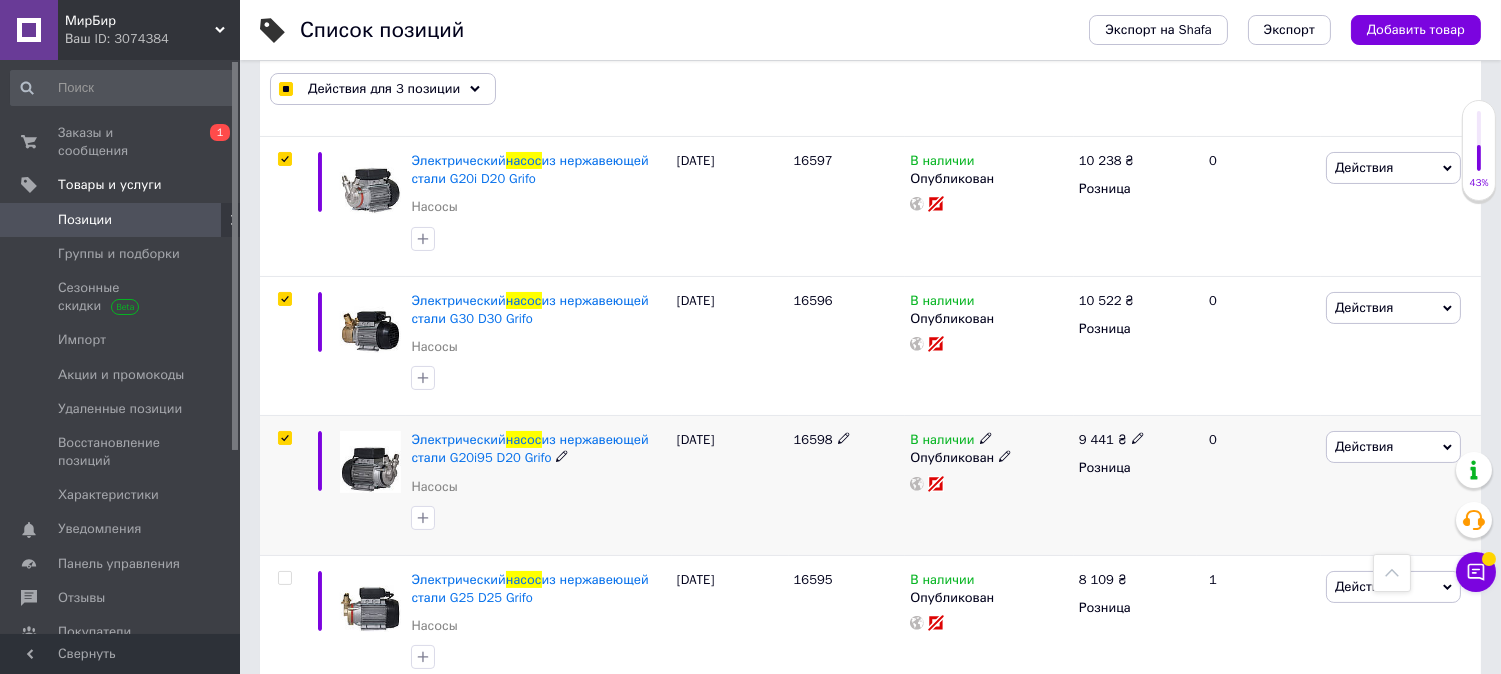 checkbox on "true" 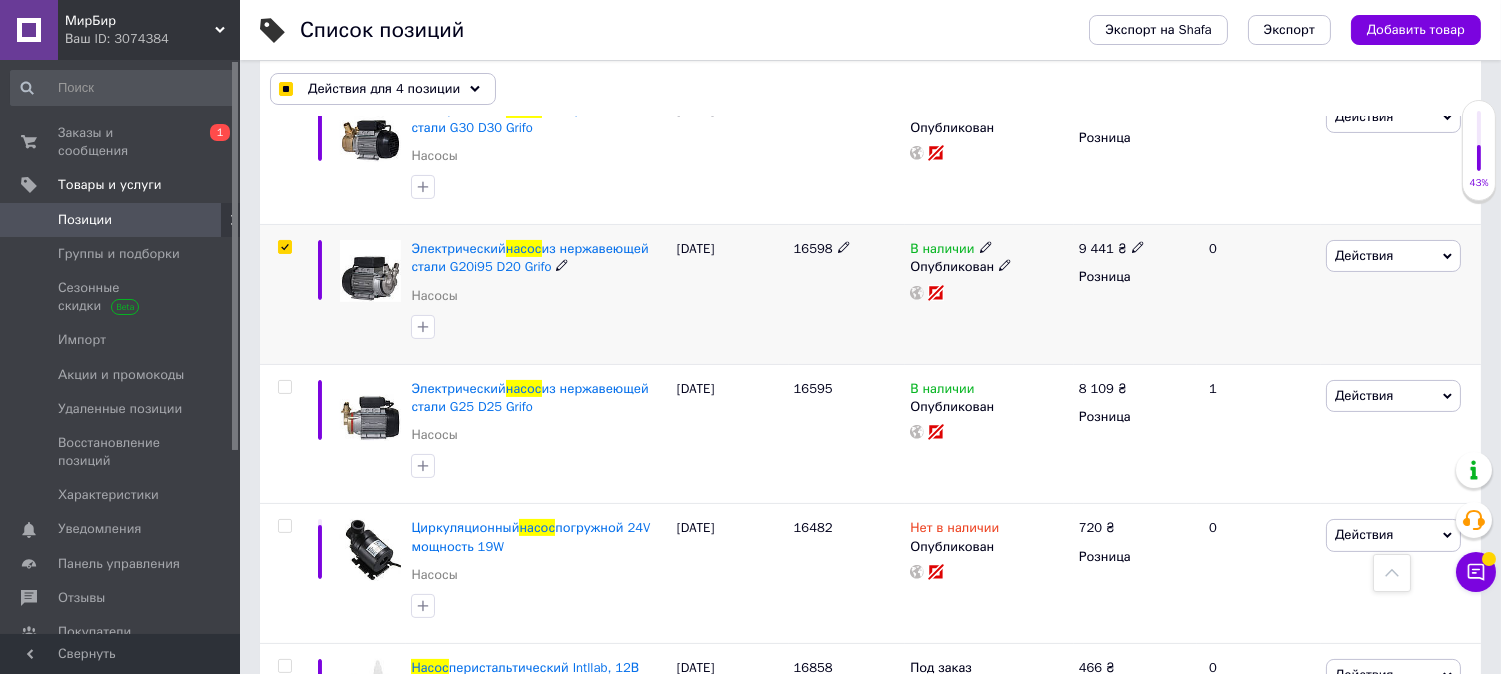 scroll, scrollTop: 777, scrollLeft: 0, axis: vertical 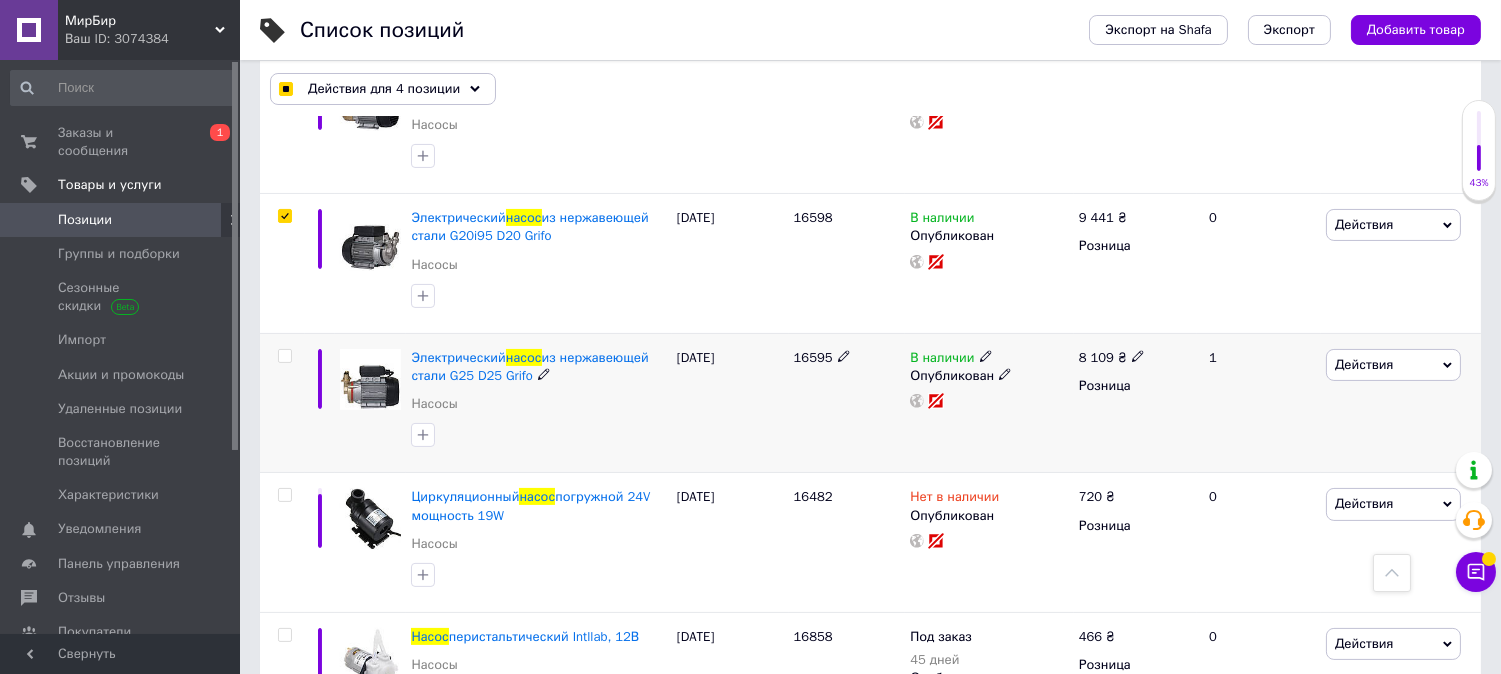 click at bounding box center [284, 356] 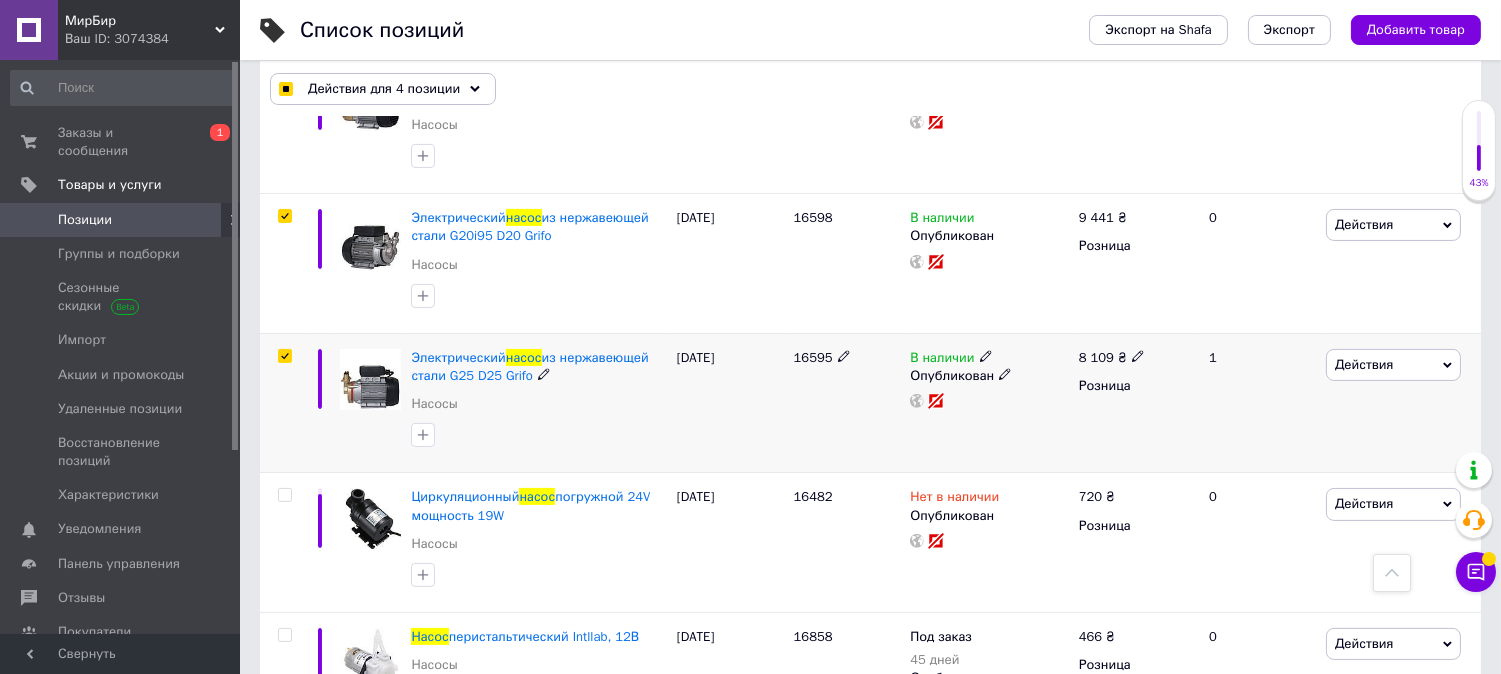 checkbox on "true" 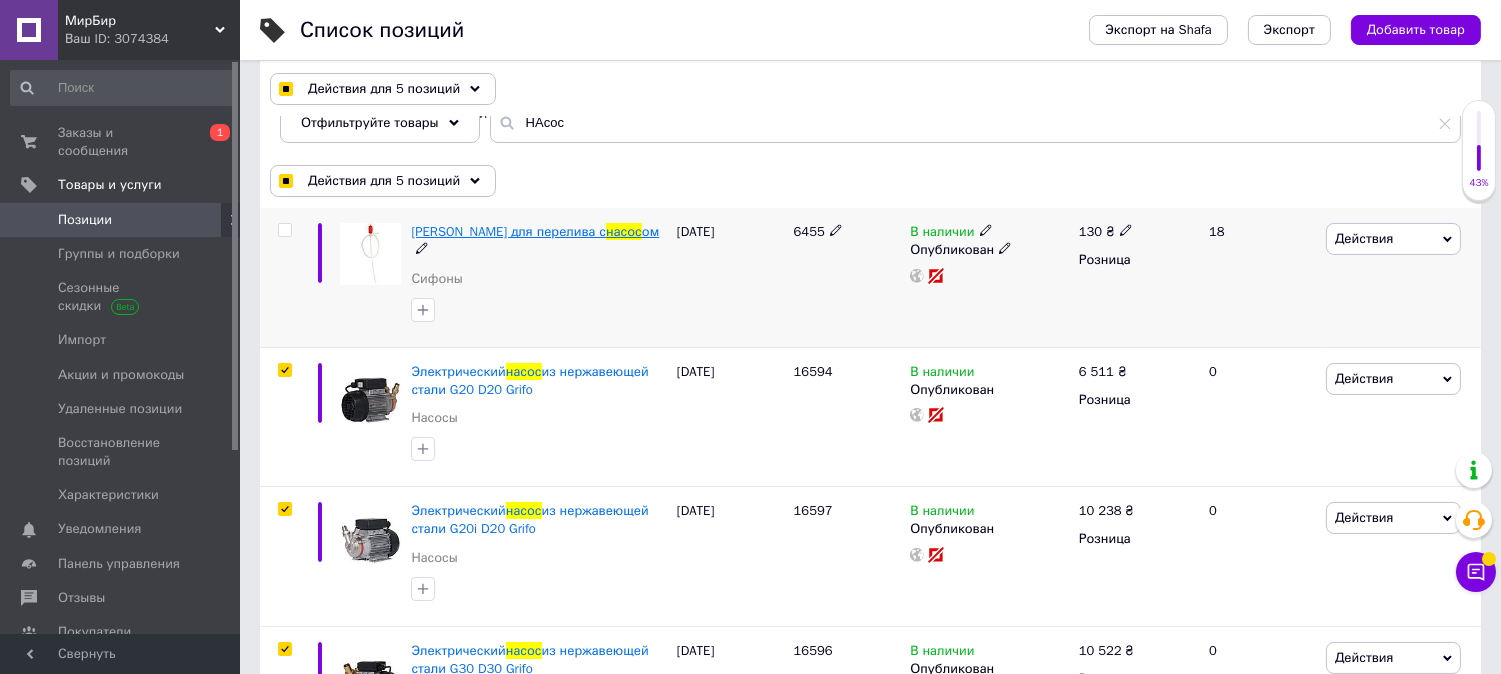 scroll, scrollTop: 88, scrollLeft: 0, axis: vertical 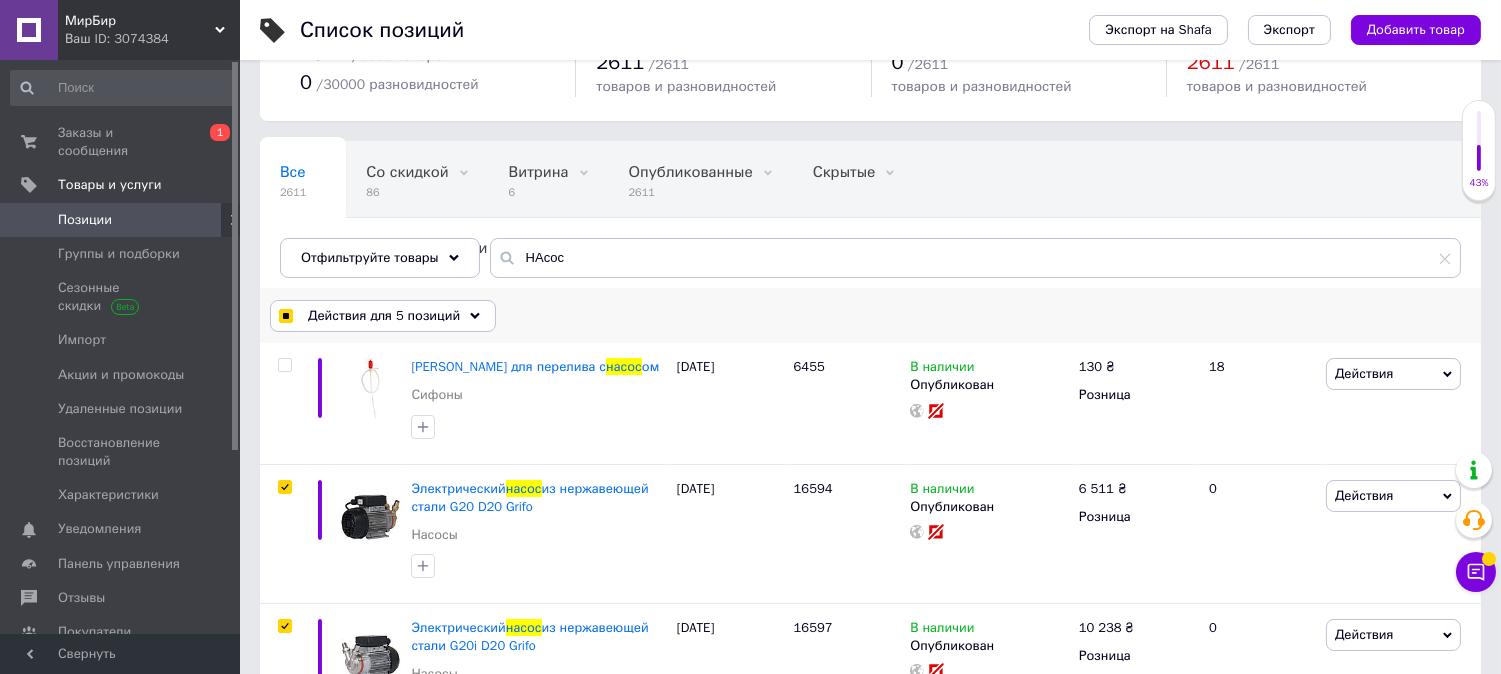 click on "Действия для 5 позиций" at bounding box center [384, 316] 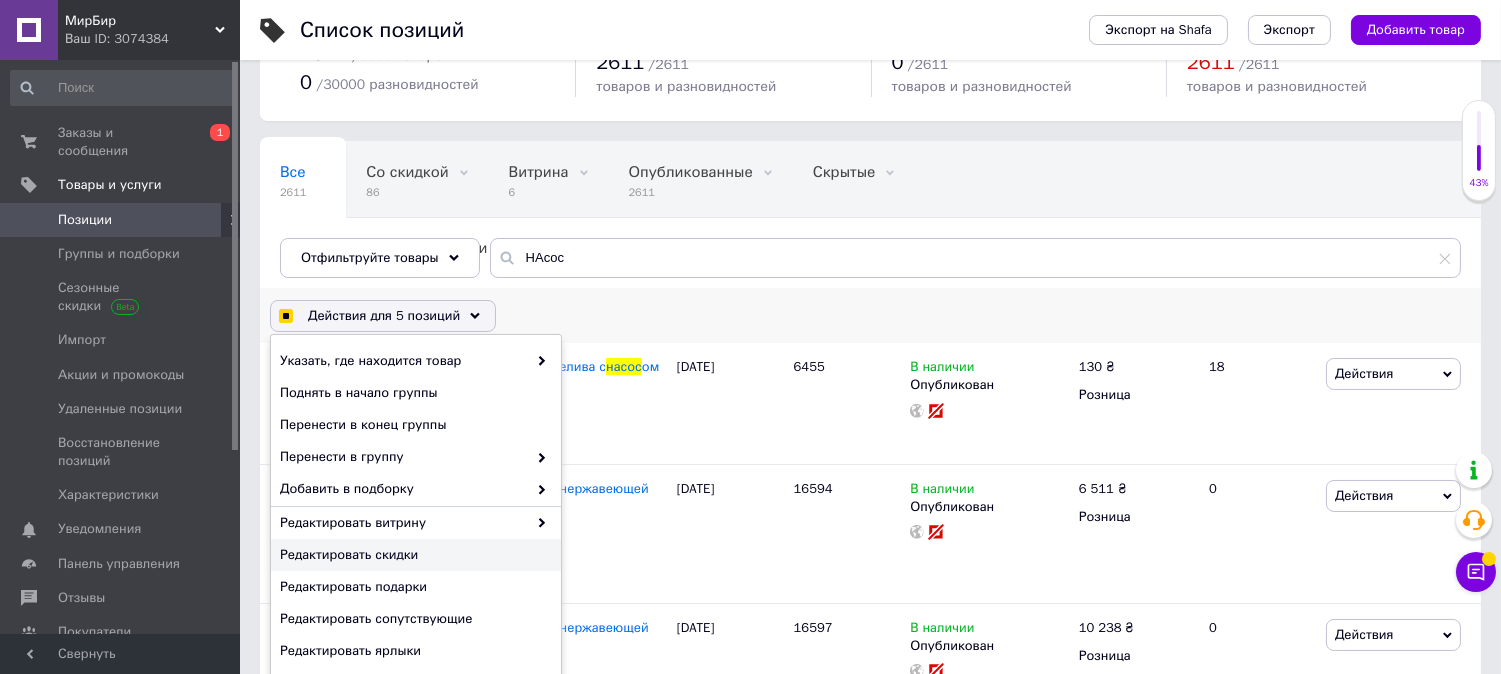 click on "Редактировать скидки" at bounding box center (413, 555) 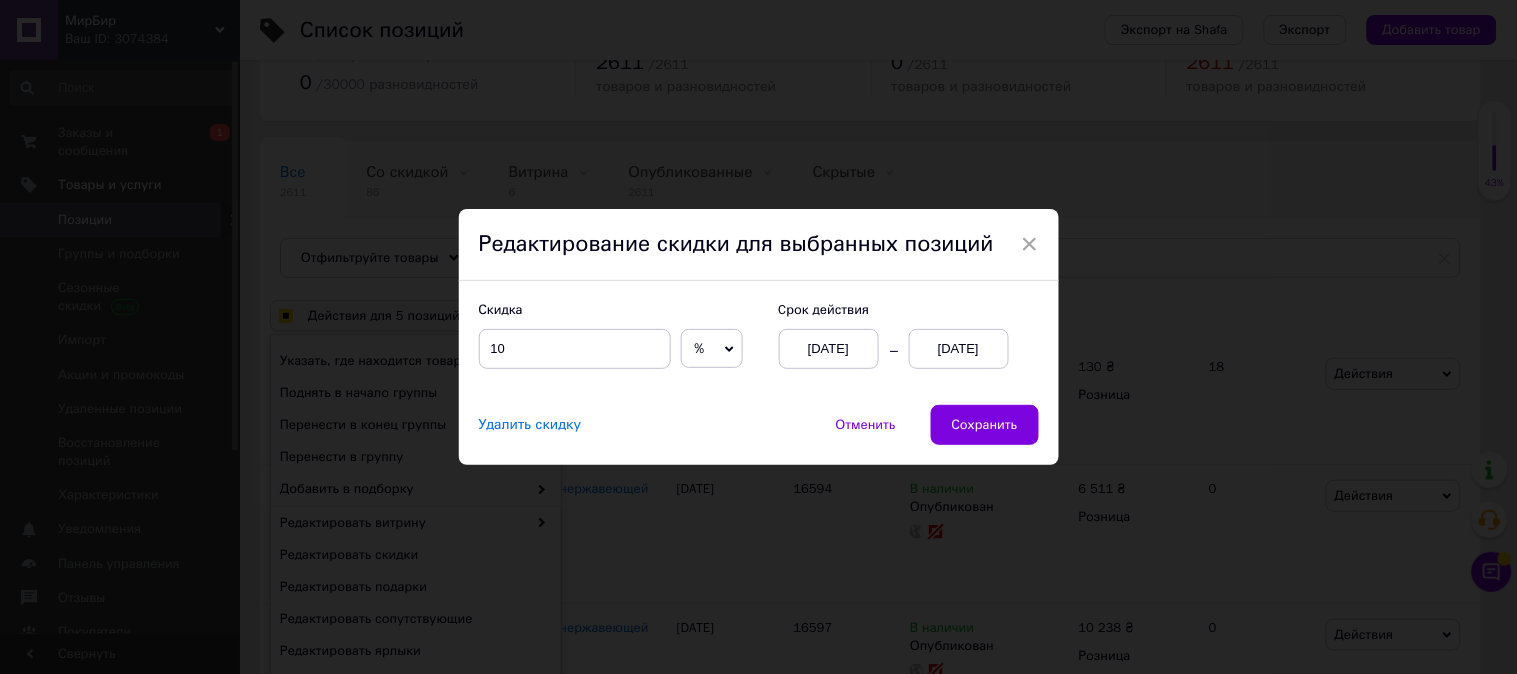 click on "[DATE]" at bounding box center [959, 349] 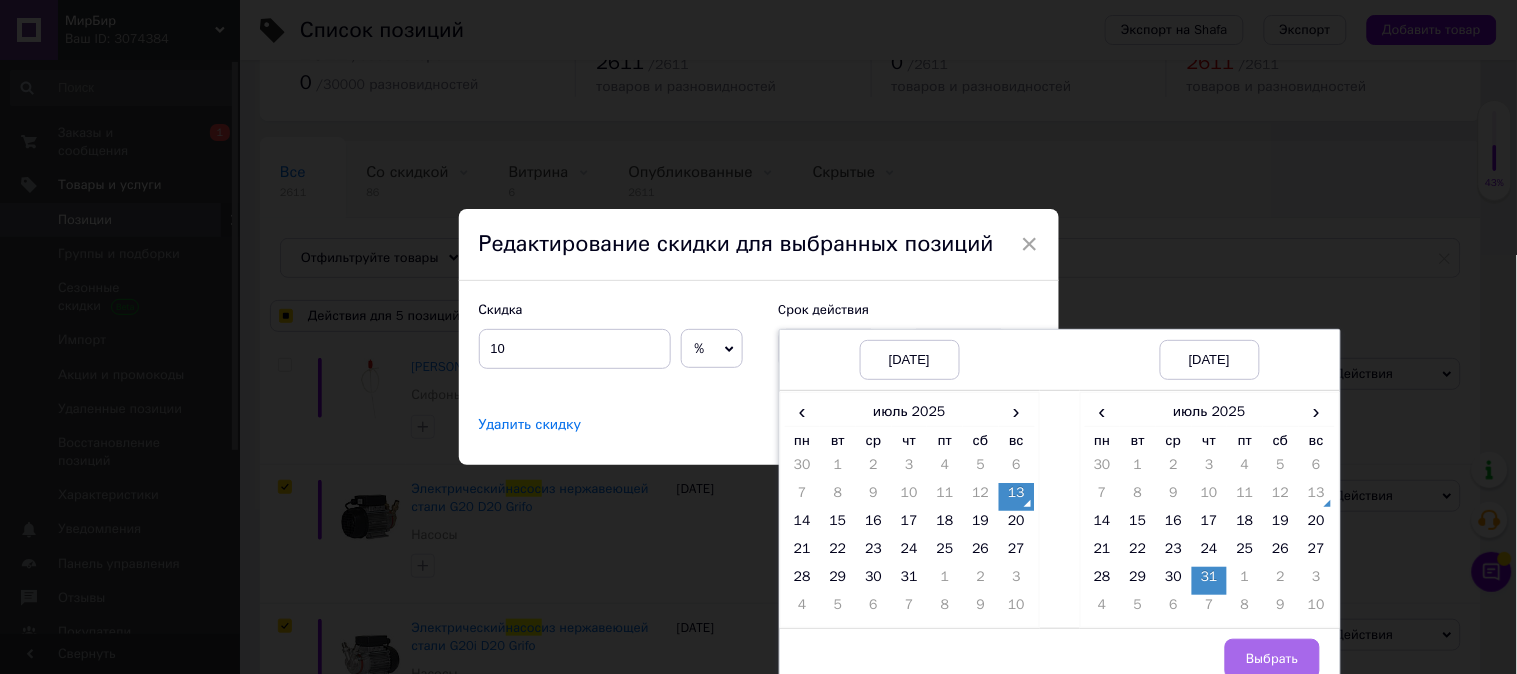 click on "Выбрать" at bounding box center (1272, 659) 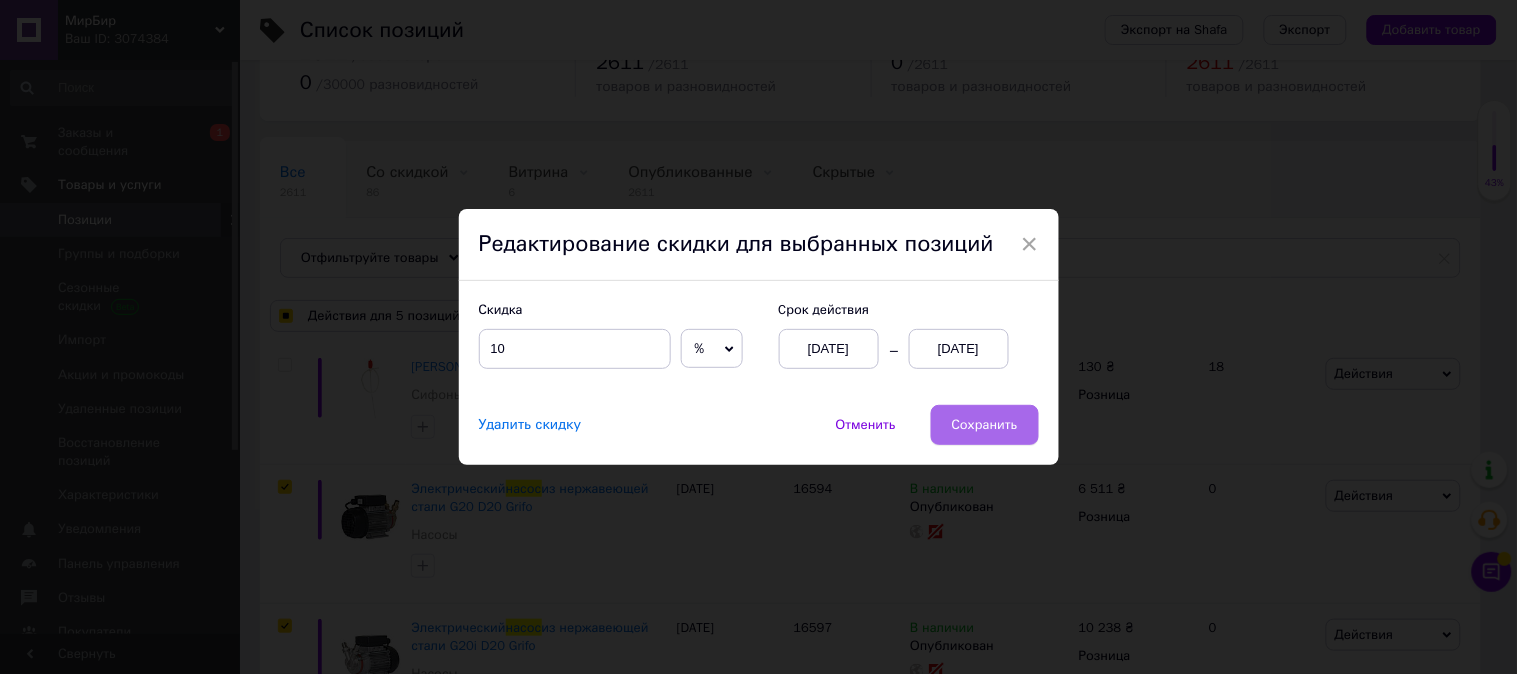 click on "Сохранить" at bounding box center [985, 425] 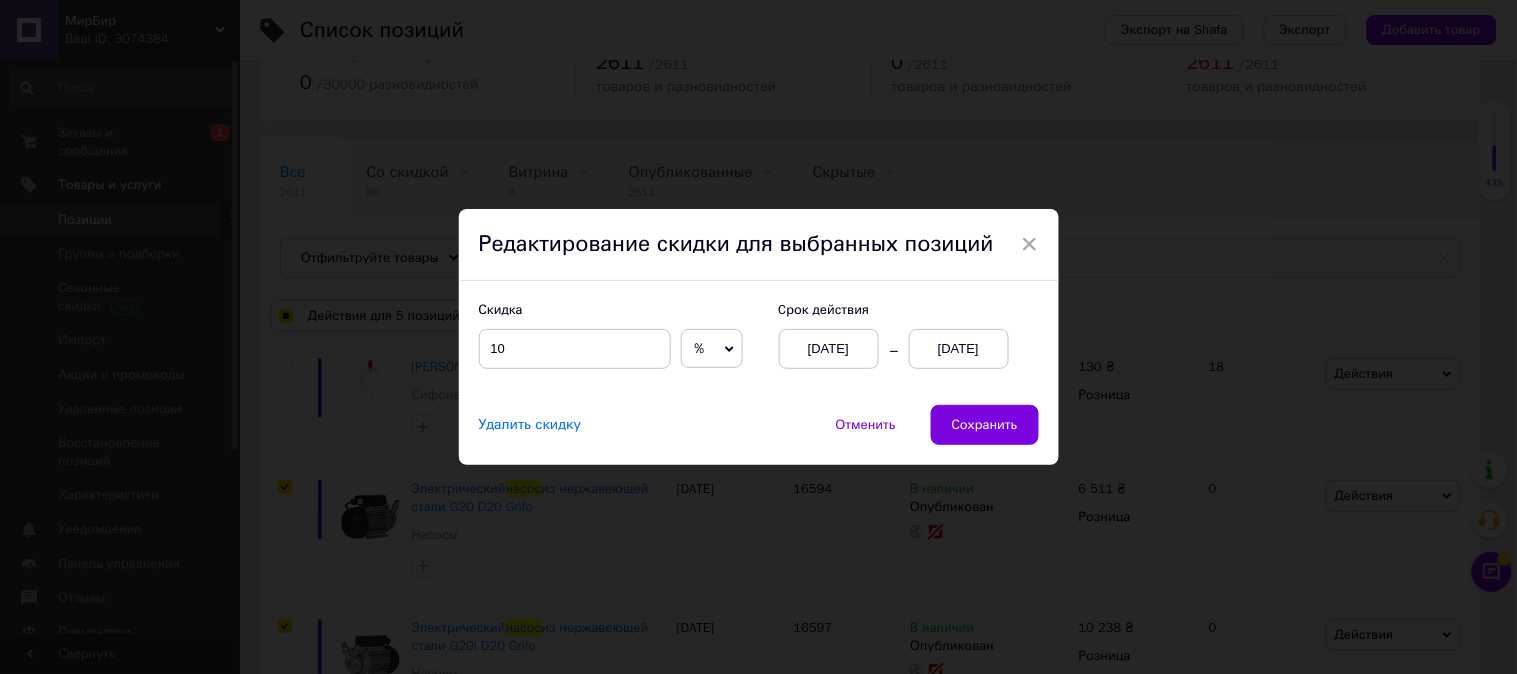 checkbox on "true" 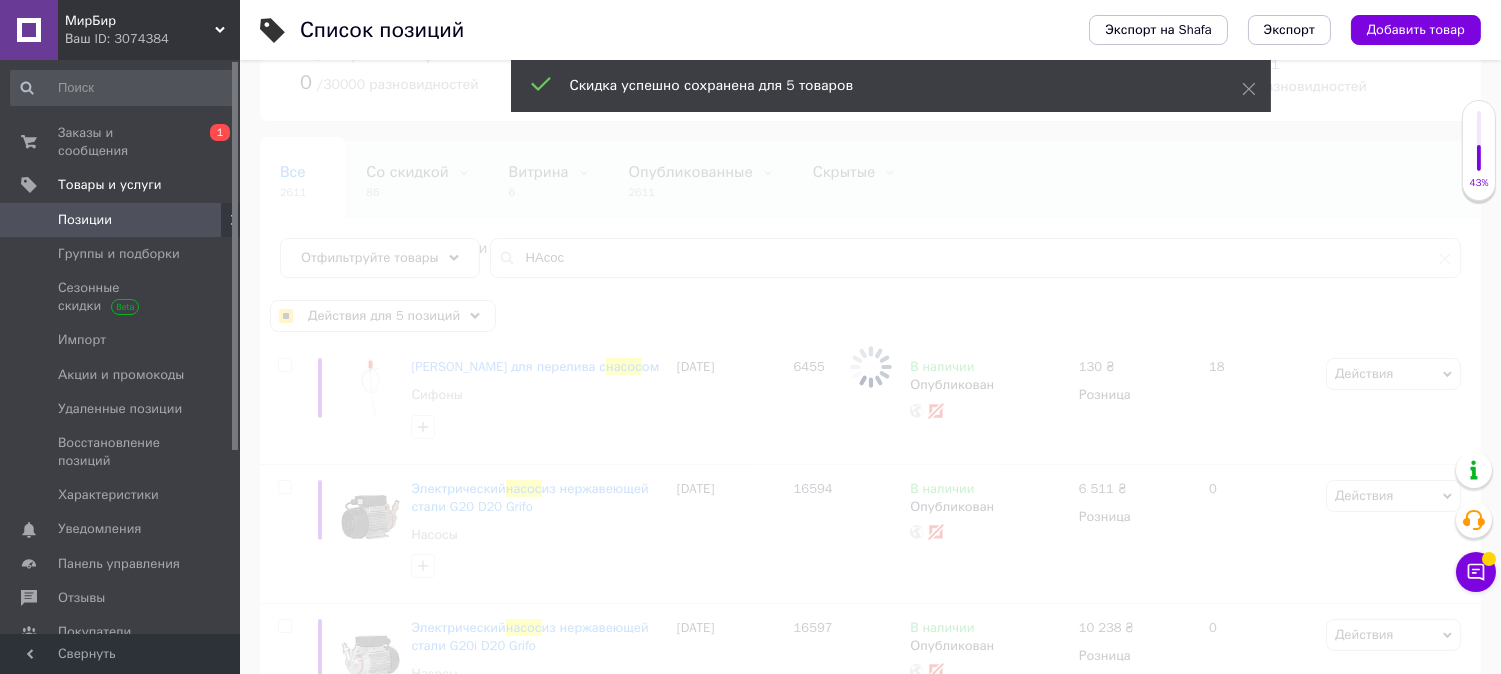 checkbox on "false" 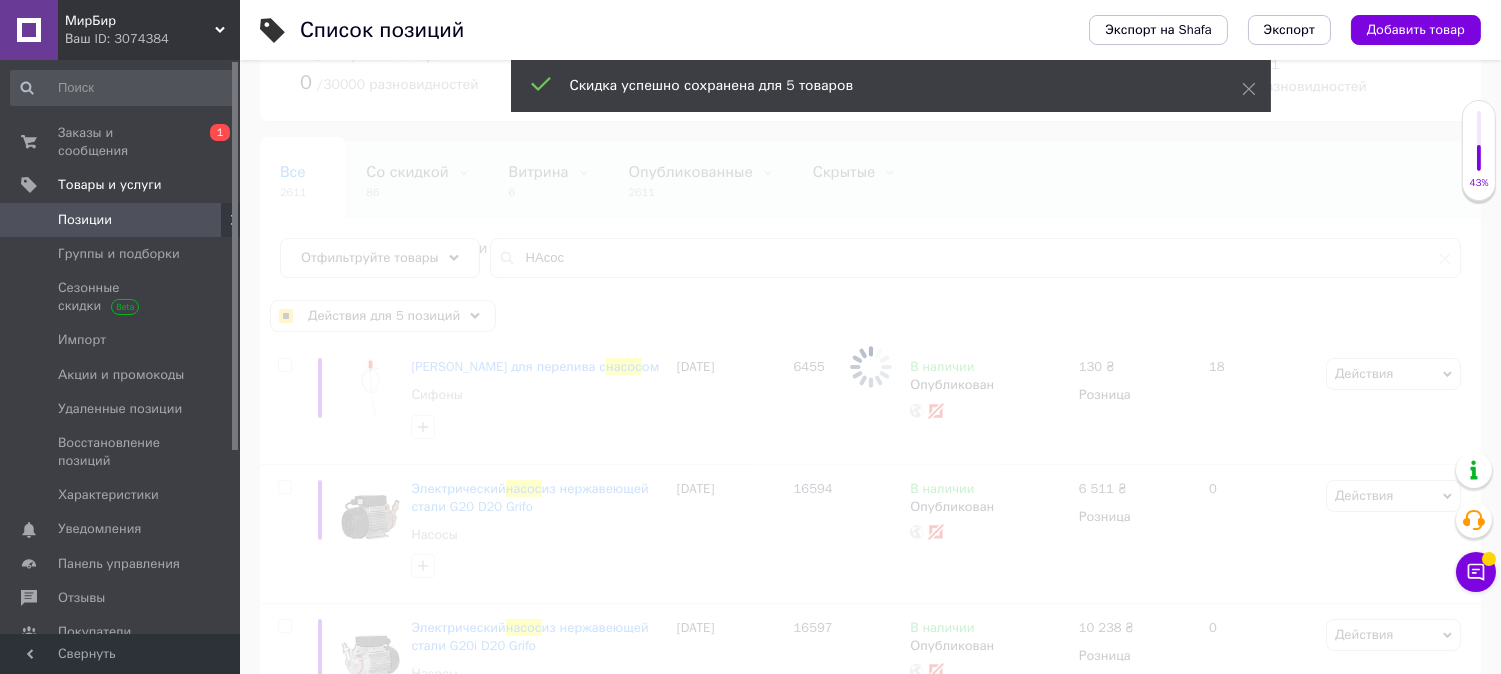 checkbox on "false" 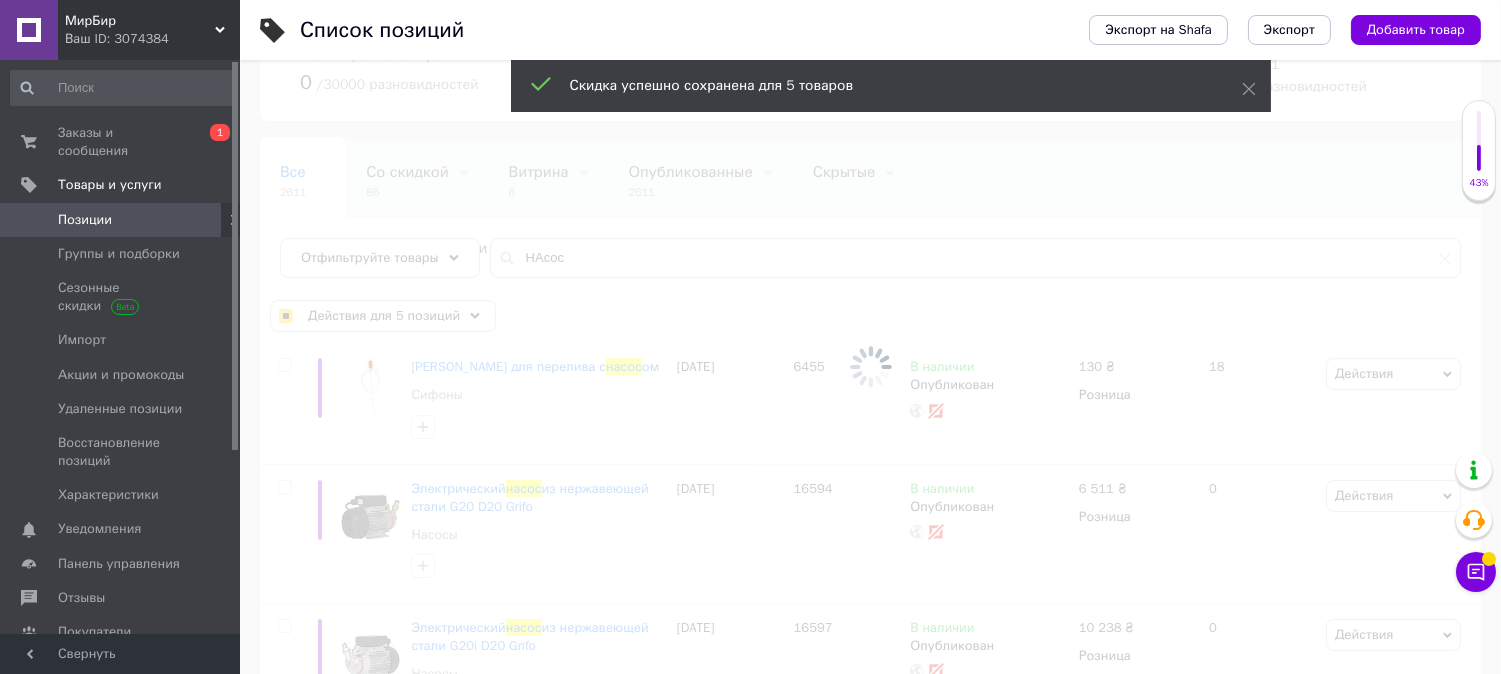 checkbox on "false" 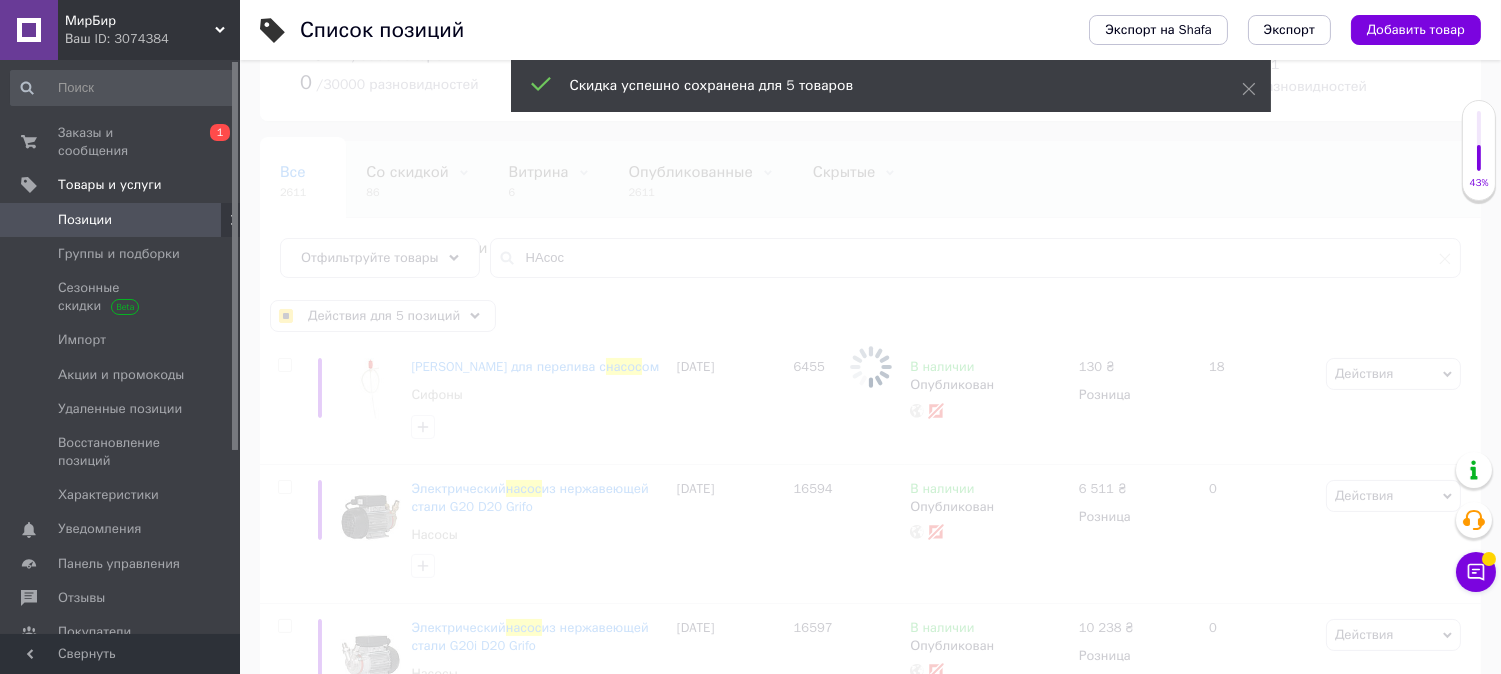 checkbox on "false" 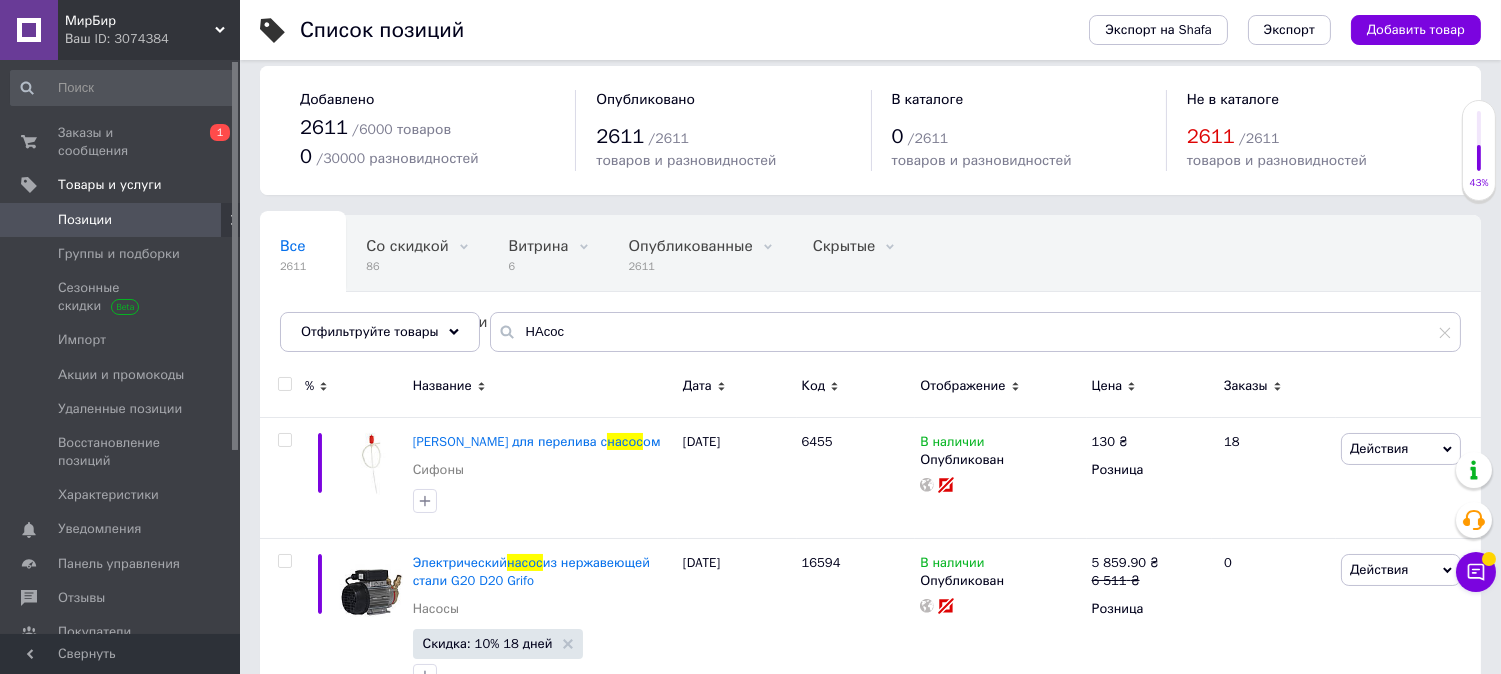 scroll, scrollTop: 0, scrollLeft: 0, axis: both 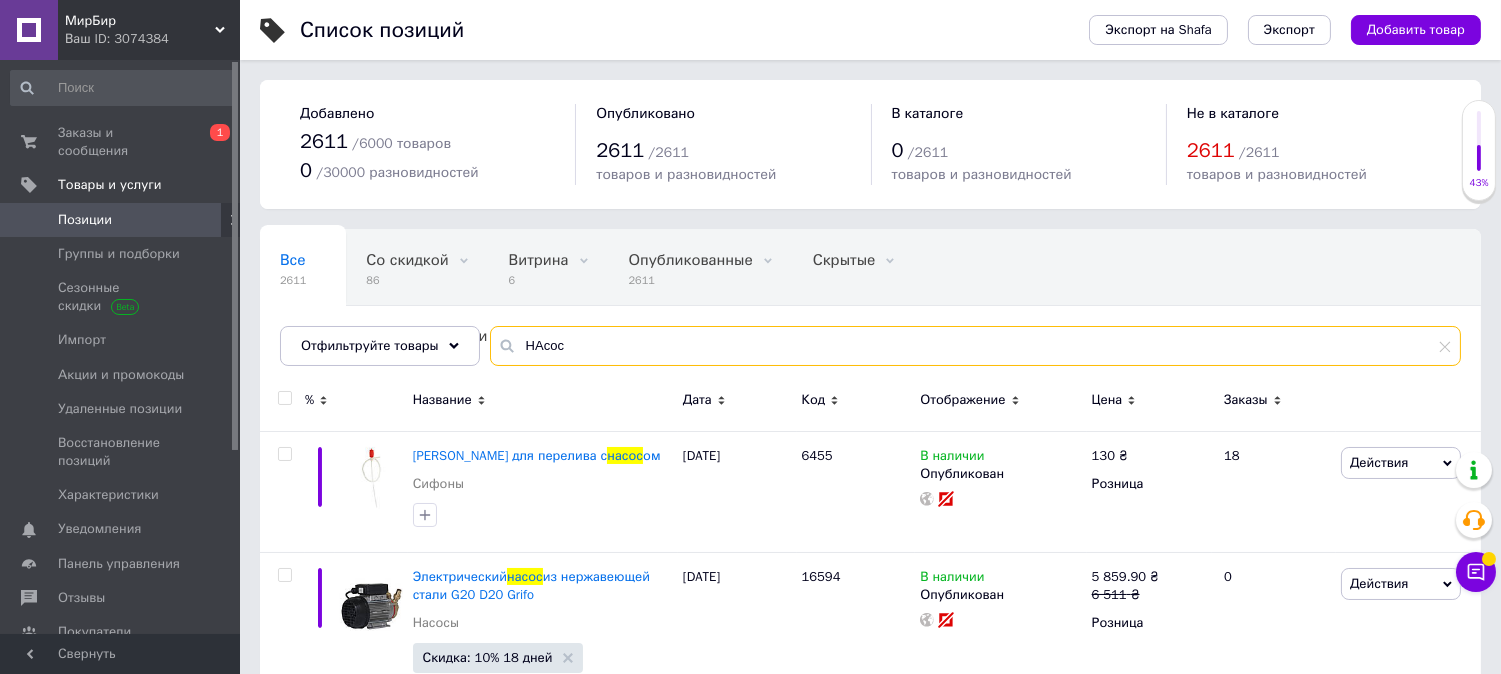 click on "НАсос" at bounding box center (975, 346) 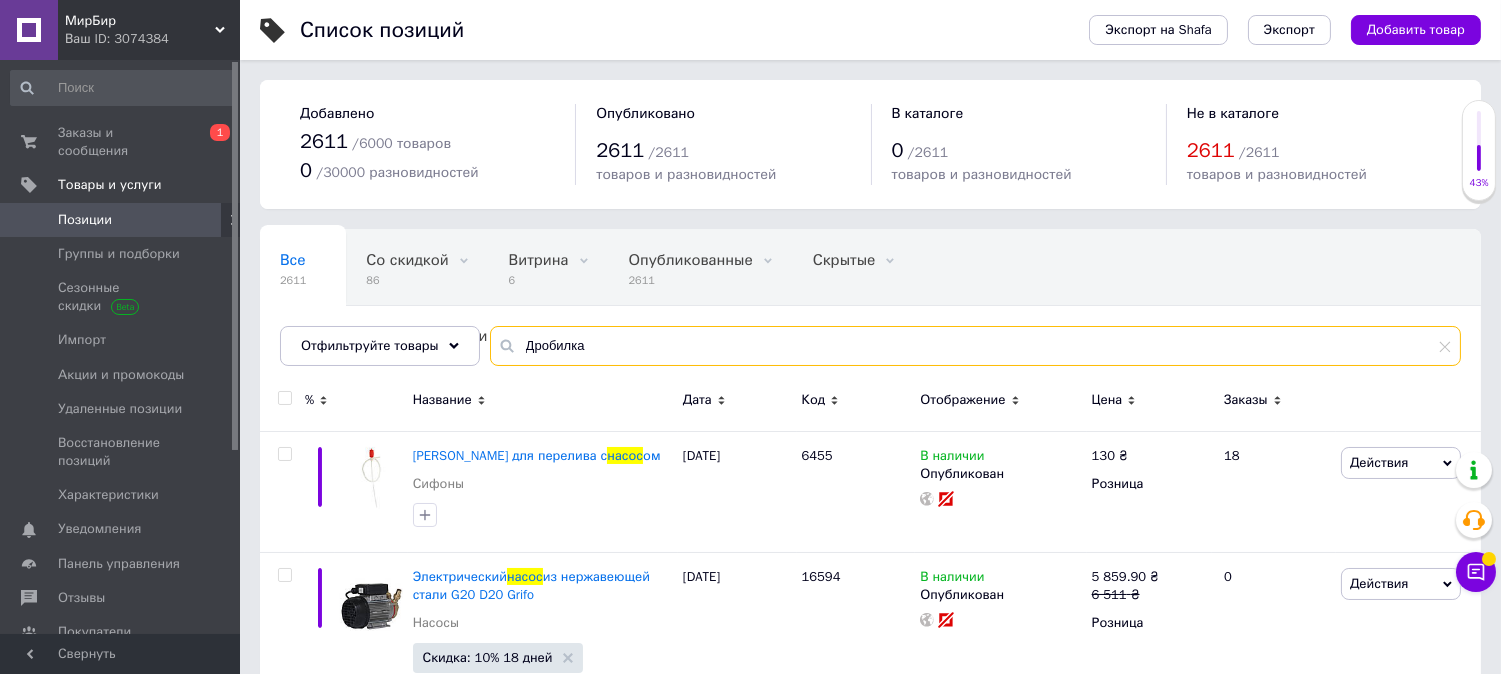 type on "Дробилка" 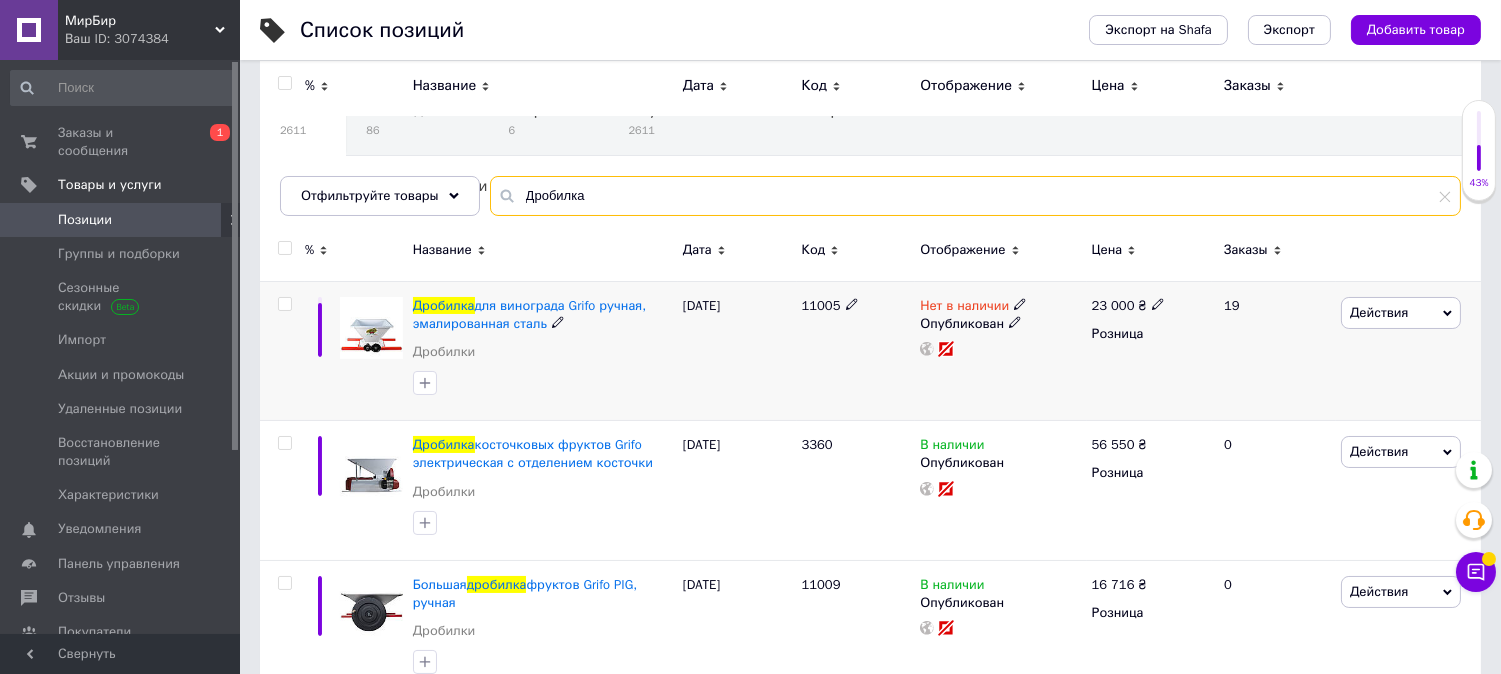 scroll, scrollTop: 111, scrollLeft: 0, axis: vertical 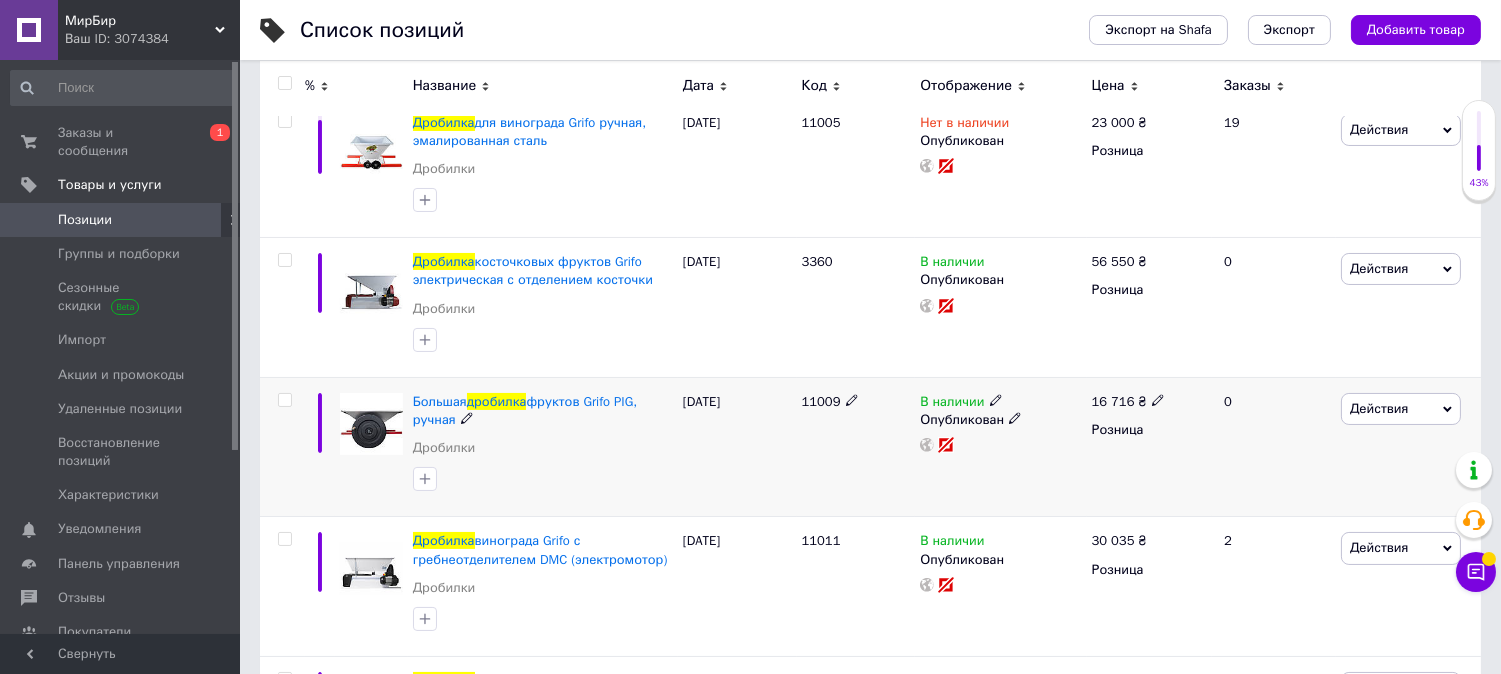 click at bounding box center (285, 400) 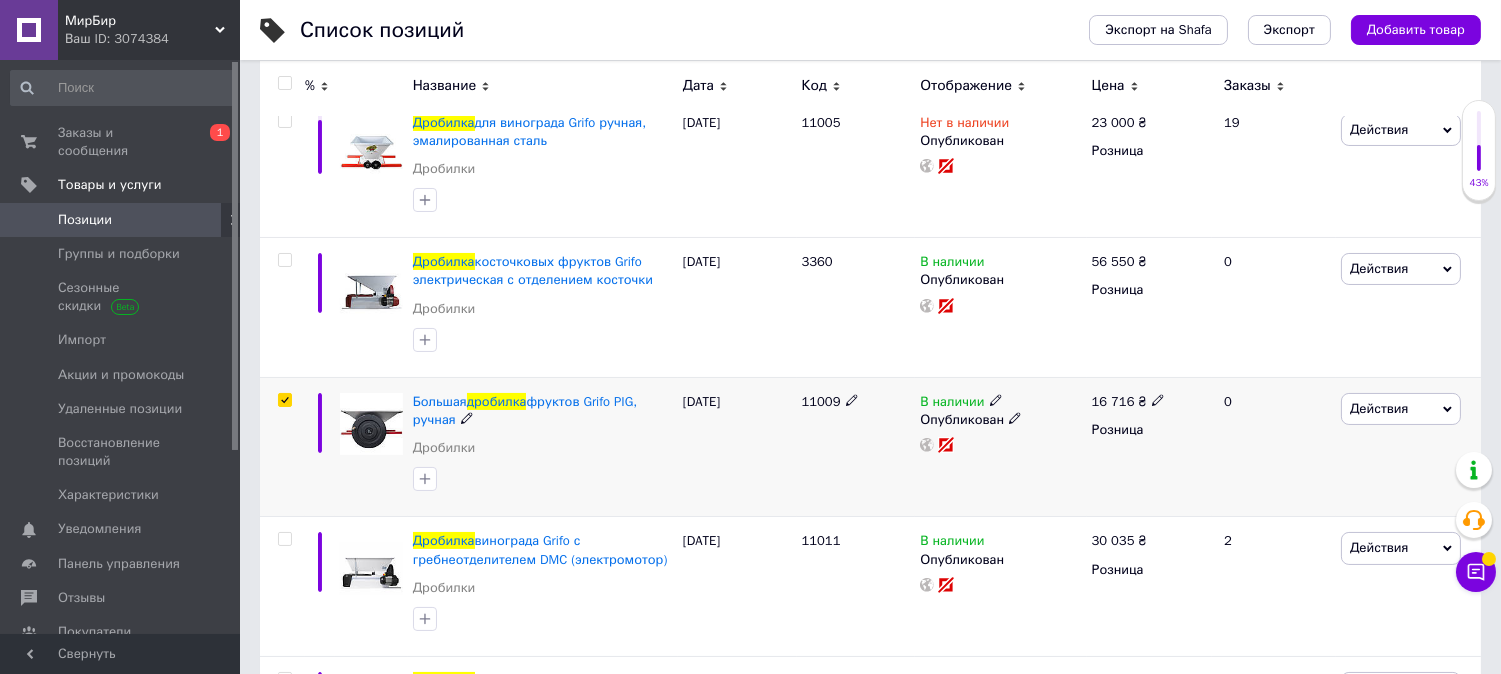 checkbox on "true" 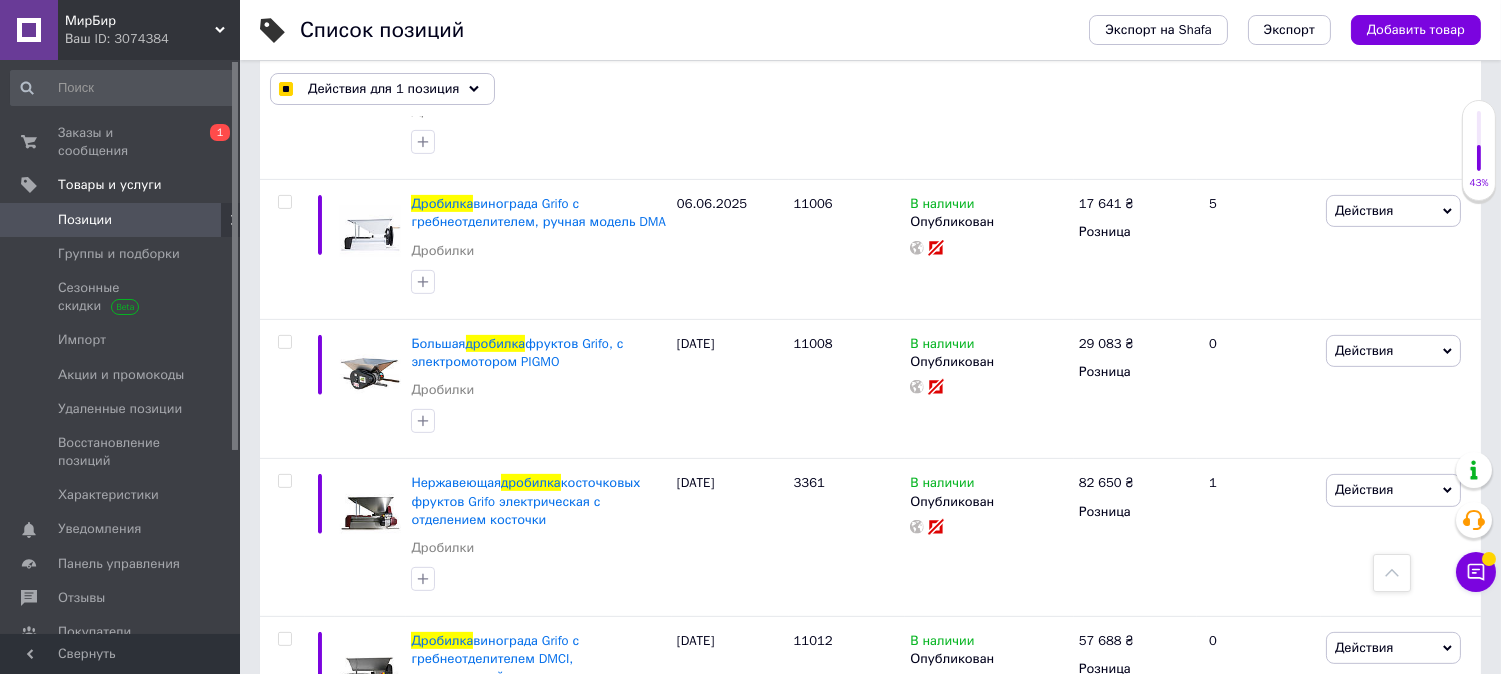 scroll, scrollTop: 1444, scrollLeft: 0, axis: vertical 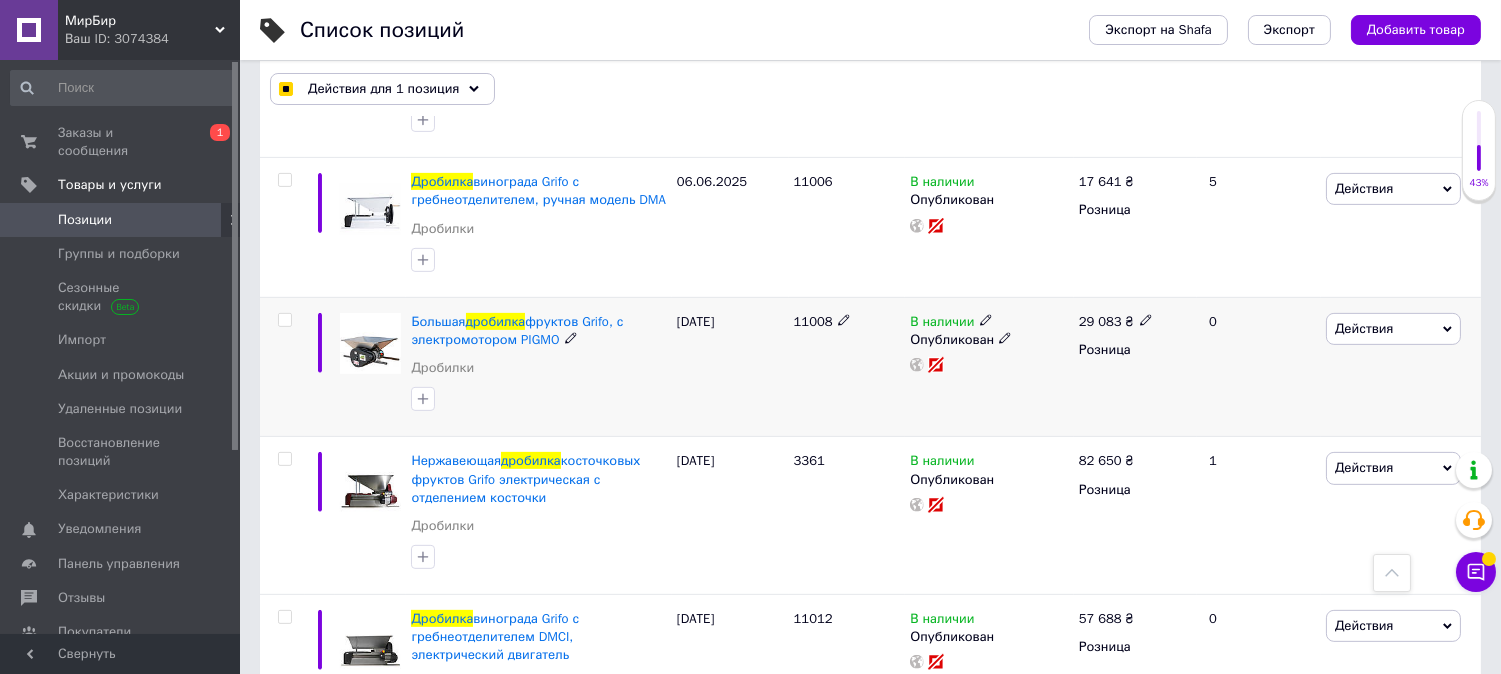 click at bounding box center (284, 320) 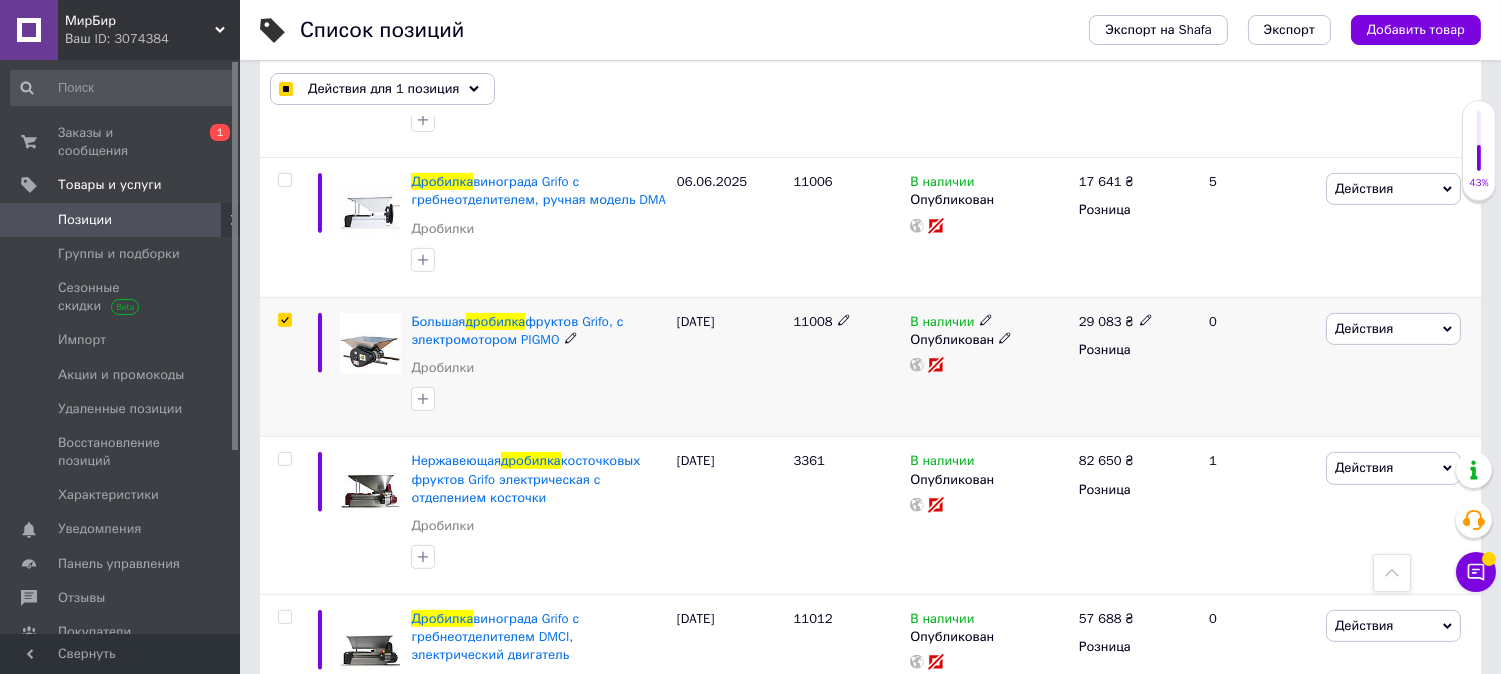 checkbox on "true" 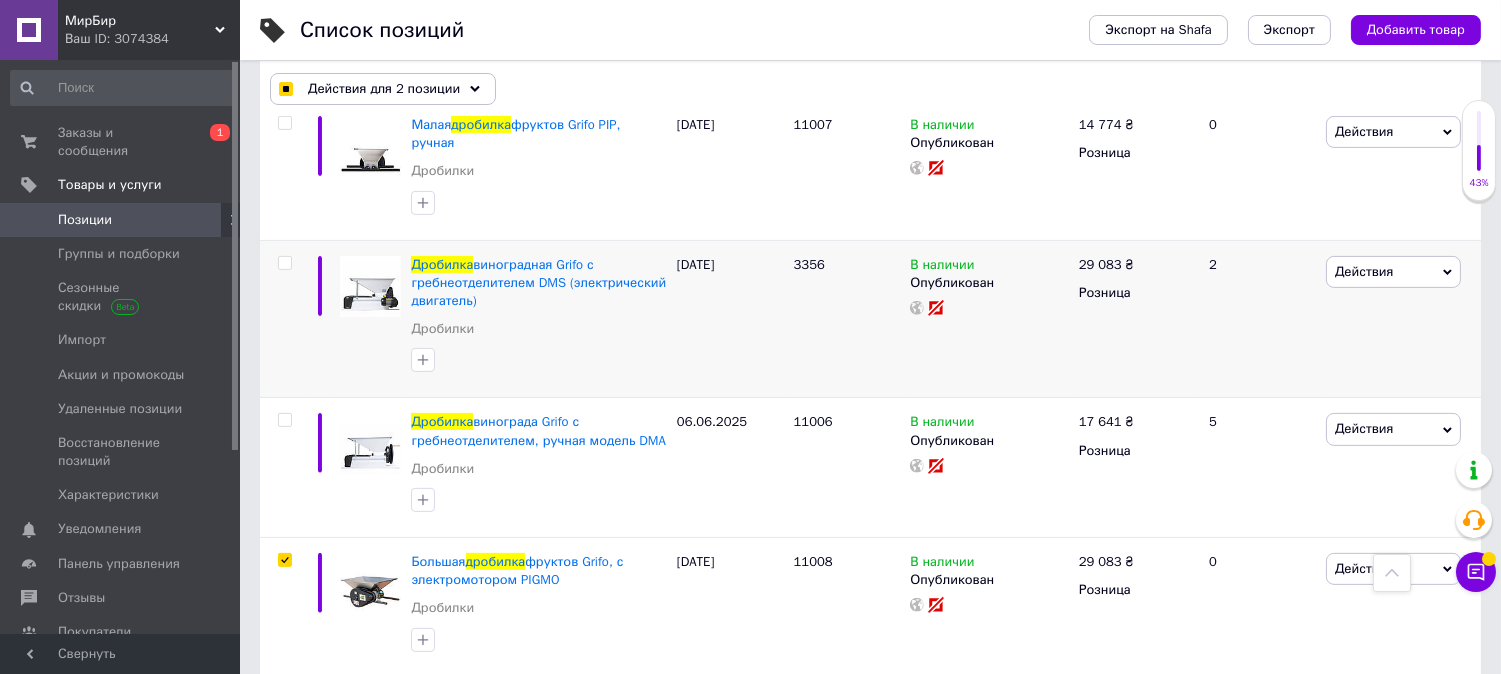 scroll, scrollTop: 1204, scrollLeft: 0, axis: vertical 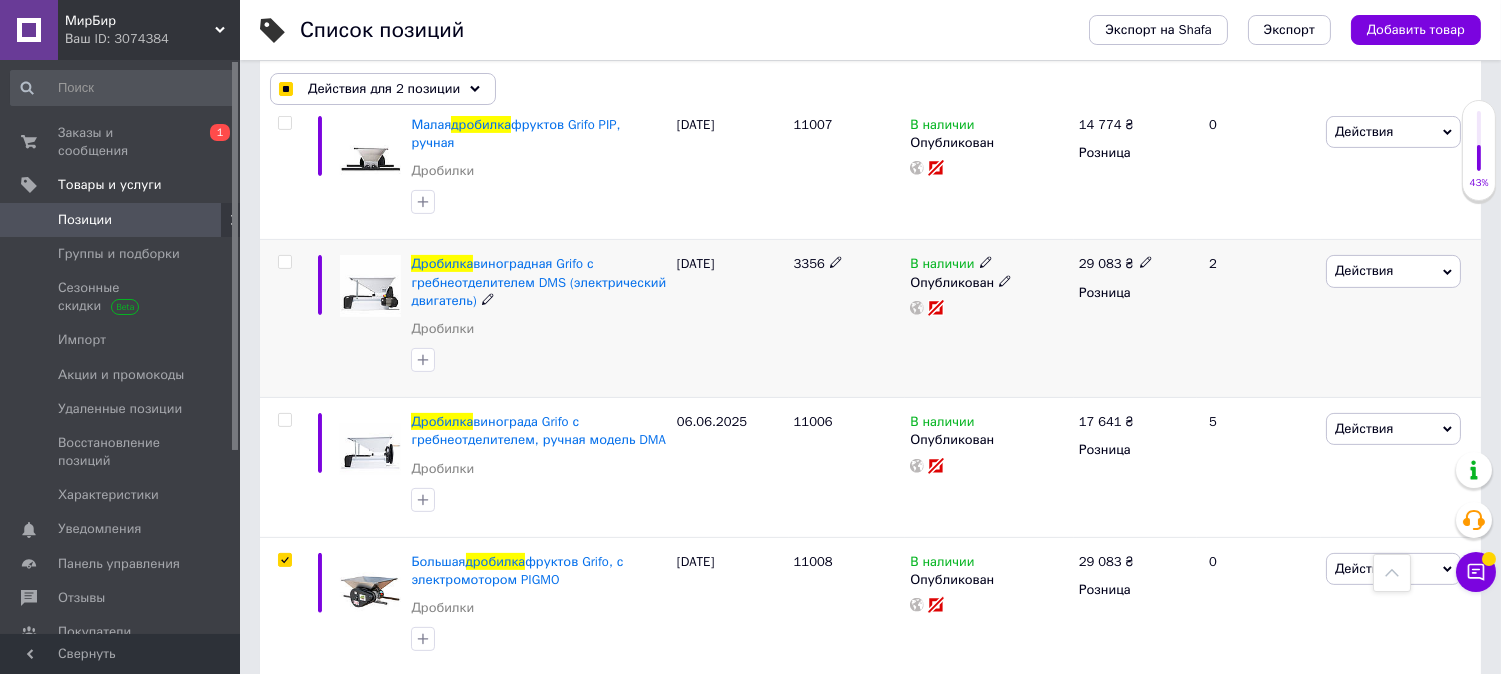 click at bounding box center (284, 262) 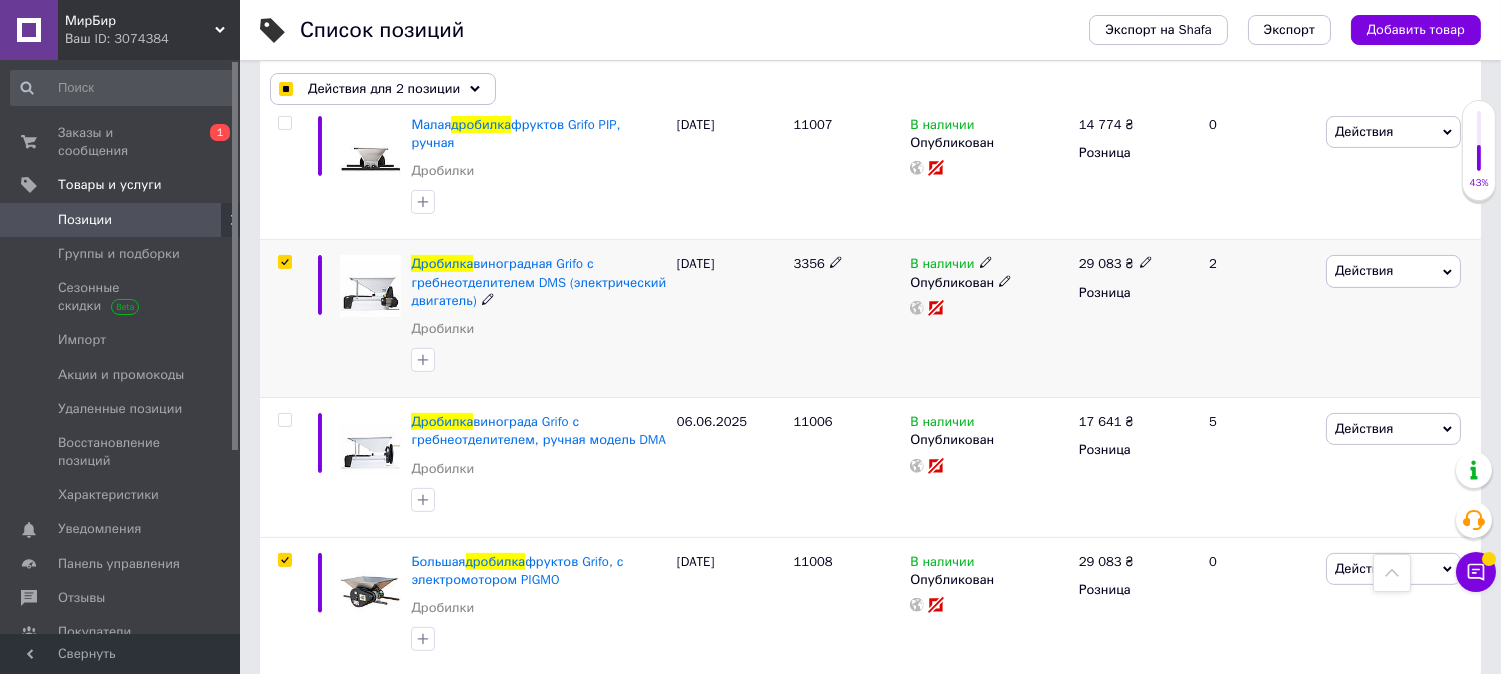 checkbox on "true" 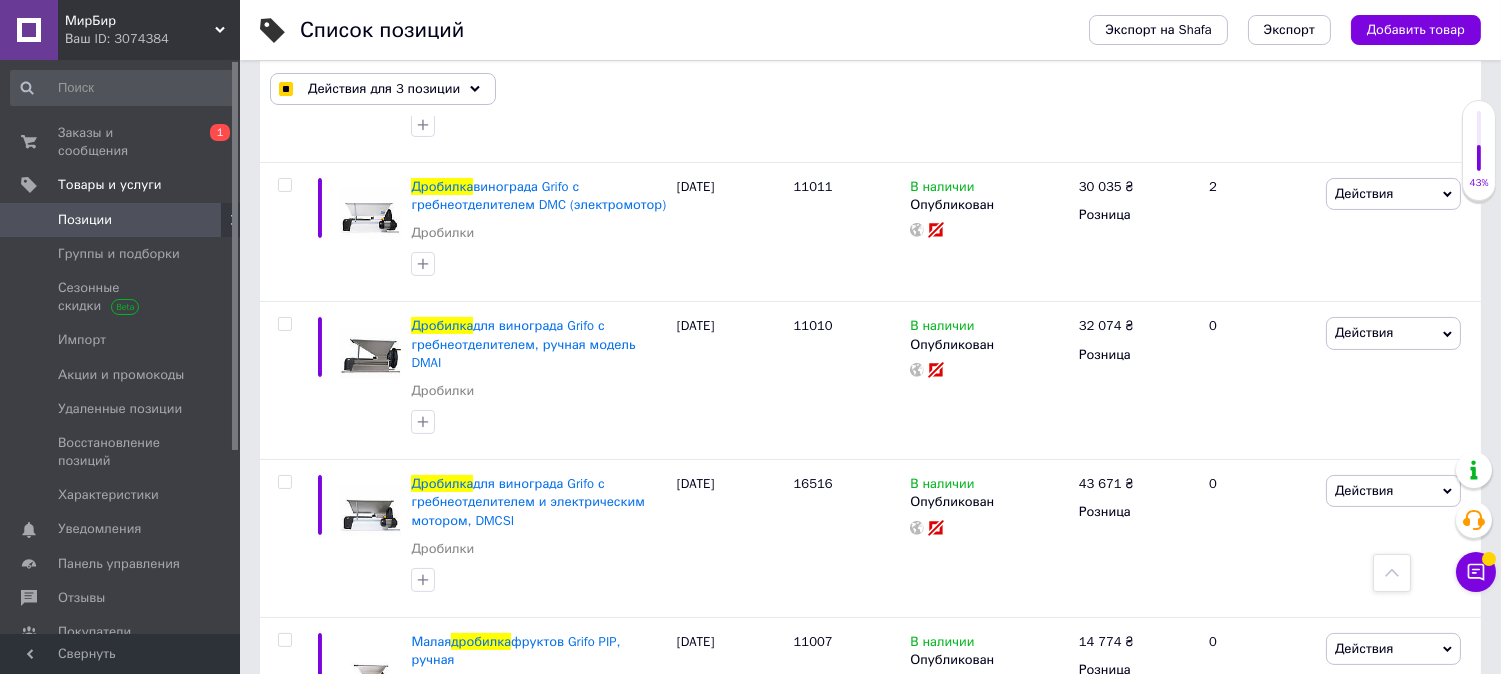 scroll, scrollTop: 648, scrollLeft: 0, axis: vertical 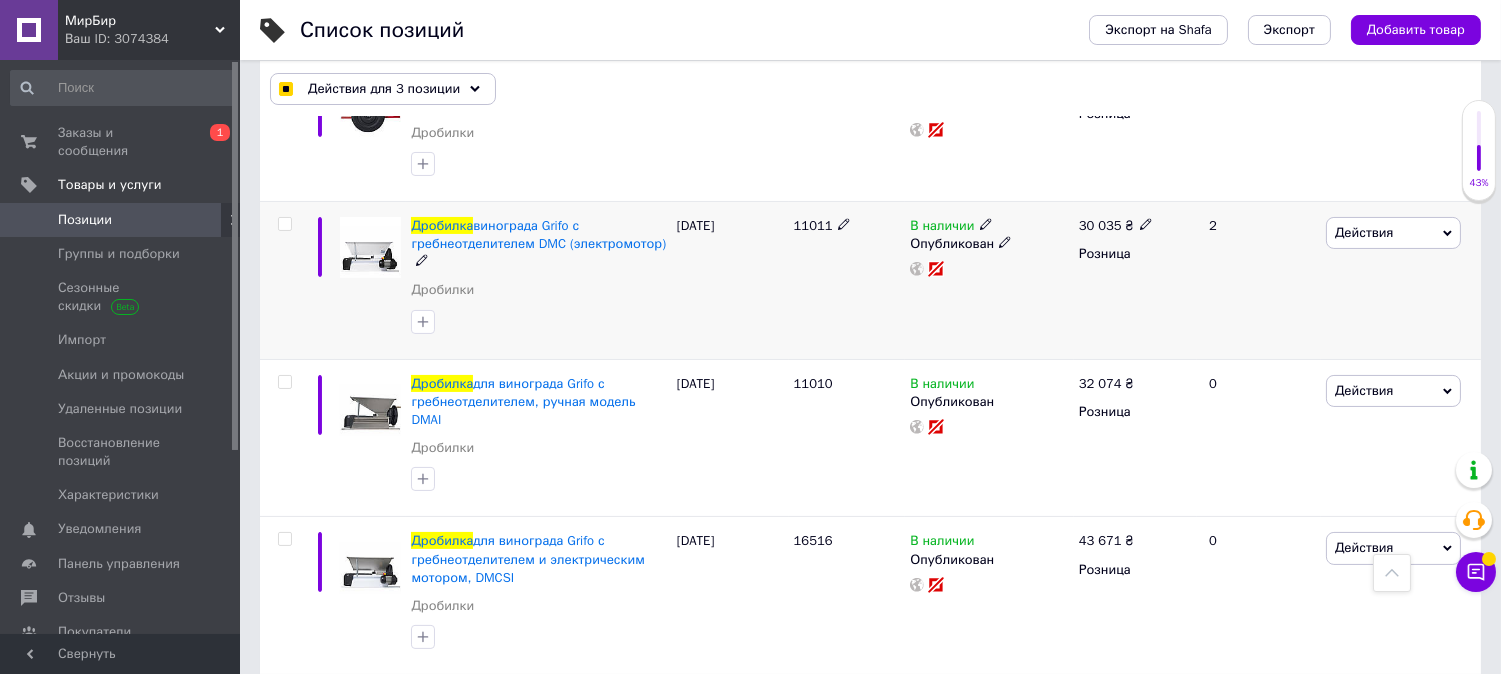 click at bounding box center [284, 224] 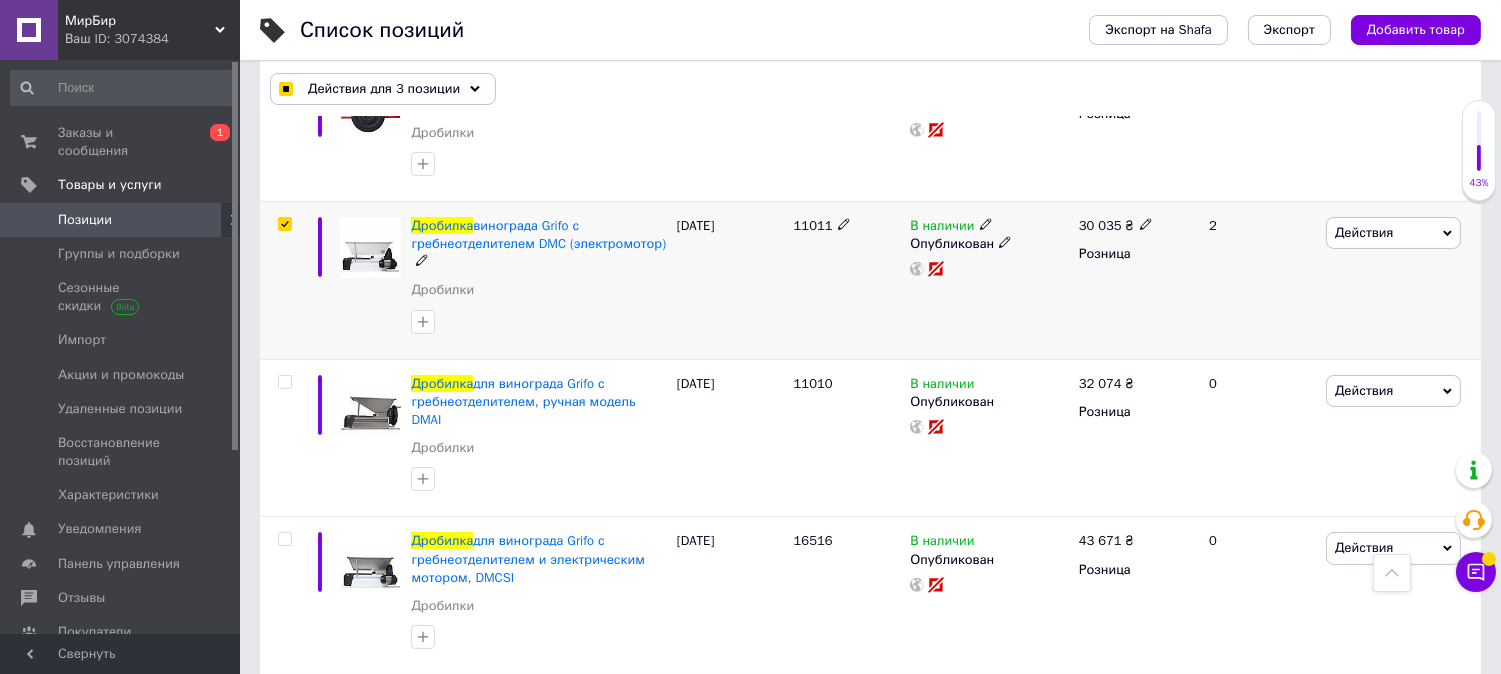 checkbox on "true" 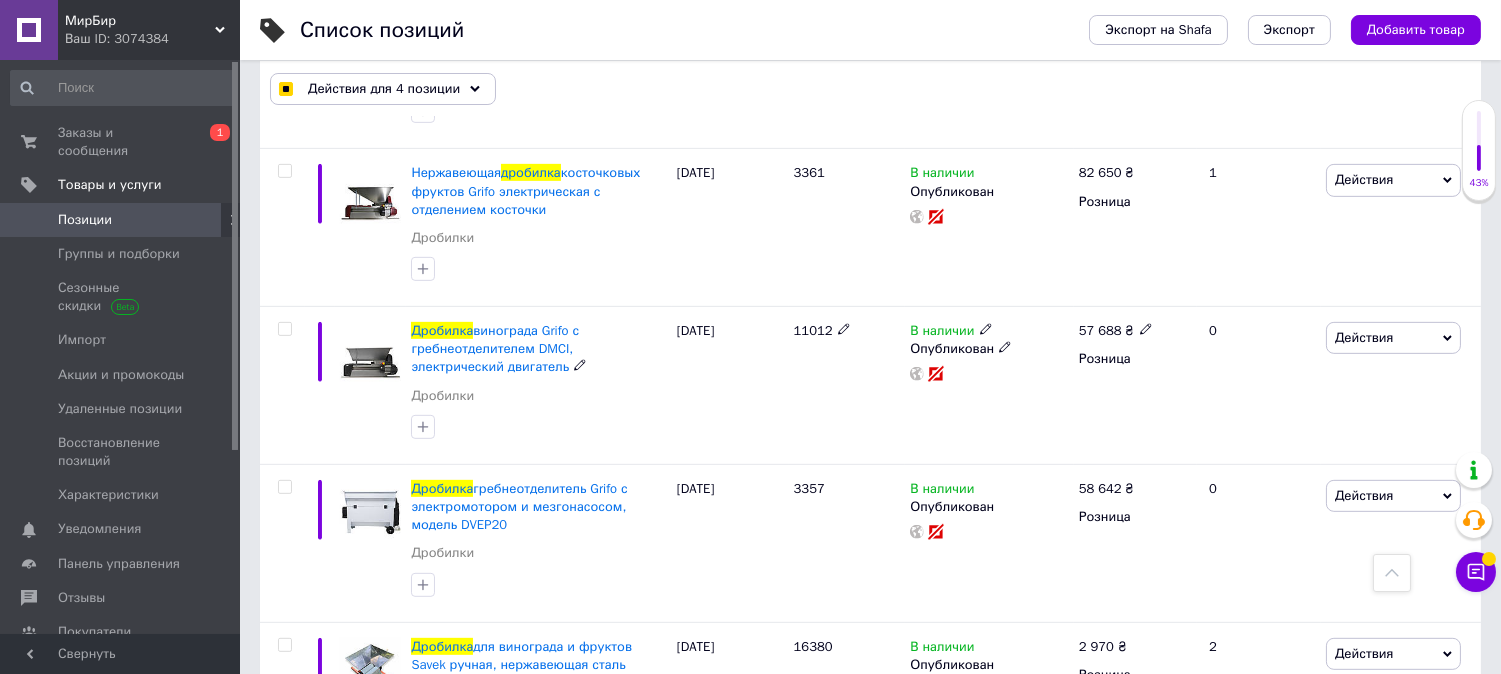 scroll, scrollTop: 1871, scrollLeft: 0, axis: vertical 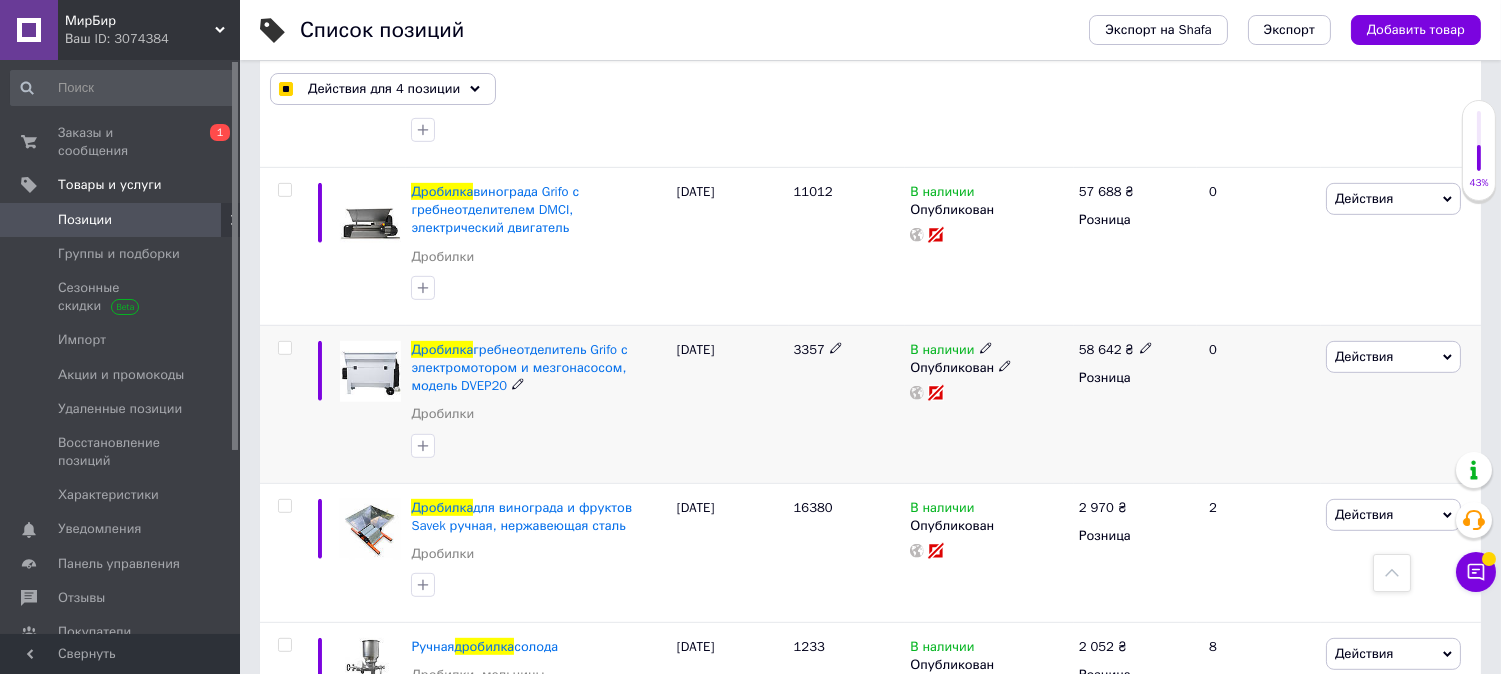 click at bounding box center [284, 348] 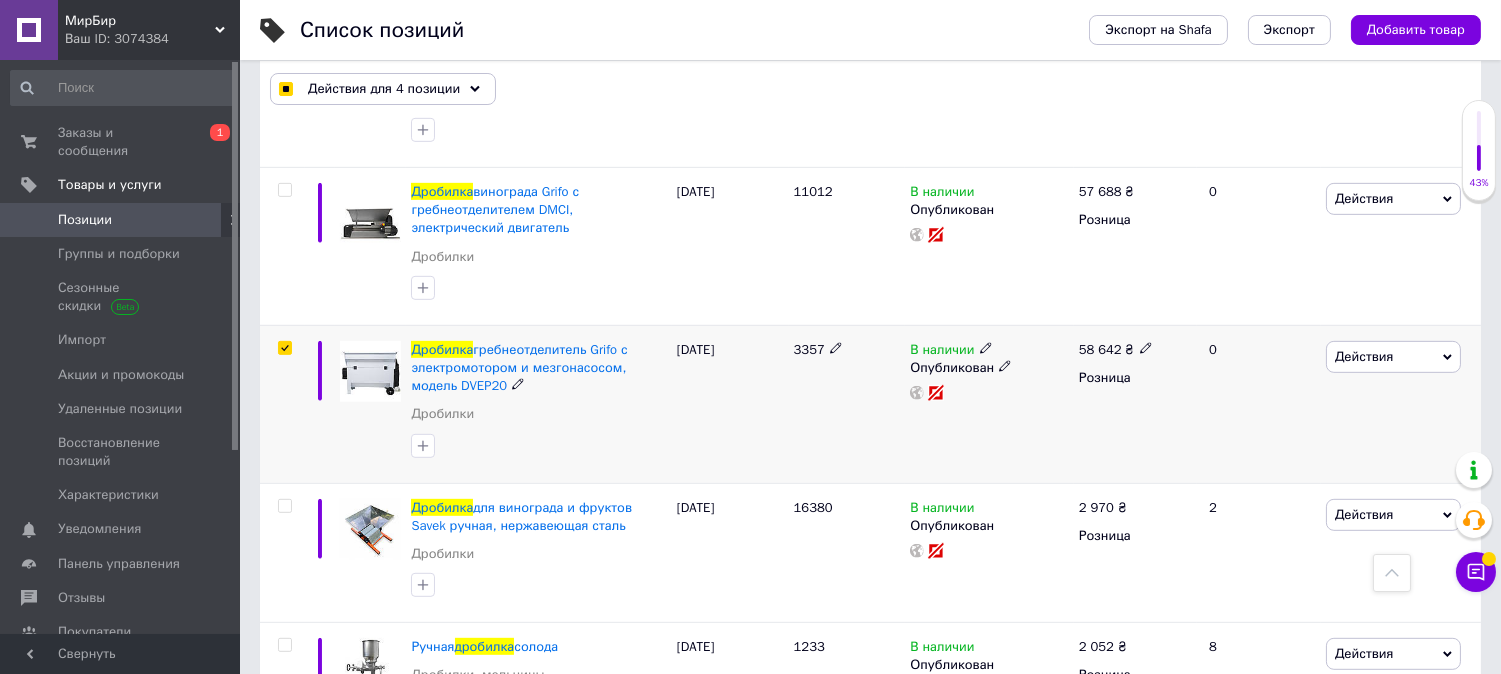 checkbox on "true" 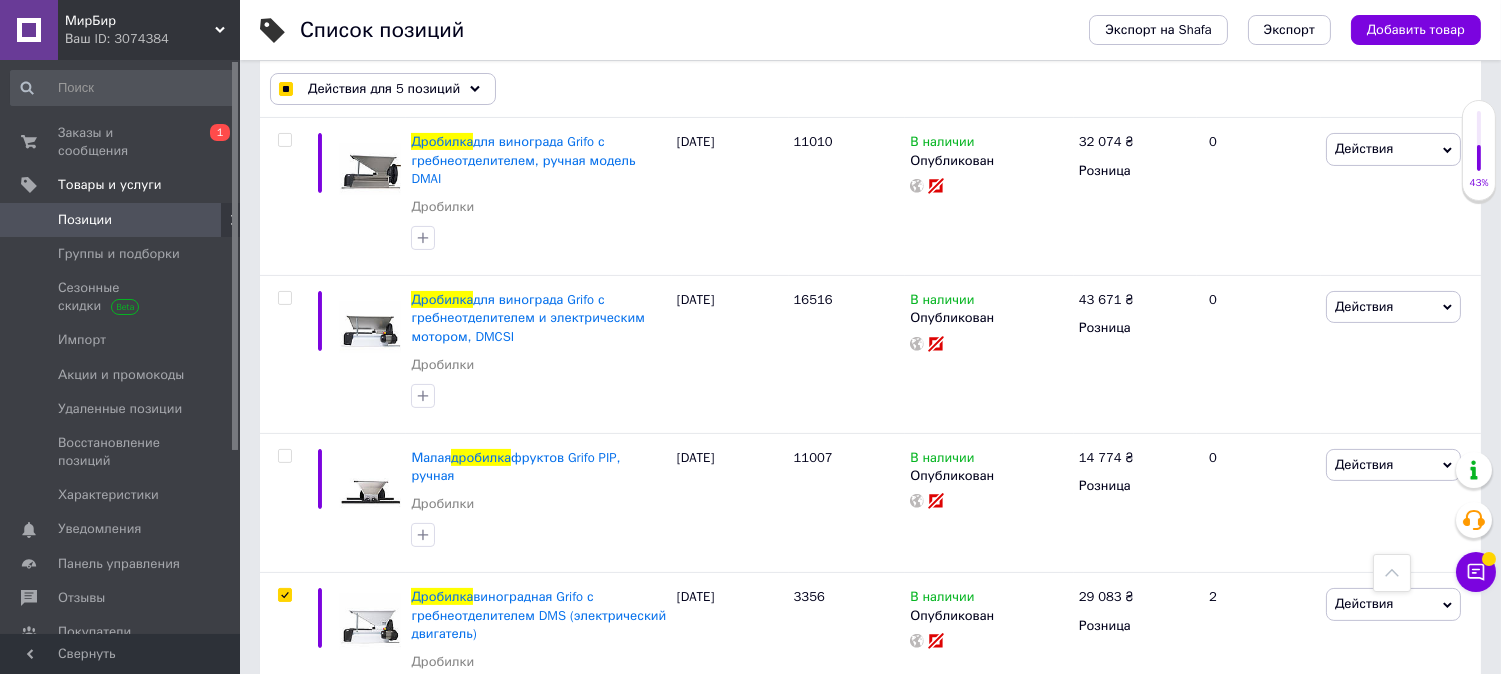 scroll, scrollTop: 760, scrollLeft: 0, axis: vertical 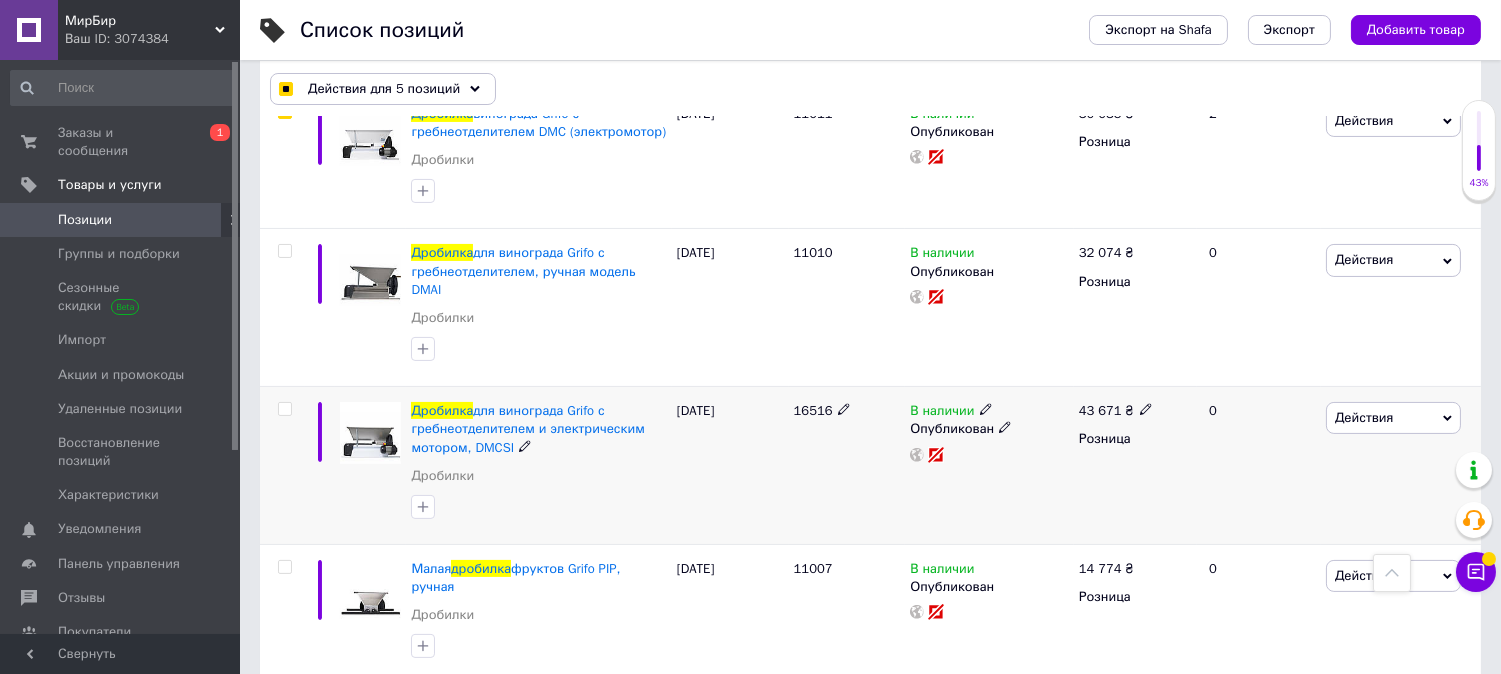 click at bounding box center [284, 409] 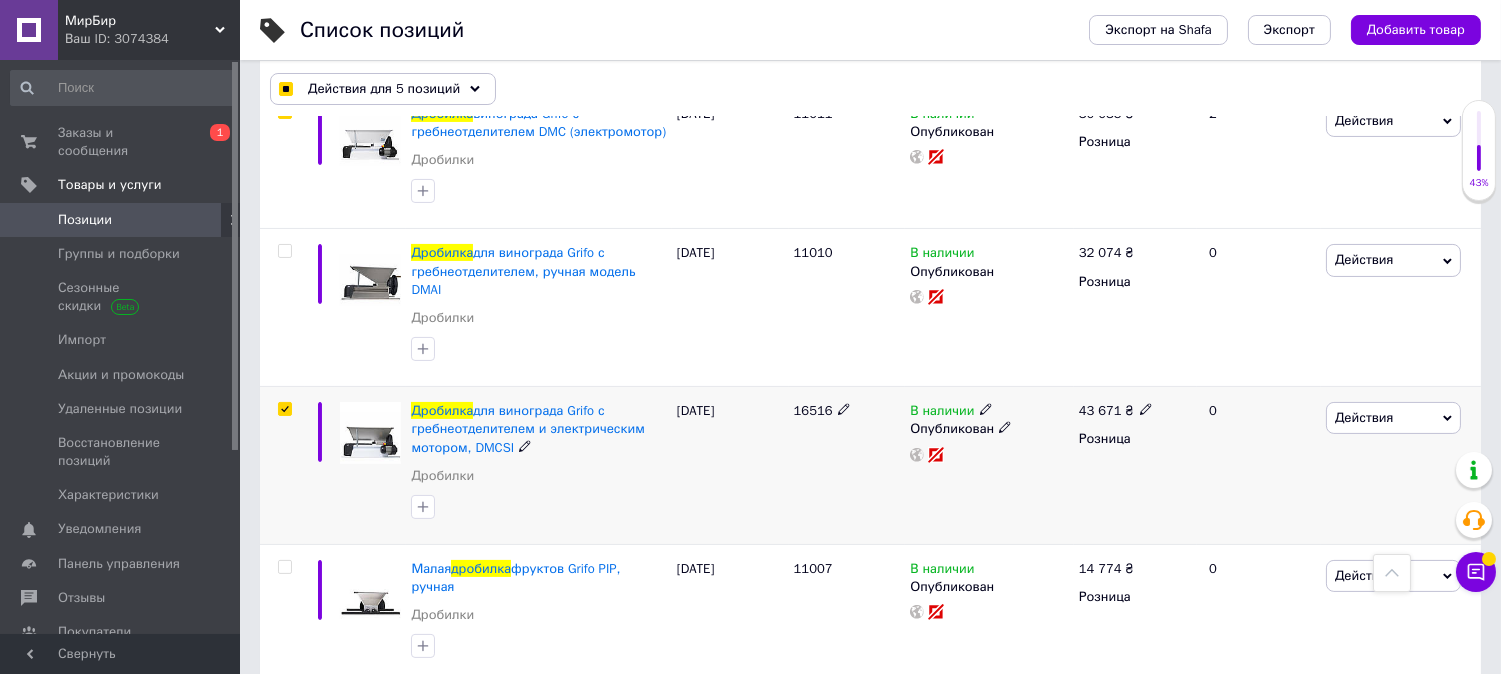 checkbox on "true" 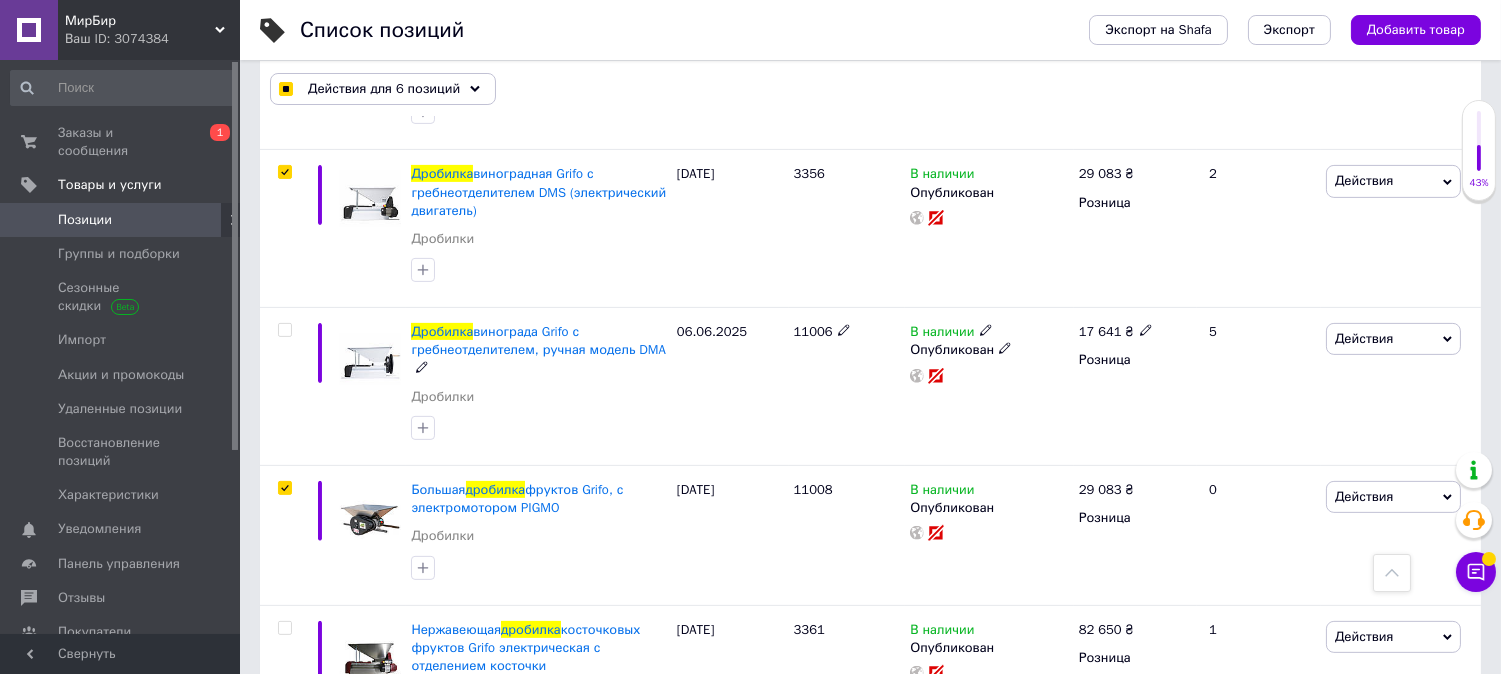 scroll, scrollTop: 1333, scrollLeft: 0, axis: vertical 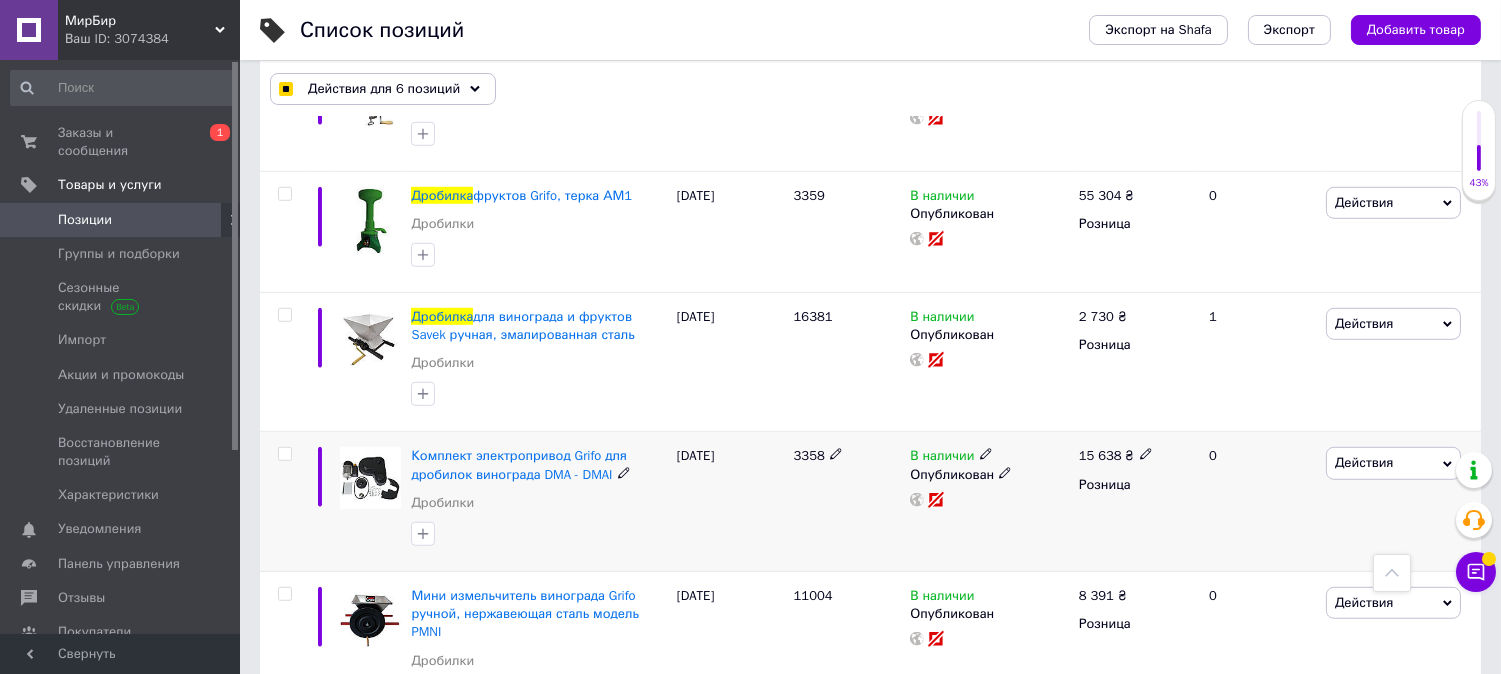 click at bounding box center [284, 454] 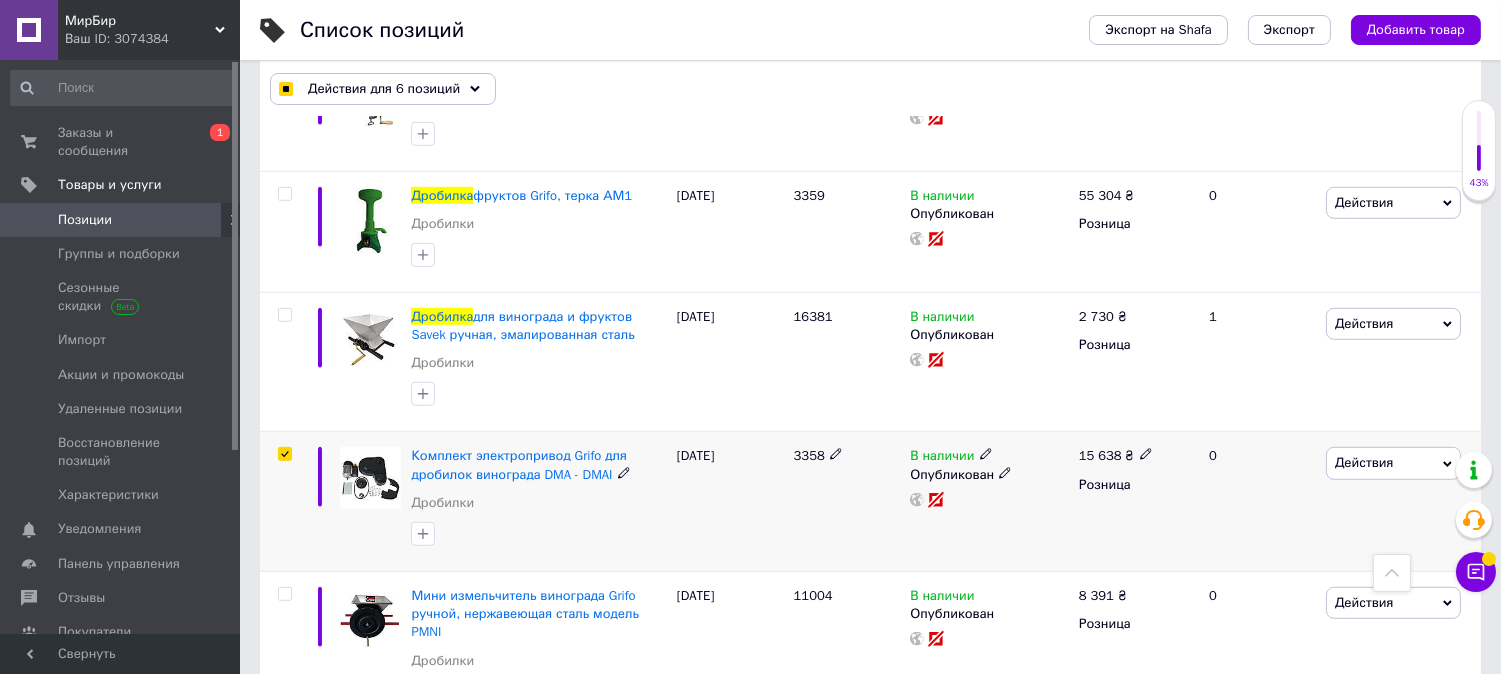 checkbox on "true" 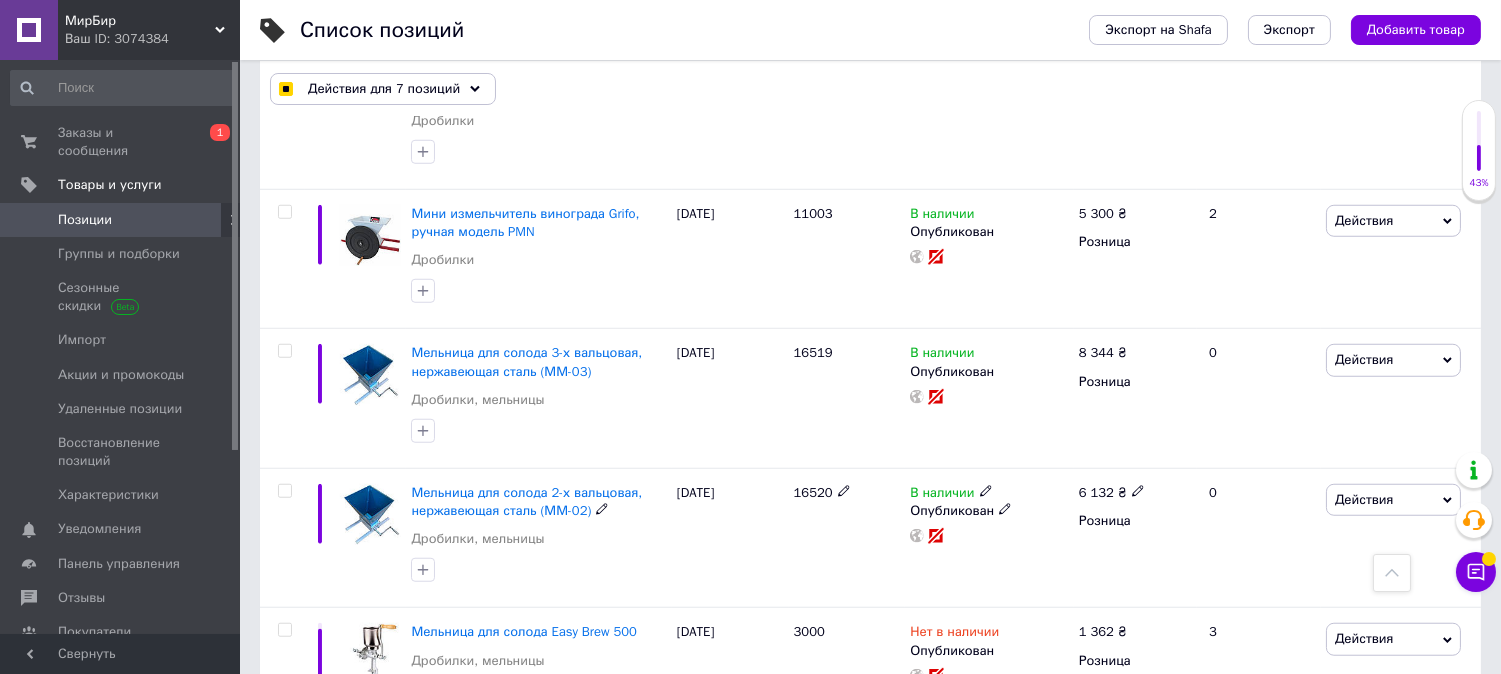 scroll, scrollTop: 2873, scrollLeft: 0, axis: vertical 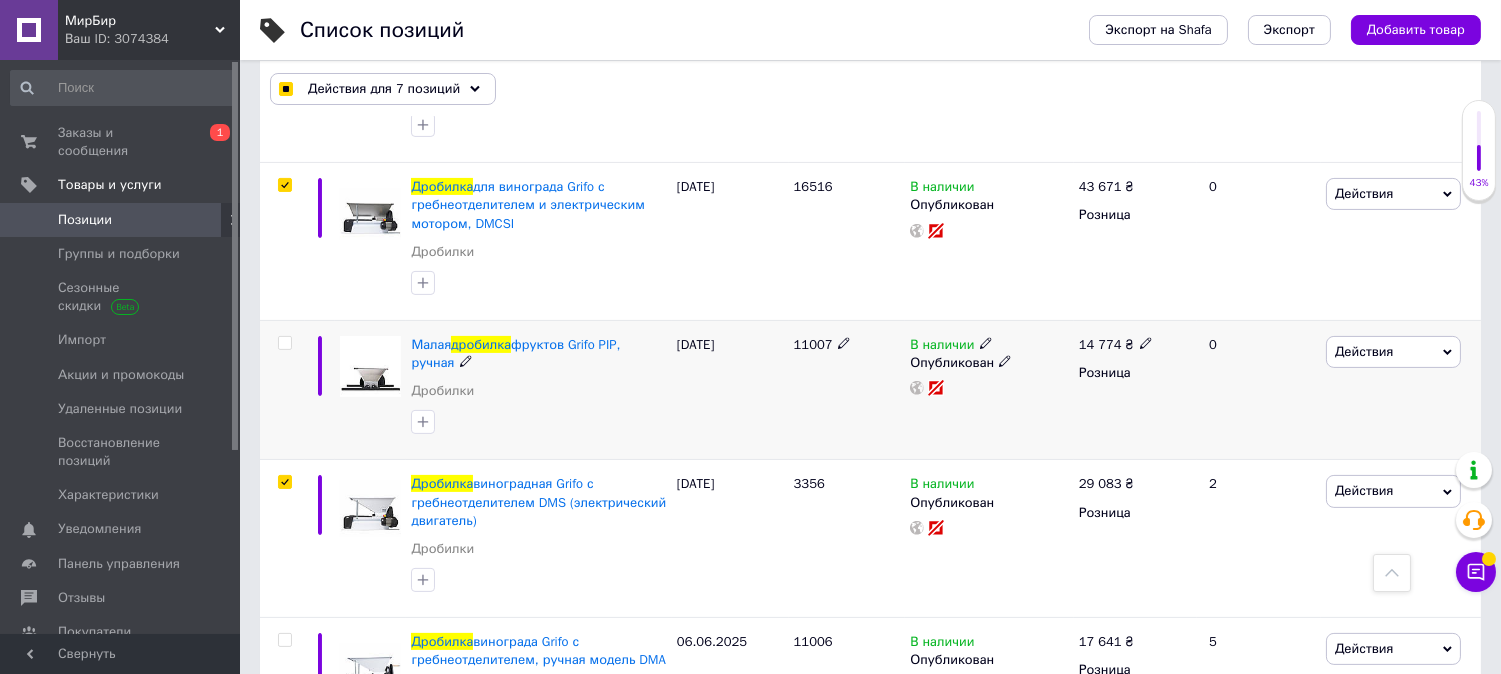 click at bounding box center (285, 343) 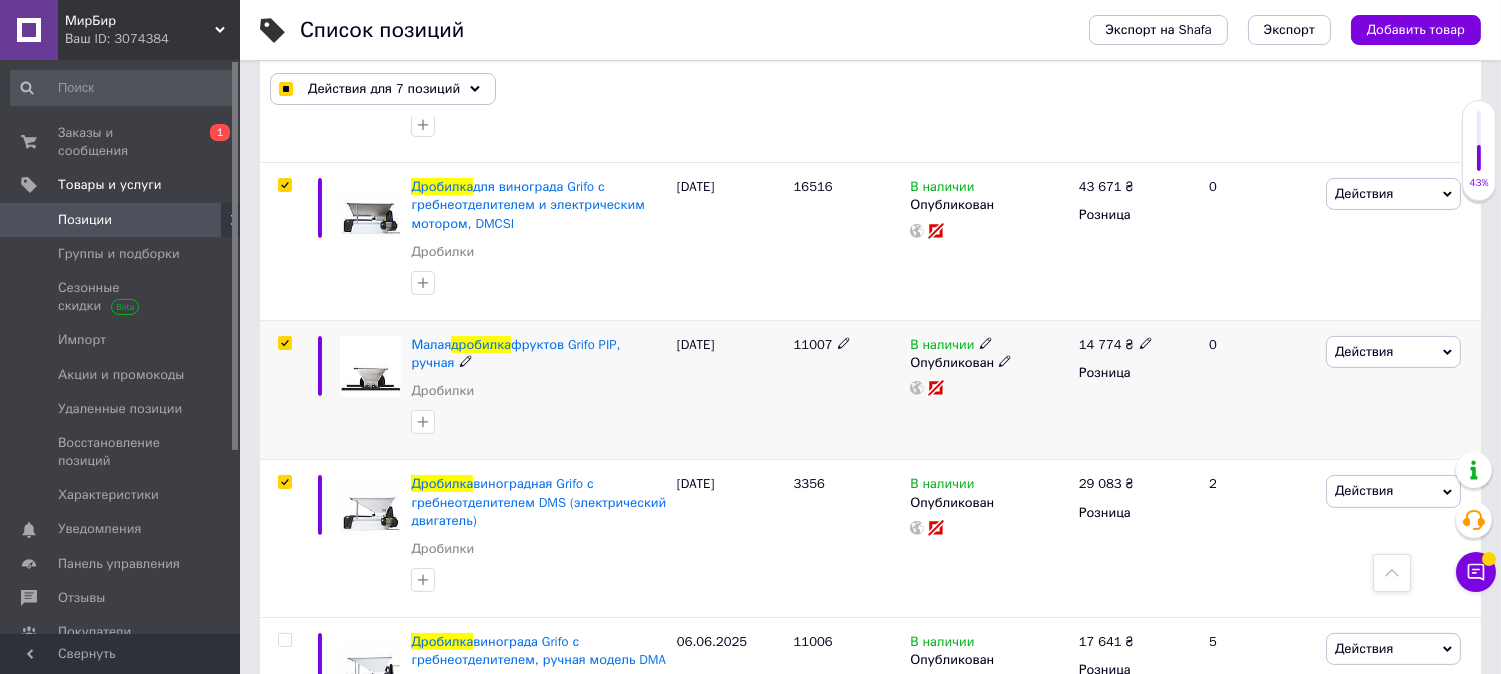 checkbox on "true" 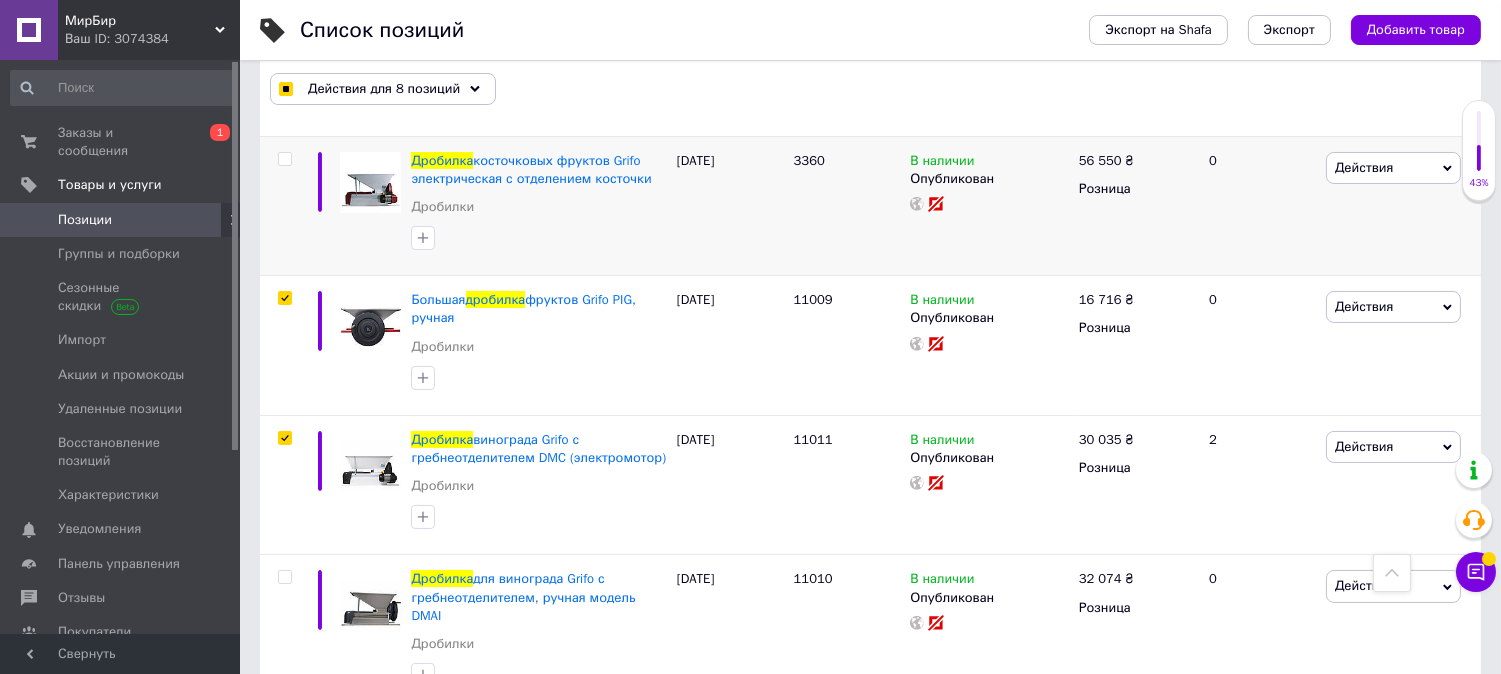 scroll, scrollTop: 428, scrollLeft: 0, axis: vertical 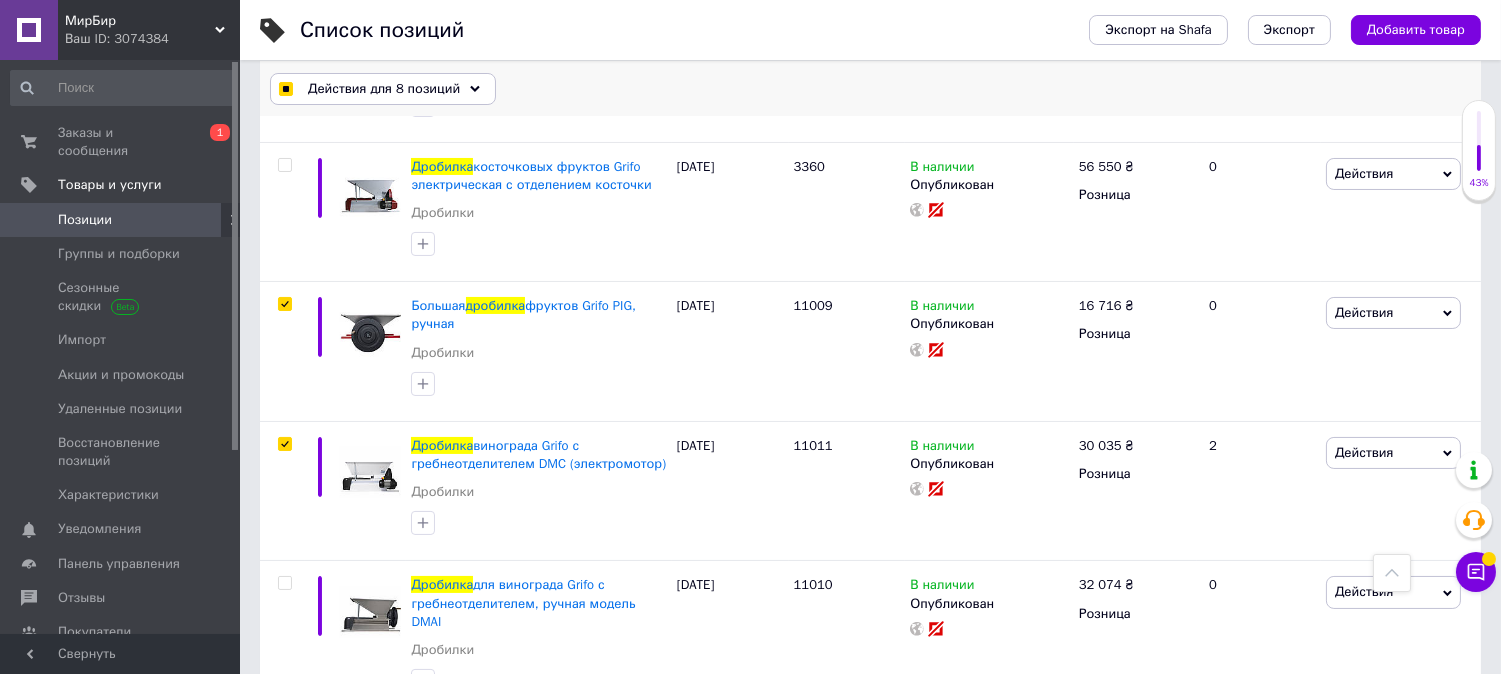 click on "Действия для 8 позиций" at bounding box center (384, 89) 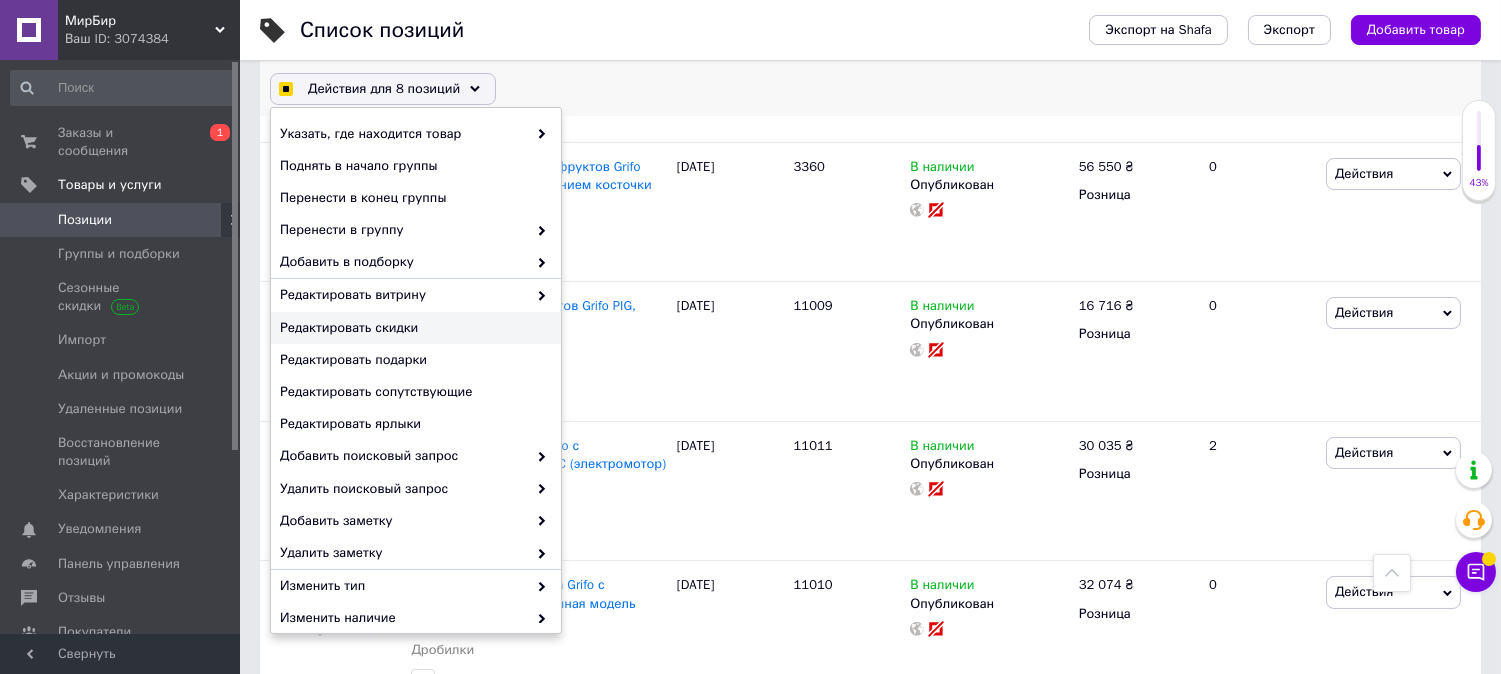 click on "Редактировать скидки" at bounding box center [413, 328] 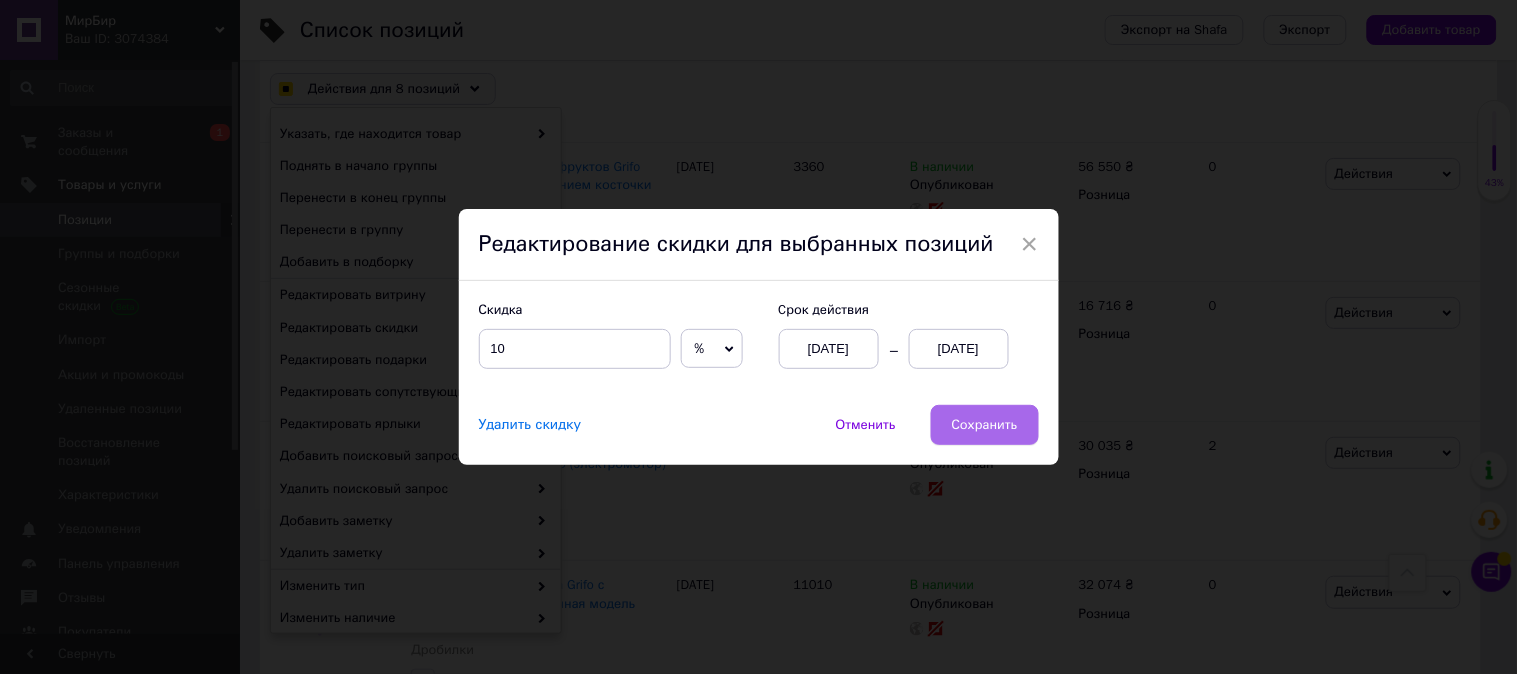 click on "Сохранить" at bounding box center [985, 425] 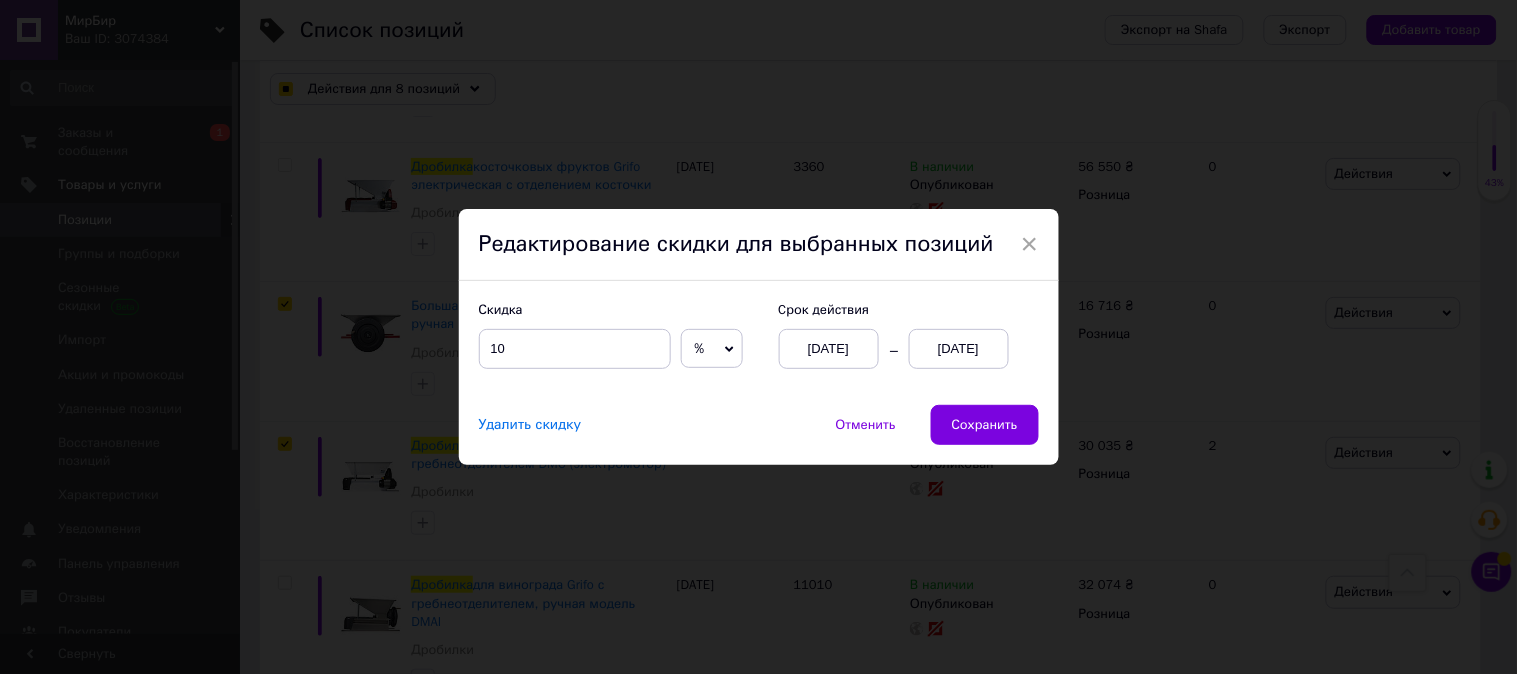 checkbox on "true" 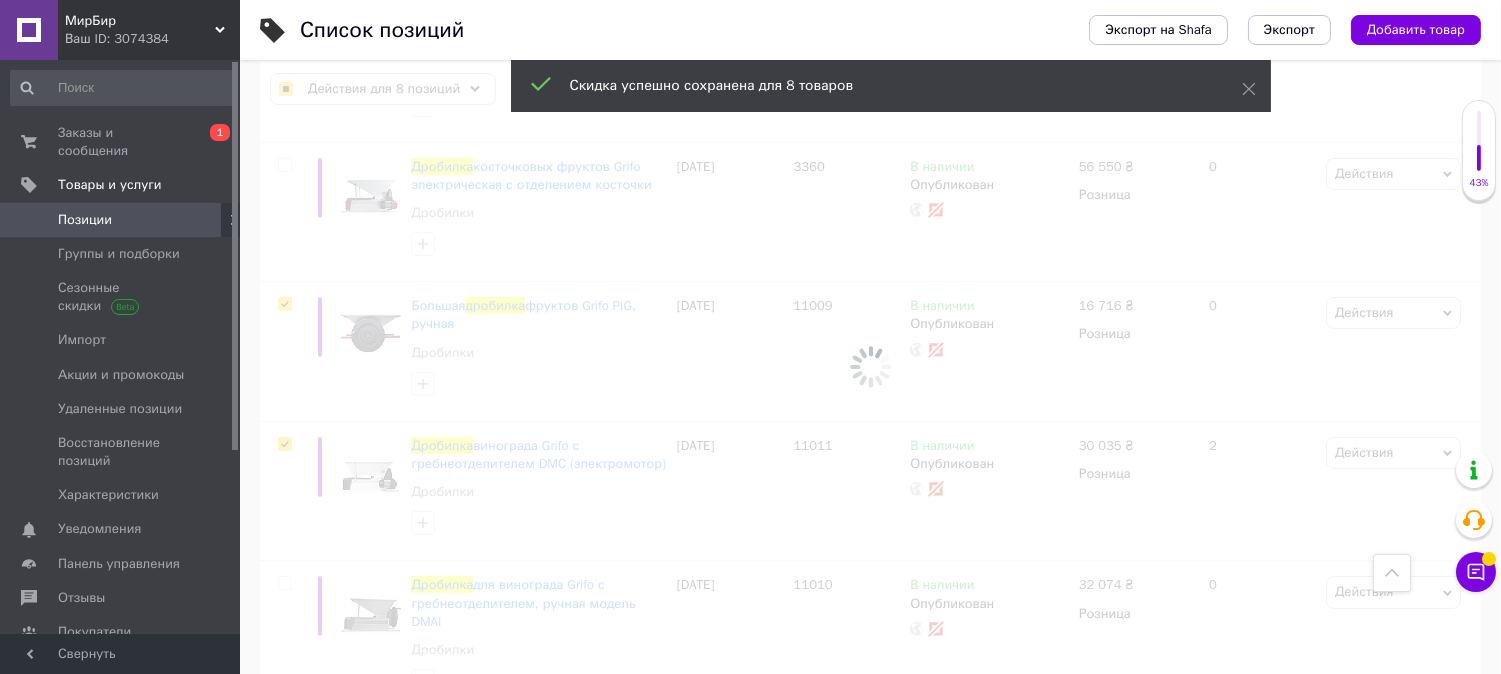 checkbox on "false" 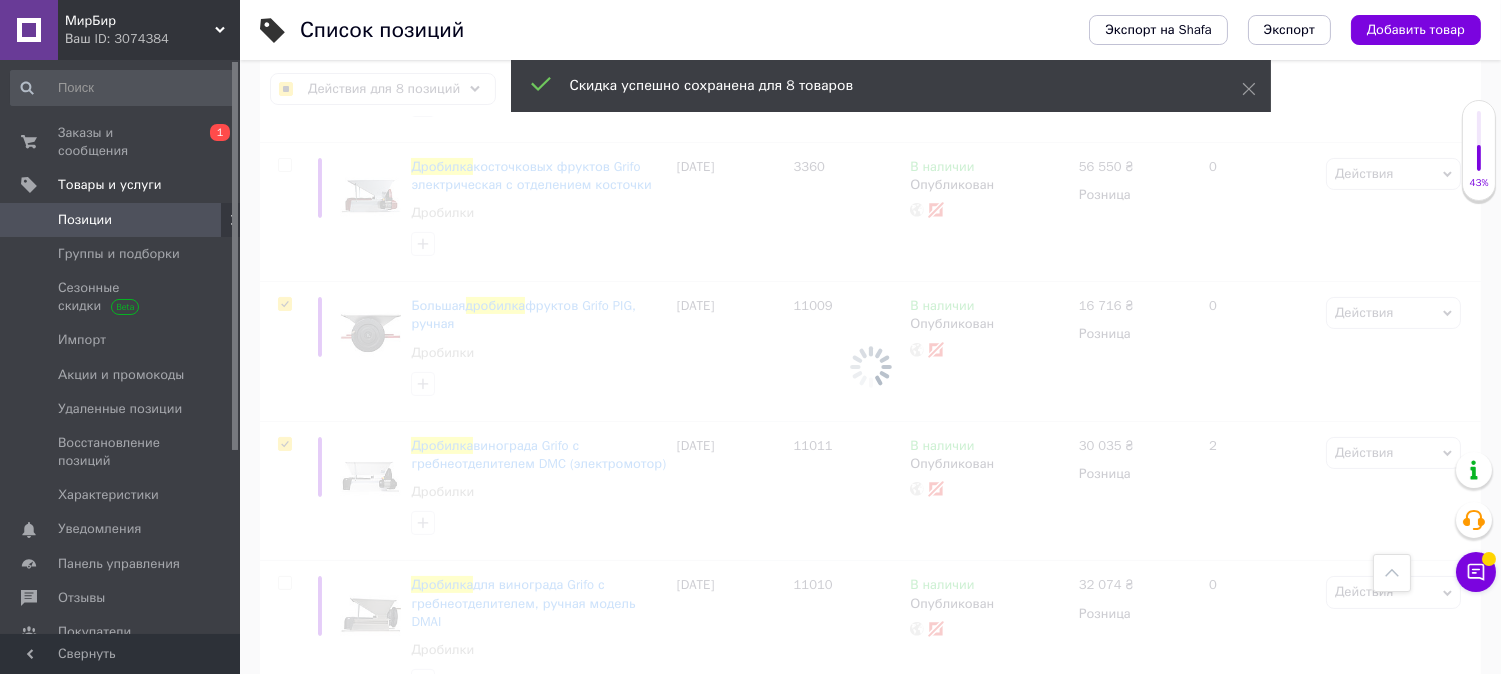 checkbox on "false" 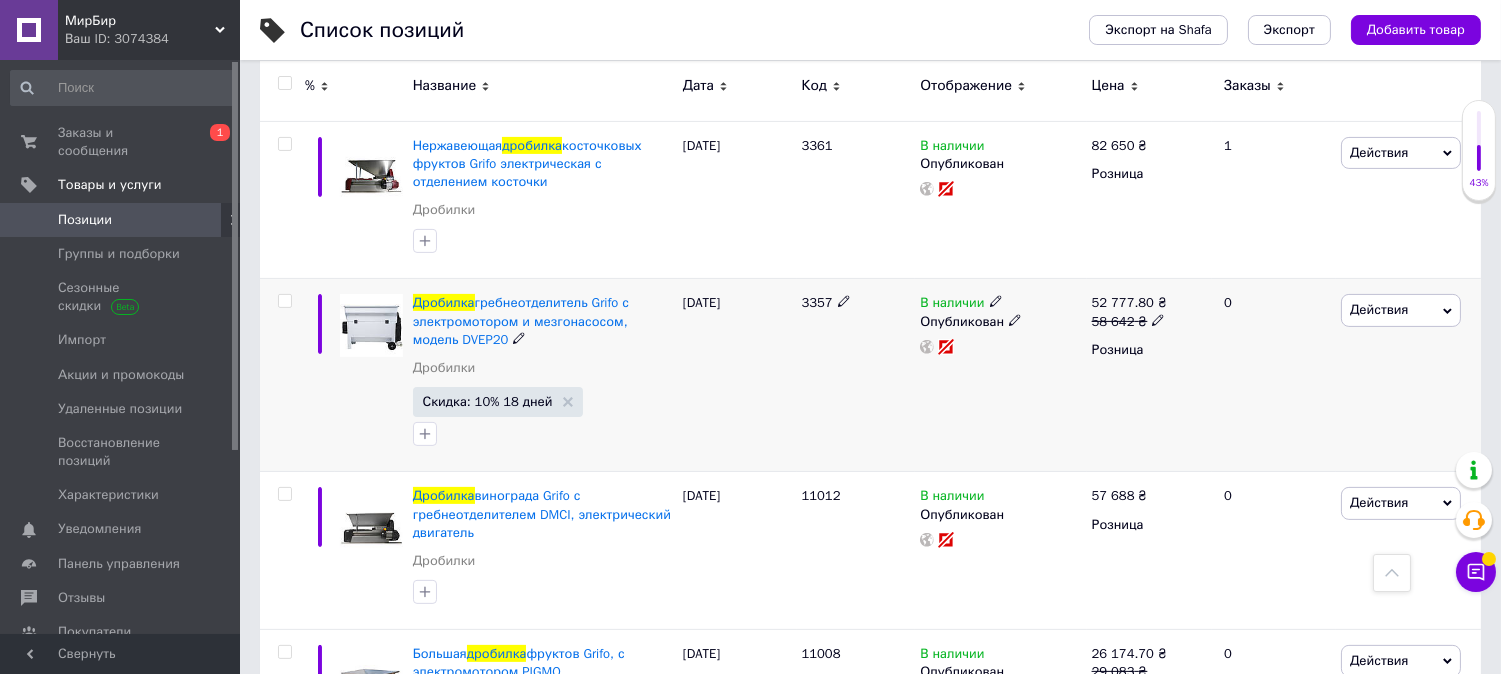 scroll, scrollTop: 1000, scrollLeft: 0, axis: vertical 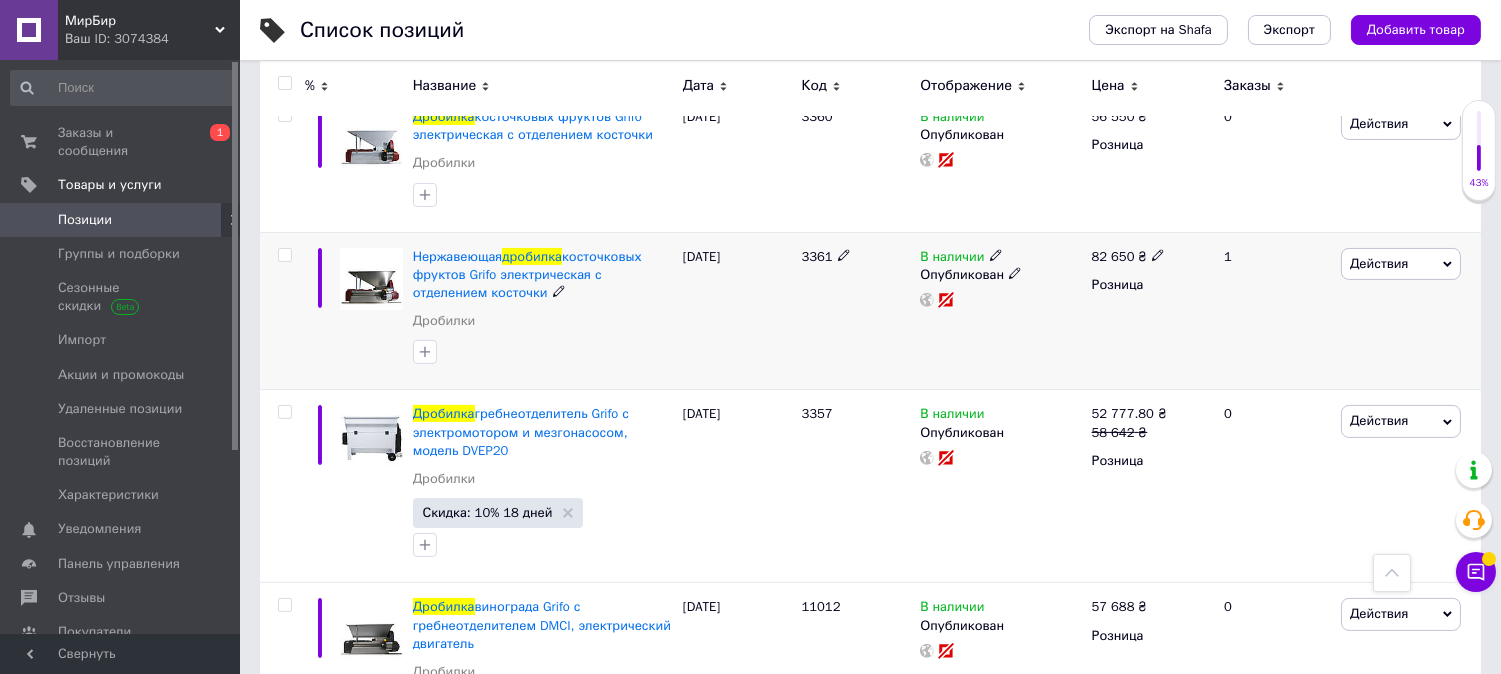 click on "3361" at bounding box center (817, 256) 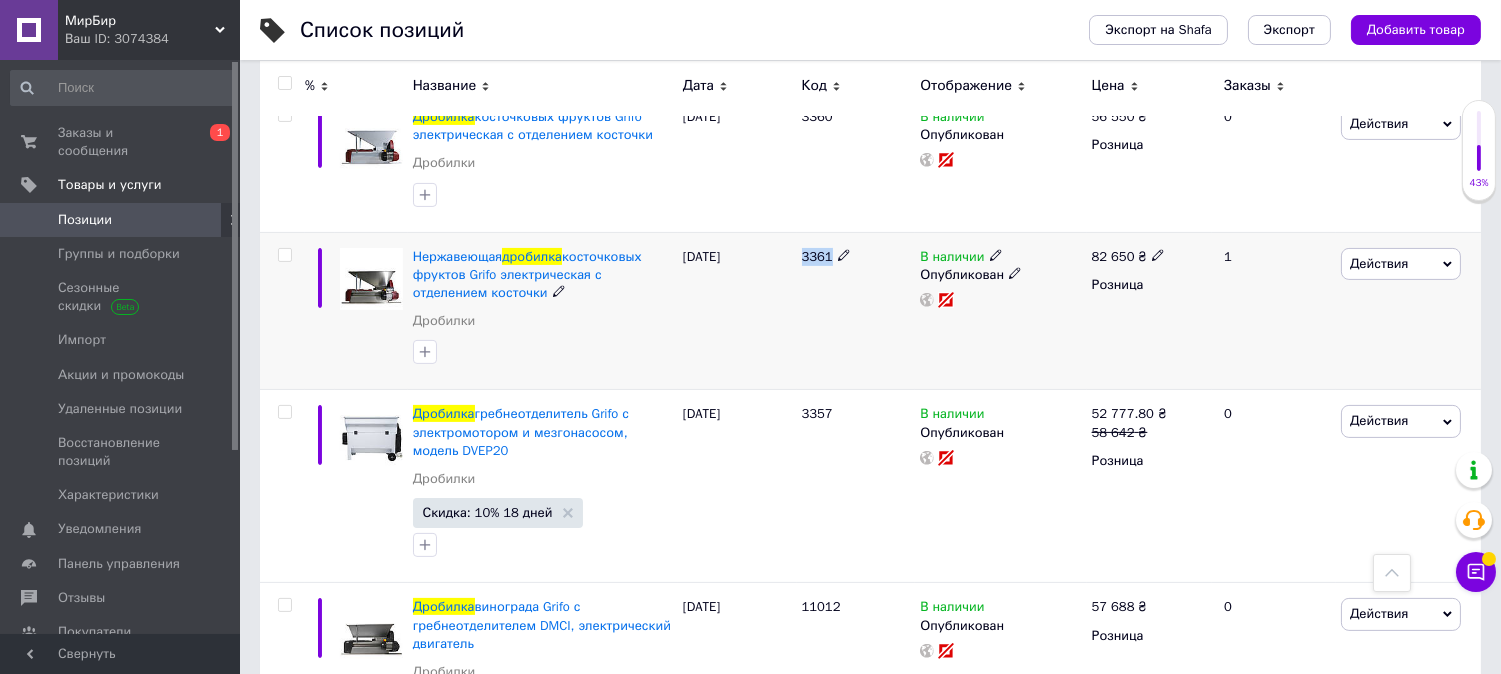 click on "3361" at bounding box center [817, 256] 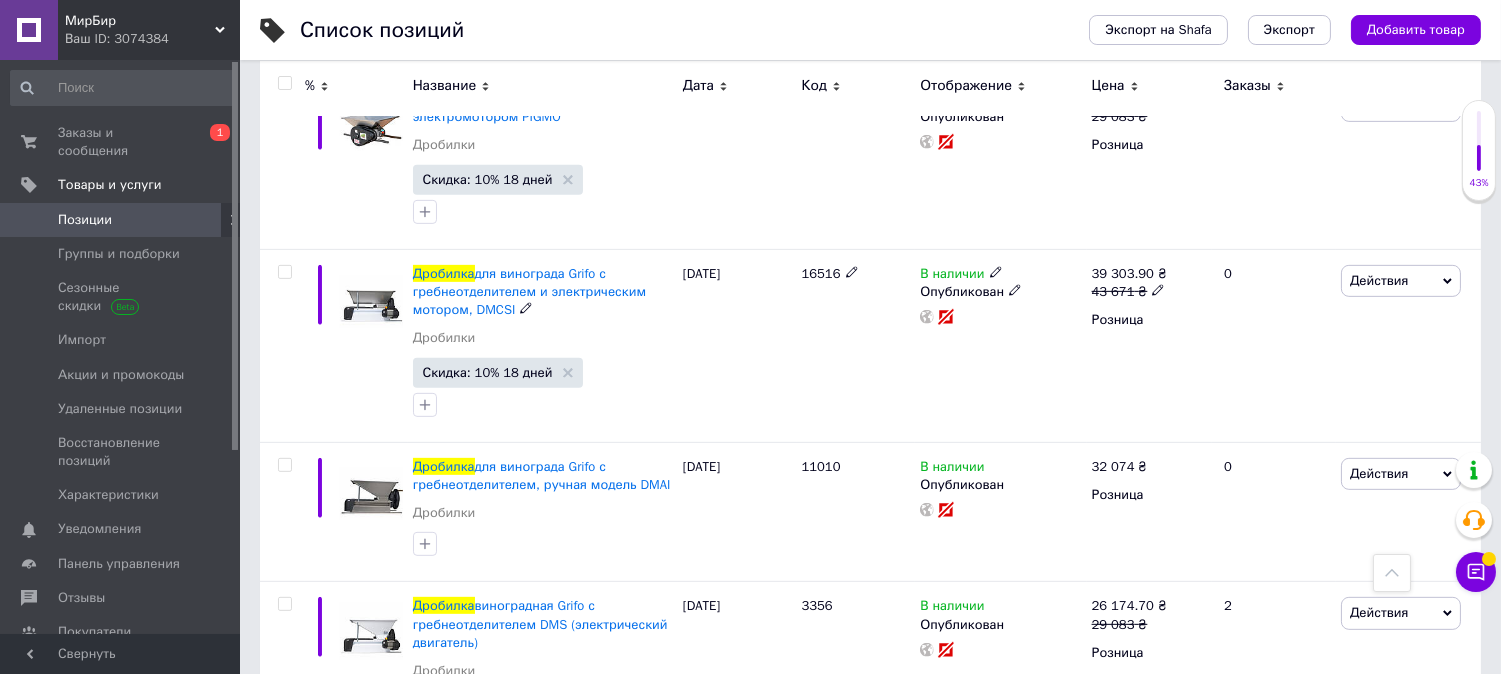 scroll, scrollTop: 1888, scrollLeft: 0, axis: vertical 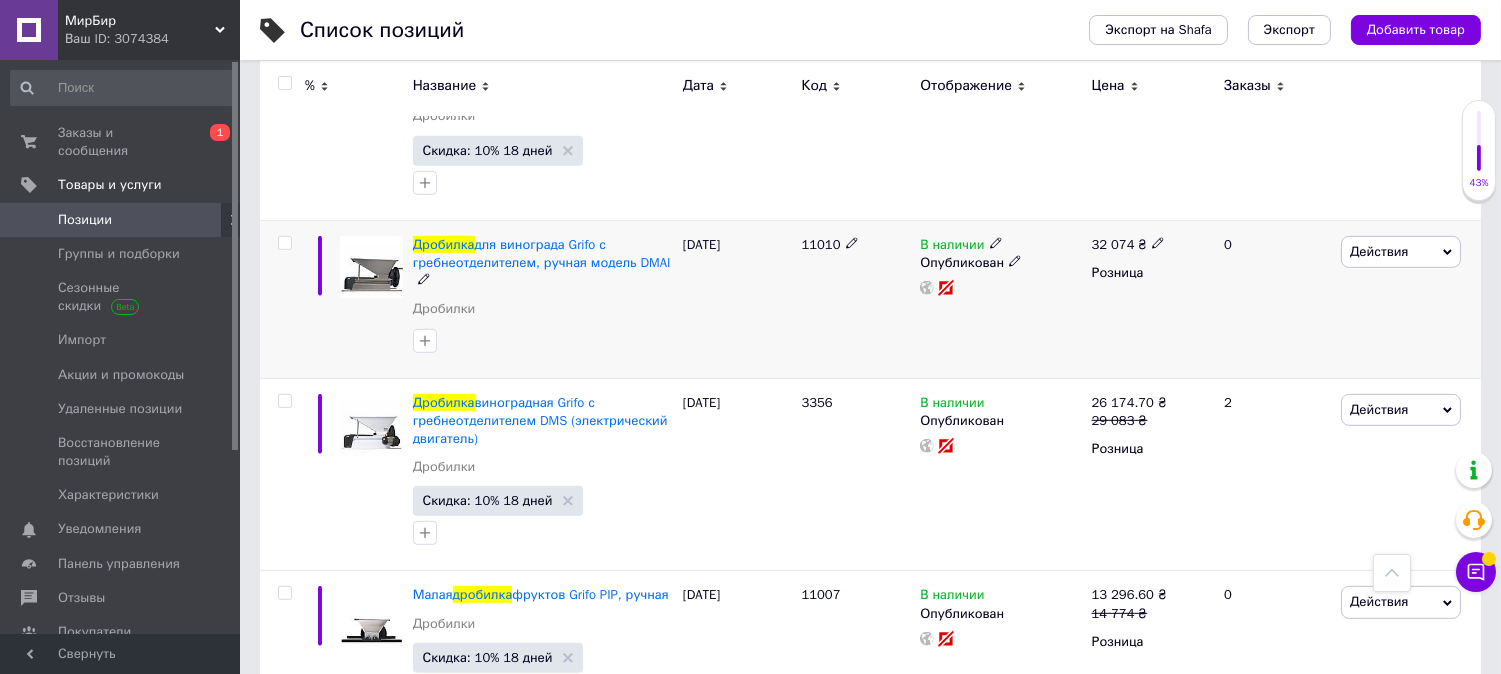 click on "11010" at bounding box center (821, 244) 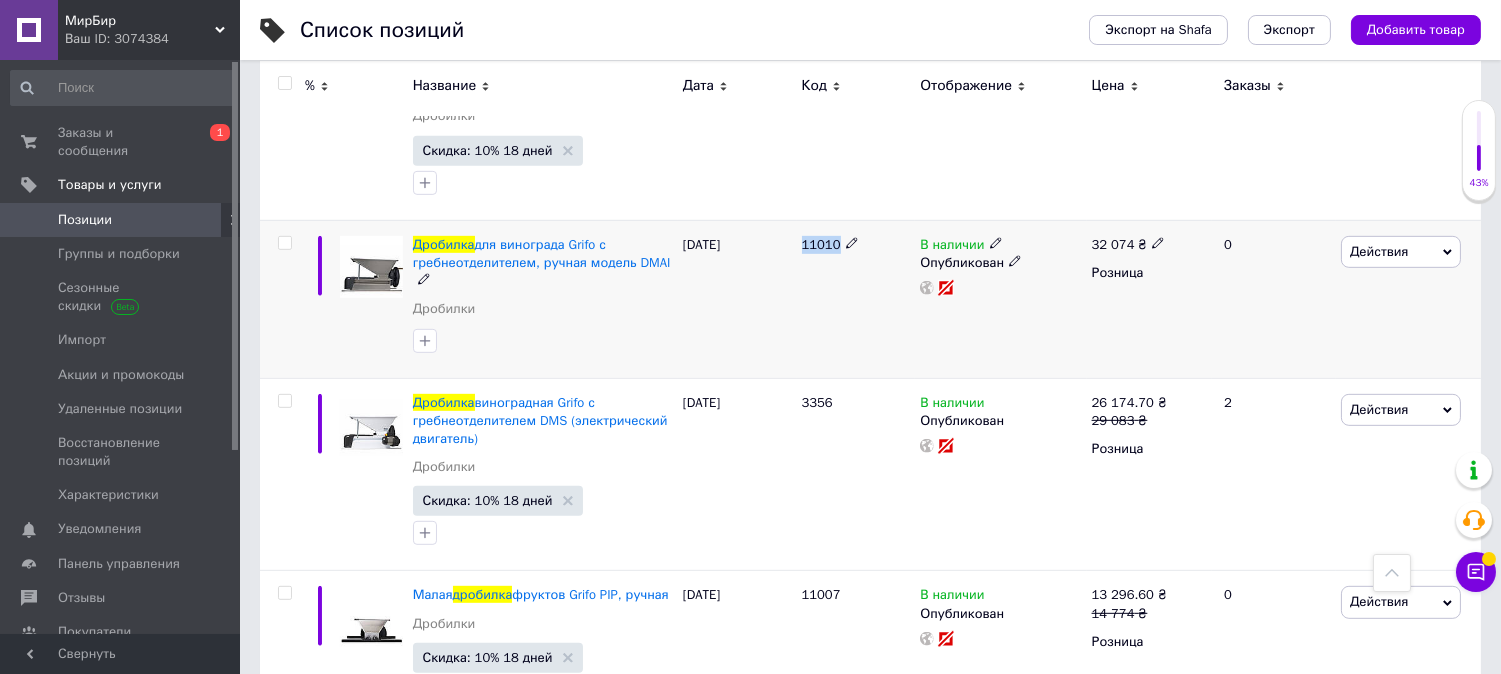 click on "11010" at bounding box center (821, 244) 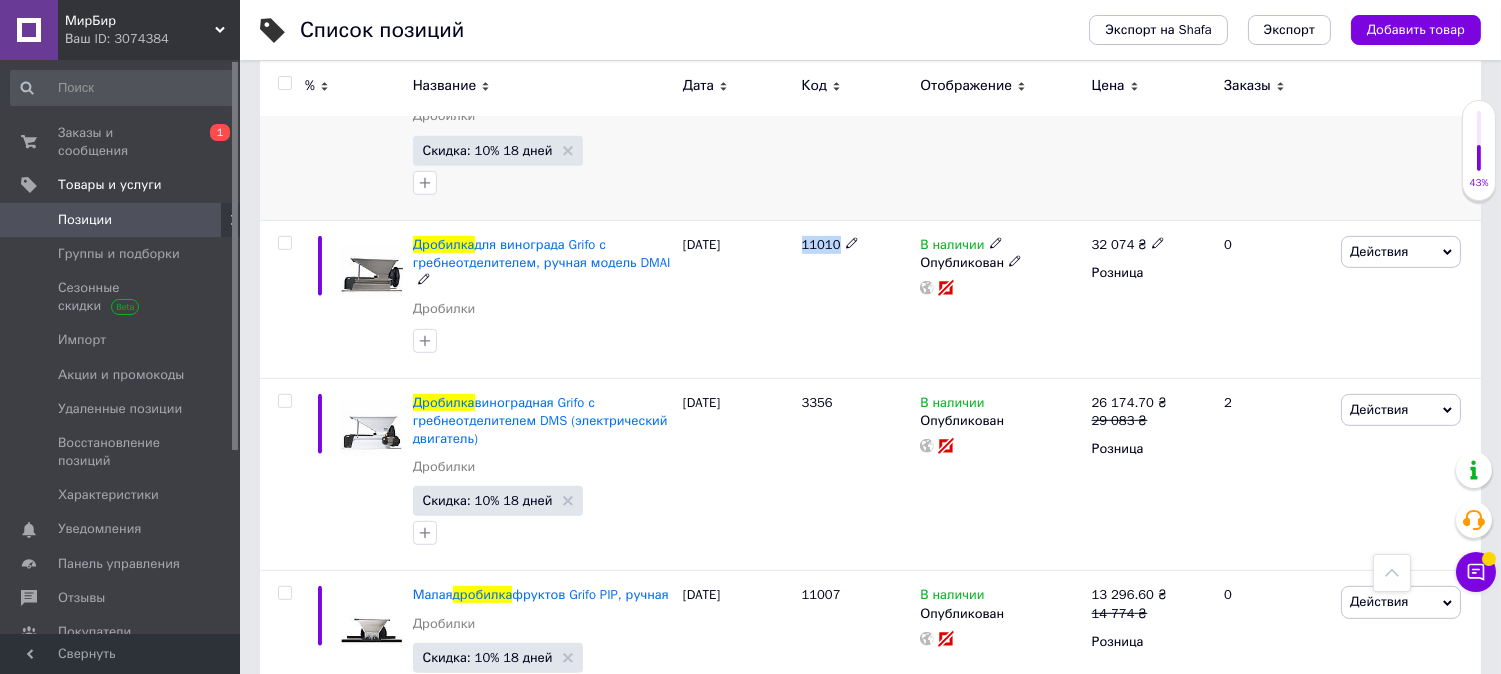 copy on "11010" 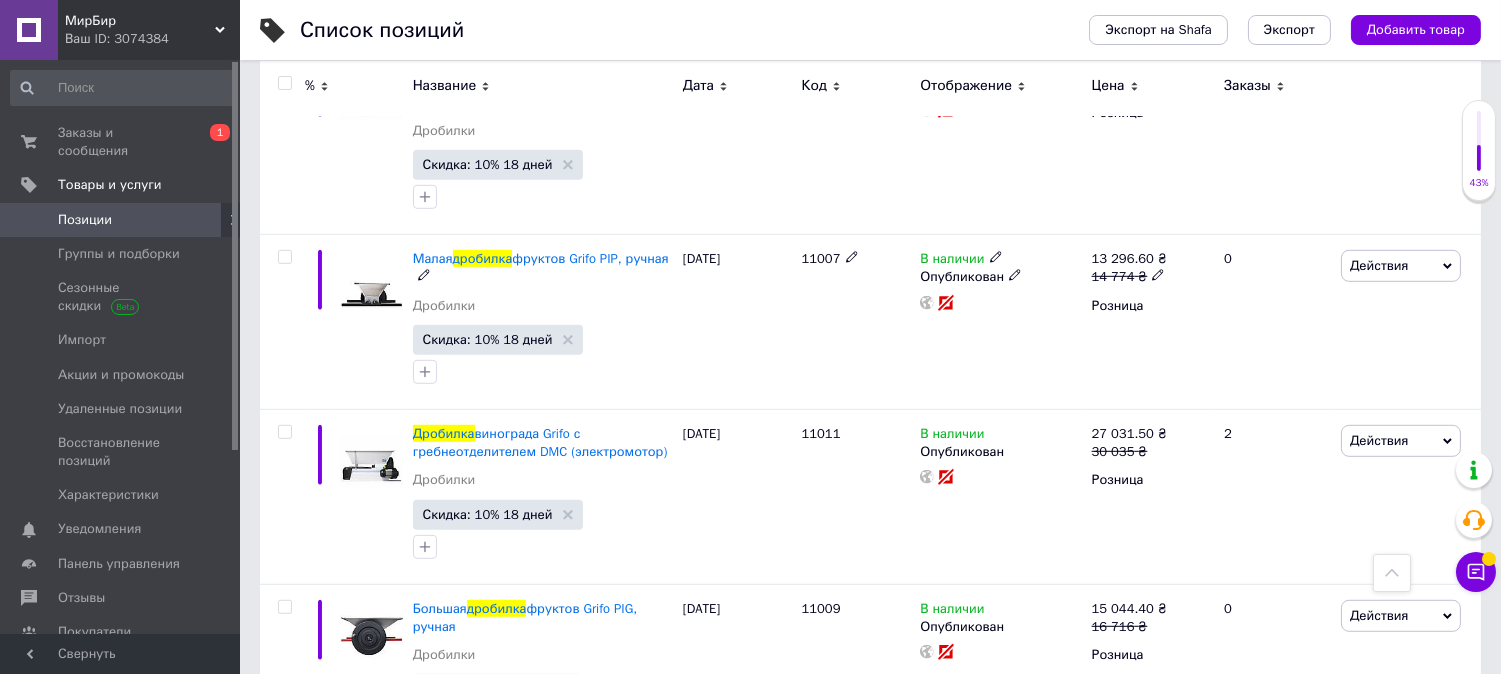 scroll, scrollTop: 2000, scrollLeft: 0, axis: vertical 